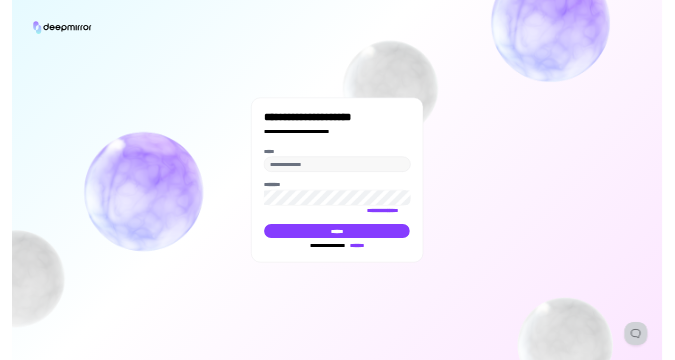 scroll, scrollTop: 0, scrollLeft: 0, axis: both 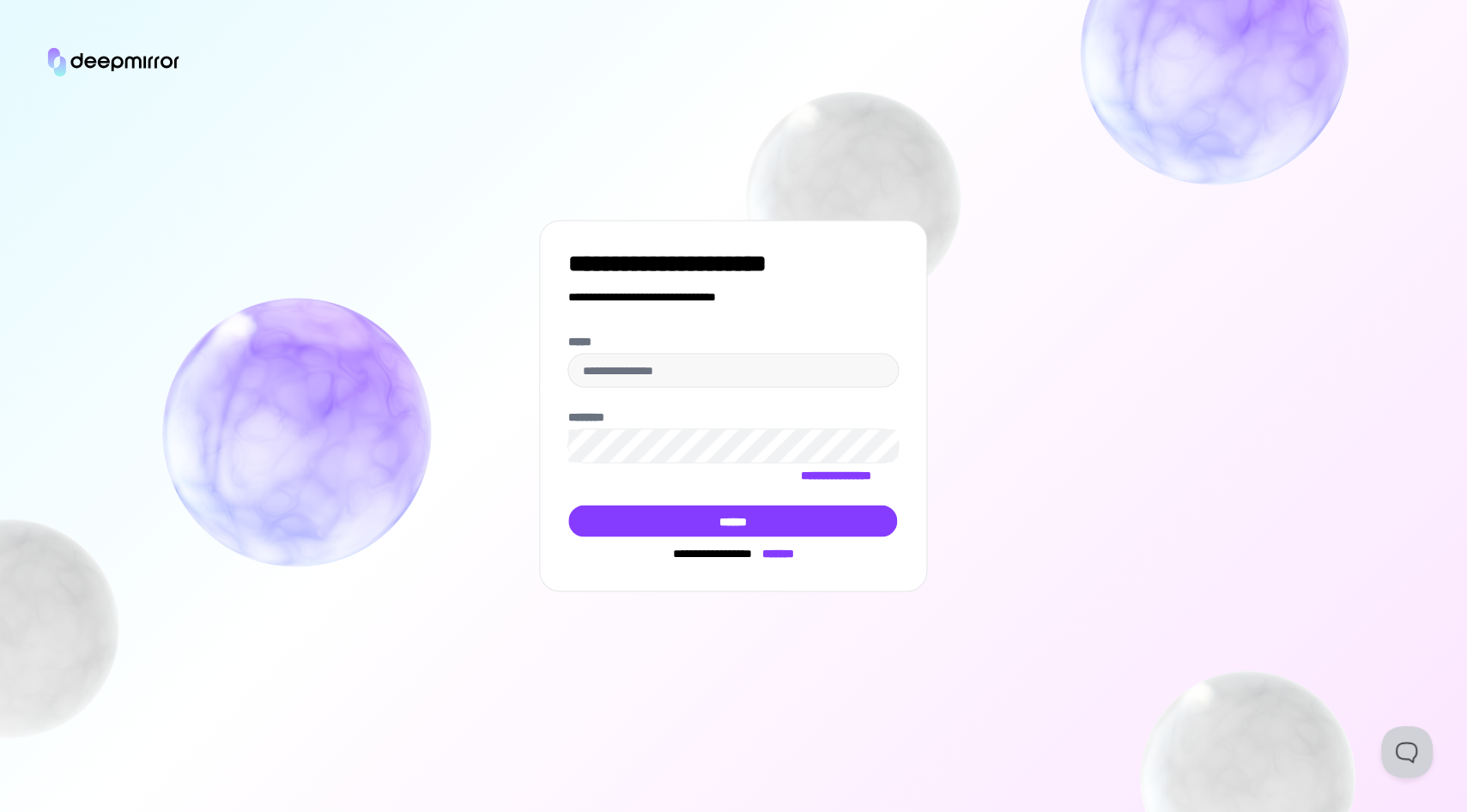 click on "**********" at bounding box center (734, 434) 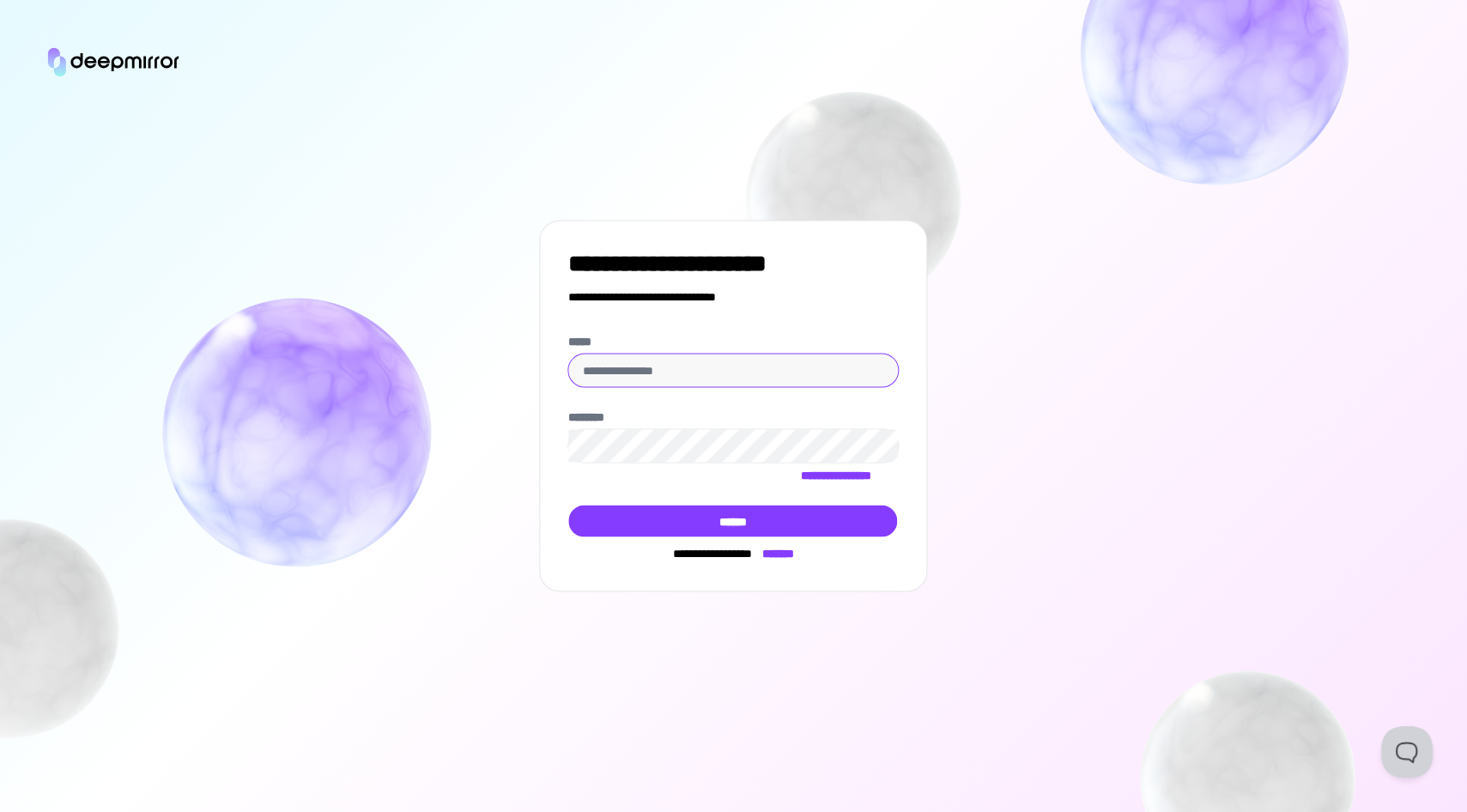 click on "*****" at bounding box center (734, 370) 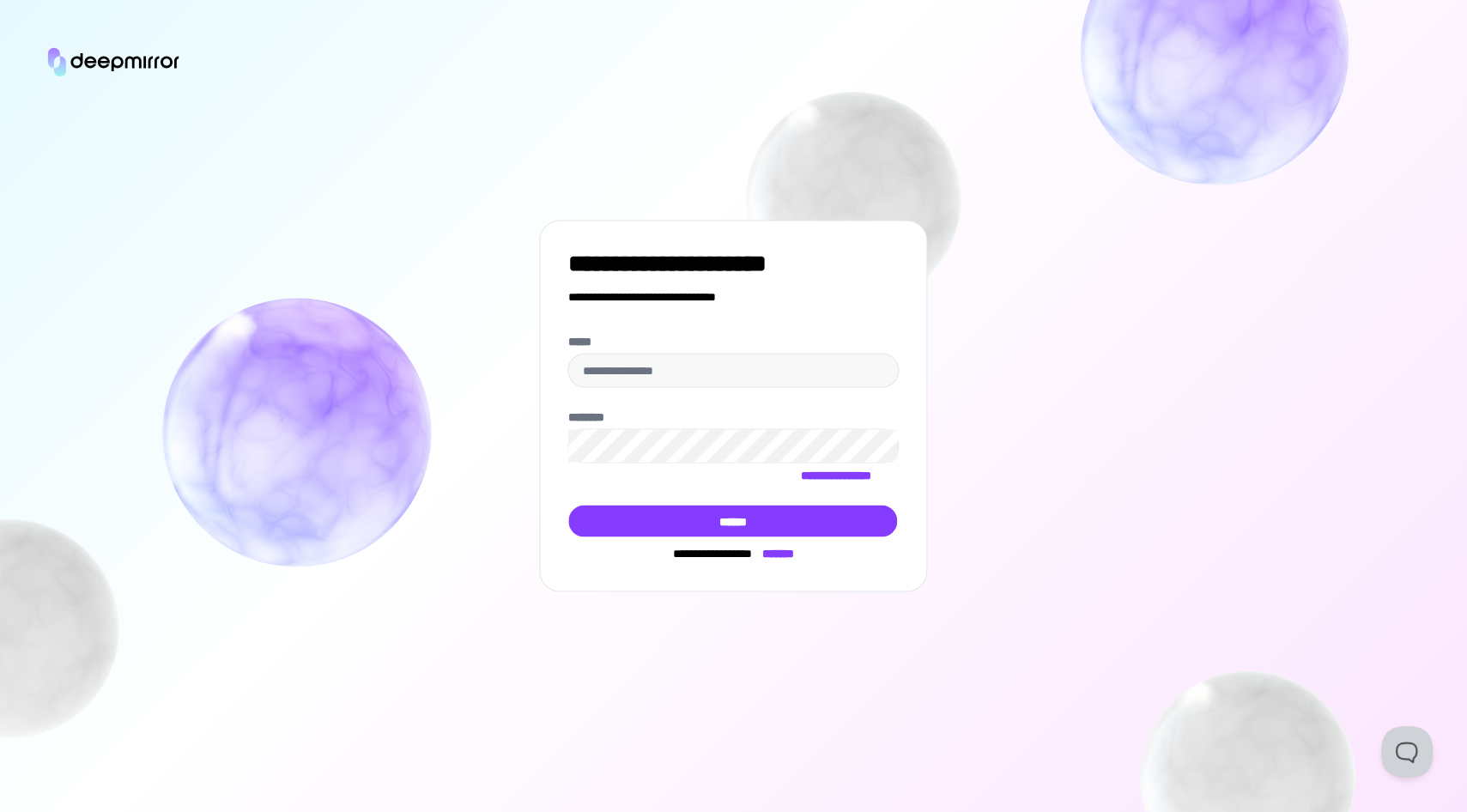 type on "**********" 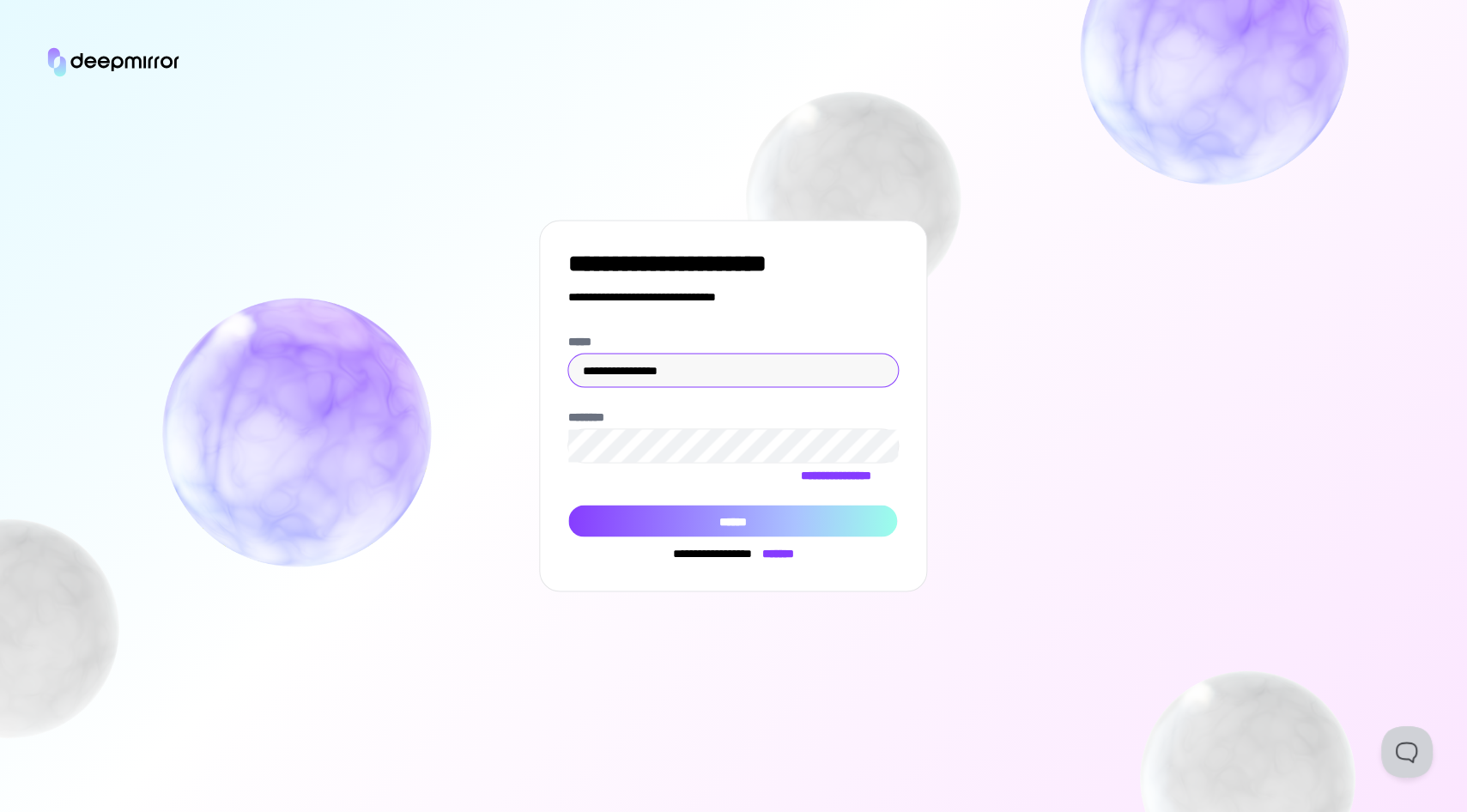 click on "******" at bounding box center [733, 520] 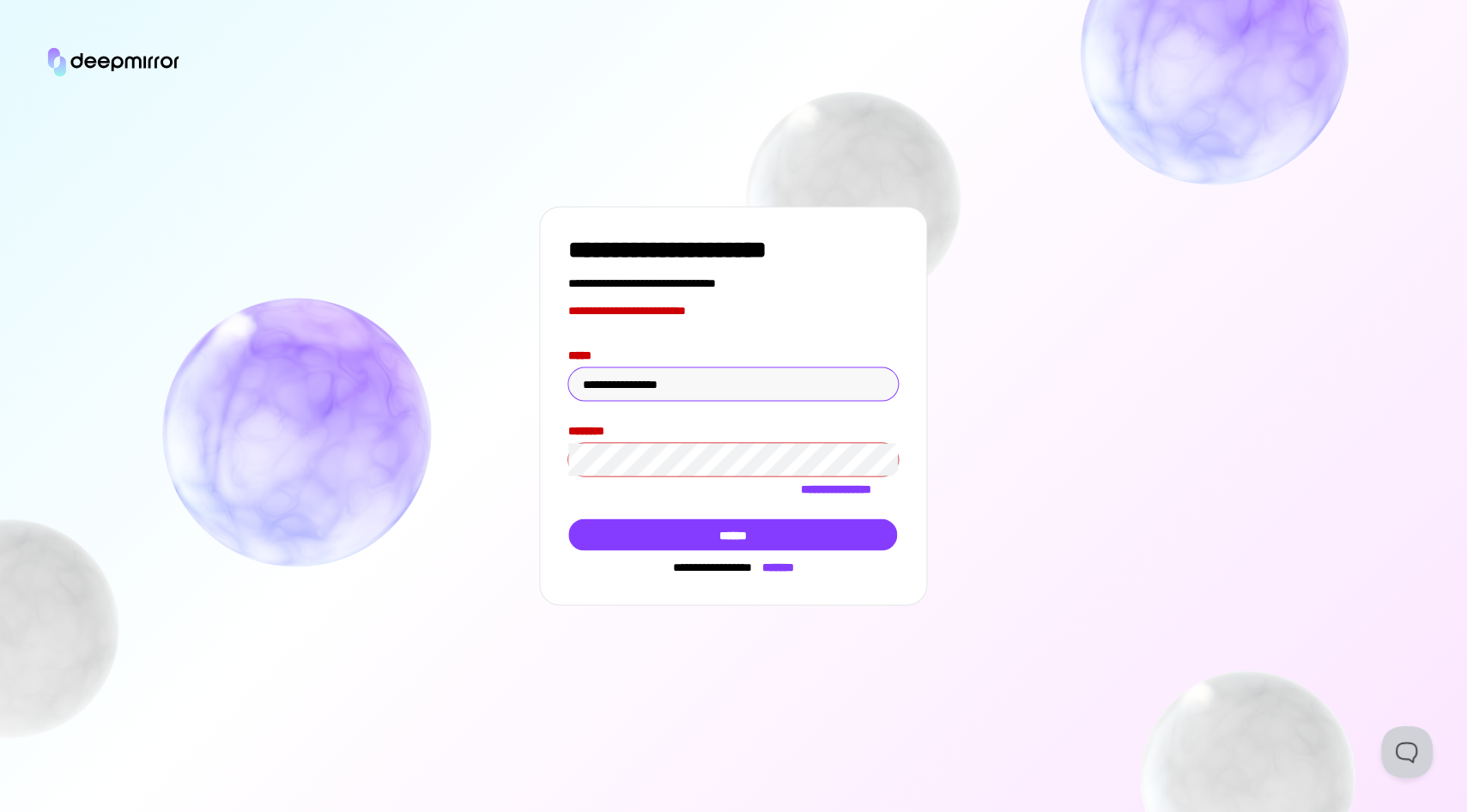 click on "**********" at bounding box center [734, 384] 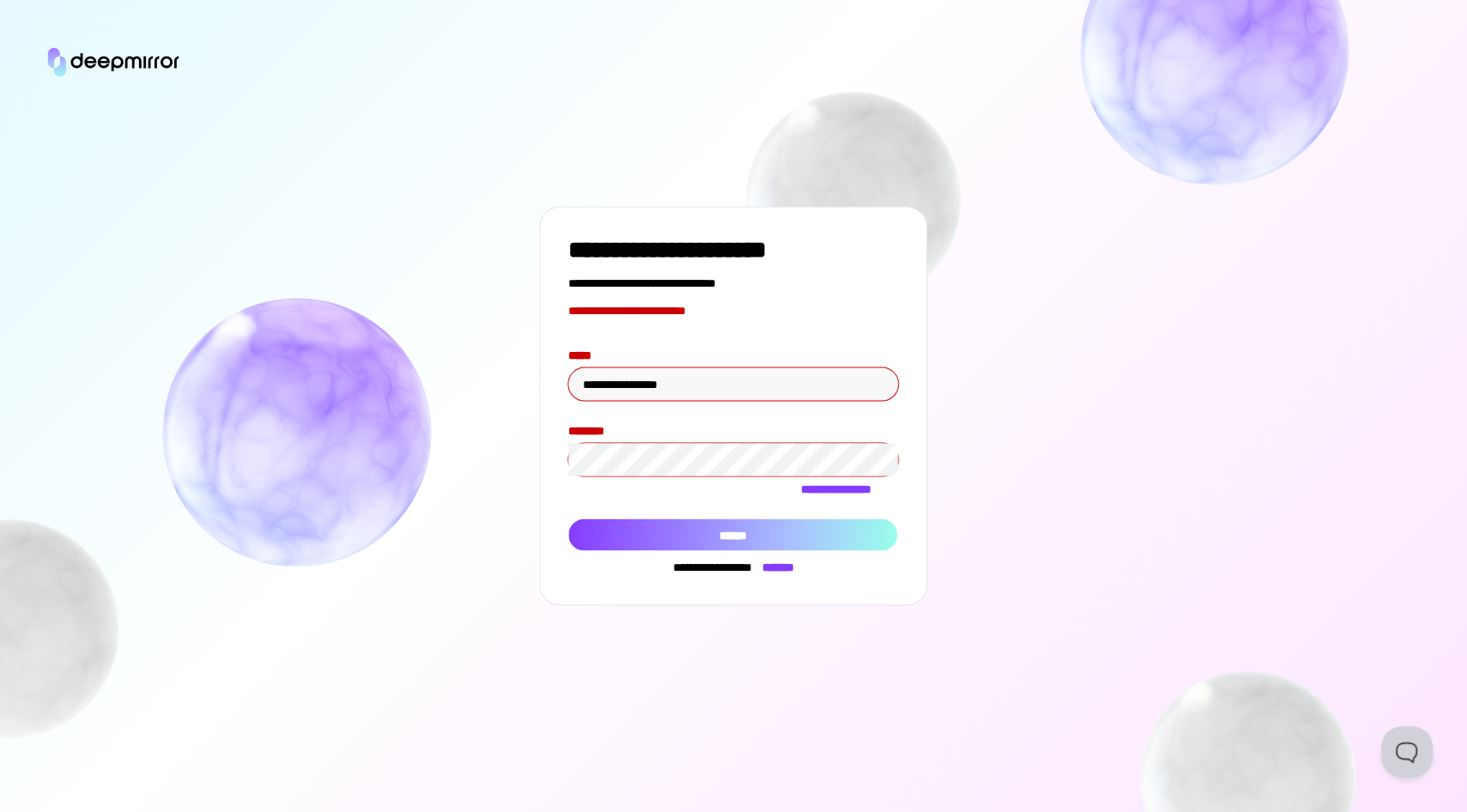 click on "******" at bounding box center [733, 534] 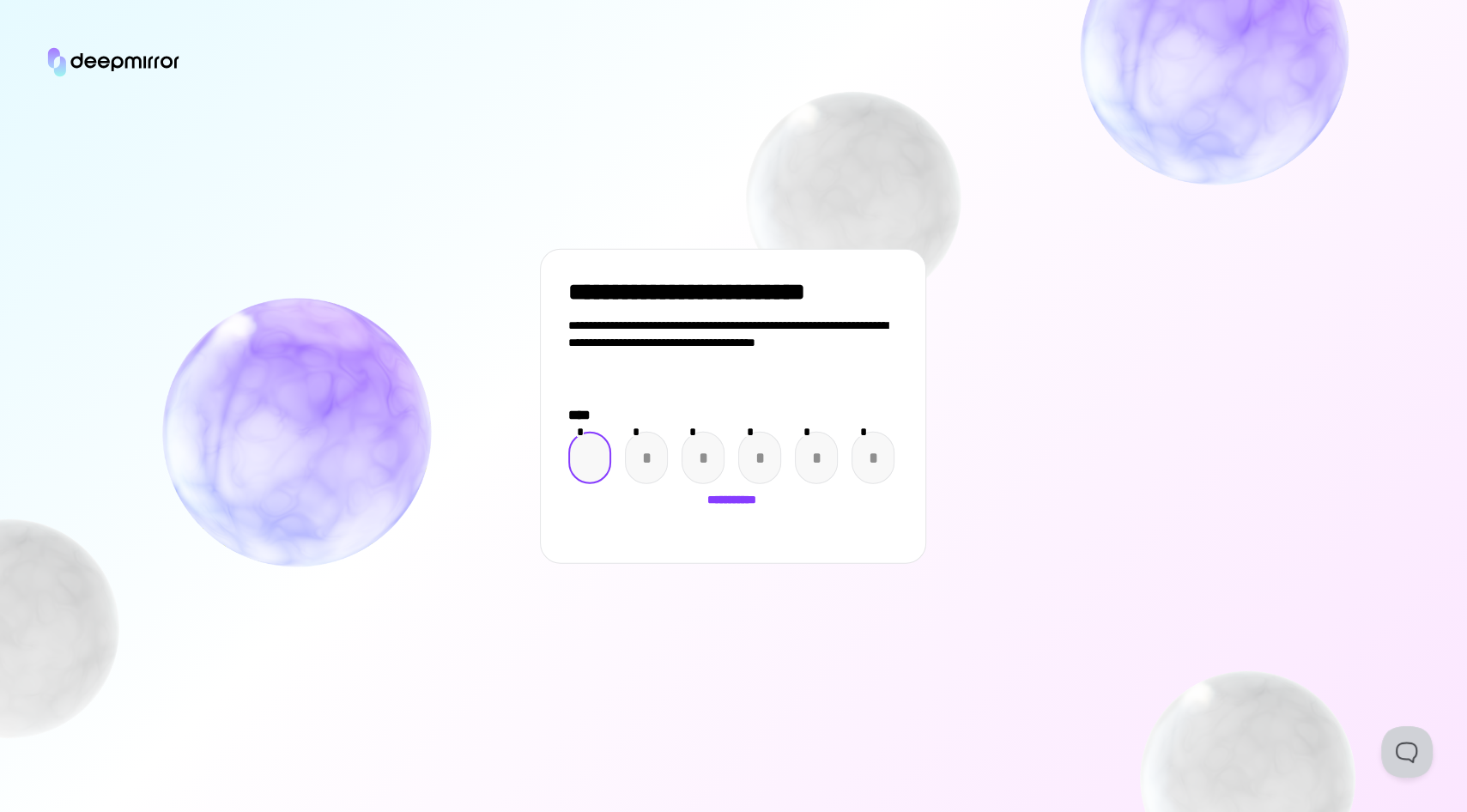 click at bounding box center (590, 458) 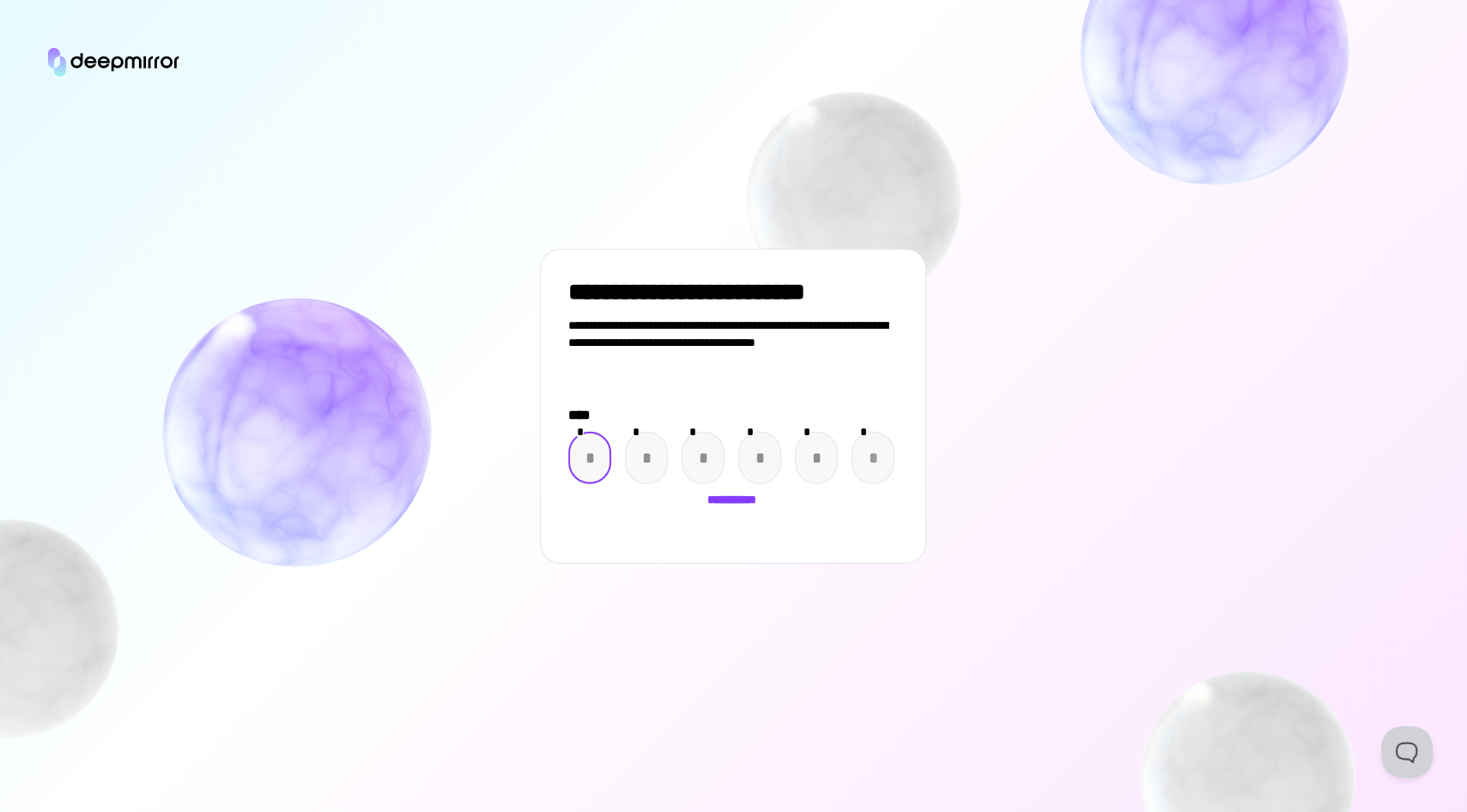 paste on "*" 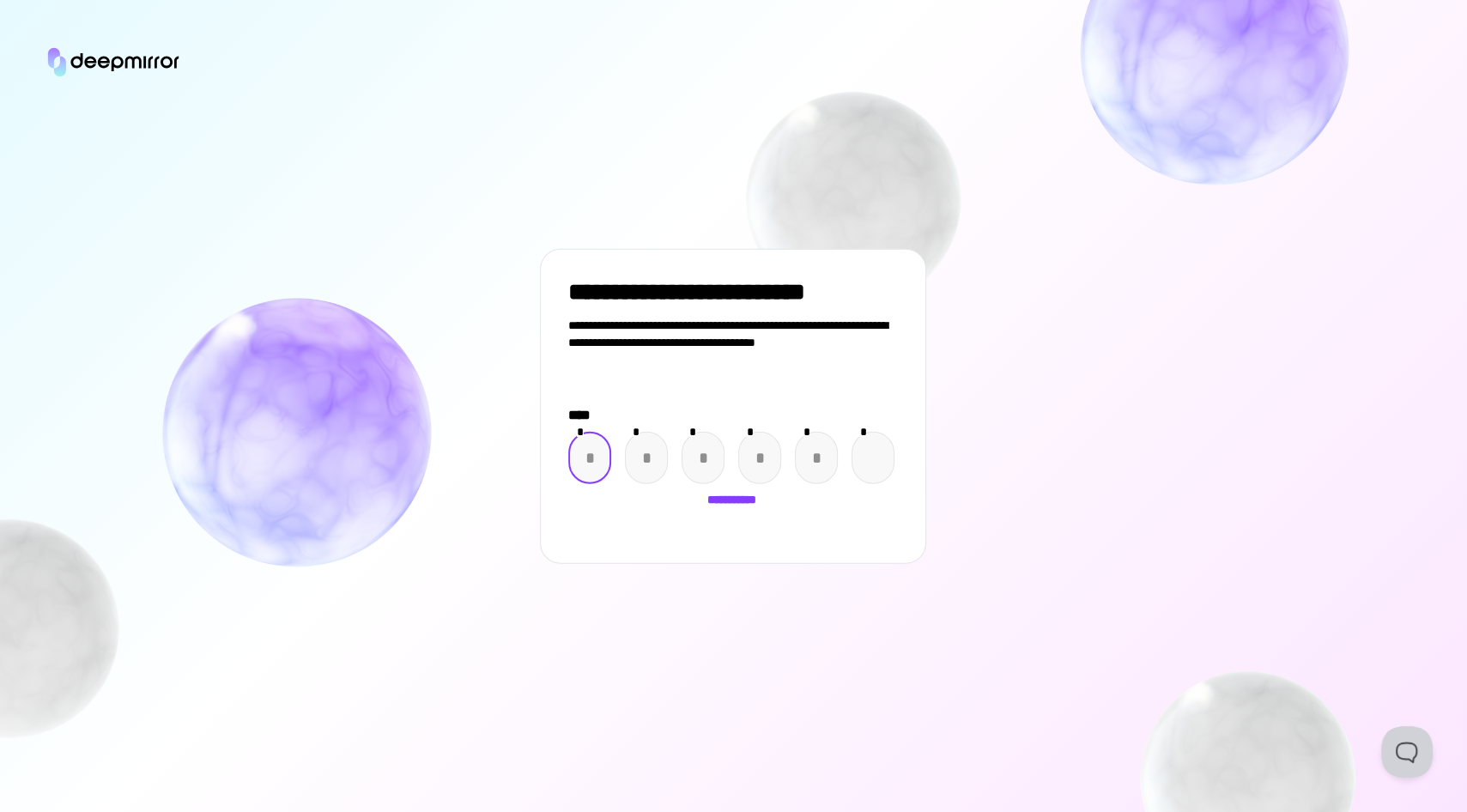 type on "*" 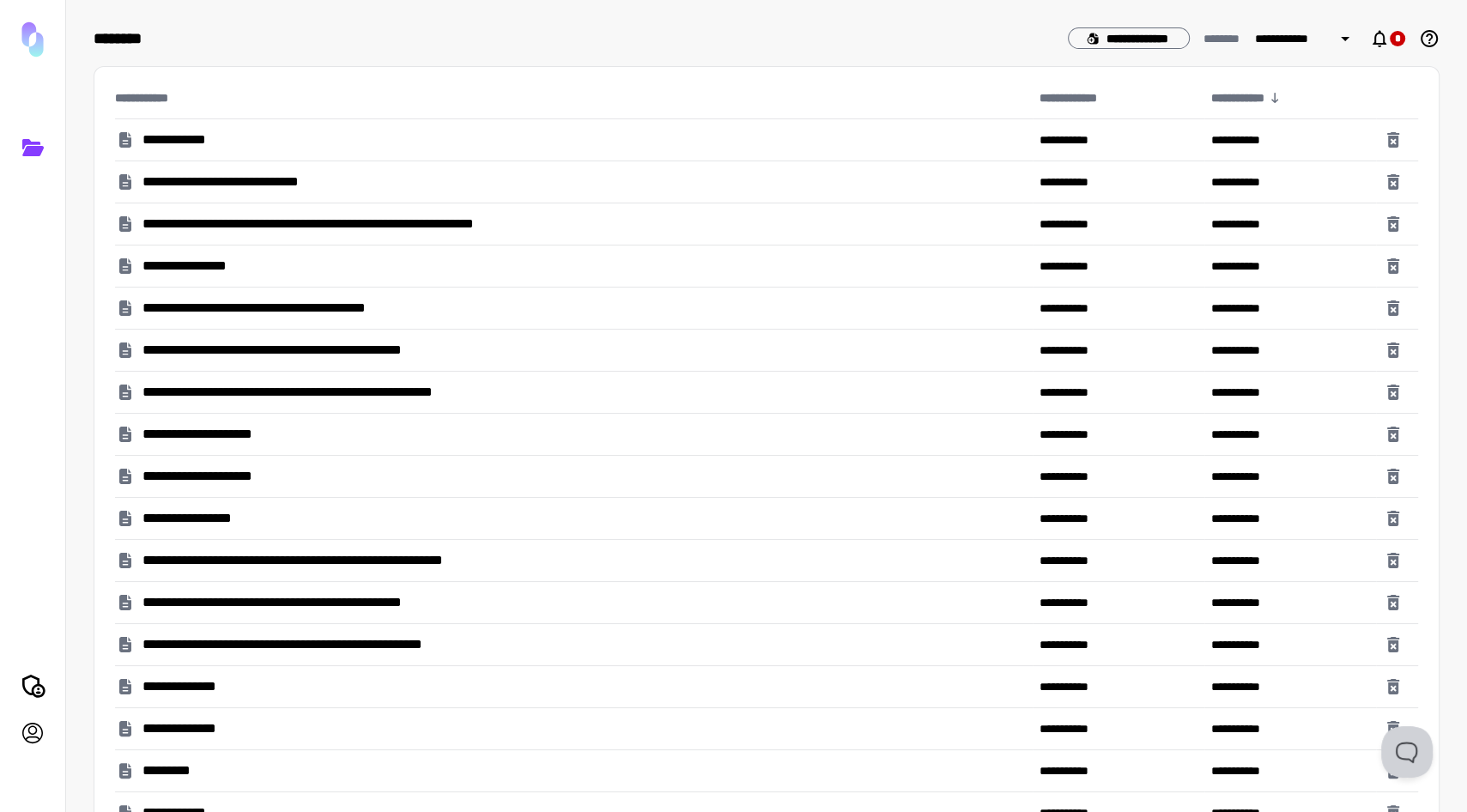 click 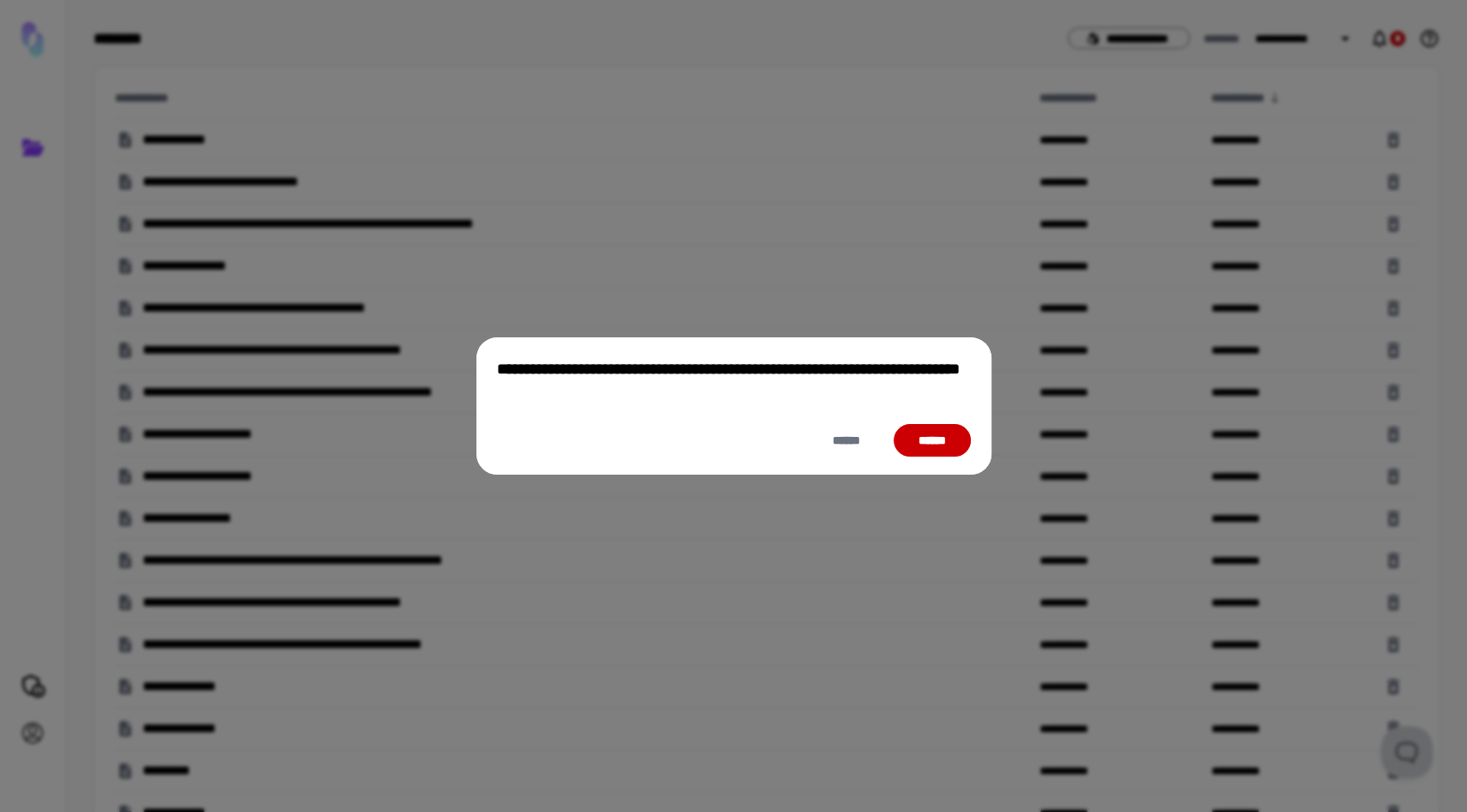 click on "******" at bounding box center (932, 440) 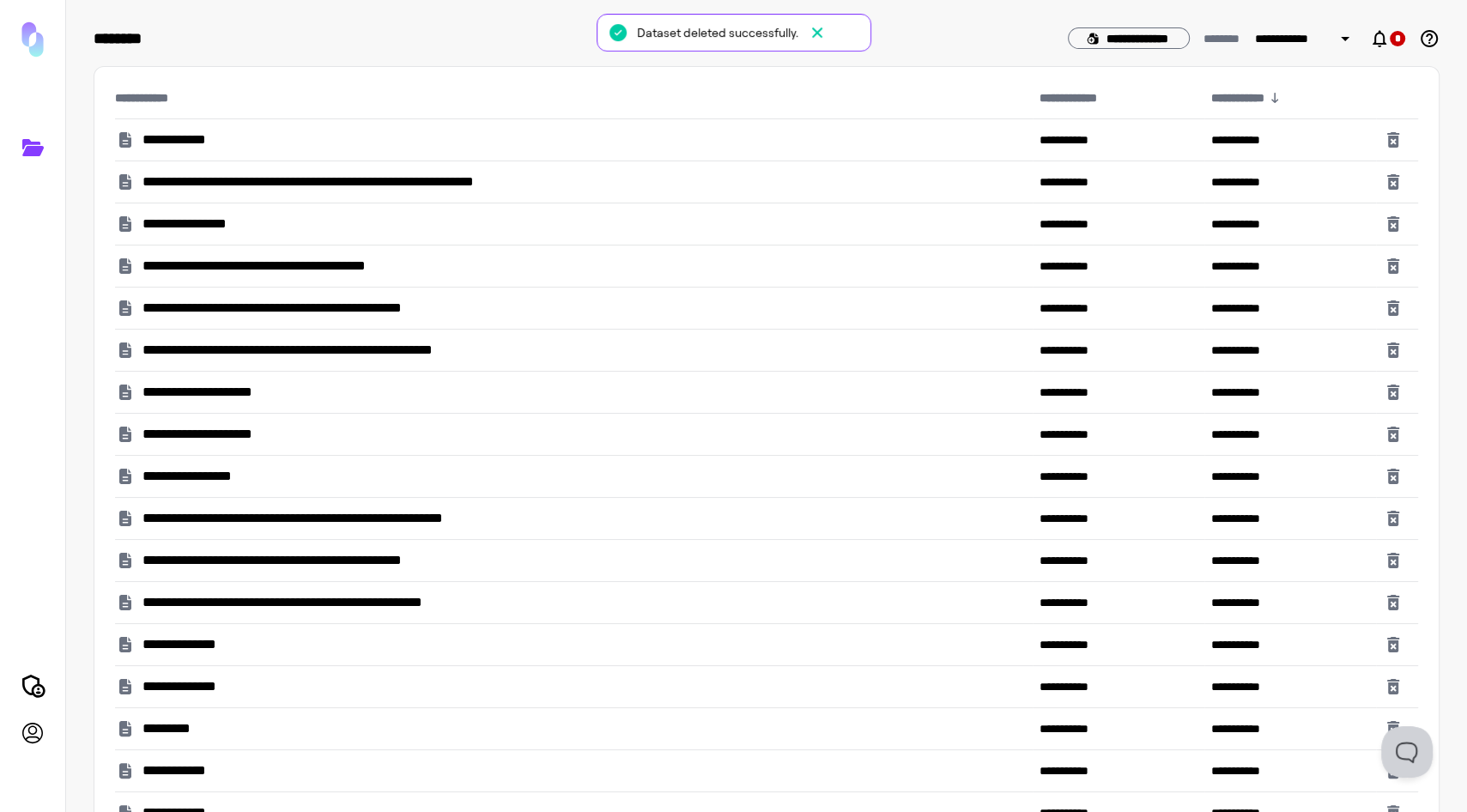 click 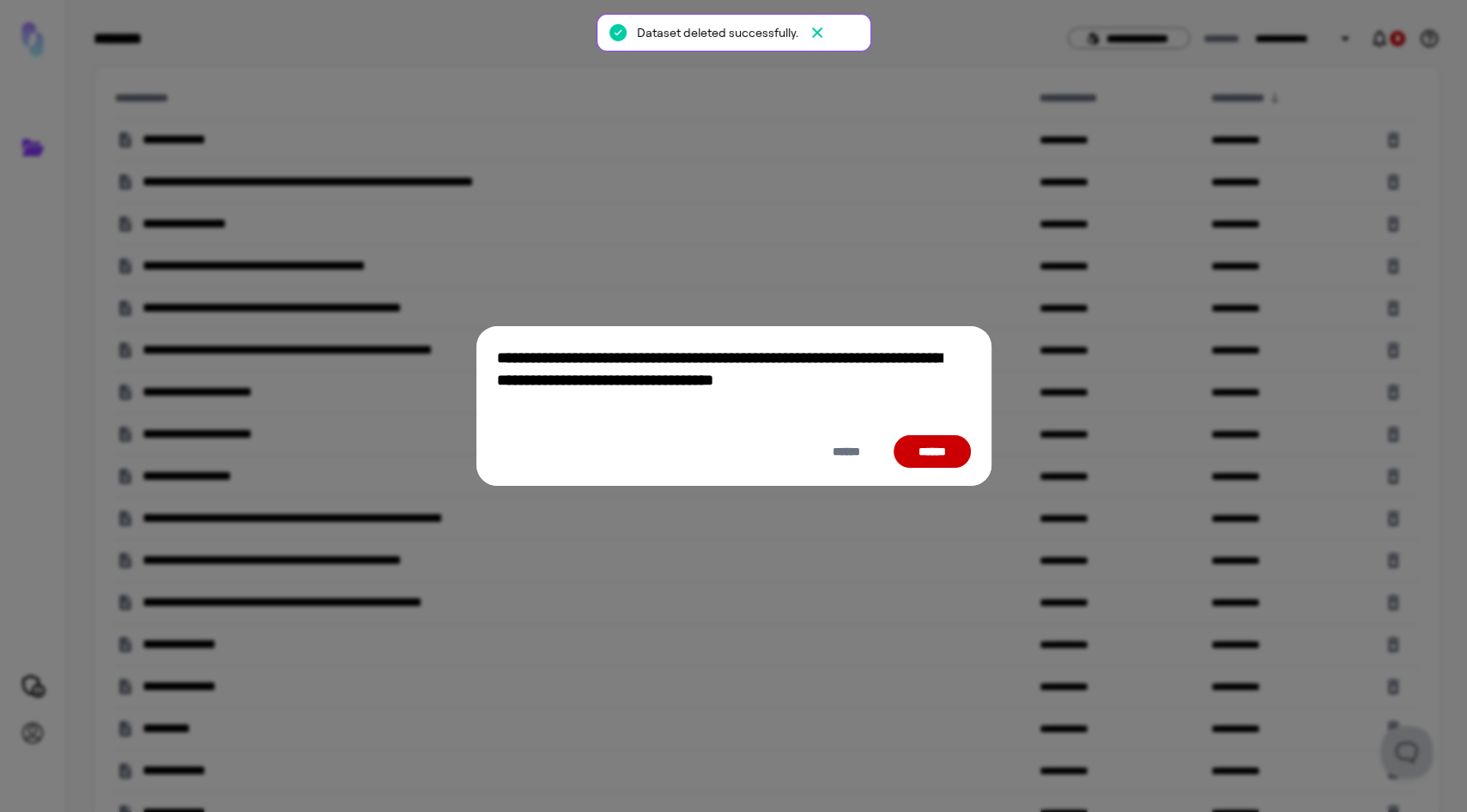 click on "******" at bounding box center [932, 451] 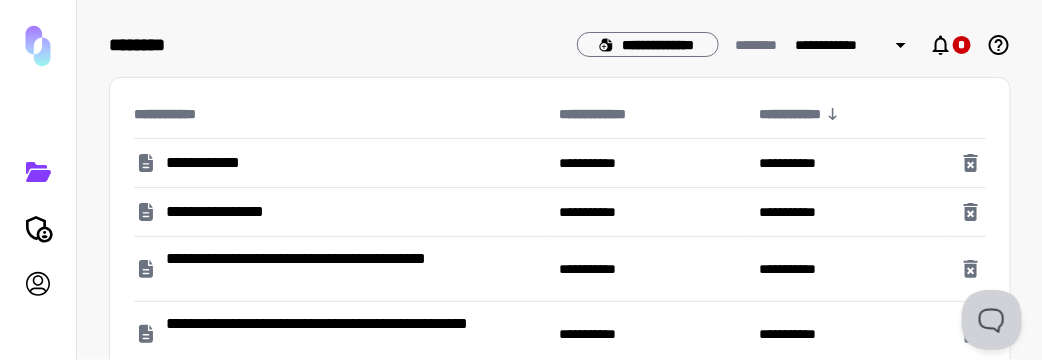 click 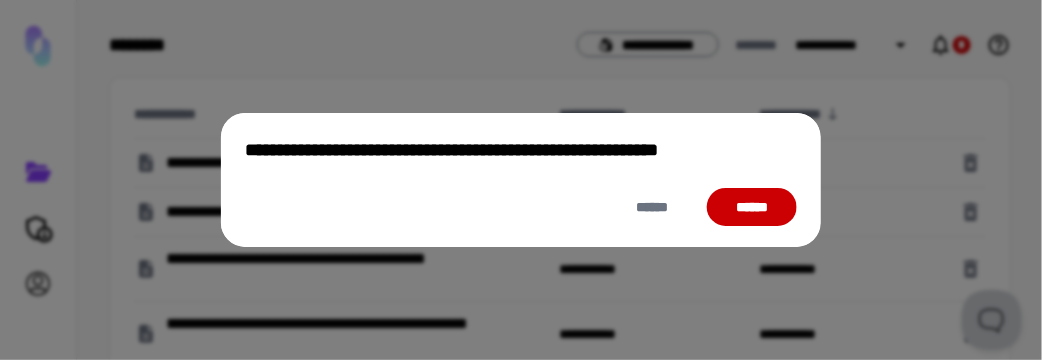 click on "******" at bounding box center [752, 207] 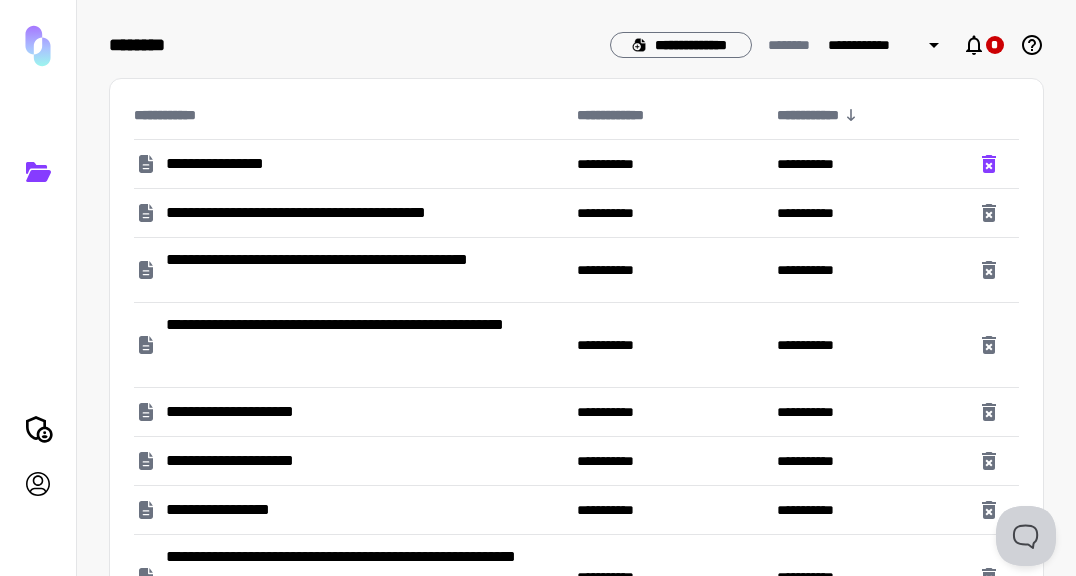 click 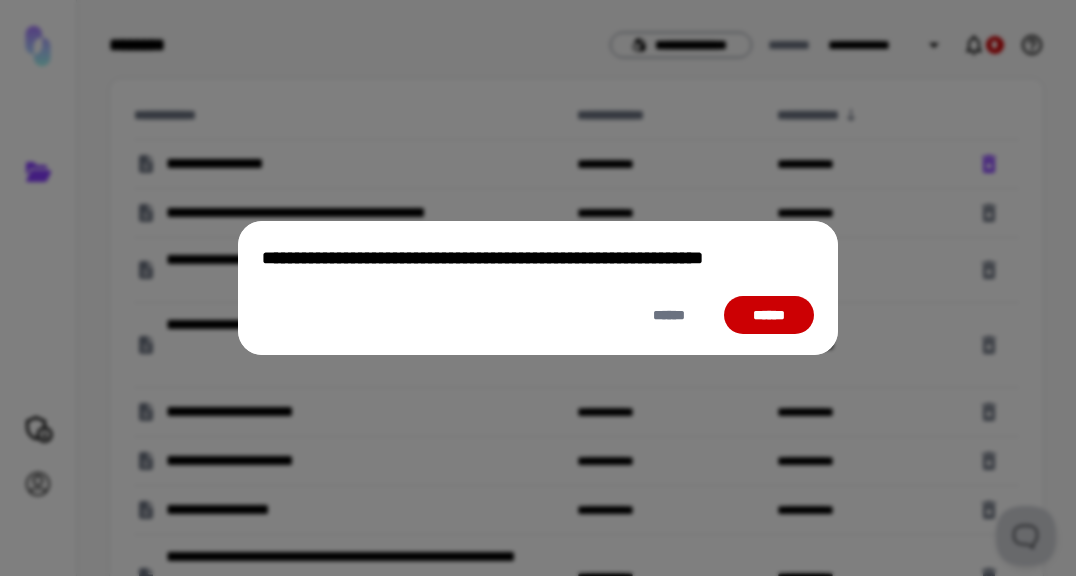 click on "**********" at bounding box center [538, 288] 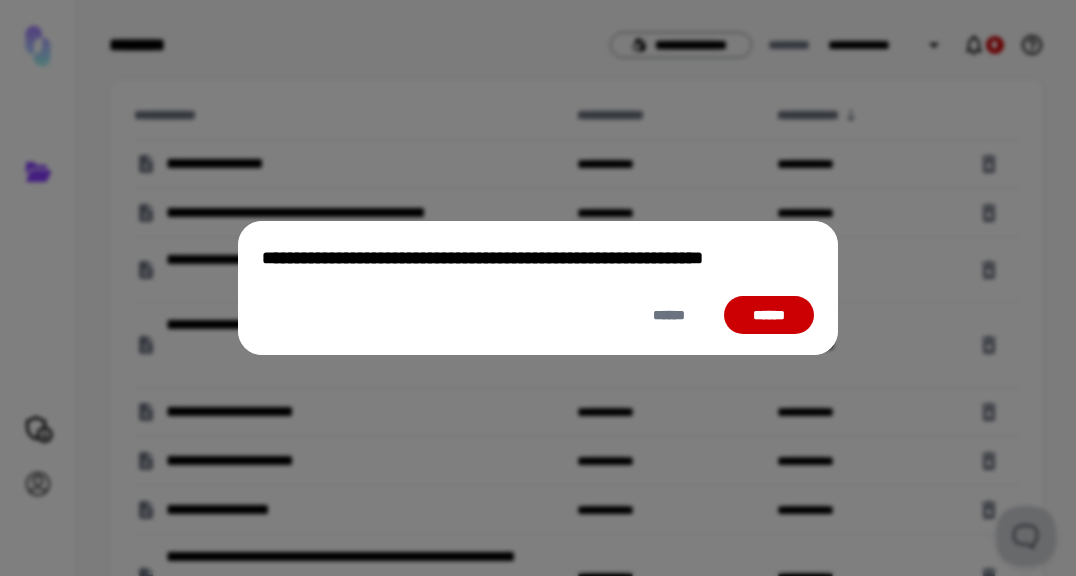 click on "******" at bounding box center (769, 315) 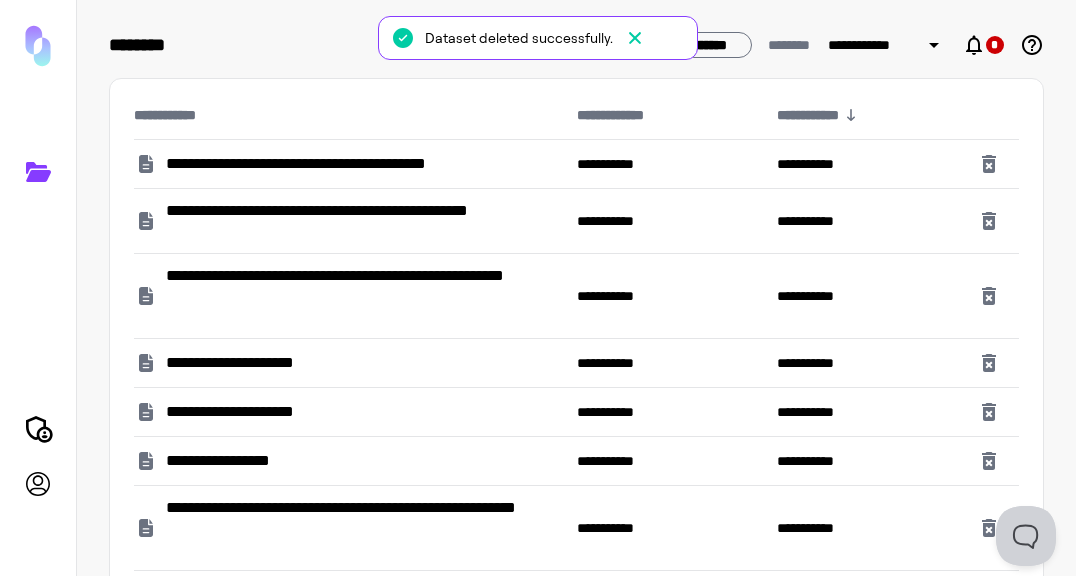 click at bounding box center [994, 164] 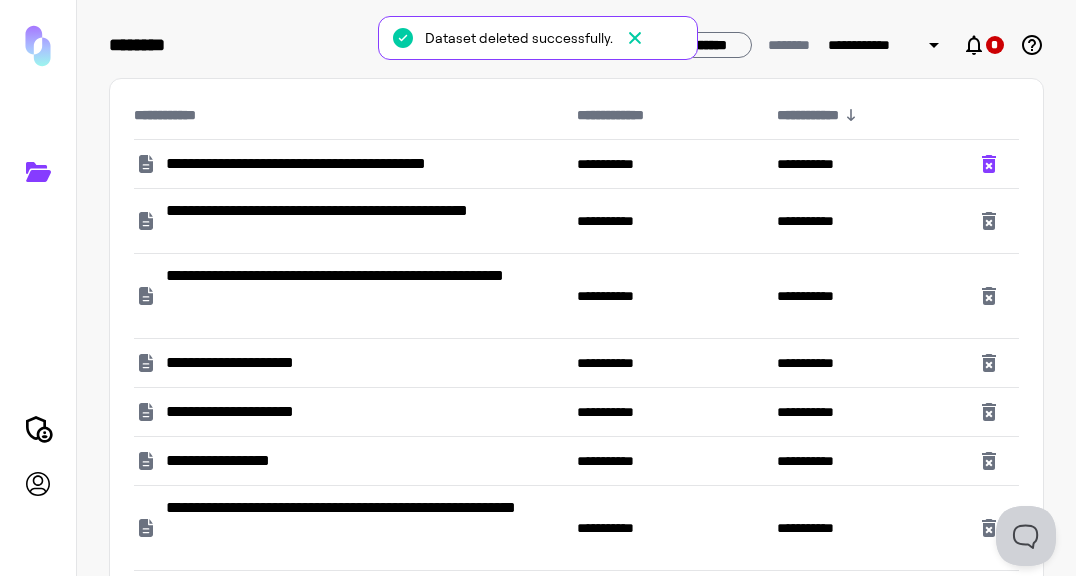 click 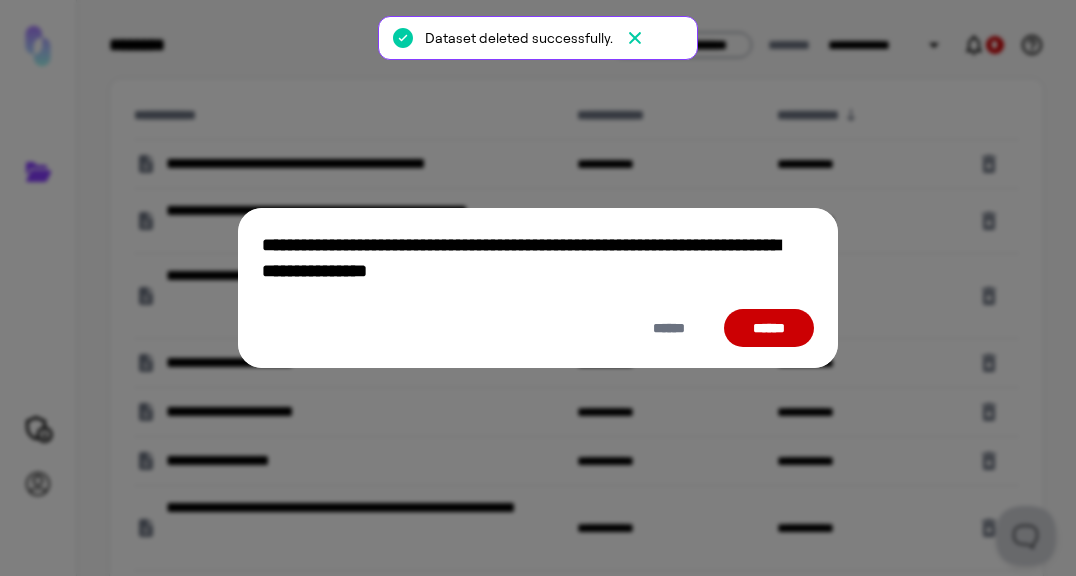 click on "******" at bounding box center [769, 328] 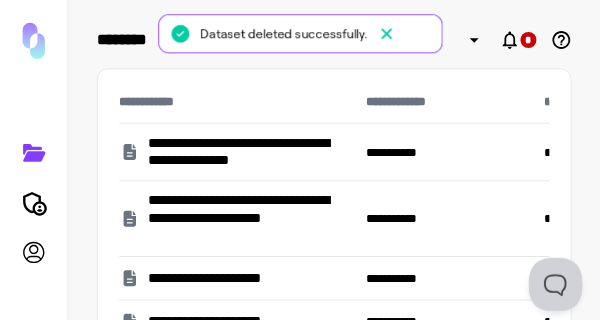scroll, scrollTop: 0, scrollLeft: 235, axis: horizontal 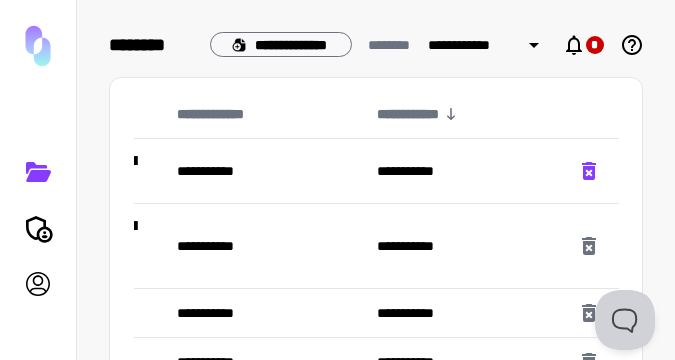 click 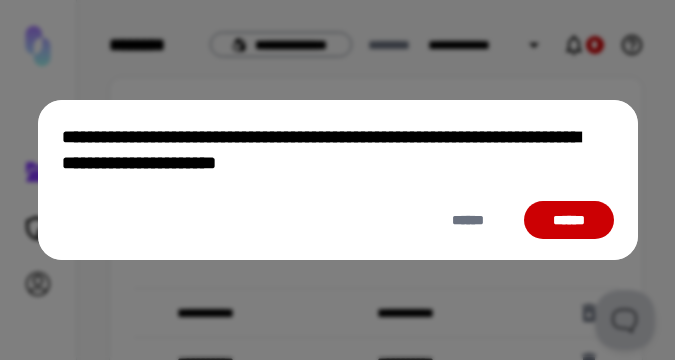 click on "******" at bounding box center (569, 220) 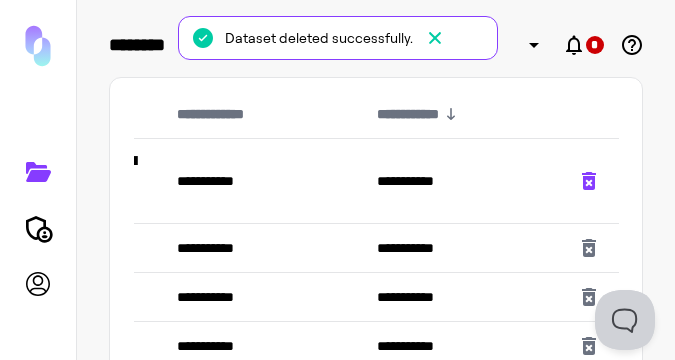 click 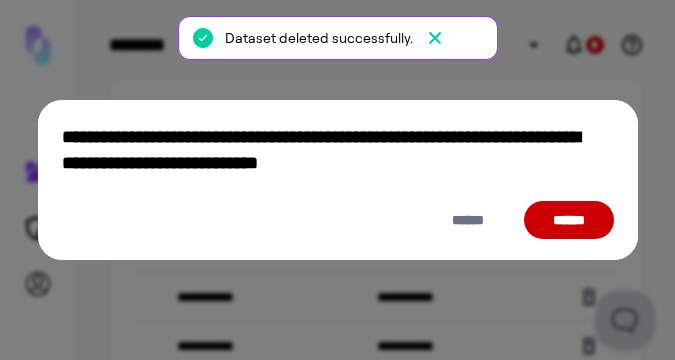 click on "**********" at bounding box center [338, 179] 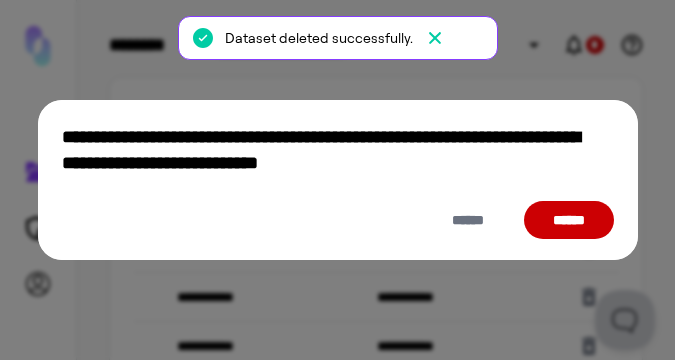 click on "******" at bounding box center [569, 220] 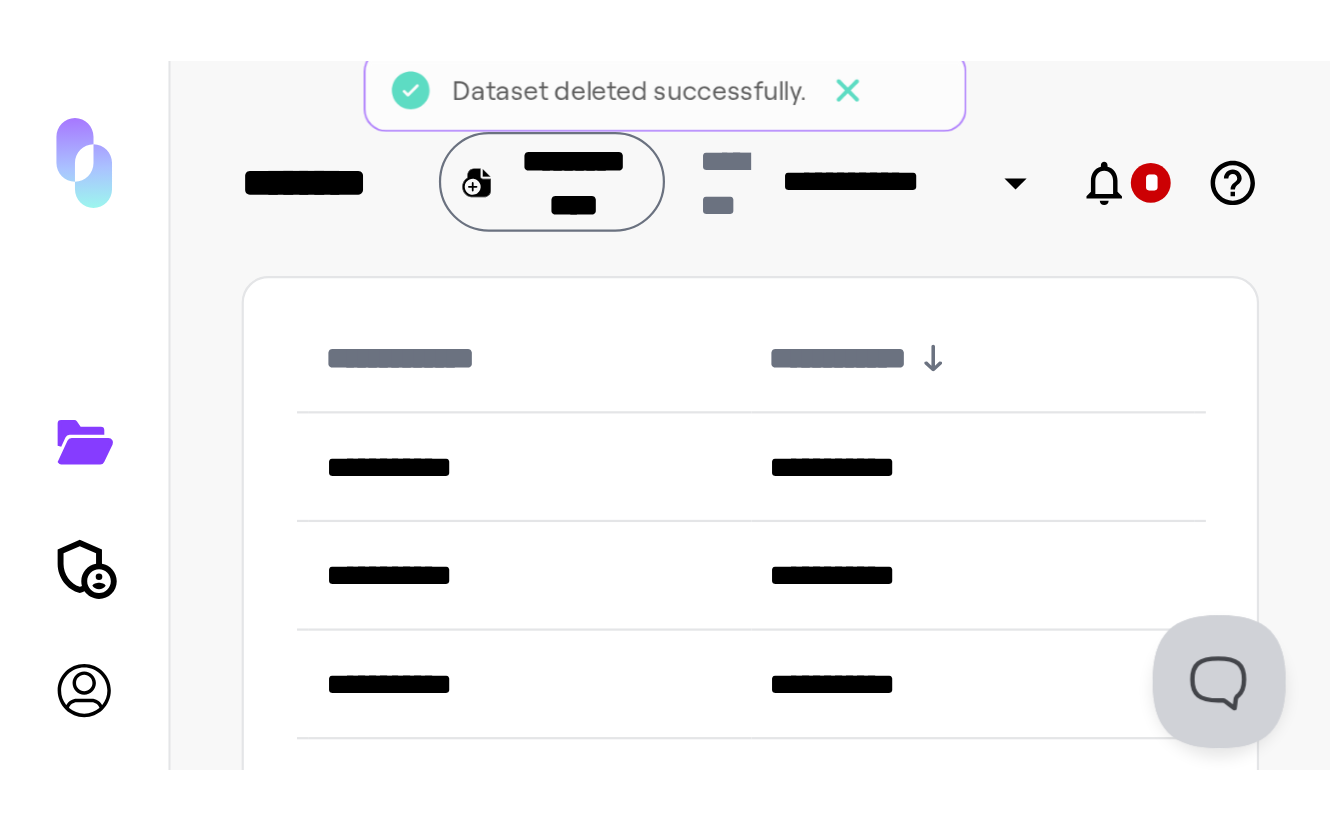 scroll, scrollTop: 0, scrollLeft: 279, axis: horizontal 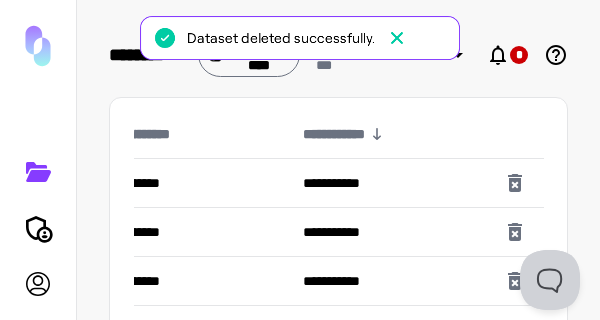 click 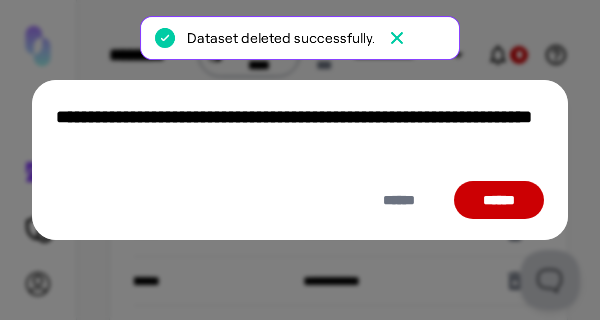 click on "******" at bounding box center [499, 200] 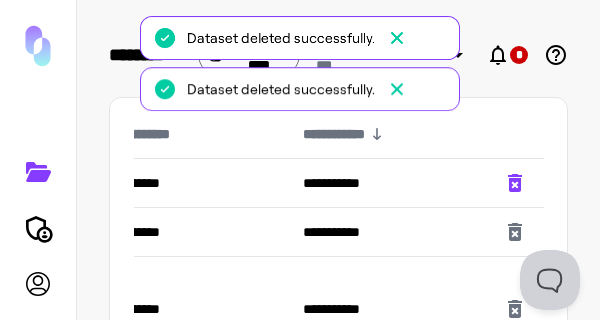 click 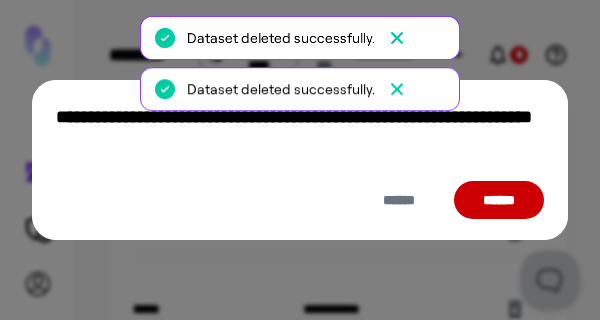 click on "******" at bounding box center (499, 200) 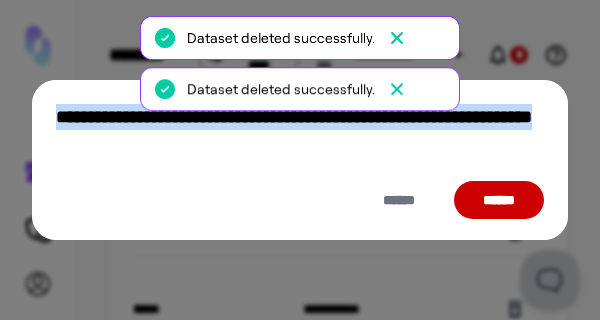click on "****** ******" at bounding box center [300, 199] 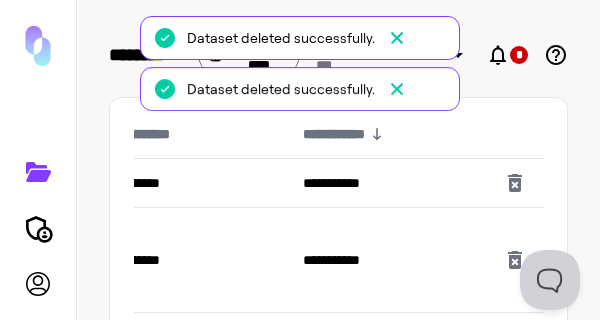 click on "******" at bounding box center (510, 200) 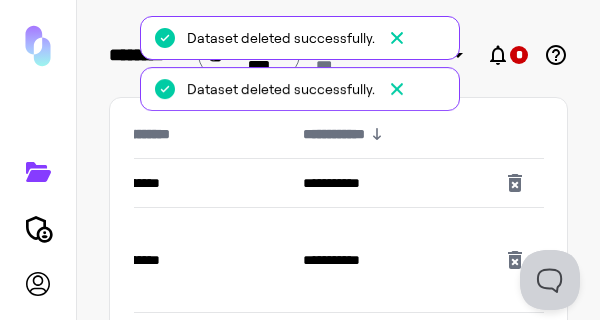 click 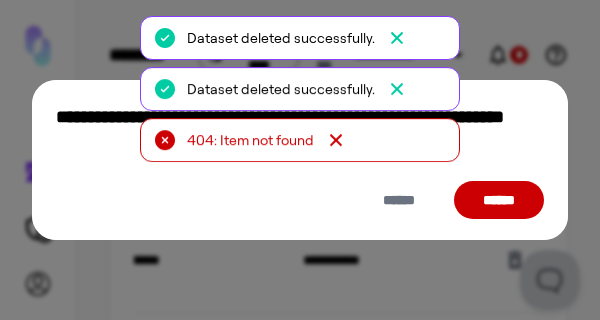 click on "******" at bounding box center (499, 200) 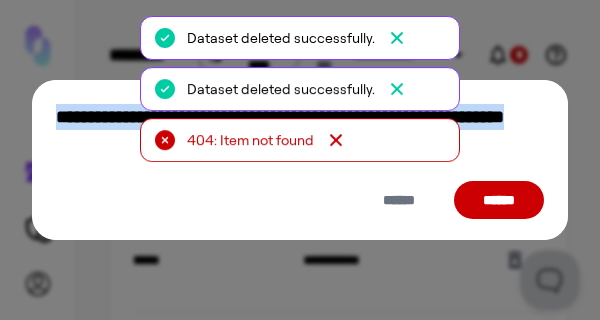 click on "****** ******" at bounding box center (300, 199) 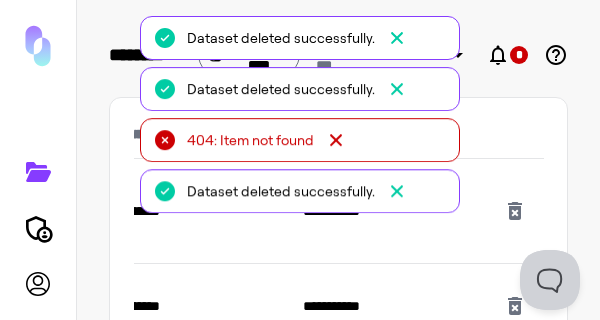 click at bounding box center [520, 211] 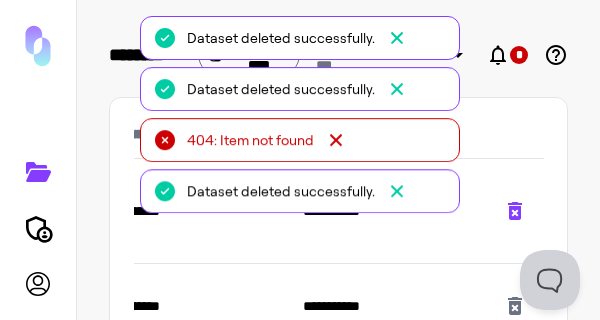 click 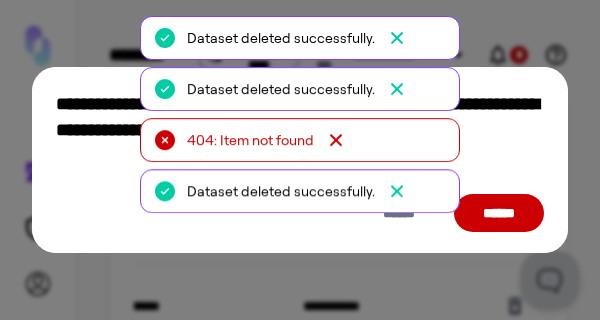 click on "******" at bounding box center (499, 213) 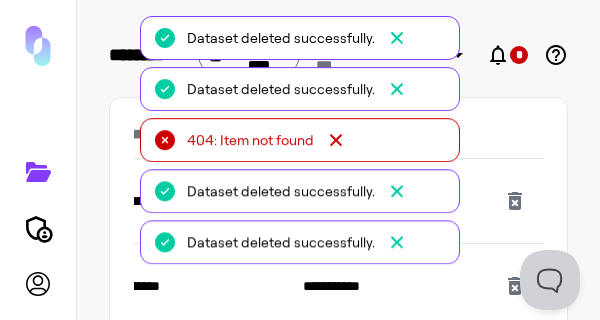 click 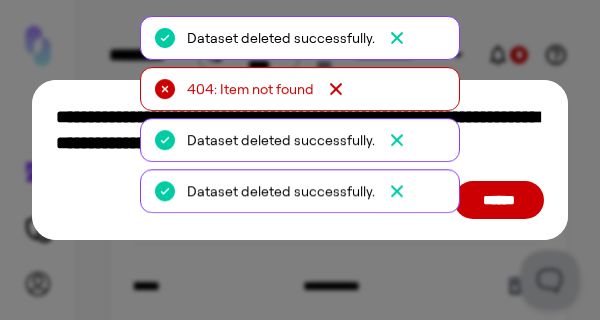 click on "******" at bounding box center [499, 200] 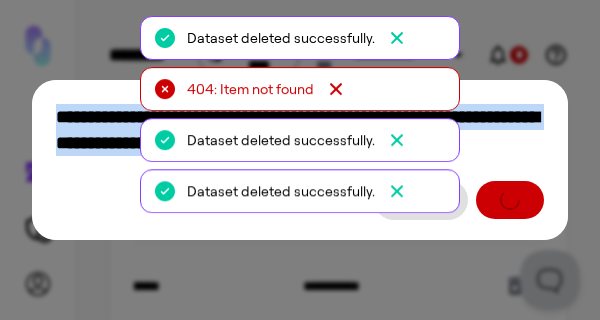 click on "******" at bounding box center (300, 199) 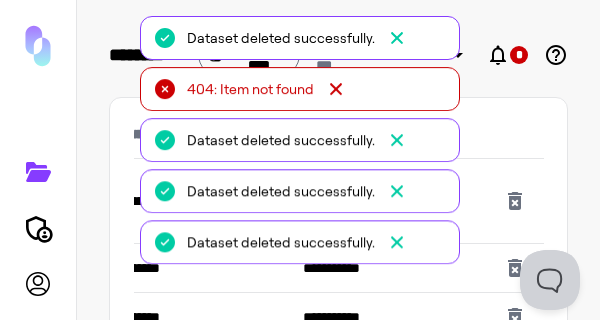 click 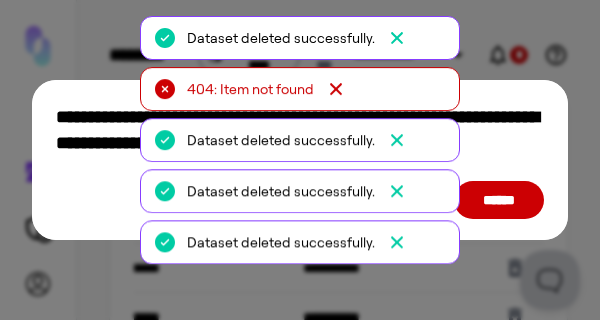 click on "******" at bounding box center [499, 200] 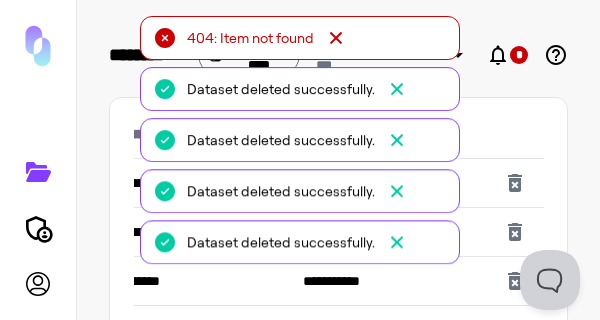 click on "******" at bounding box center [510, 200] 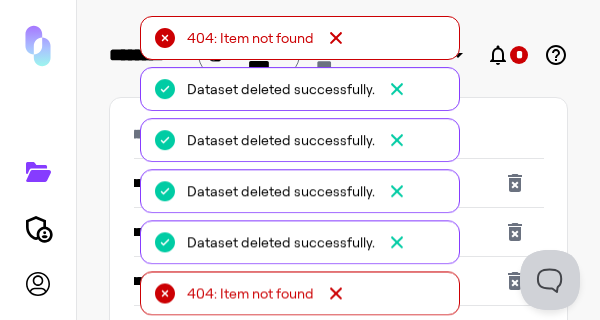 click at bounding box center [520, 183] 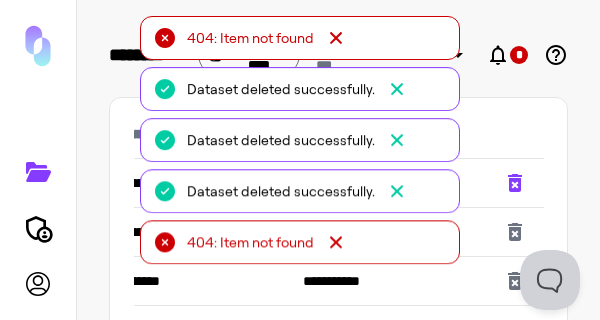 click 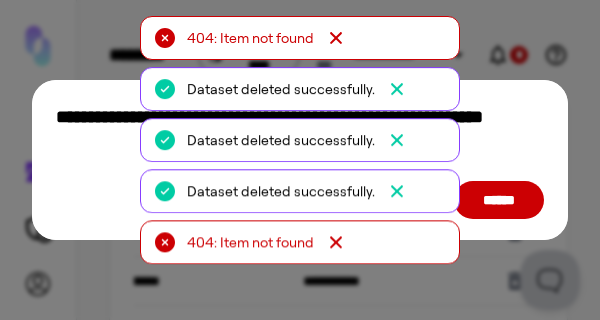 click on "******" at bounding box center [499, 200] 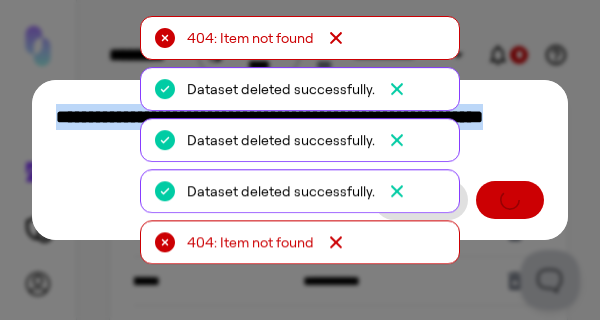 click on "******" at bounding box center (300, 199) 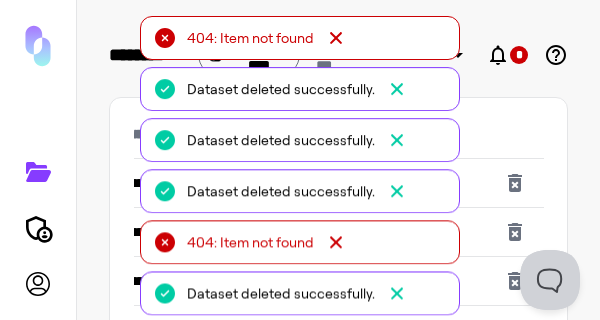 click on "******" at bounding box center [499, 200] 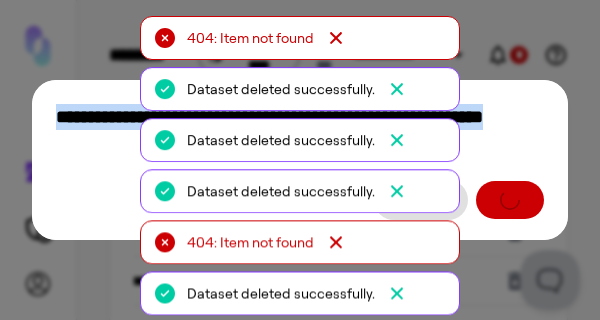 click on "******" at bounding box center [300, 199] 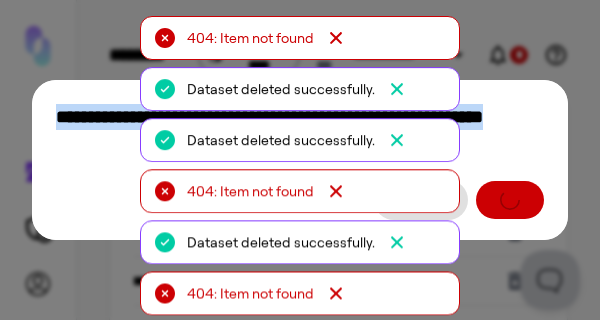 click on "******" at bounding box center [300, 199] 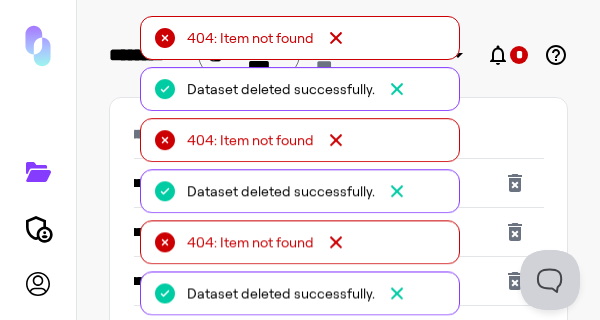 click 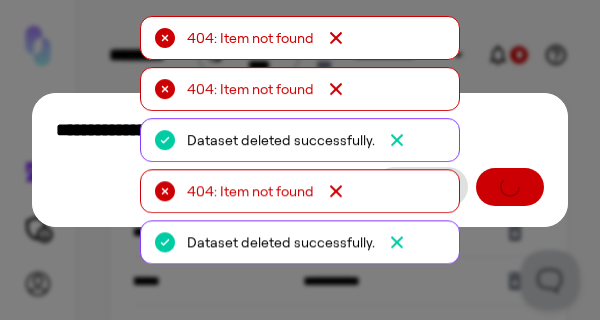 click at bounding box center [510, 187] 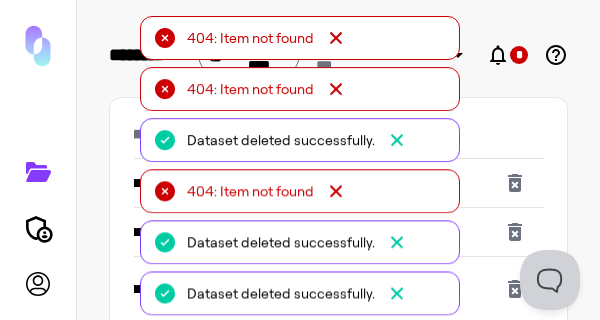 click 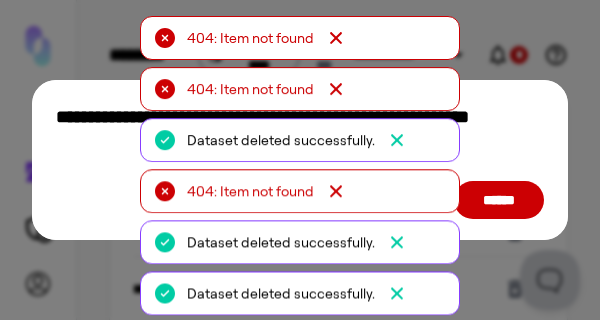 click on "******" at bounding box center [499, 200] 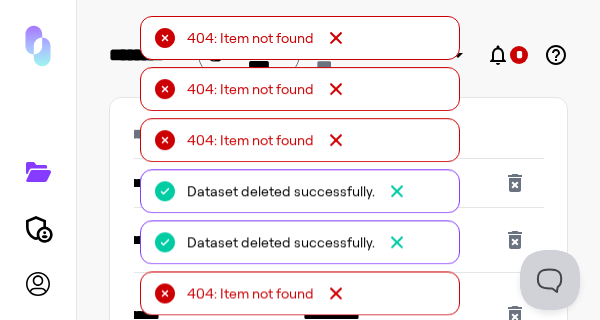 click 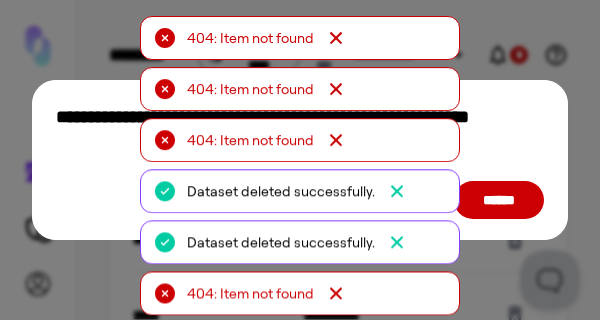 click on "******" at bounding box center (499, 200) 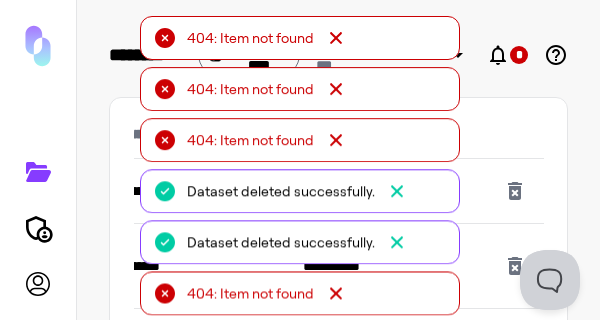 click 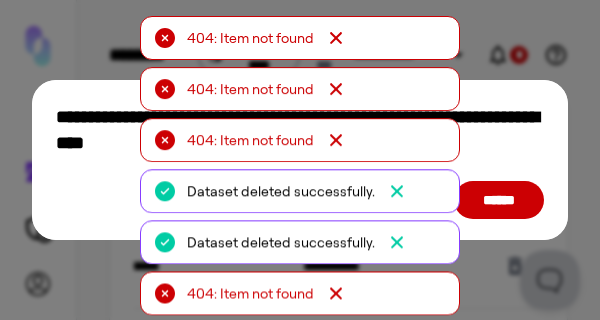 click on "******" at bounding box center [499, 200] 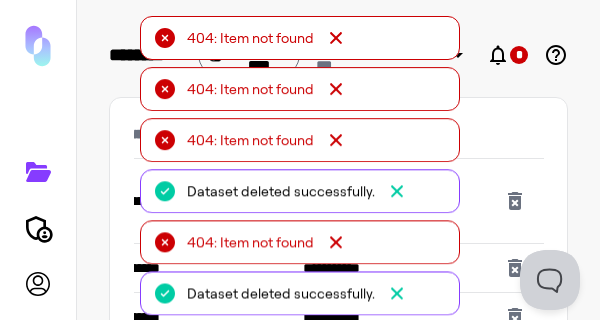 click 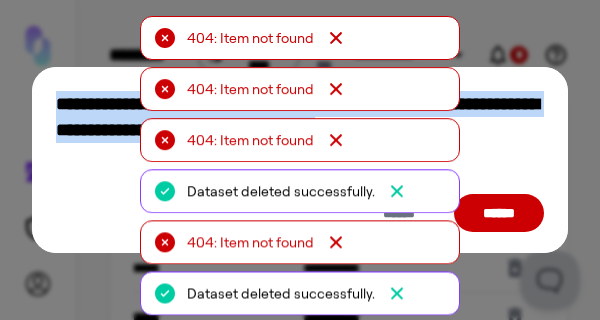 click on "**********" at bounding box center [300, 159] 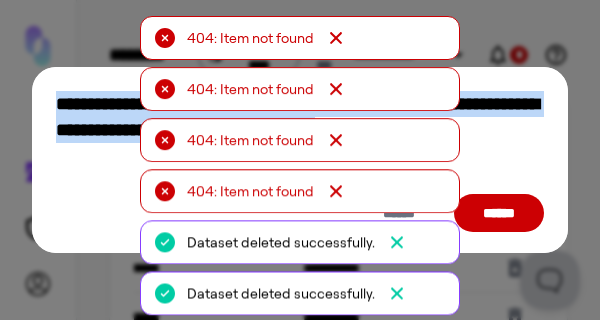 click on "******" at bounding box center [499, 213] 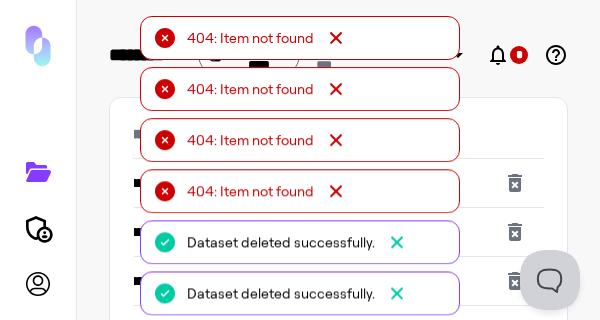 click 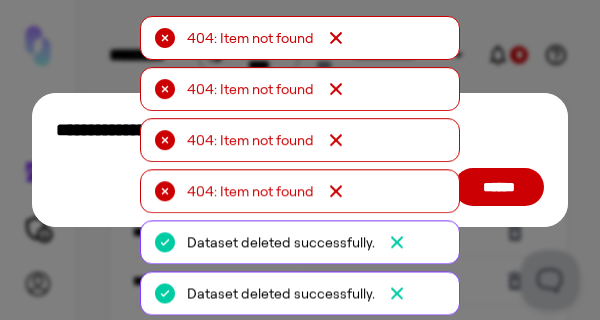 click on "******" at bounding box center (499, 187) 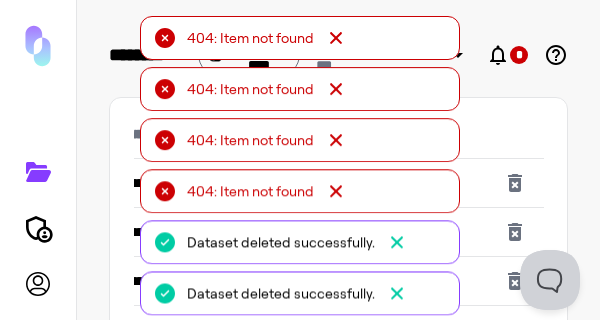 click 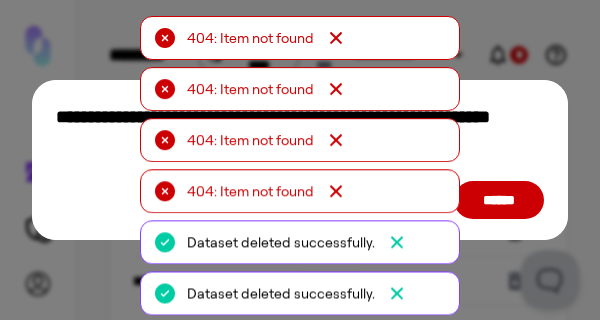 click on "******" at bounding box center [499, 200] 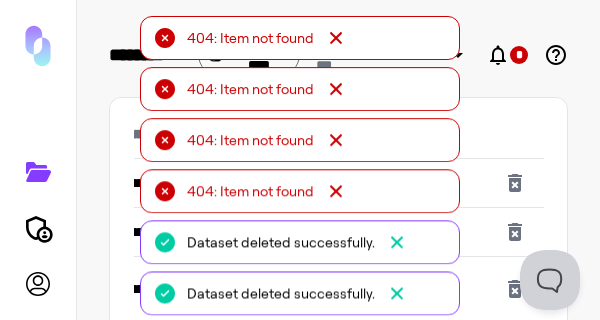 click 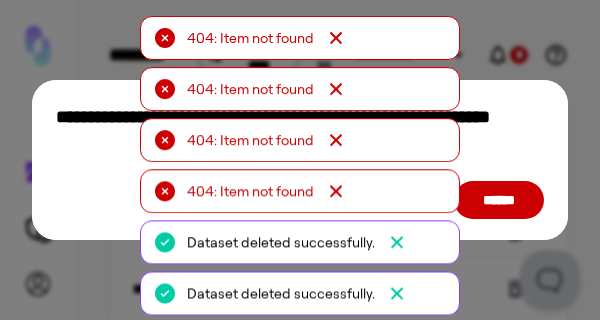 click on "******" at bounding box center (499, 200) 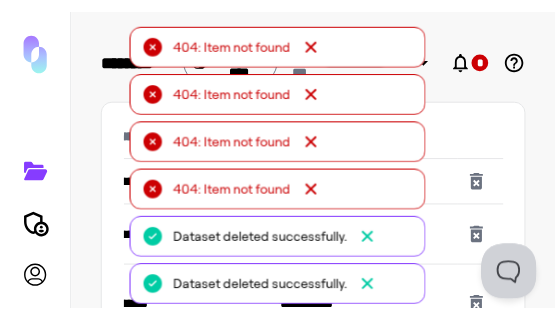 scroll, scrollTop: 0, scrollLeft: 0, axis: both 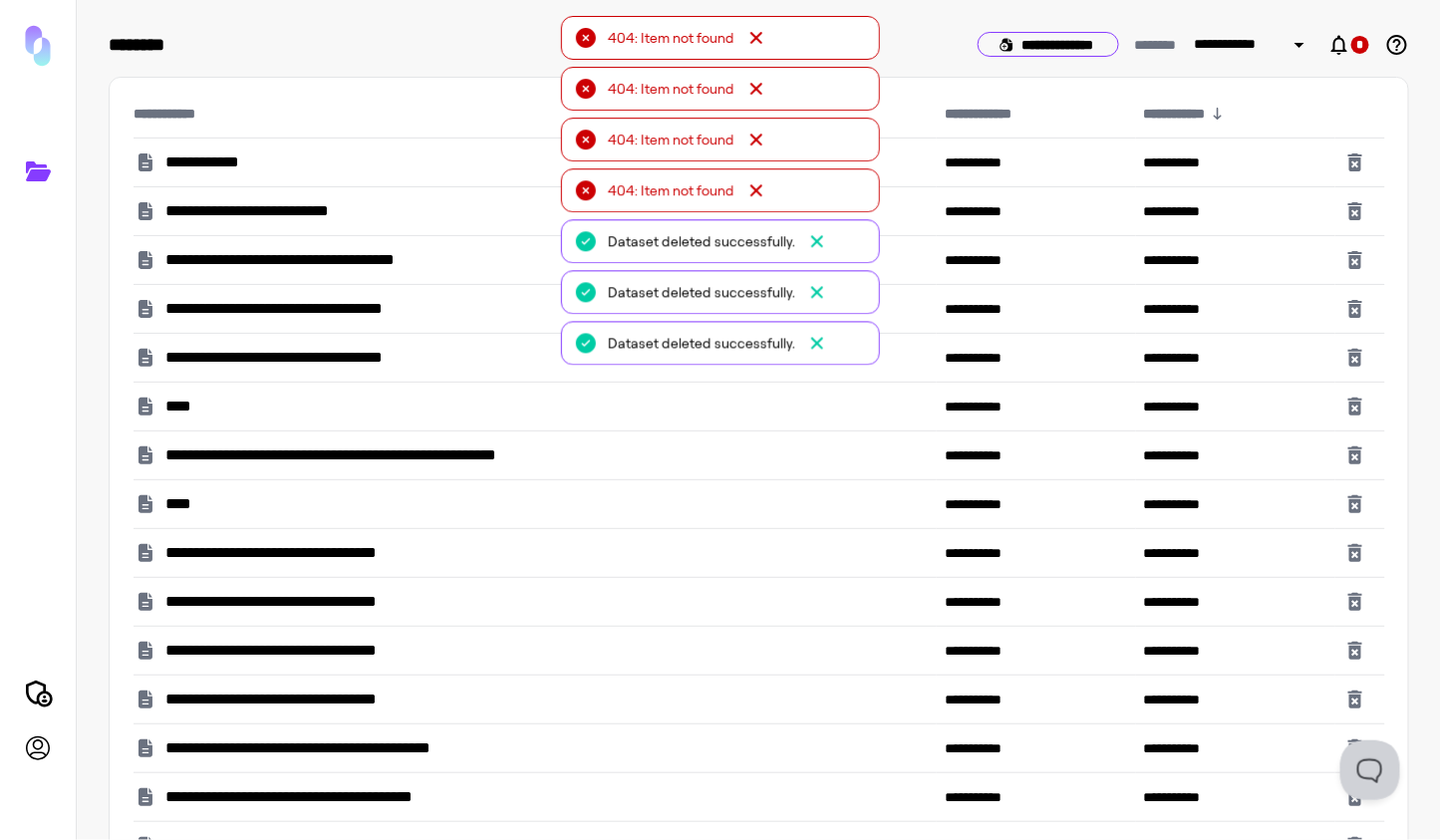 click on "**********" at bounding box center (1048, 44) 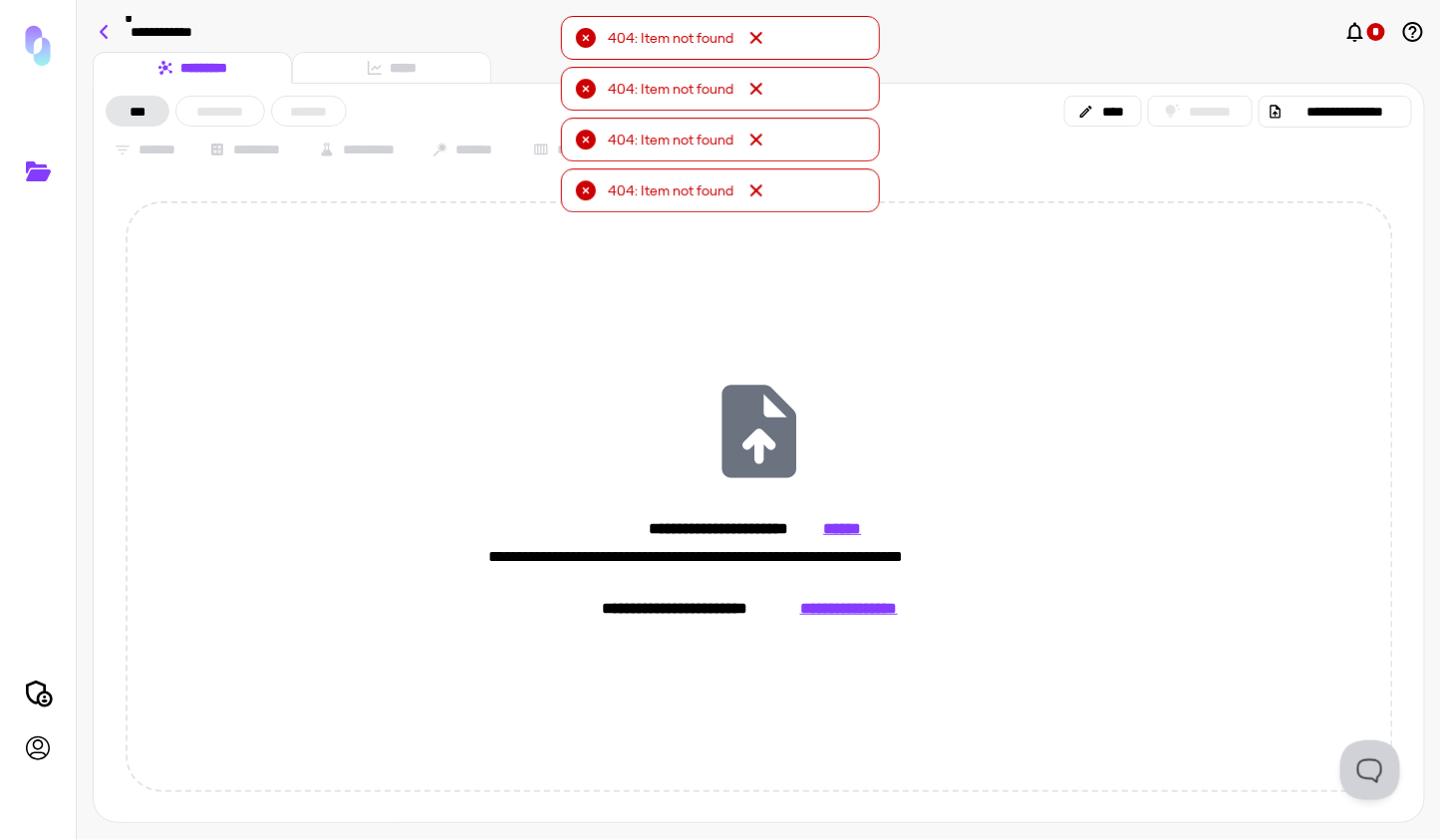 click 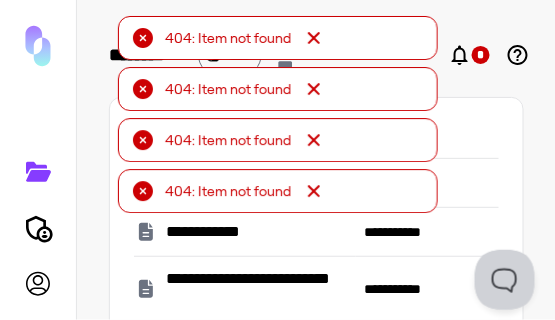 scroll, scrollTop: 0, scrollLeft: 306, axis: horizontal 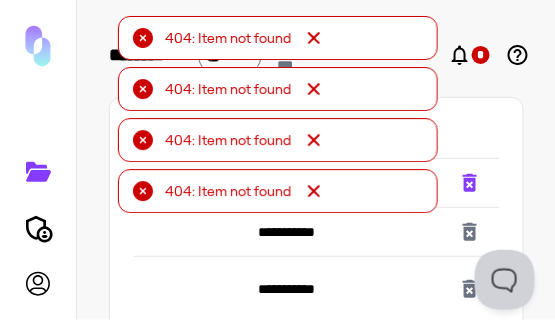 click 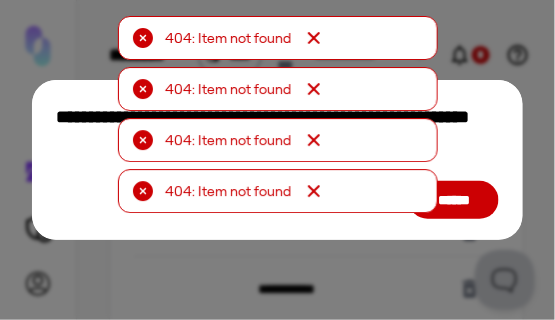 click on "******" at bounding box center [454, 200] 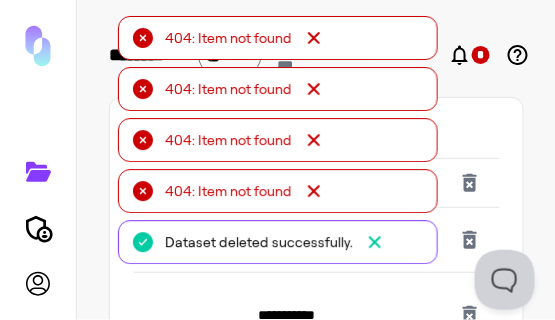 click 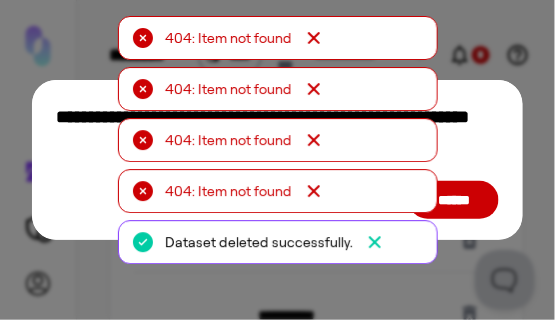 click on "******" at bounding box center (454, 200) 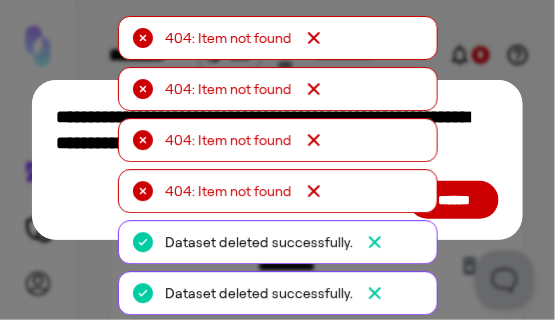 click on "******" at bounding box center (454, 200) 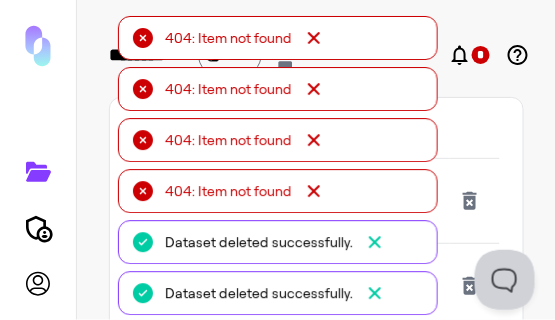 click at bounding box center (475, 201) 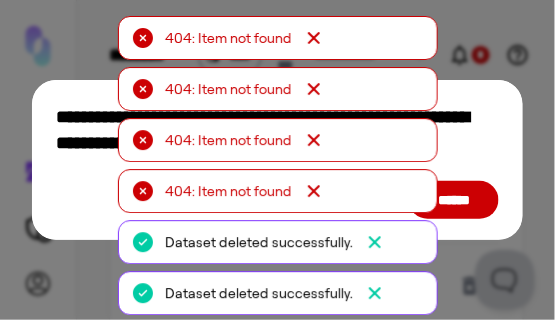 click on "******" at bounding box center [454, 200] 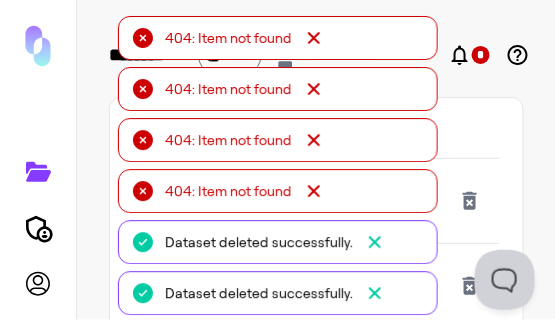 click 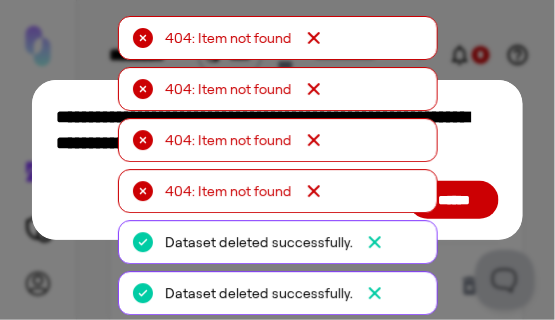 click on "******" at bounding box center (454, 200) 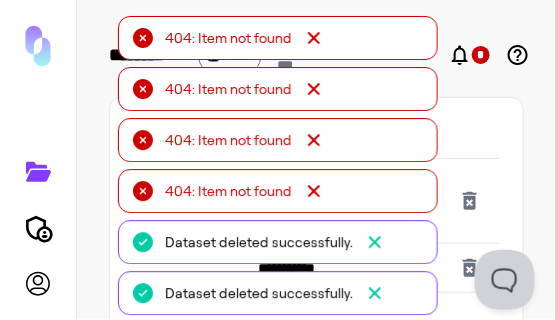 click 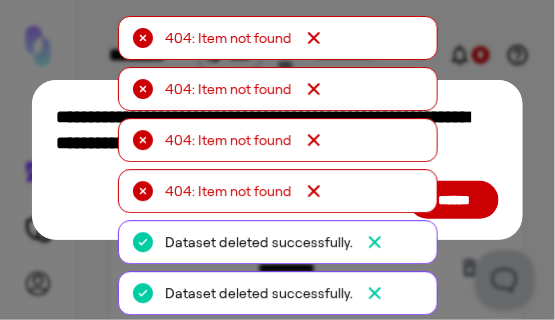click on "******" at bounding box center [454, 200] 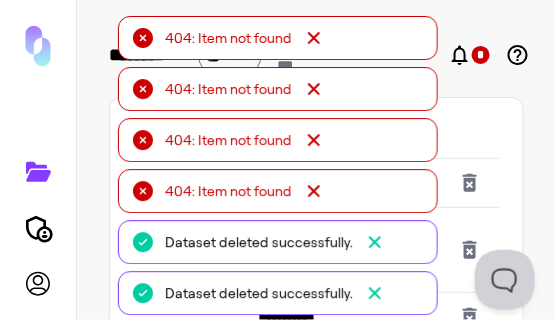 click at bounding box center [475, 183] 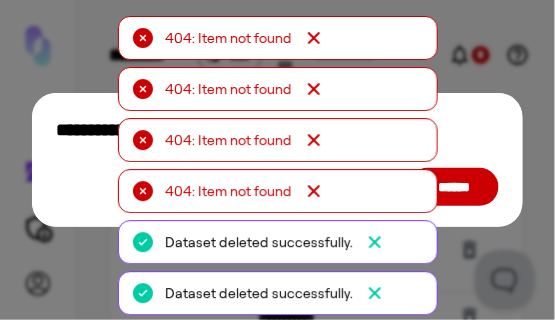 click on "******" at bounding box center [454, 187] 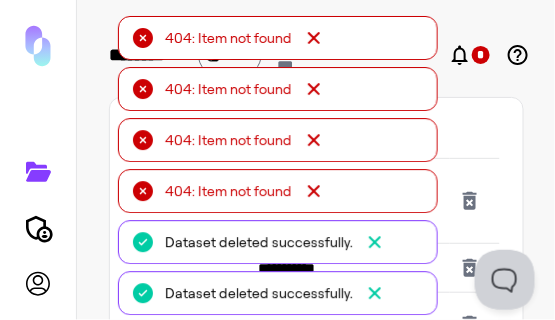 click at bounding box center [475, 201] 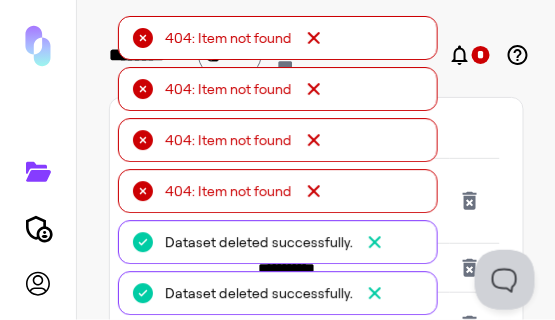 click 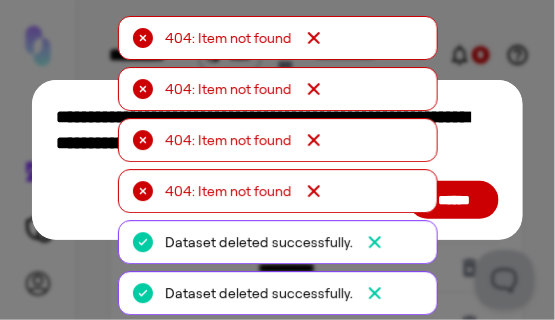 click on "******" at bounding box center [454, 200] 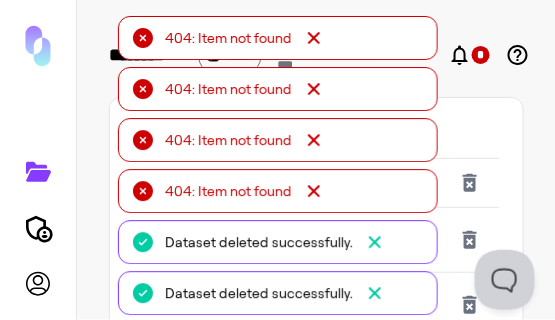 click at bounding box center [475, 183] 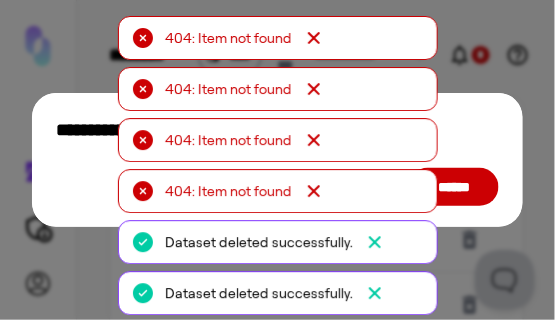 click on "******" at bounding box center (454, 187) 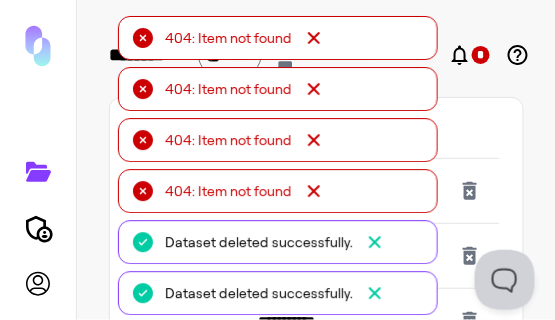click 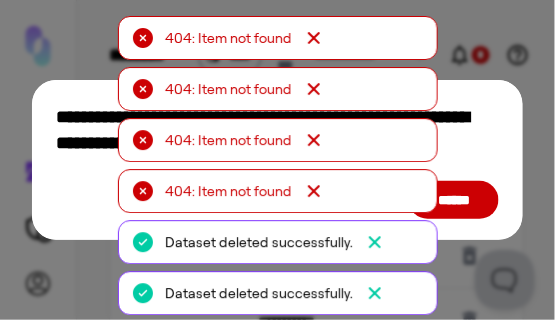 click on "******" at bounding box center [454, 200] 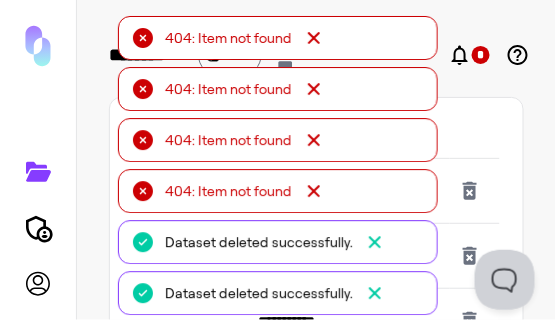 click 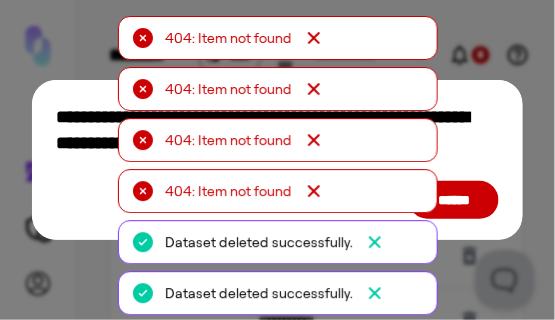 click on "******" at bounding box center (454, 200) 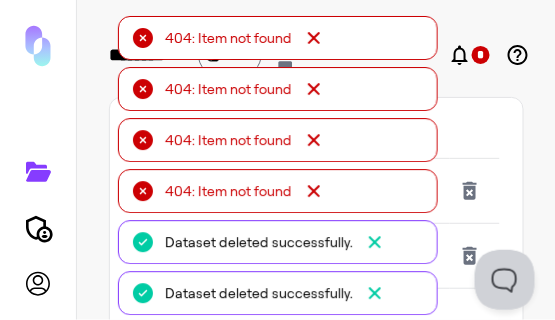 click 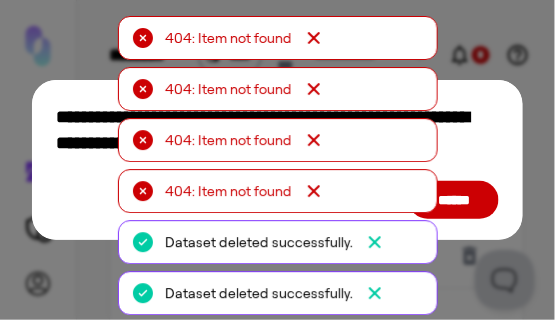 click on "******" at bounding box center (454, 200) 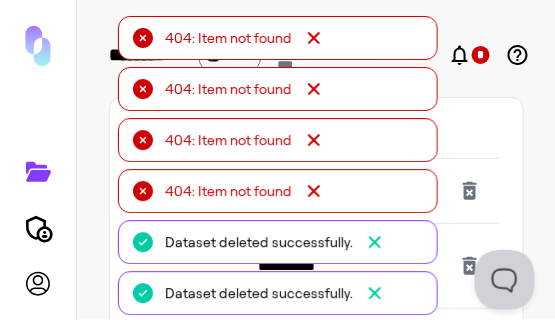 click 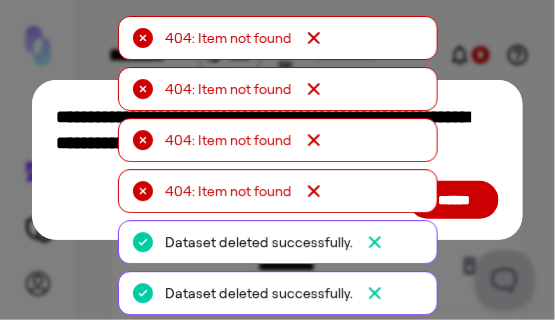click on "******" at bounding box center [454, 200] 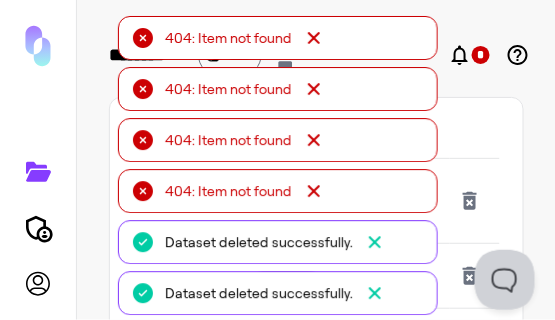 click 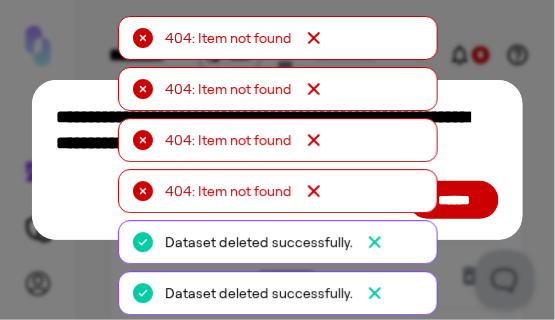 click on "******" at bounding box center (454, 200) 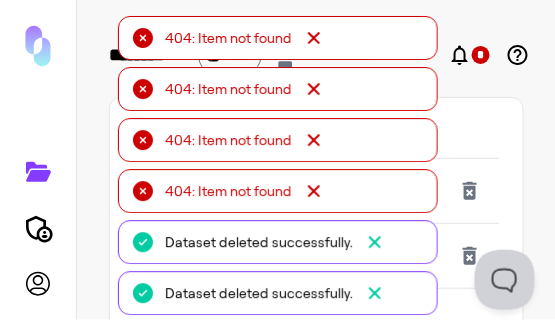 click at bounding box center (475, 191) 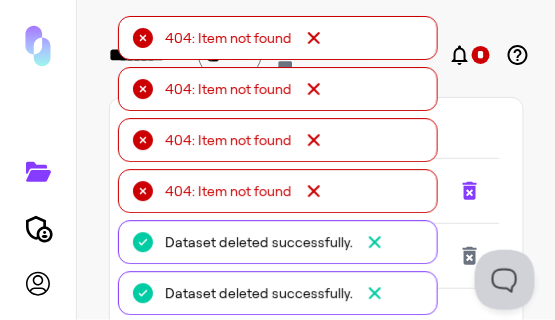 click 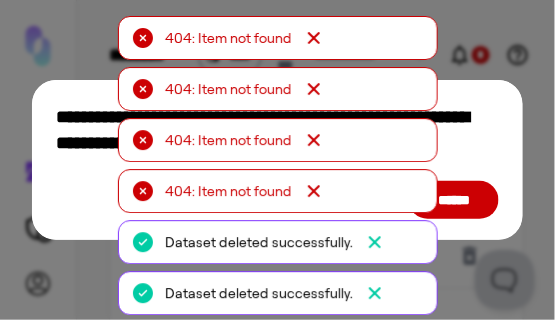 click on "******" at bounding box center [454, 200] 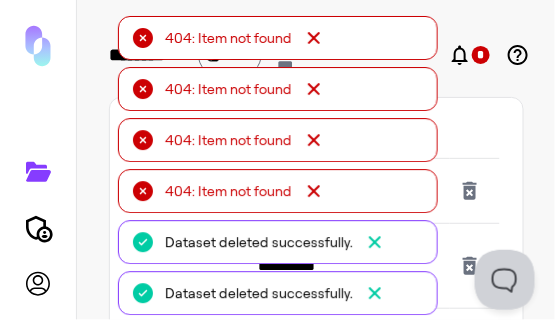 click 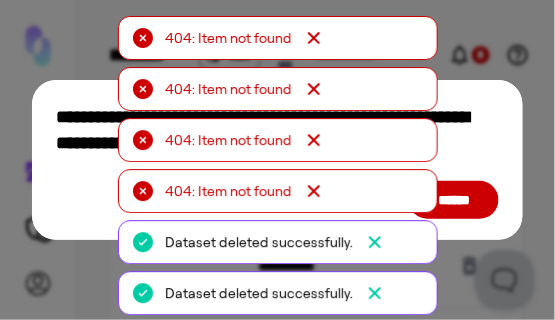 click on "******" at bounding box center [454, 200] 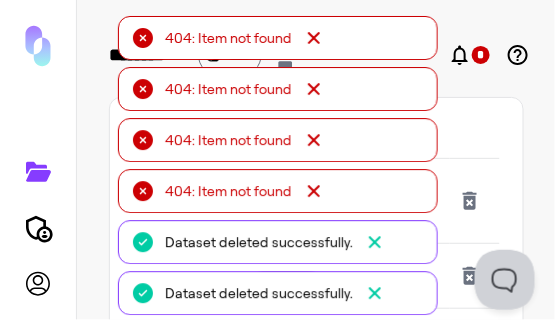 click 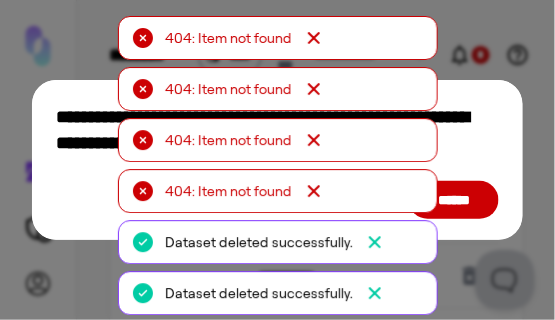 click on "******" at bounding box center (454, 200) 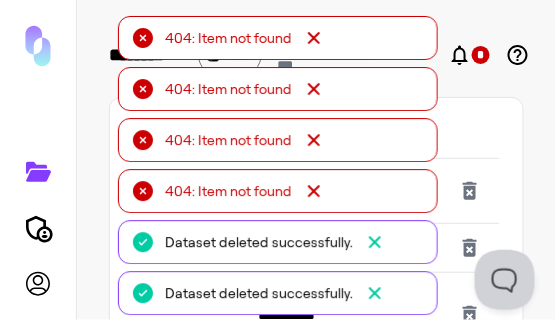 click 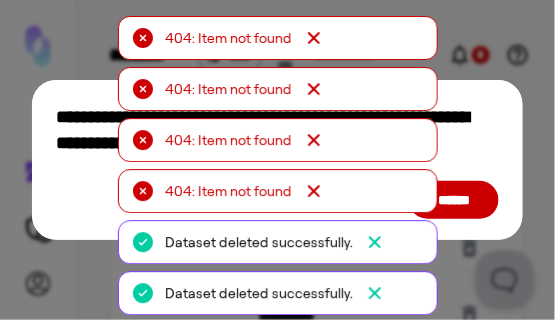 click on "******" at bounding box center [454, 200] 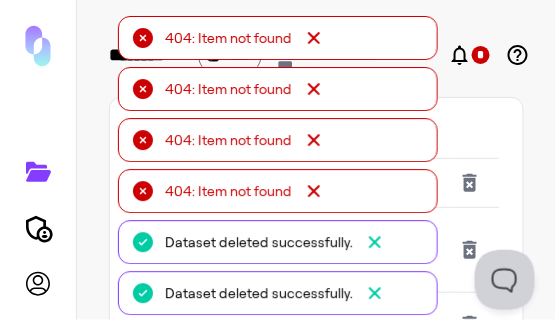 click at bounding box center (475, 183) 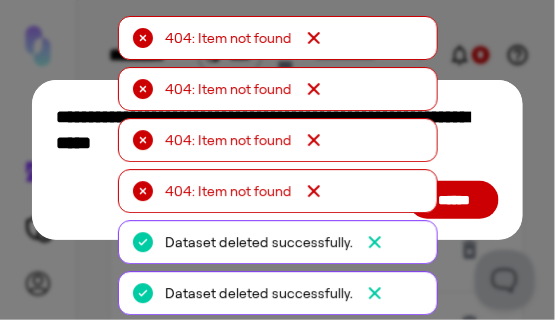 click on "******" at bounding box center (454, 200) 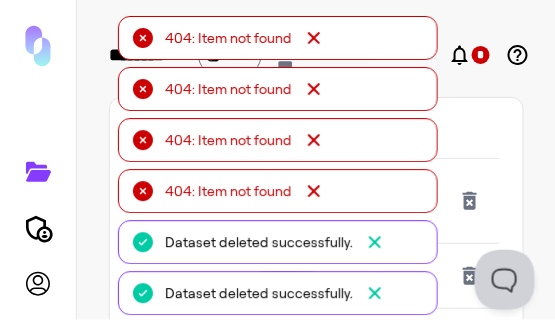 click at bounding box center (475, 201) 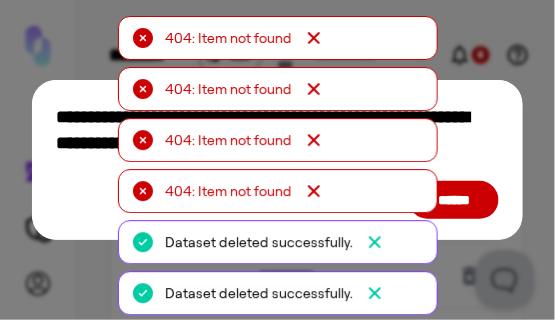click on "******" at bounding box center (454, 200) 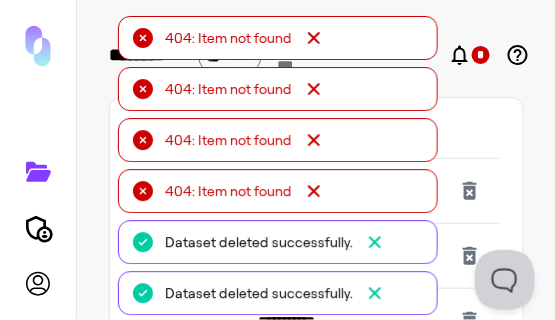 click 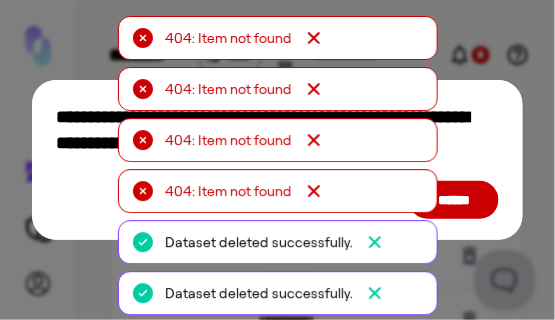 click on "******" at bounding box center [454, 200] 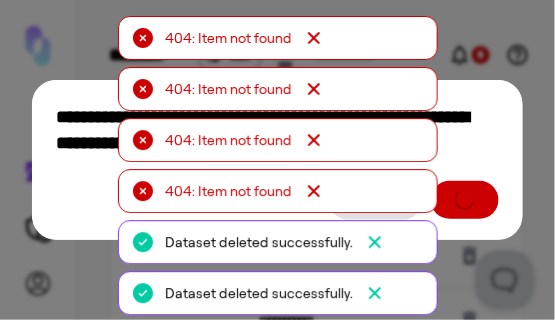 click on "******" at bounding box center (277, 199) 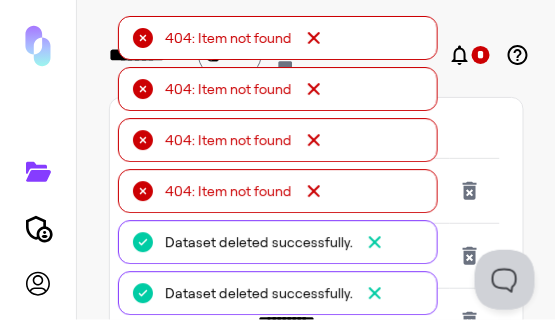 click 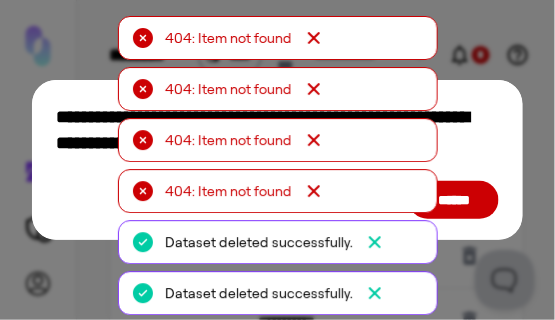 click on "******" at bounding box center [454, 200] 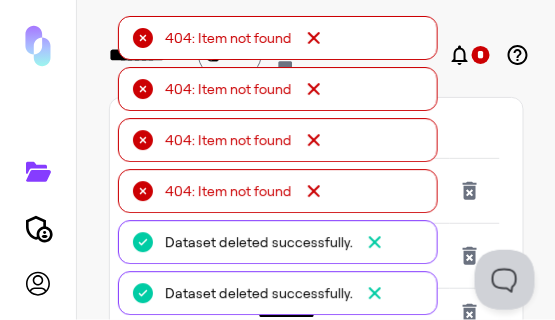 click 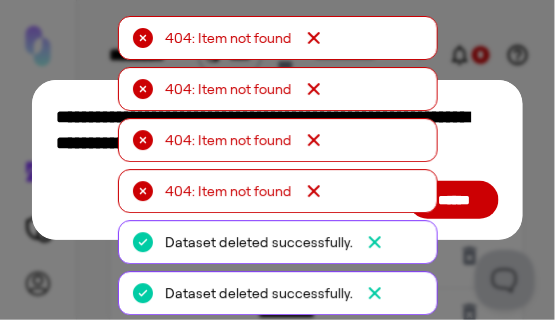 click on "******" at bounding box center (454, 200) 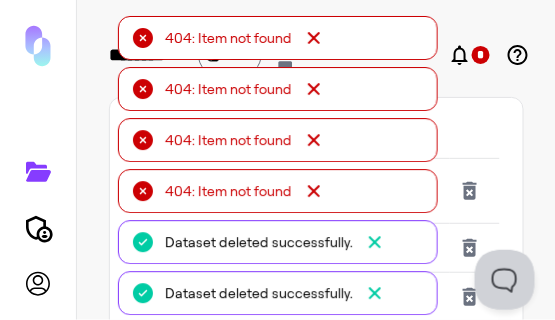 click 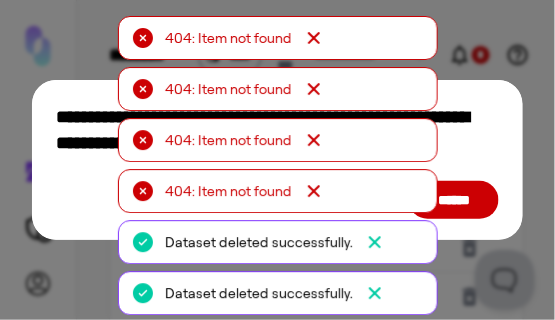 click on "******" at bounding box center (454, 200) 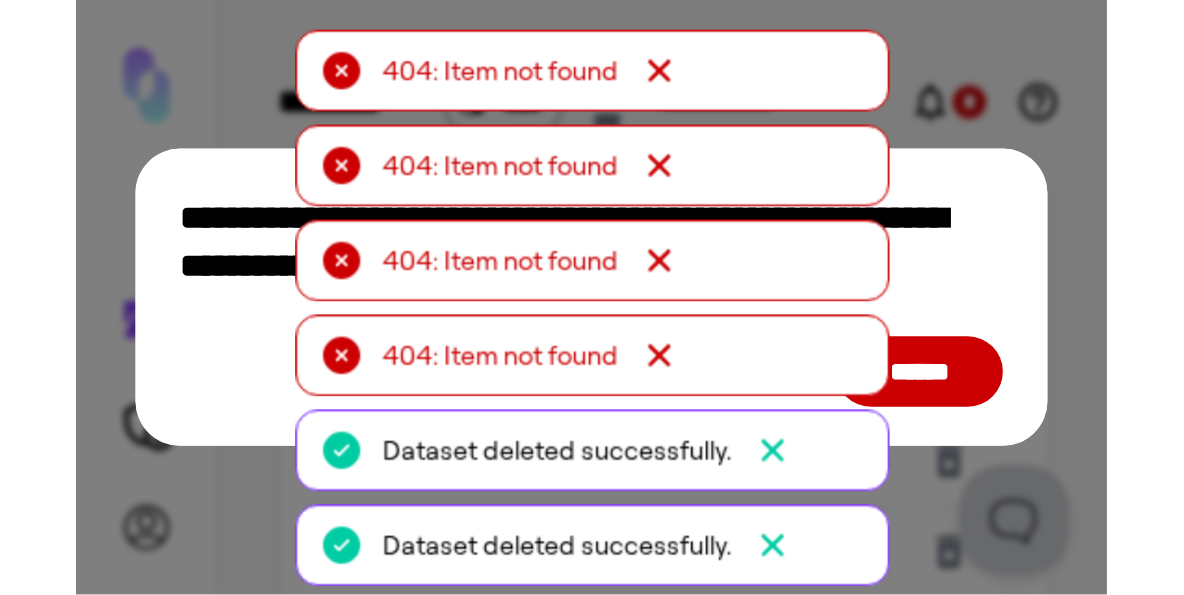 scroll, scrollTop: 0, scrollLeft: 283, axis: horizontal 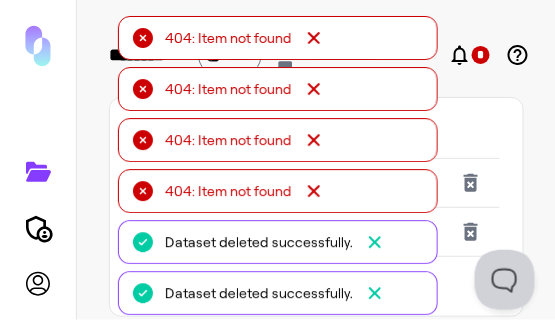 click at bounding box center [476, 183] 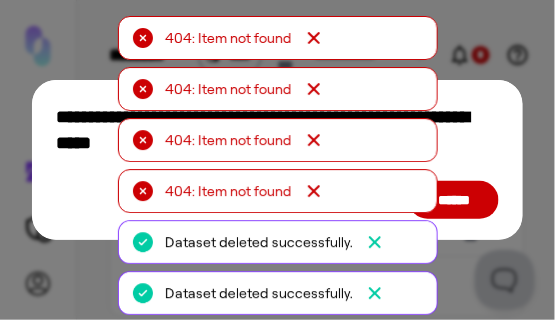 click on "******" at bounding box center [454, 200] 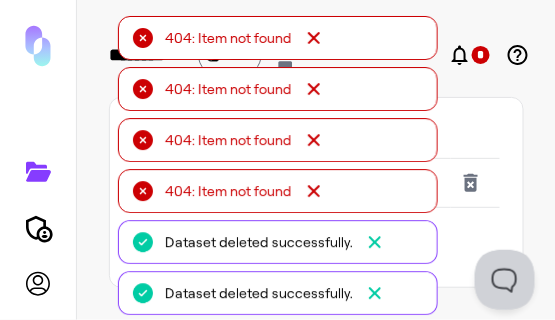 click 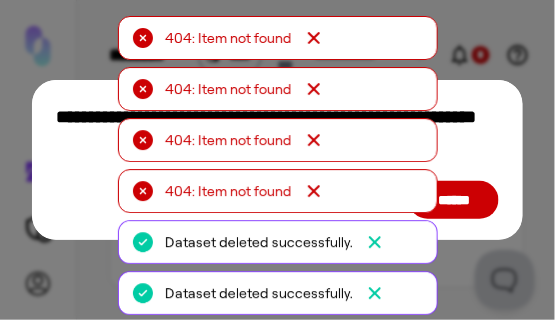 click on "******" at bounding box center (454, 200) 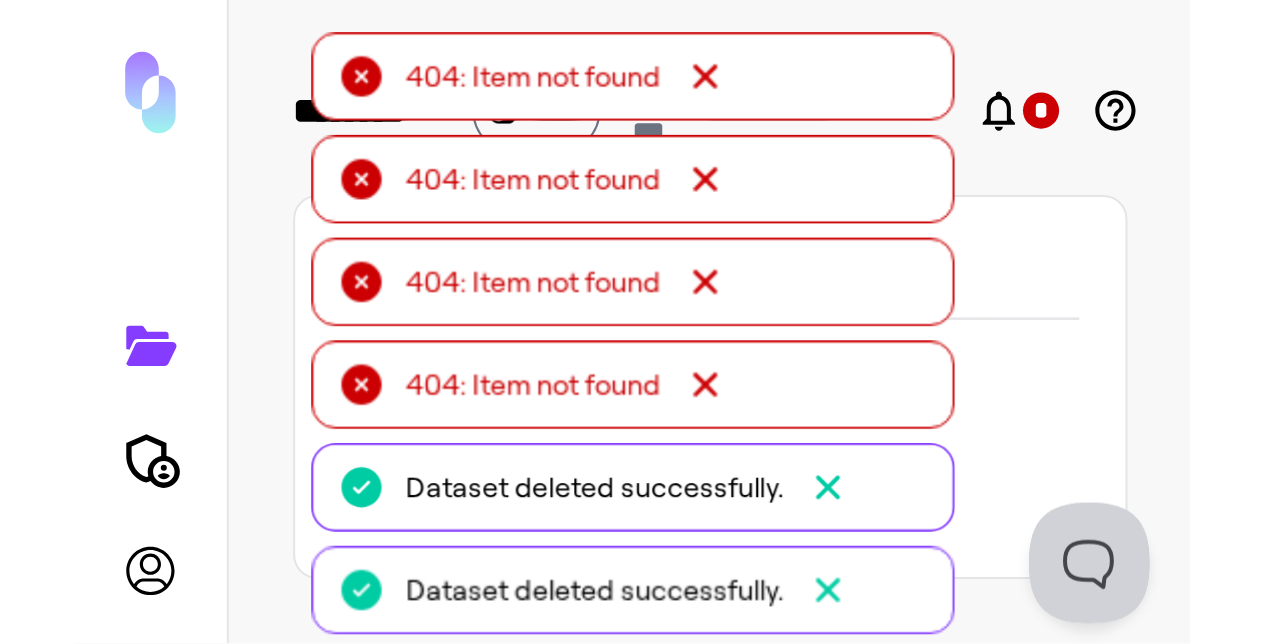 scroll, scrollTop: 0, scrollLeft: 0, axis: both 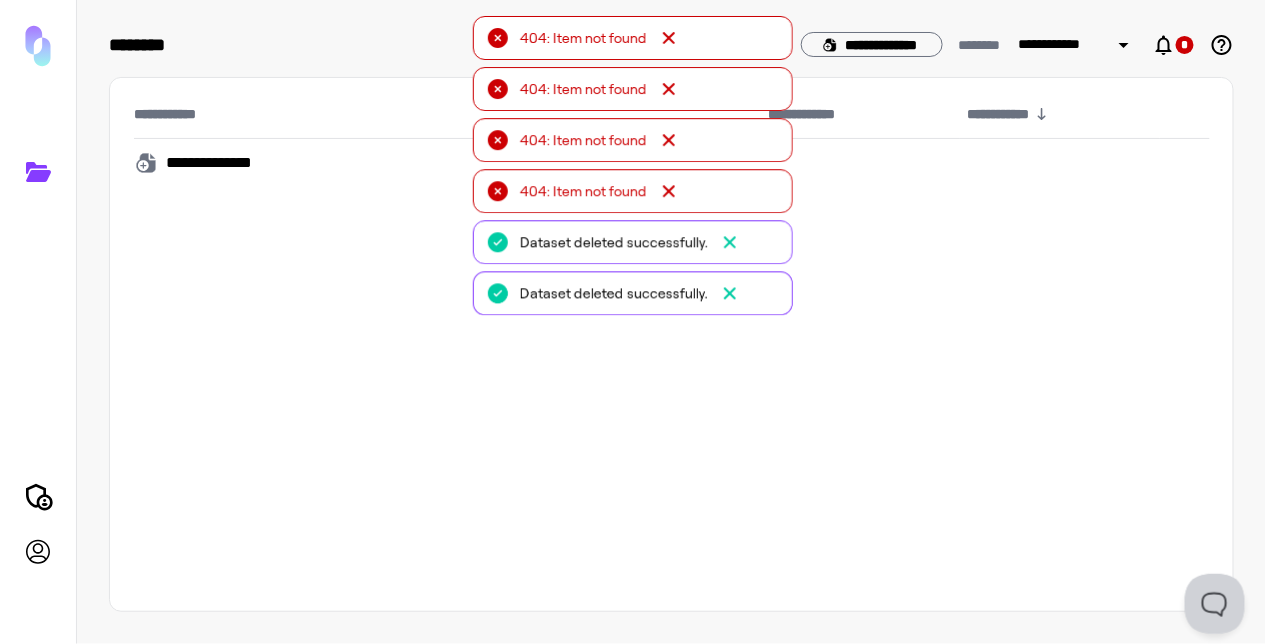 click on "**********" at bounding box center [443, 163] 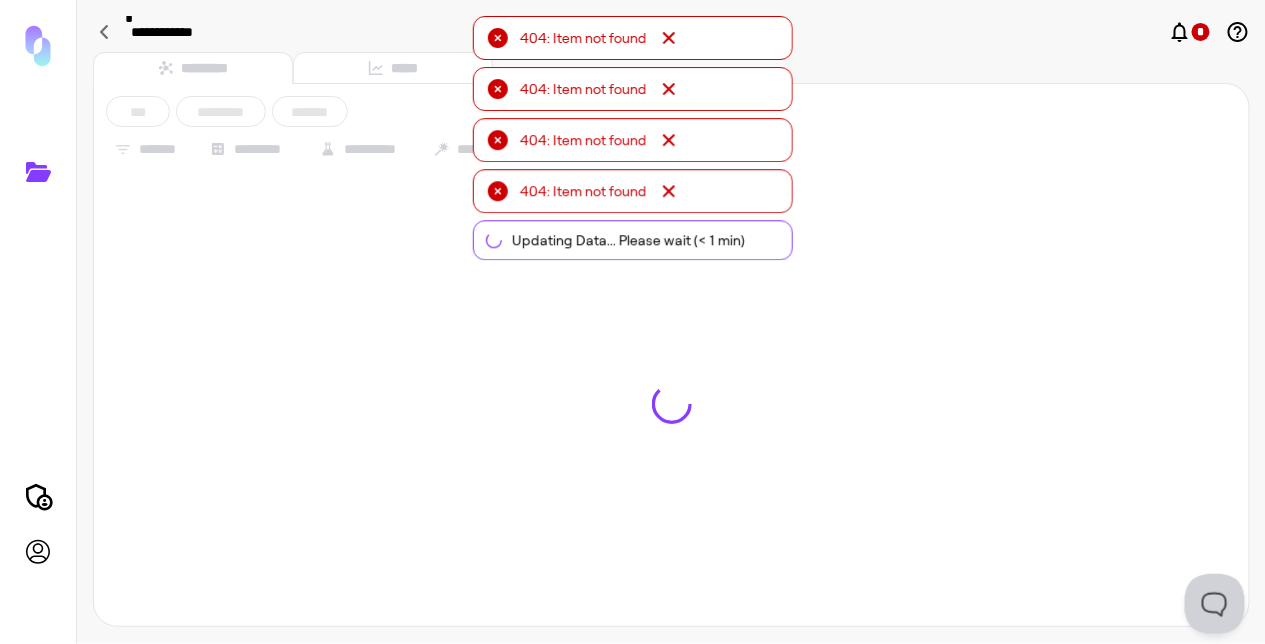 click 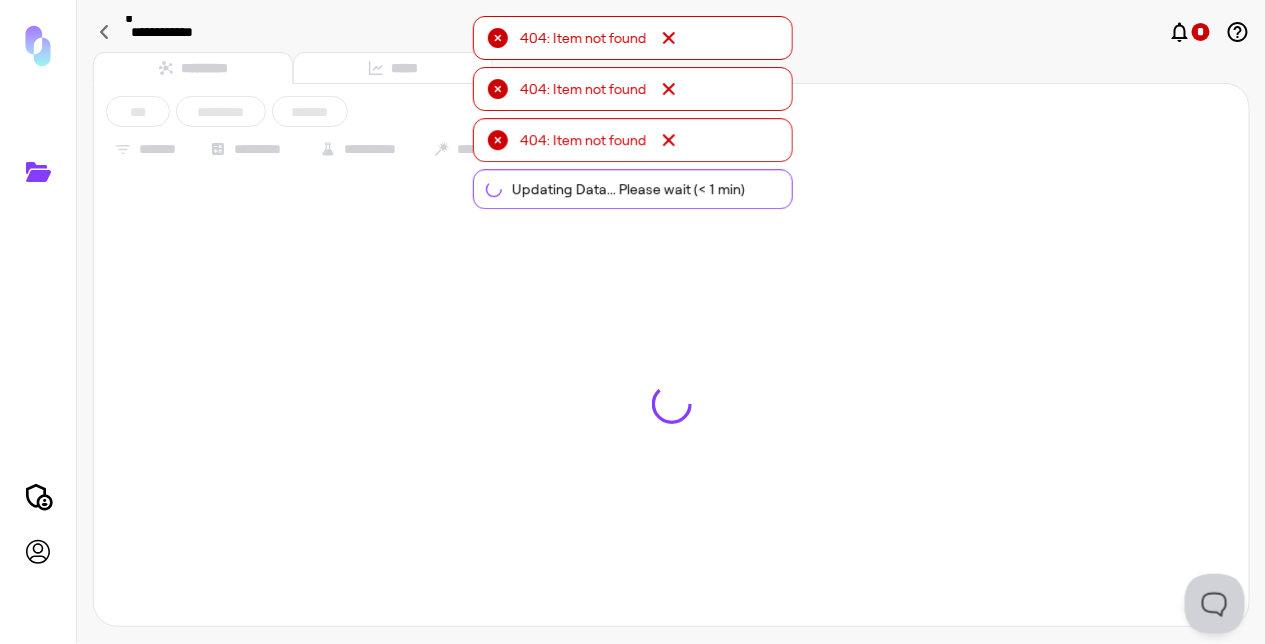 click 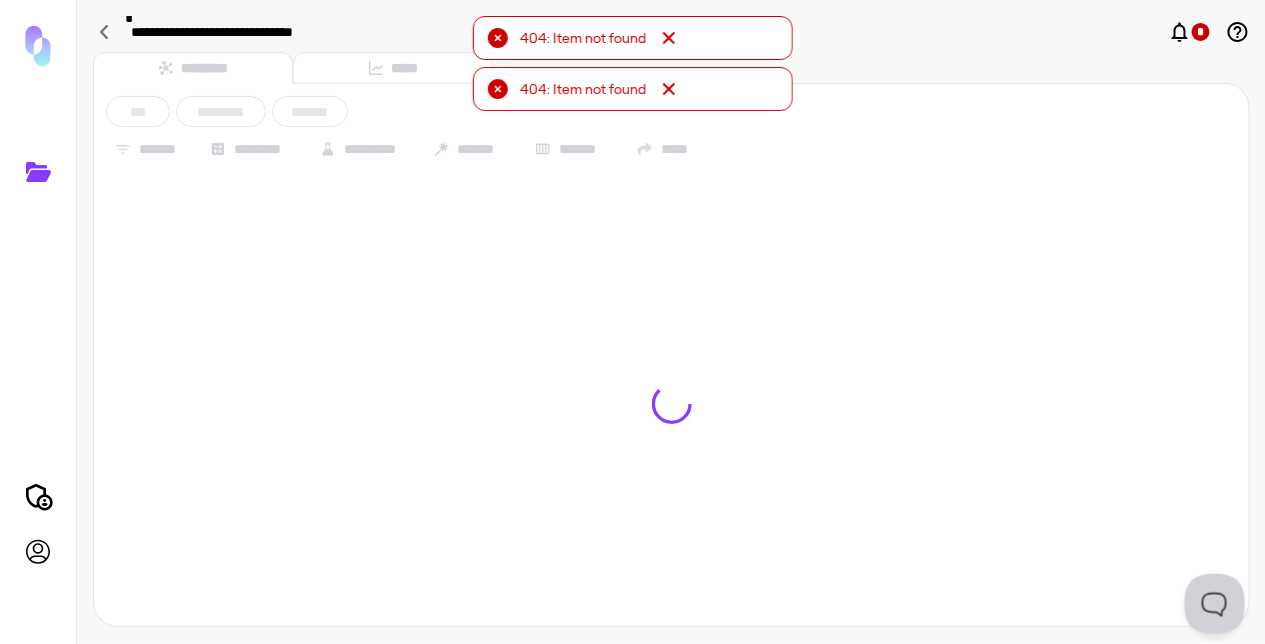 click on "404: Item not found" at bounding box center [633, 38] 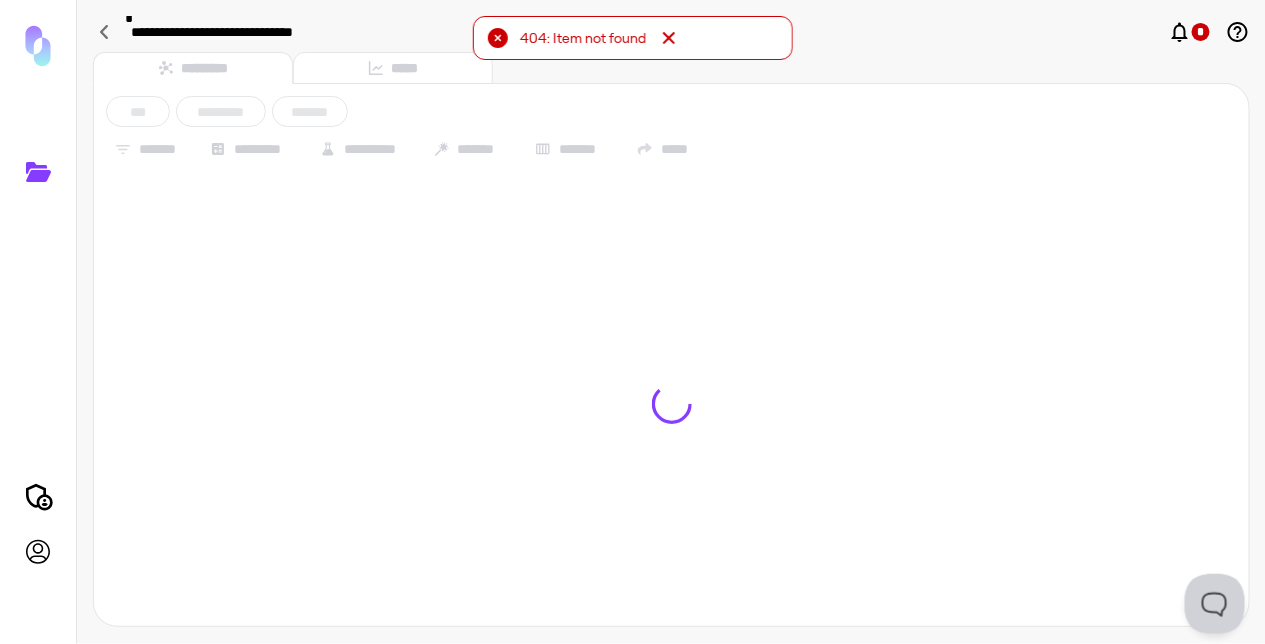 click 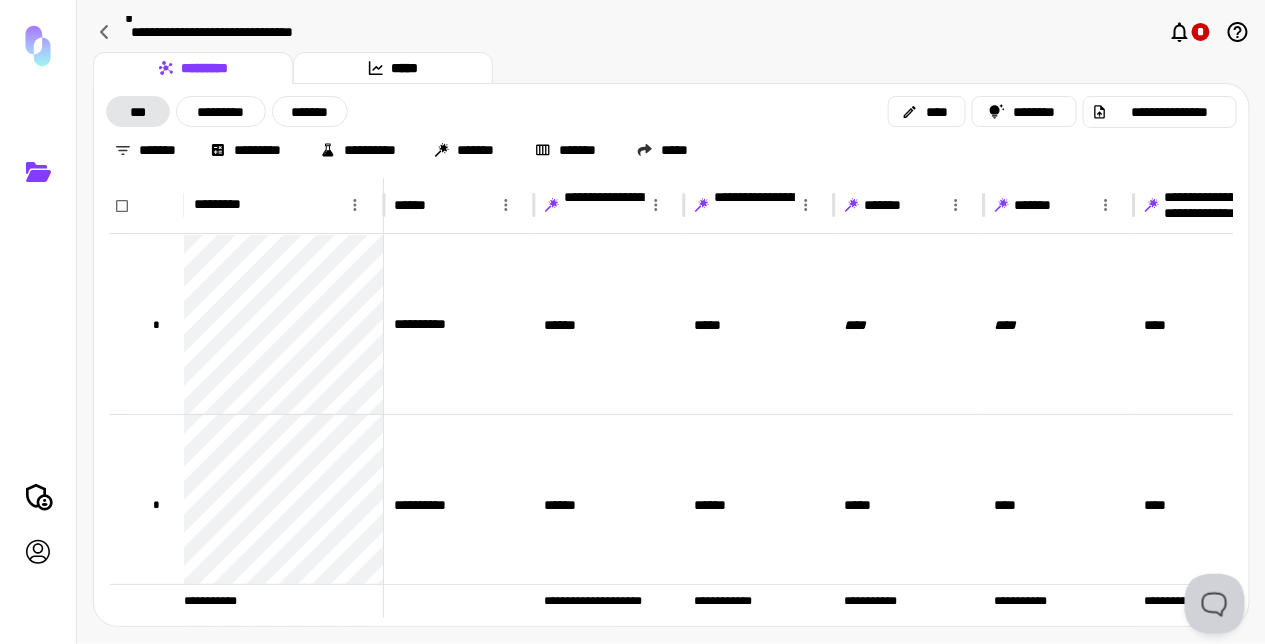 click on "**********" at bounding box center (307, 32) 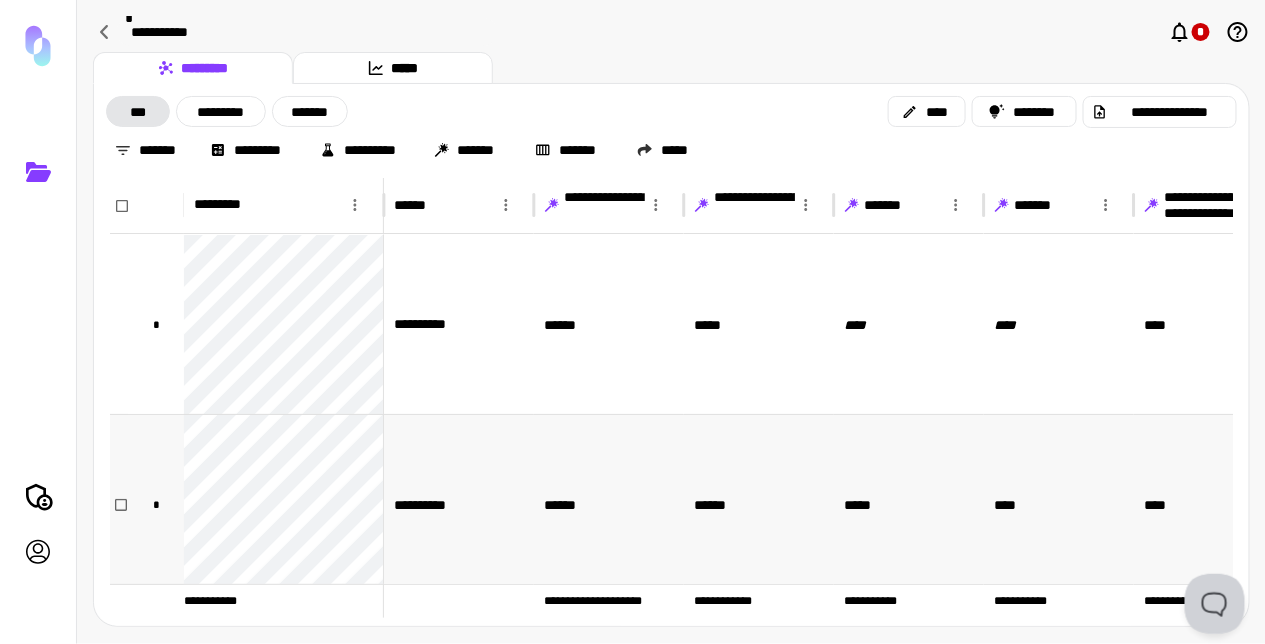 scroll, scrollTop: 0, scrollLeft: 200, axis: horizontal 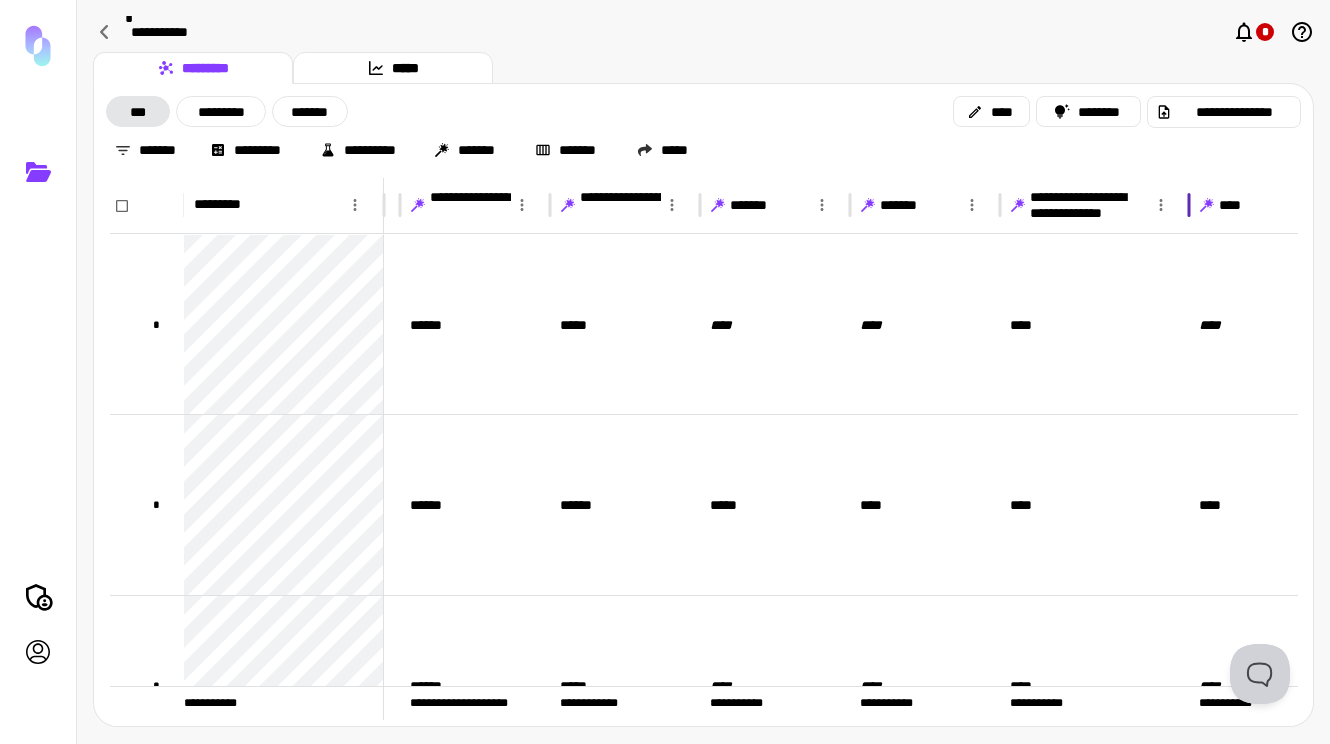 drag, startPoint x: 1146, startPoint y: 205, endPoint x: 1185, endPoint y: 184, distance: 44.294468 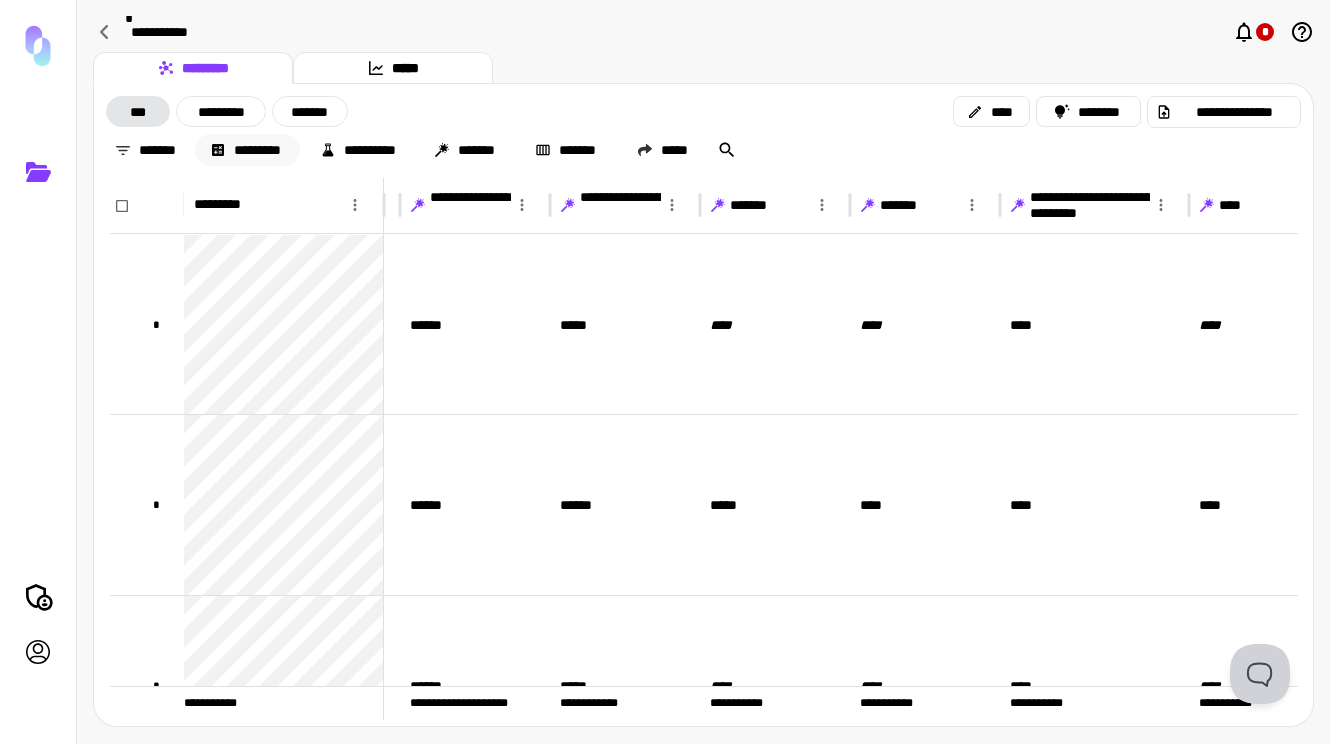 type on "**********" 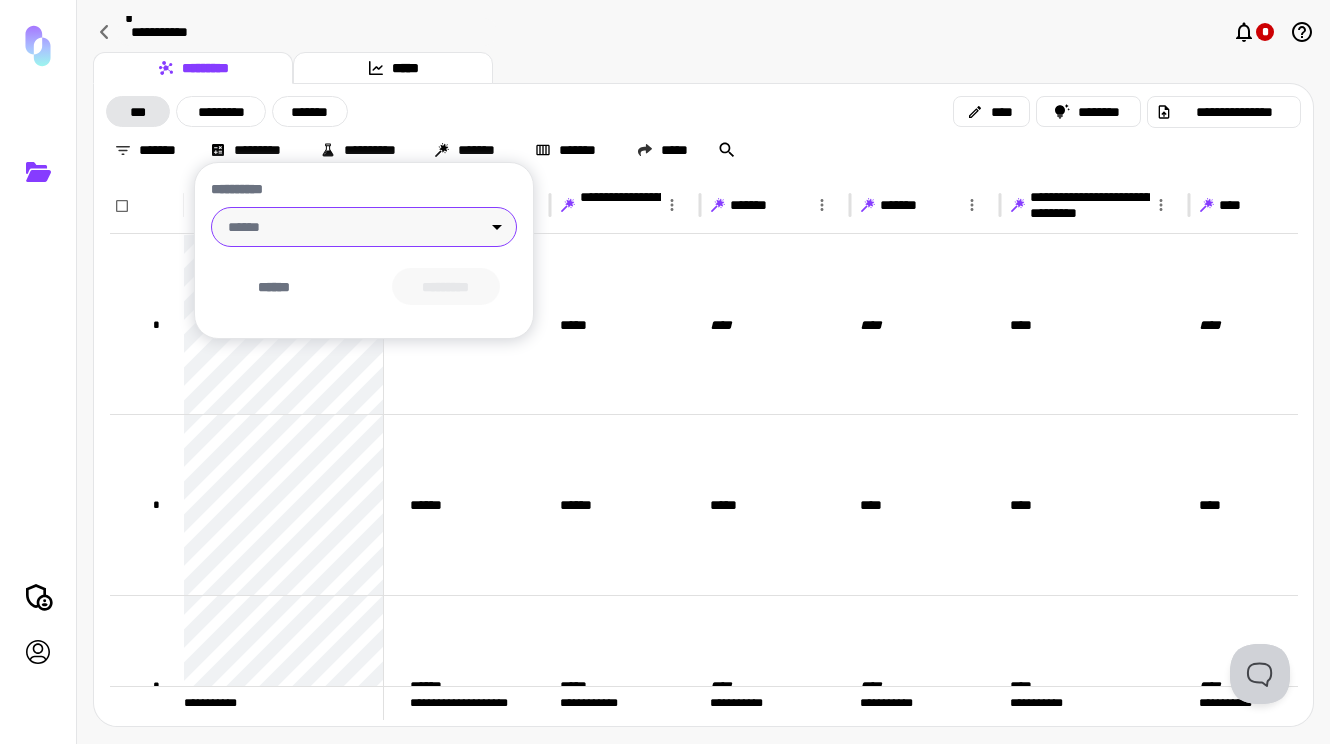 click on "**********" at bounding box center (665, 372) 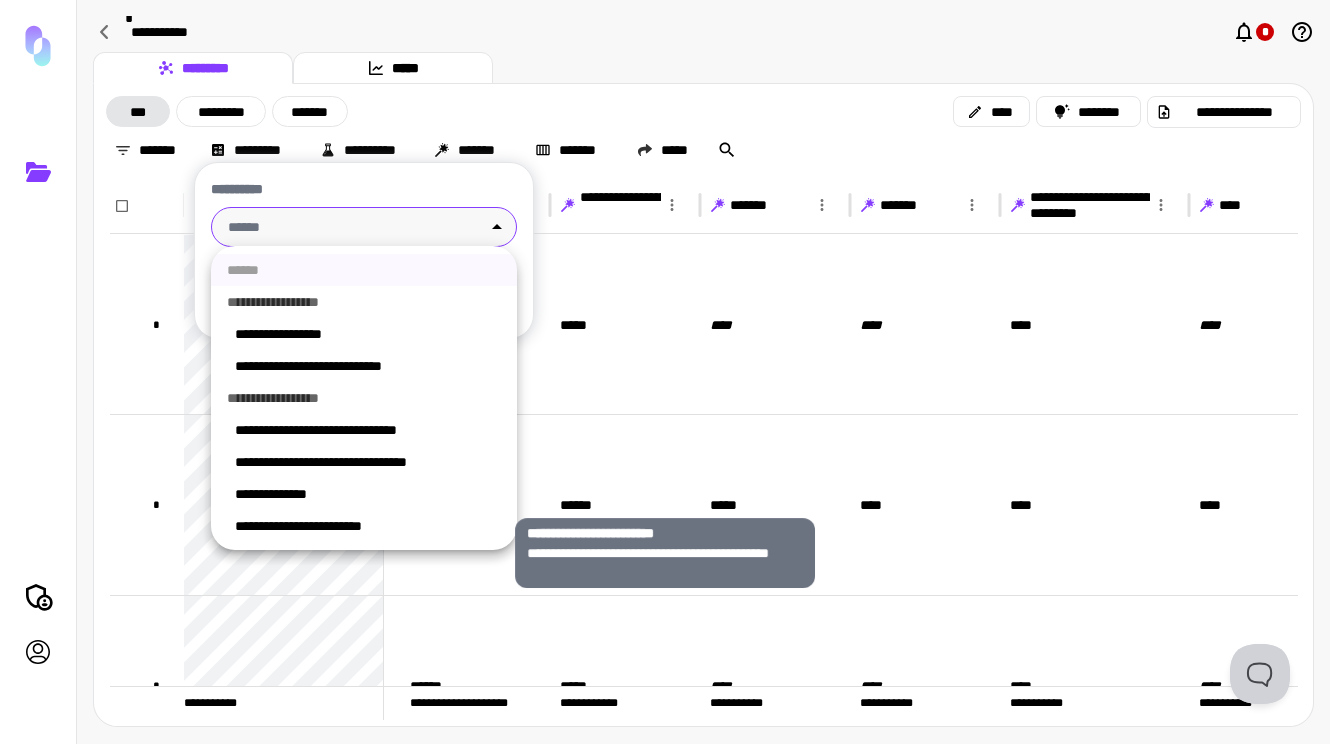 click on "**********" at bounding box center [368, 526] 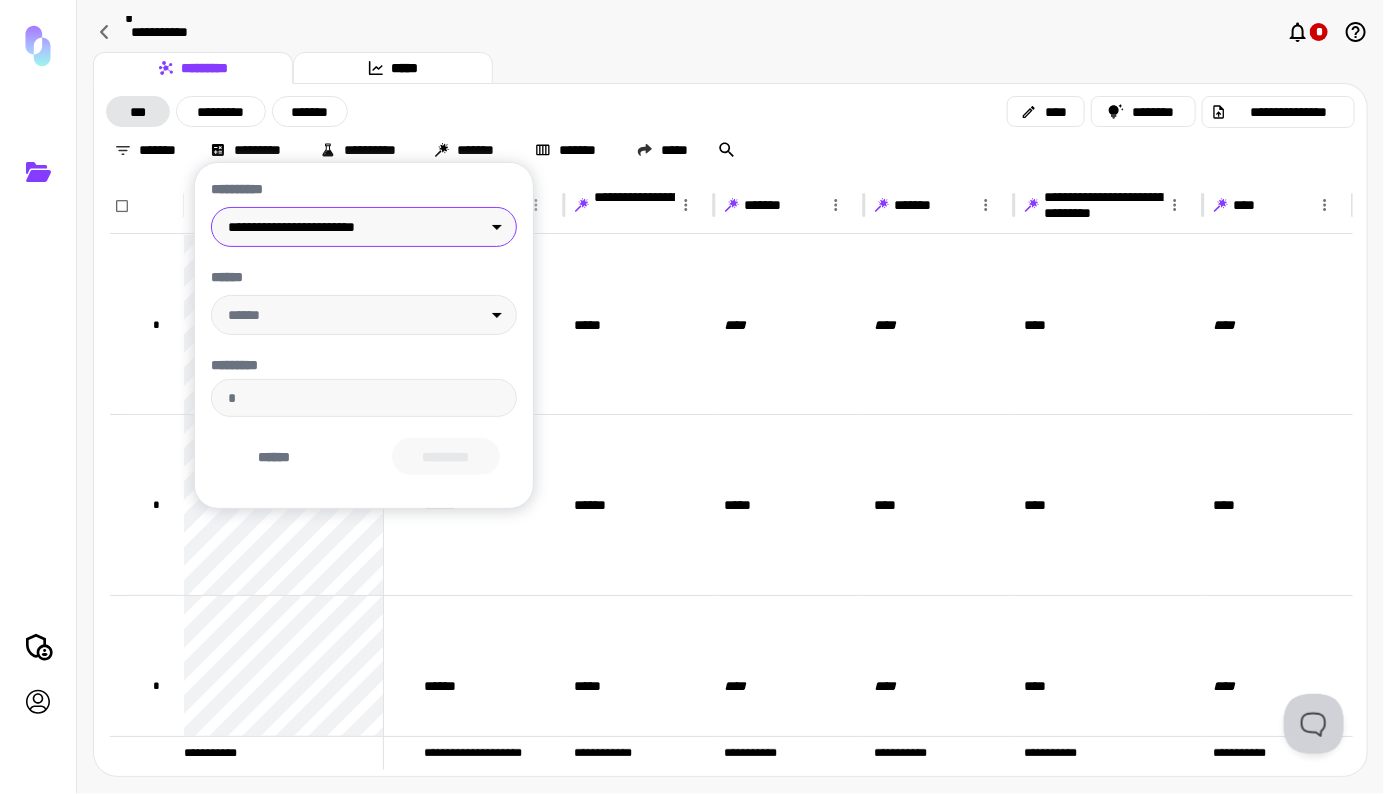 scroll, scrollTop: 0, scrollLeft: 118, axis: horizontal 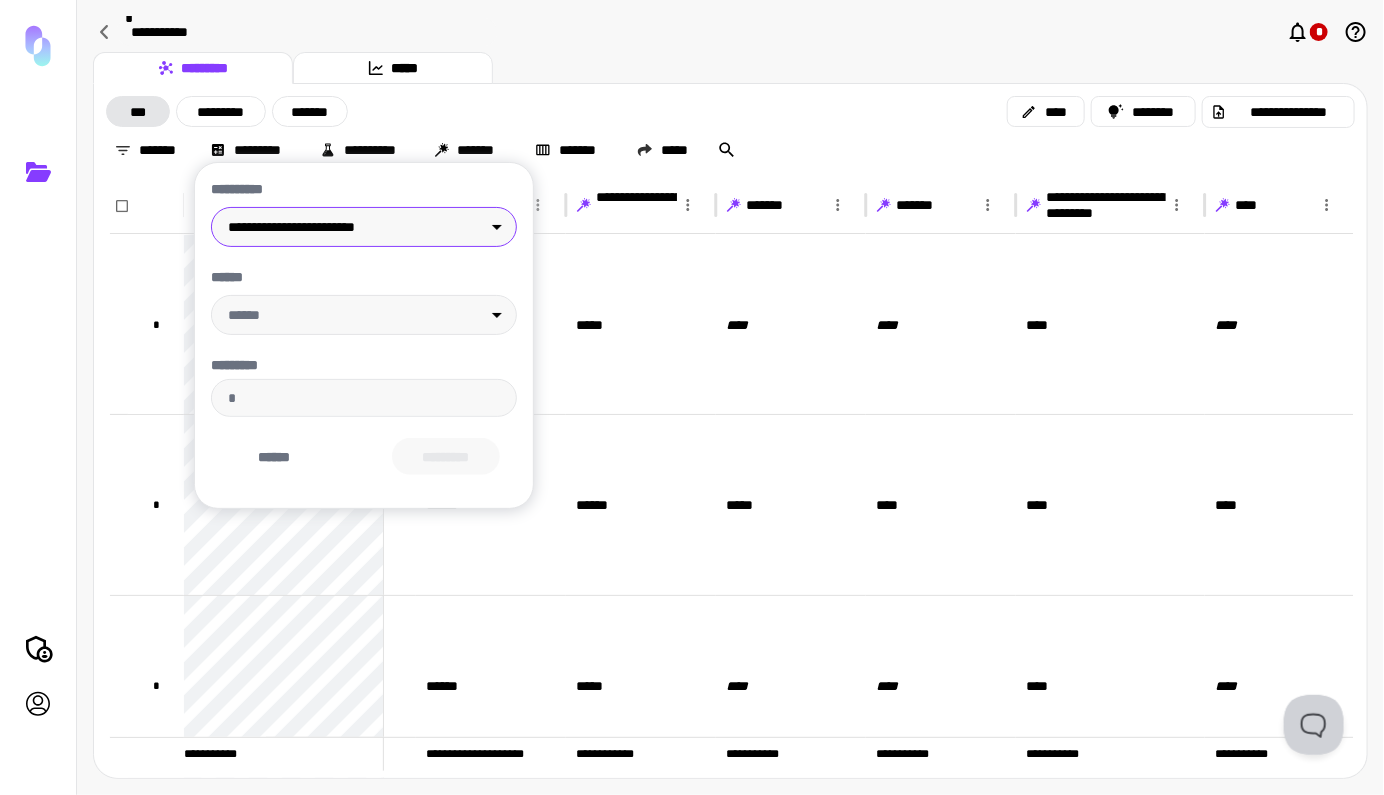 click at bounding box center (692, 397) 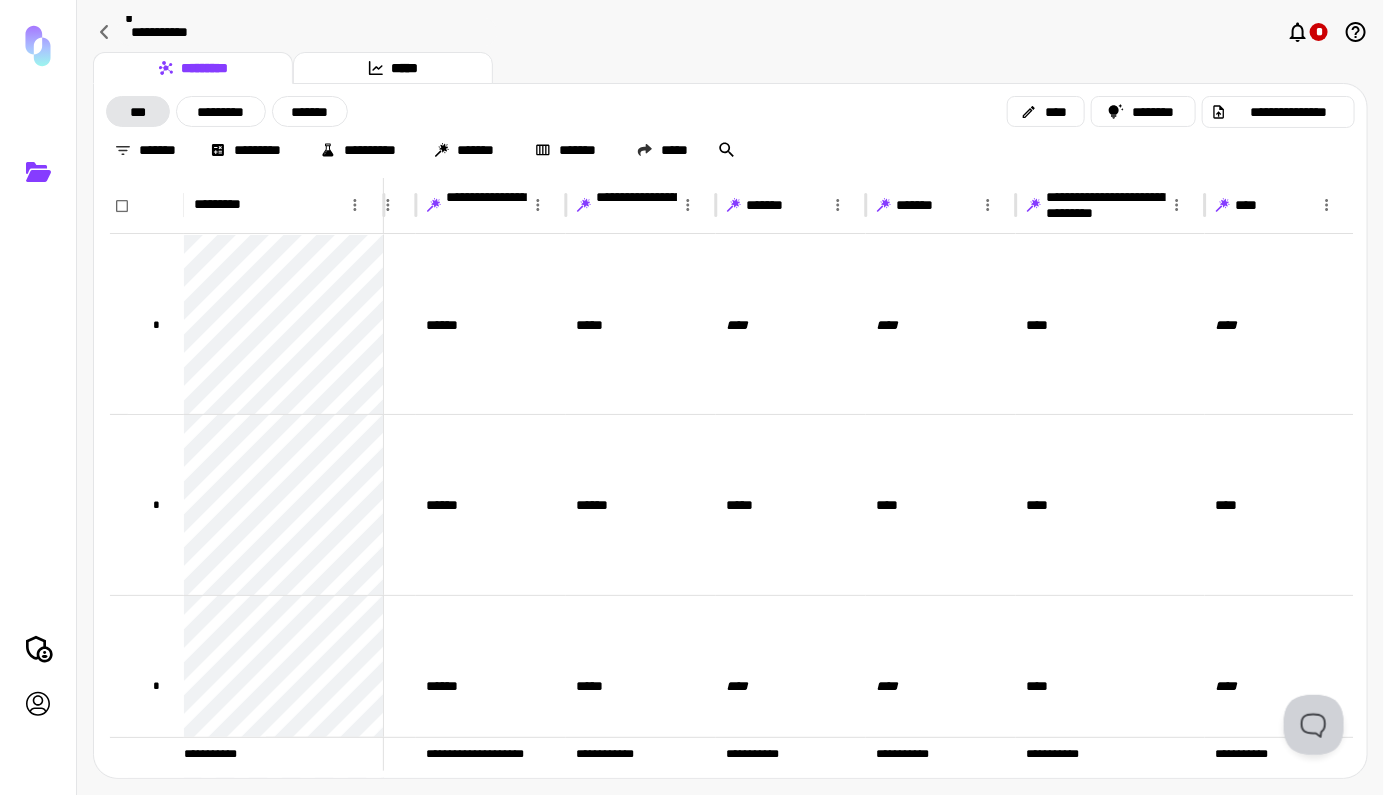 click 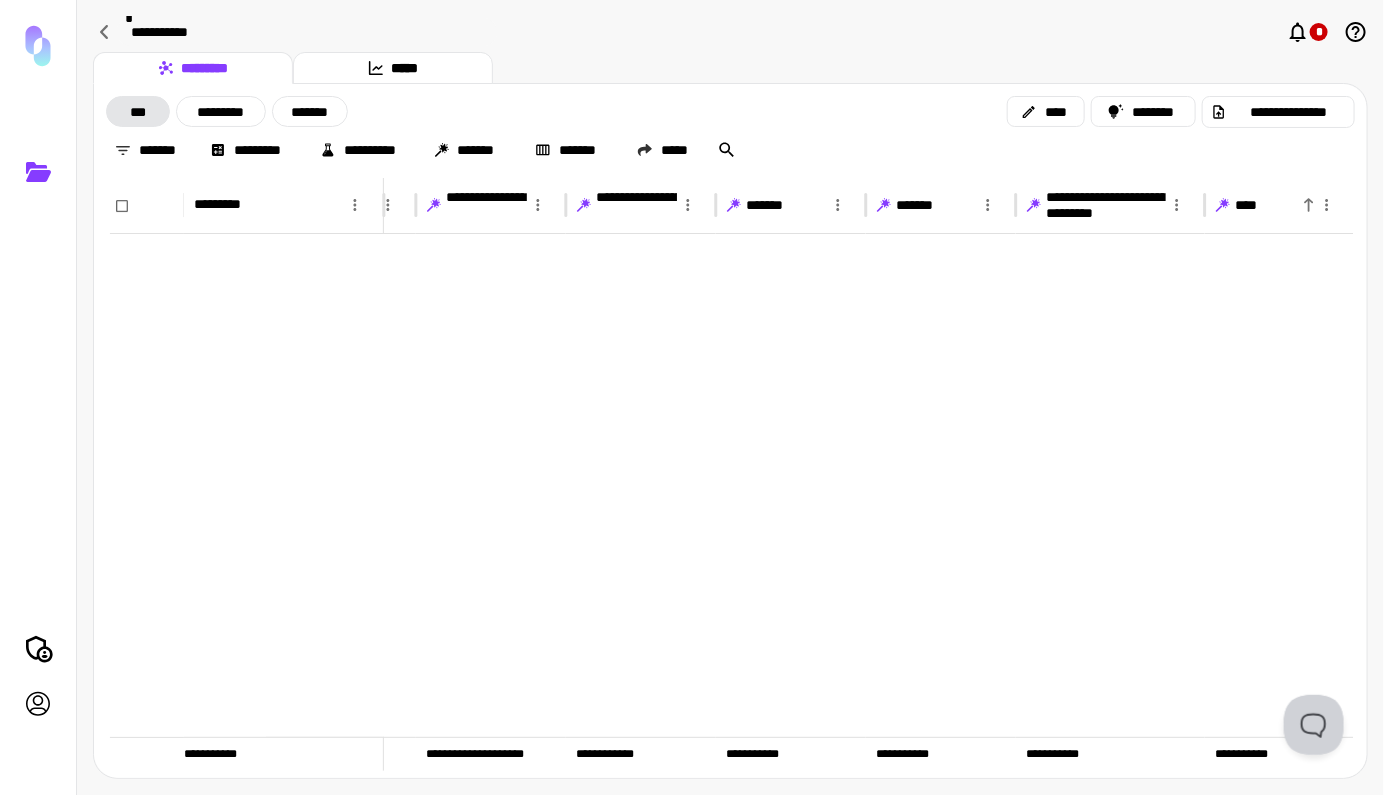 scroll, scrollTop: 2366, scrollLeft: 118, axis: both 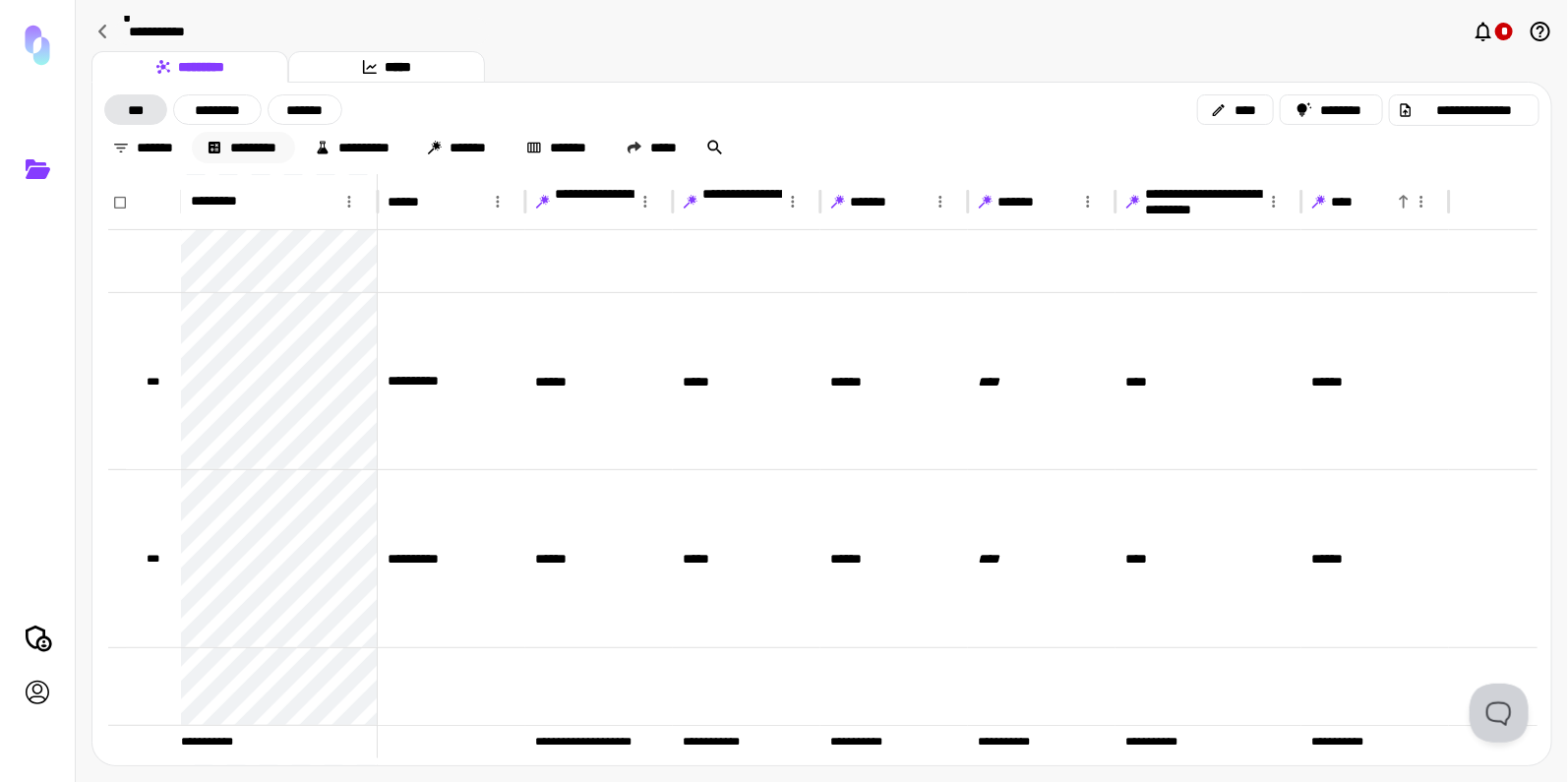 click on "*********" at bounding box center [243, 148] 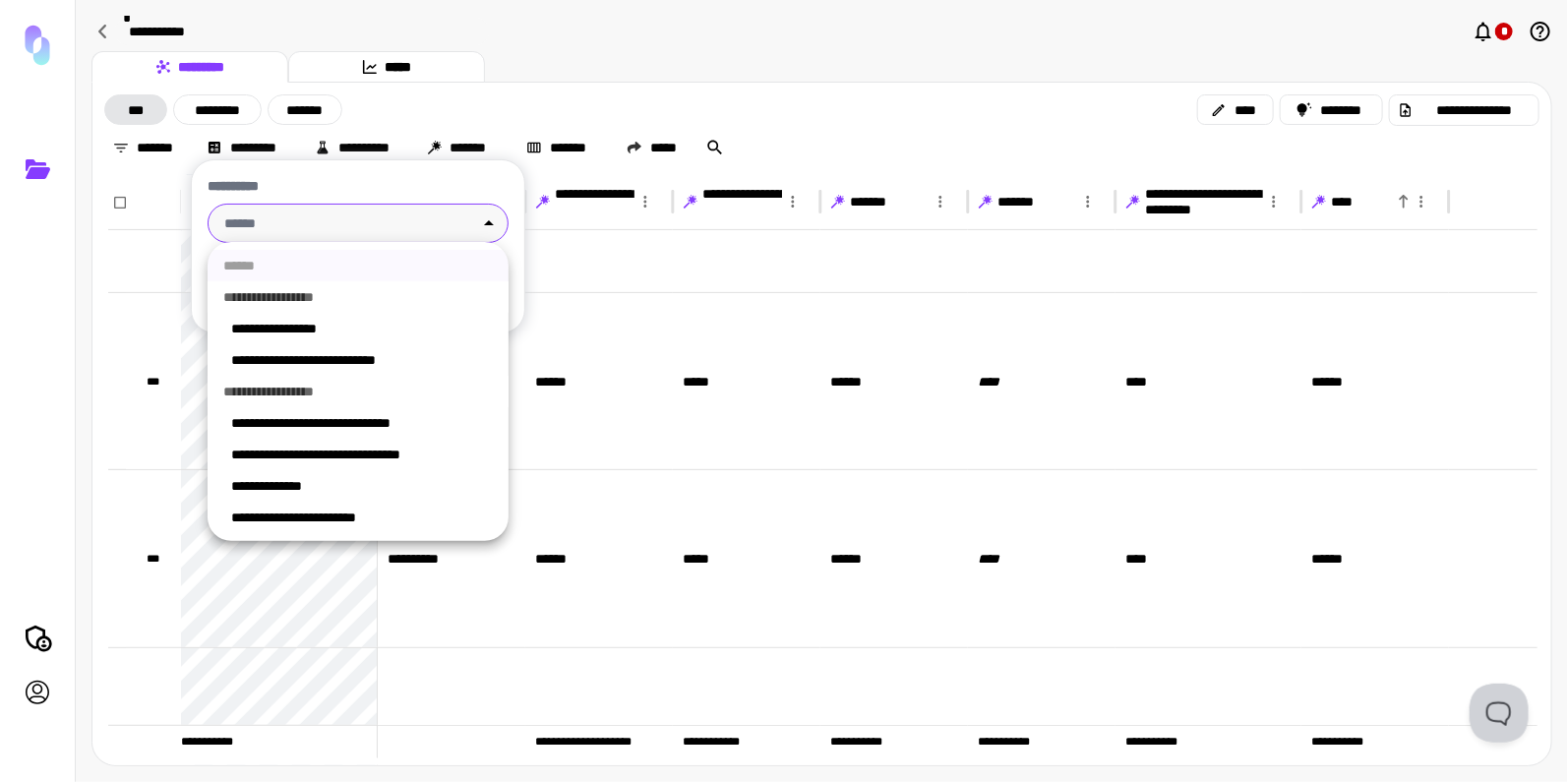 click on "**********" at bounding box center [784, 391] 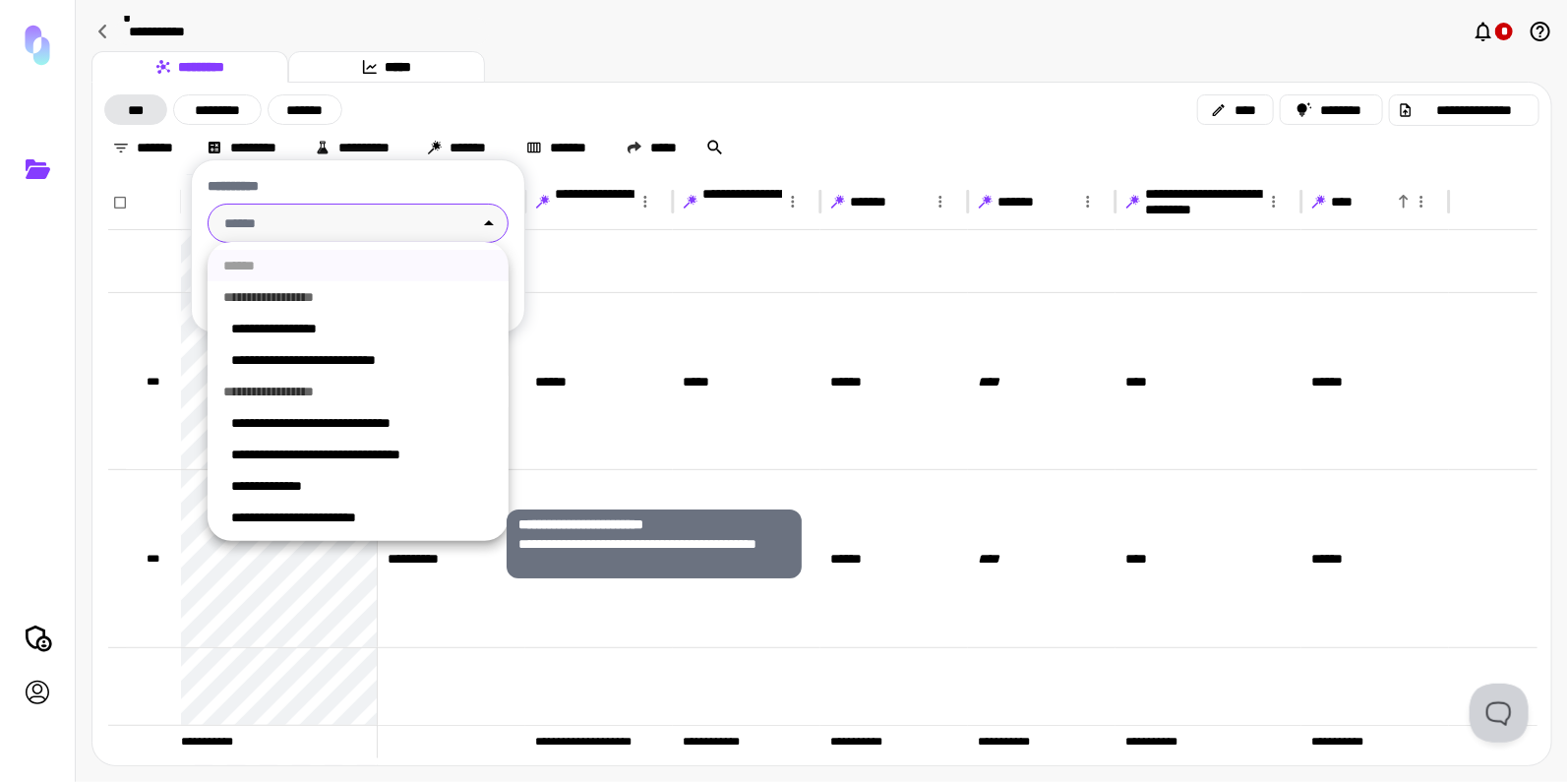 click on "**********" at bounding box center [362, 517] 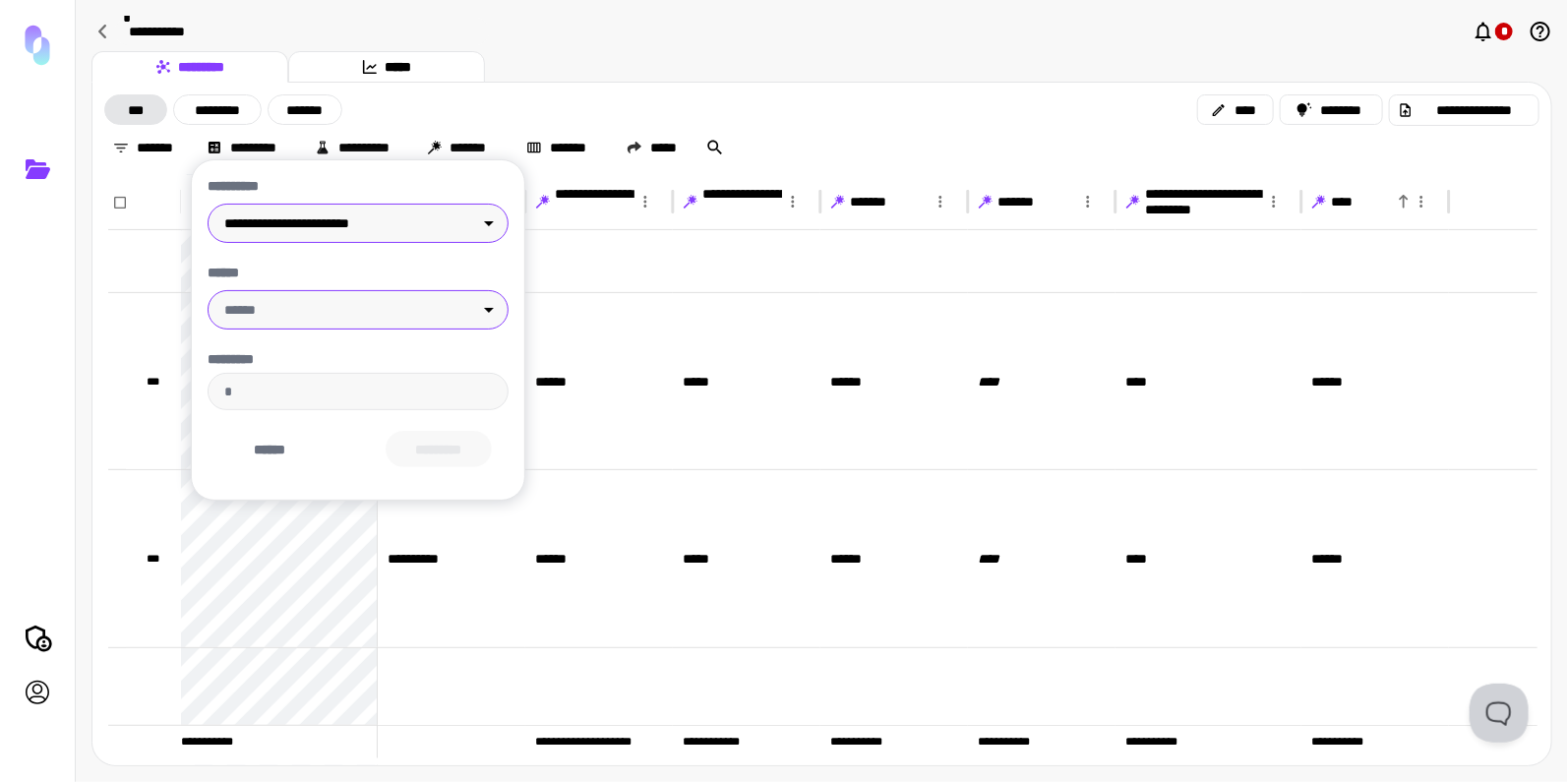 click on "**********" at bounding box center [784, 391] 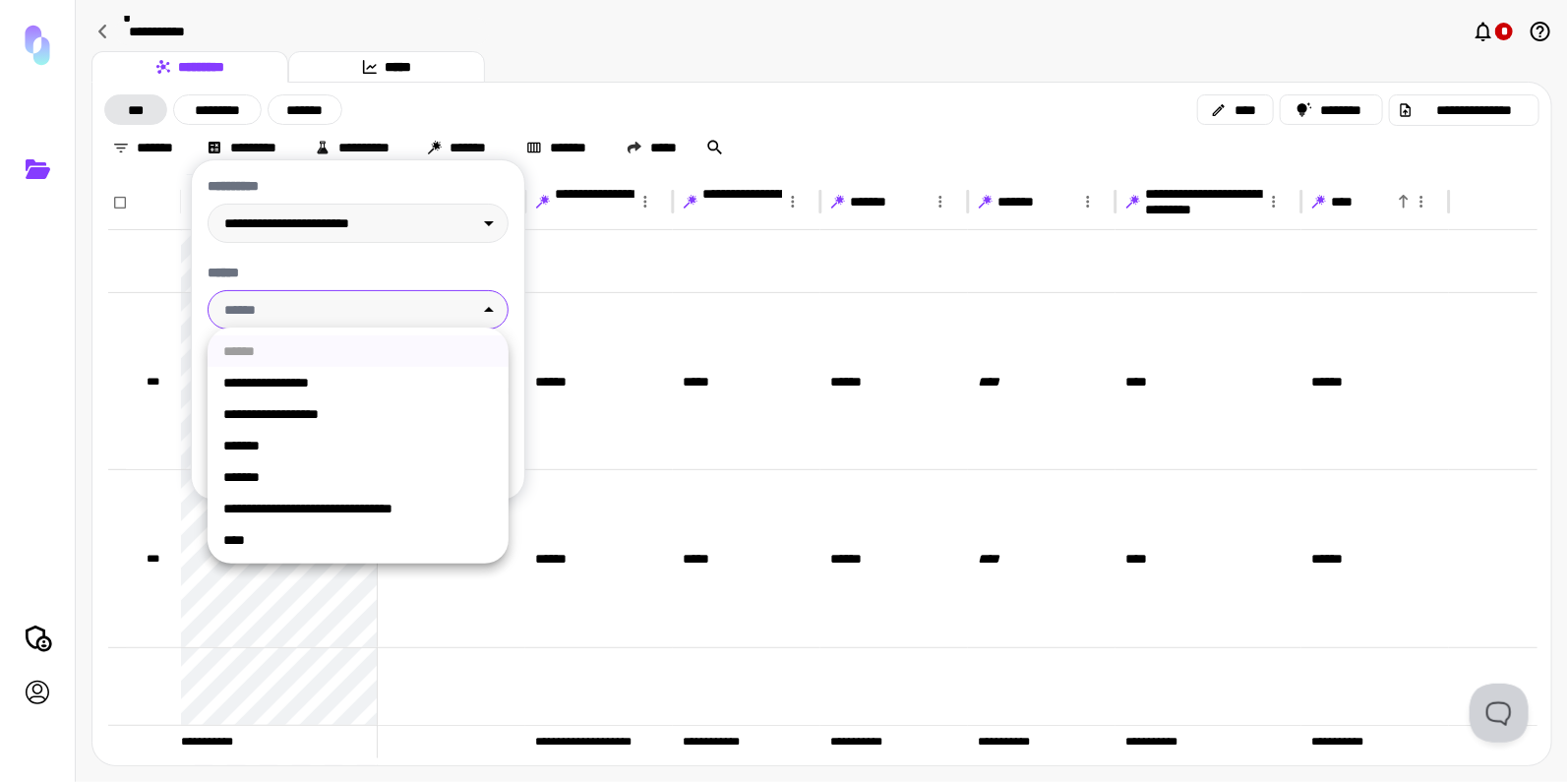 click on "****" at bounding box center [358, 540] 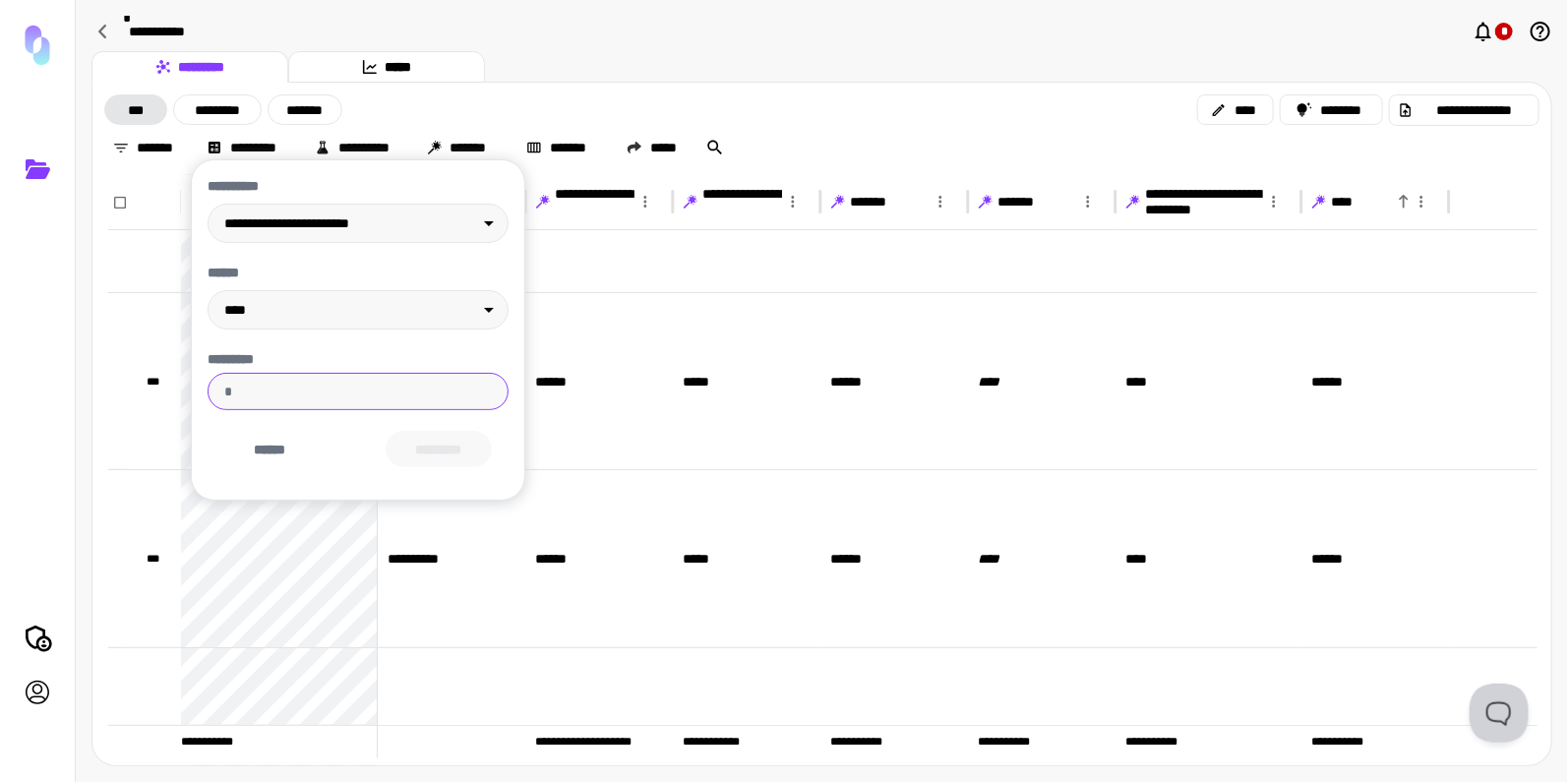 click on "*********" at bounding box center (358, 391) 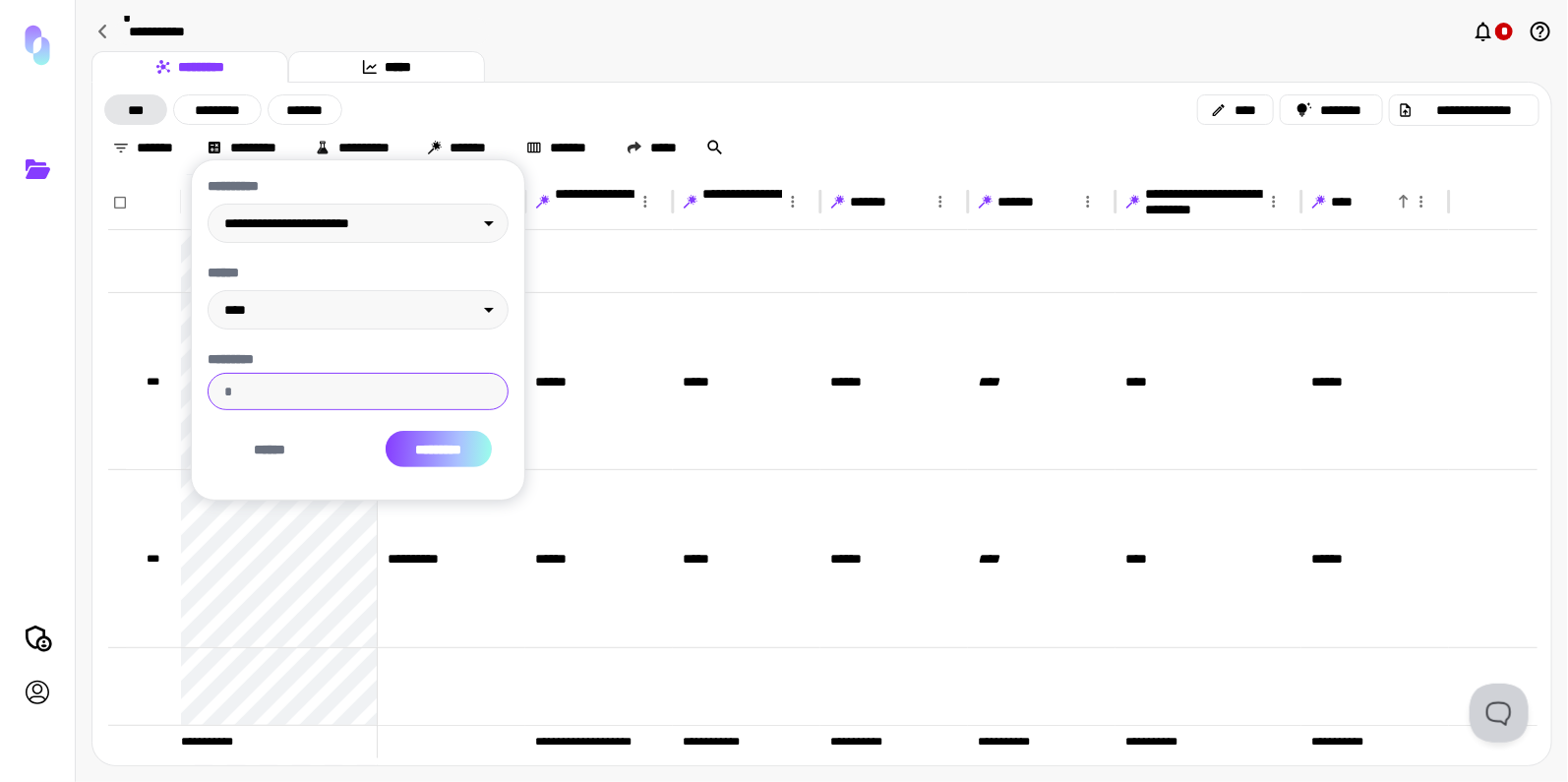 type on "**" 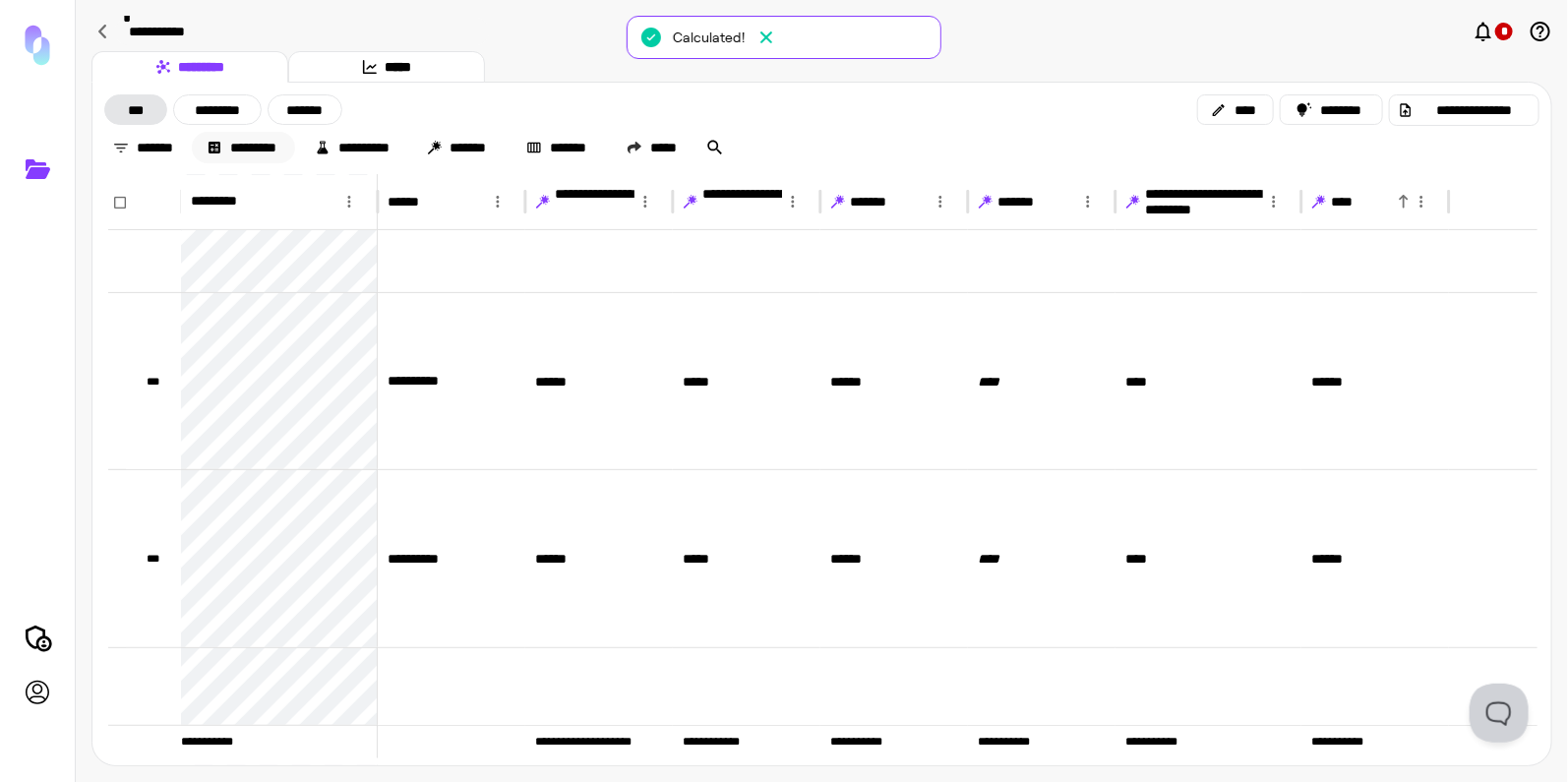click on "*********" at bounding box center (243, 148) 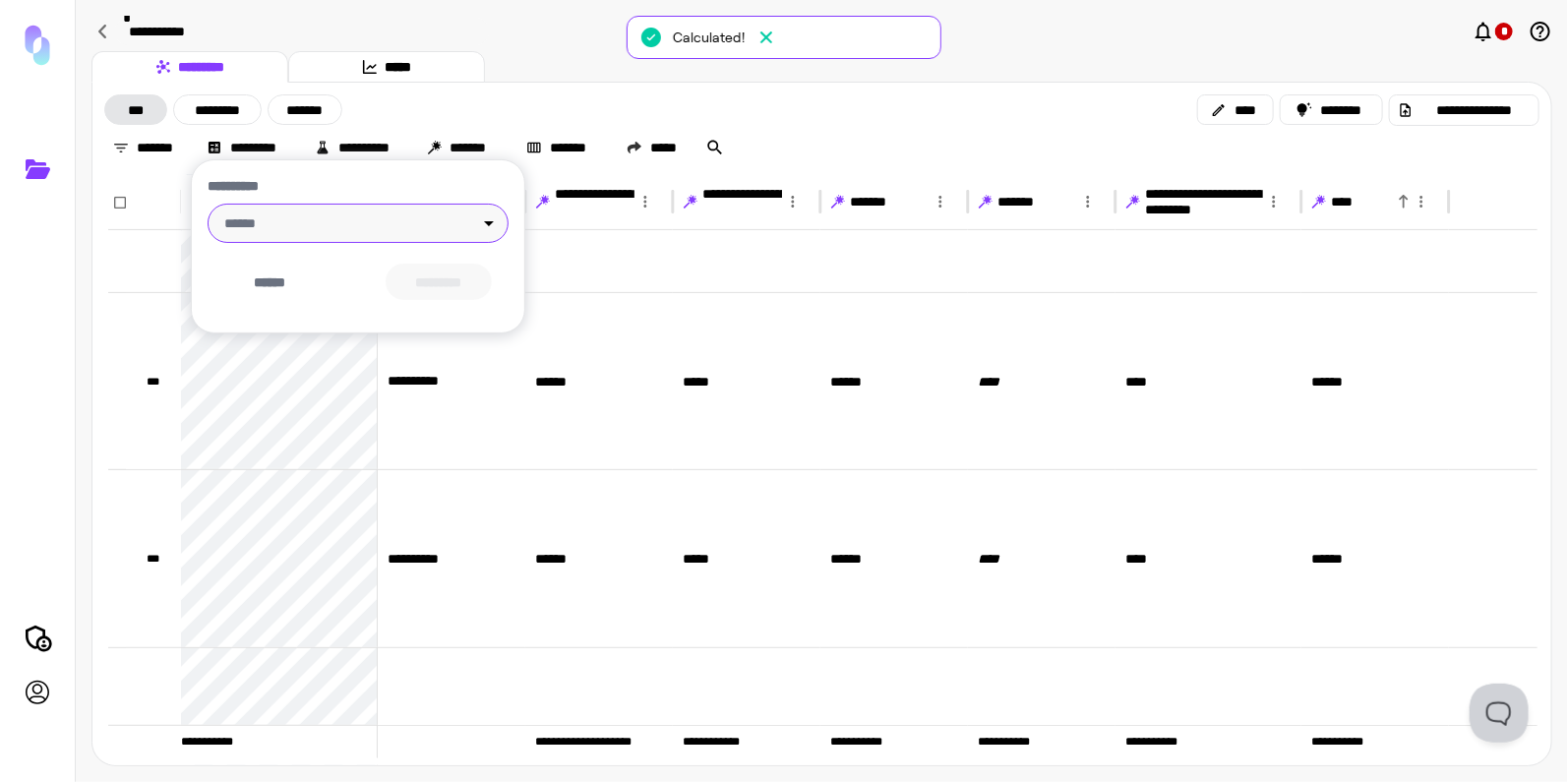 click on "****** ******" at bounding box center (358, 223) 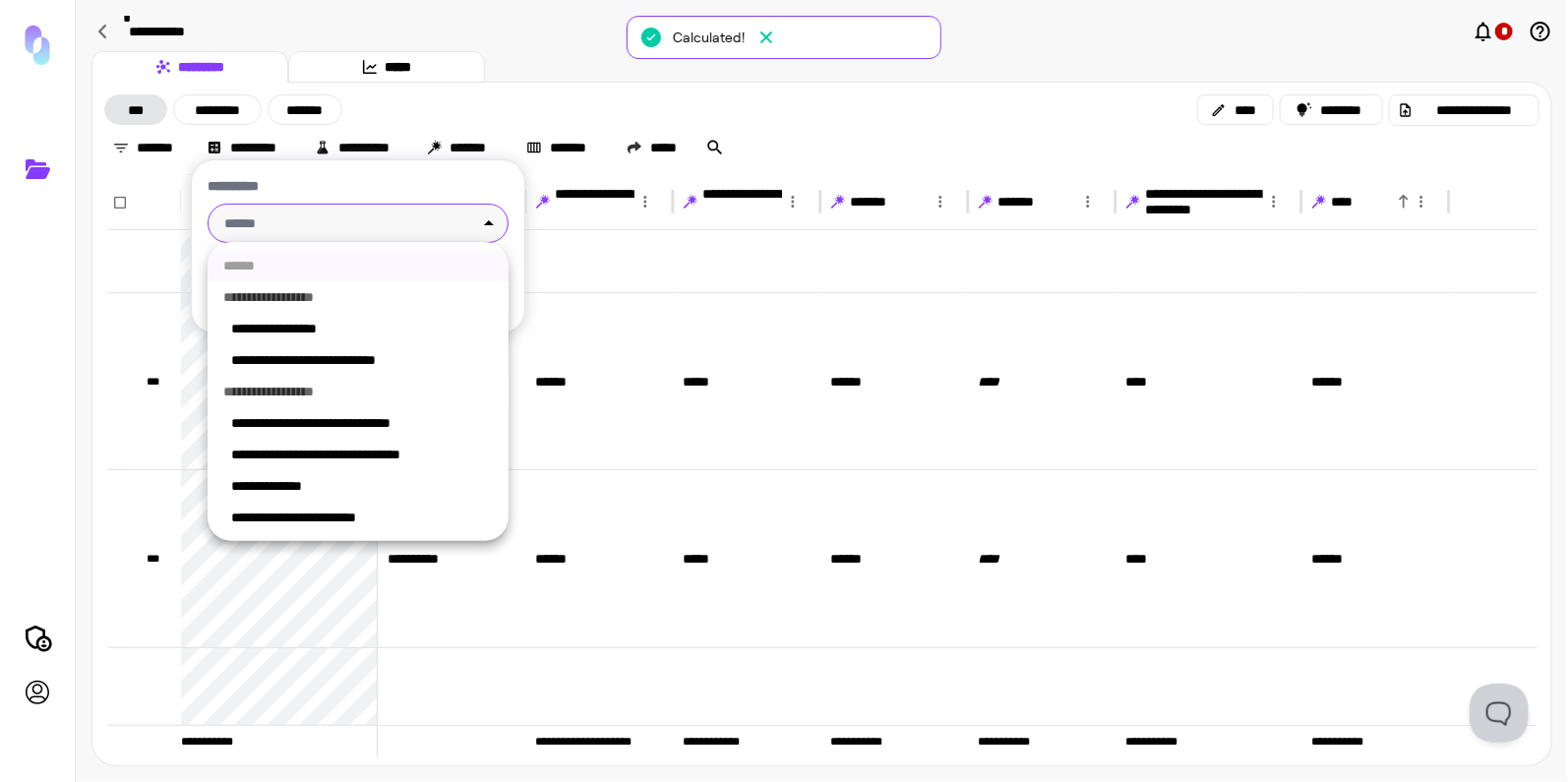 click on "**********" at bounding box center (784, 391) 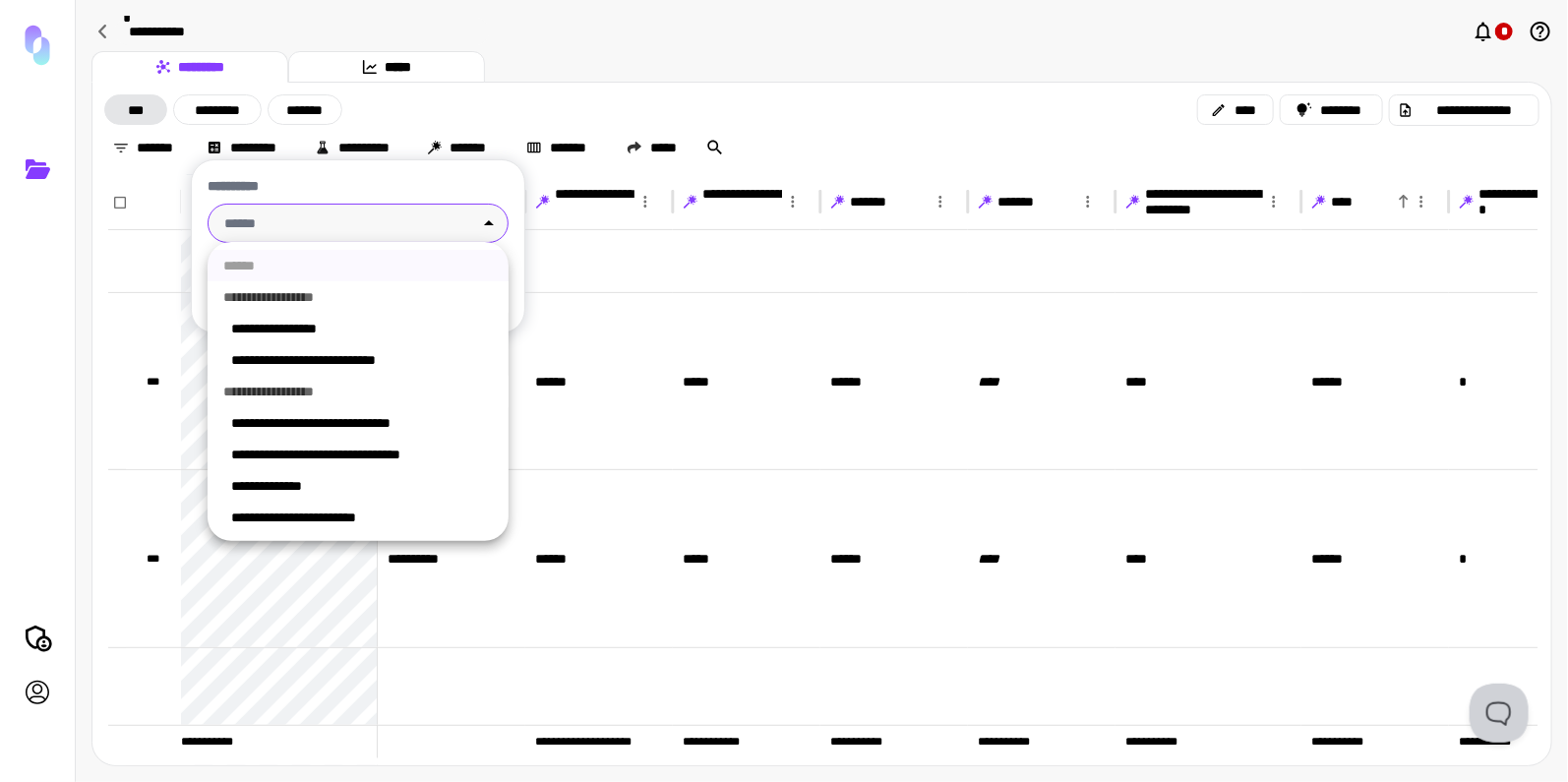 click on "**********" at bounding box center [358, 517] 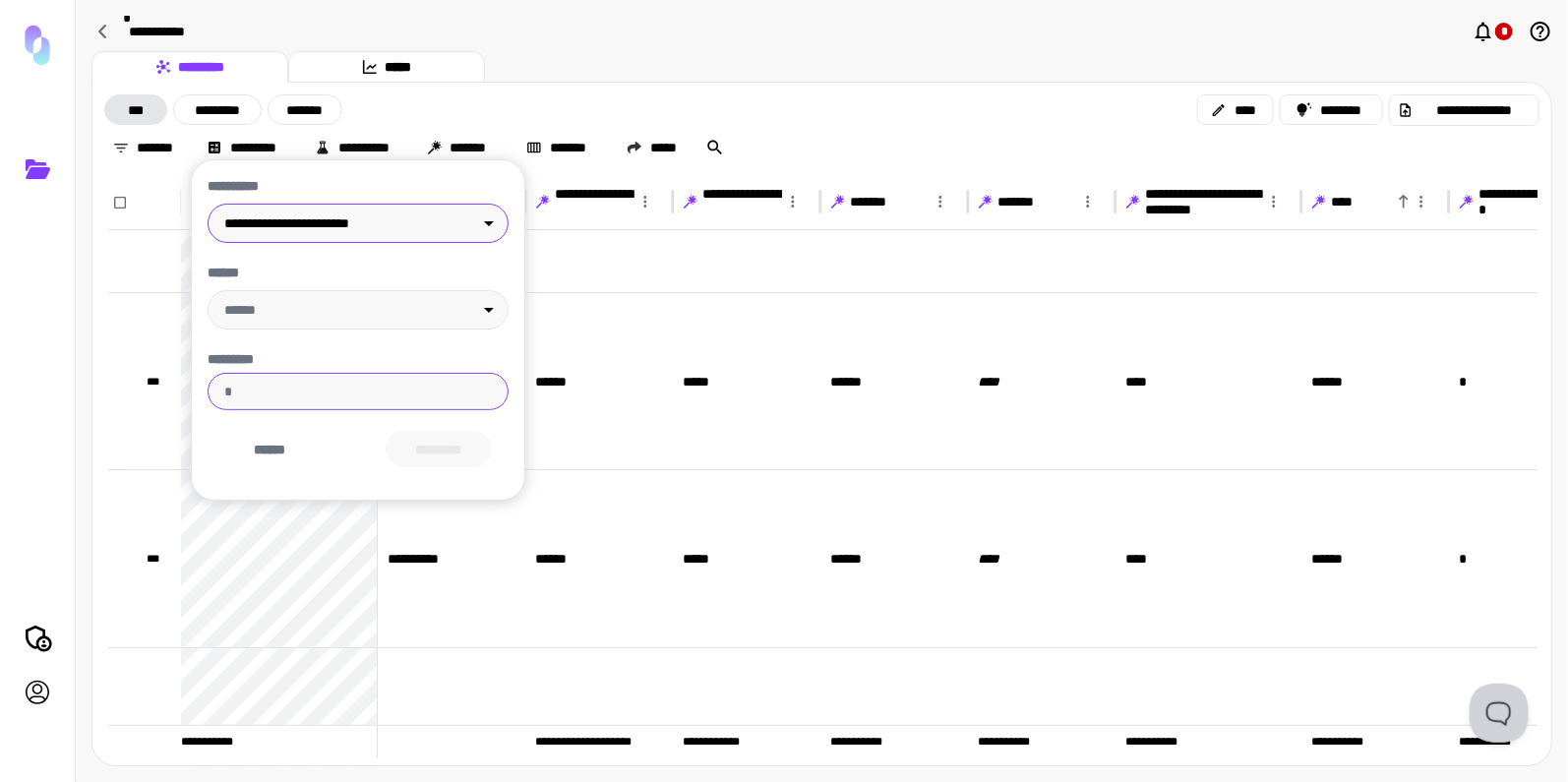 click on "*********" at bounding box center [358, 391] 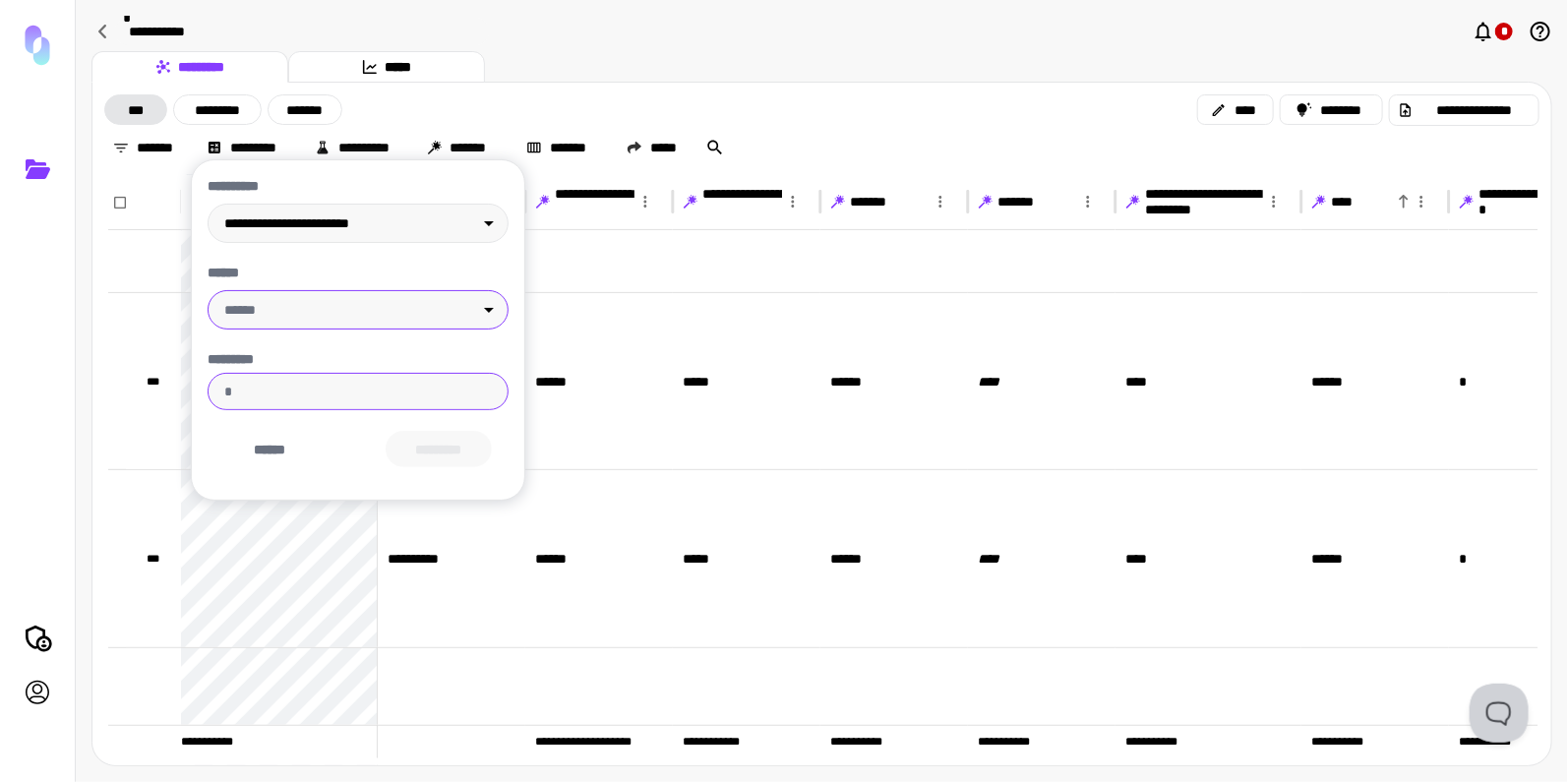 type on "****" 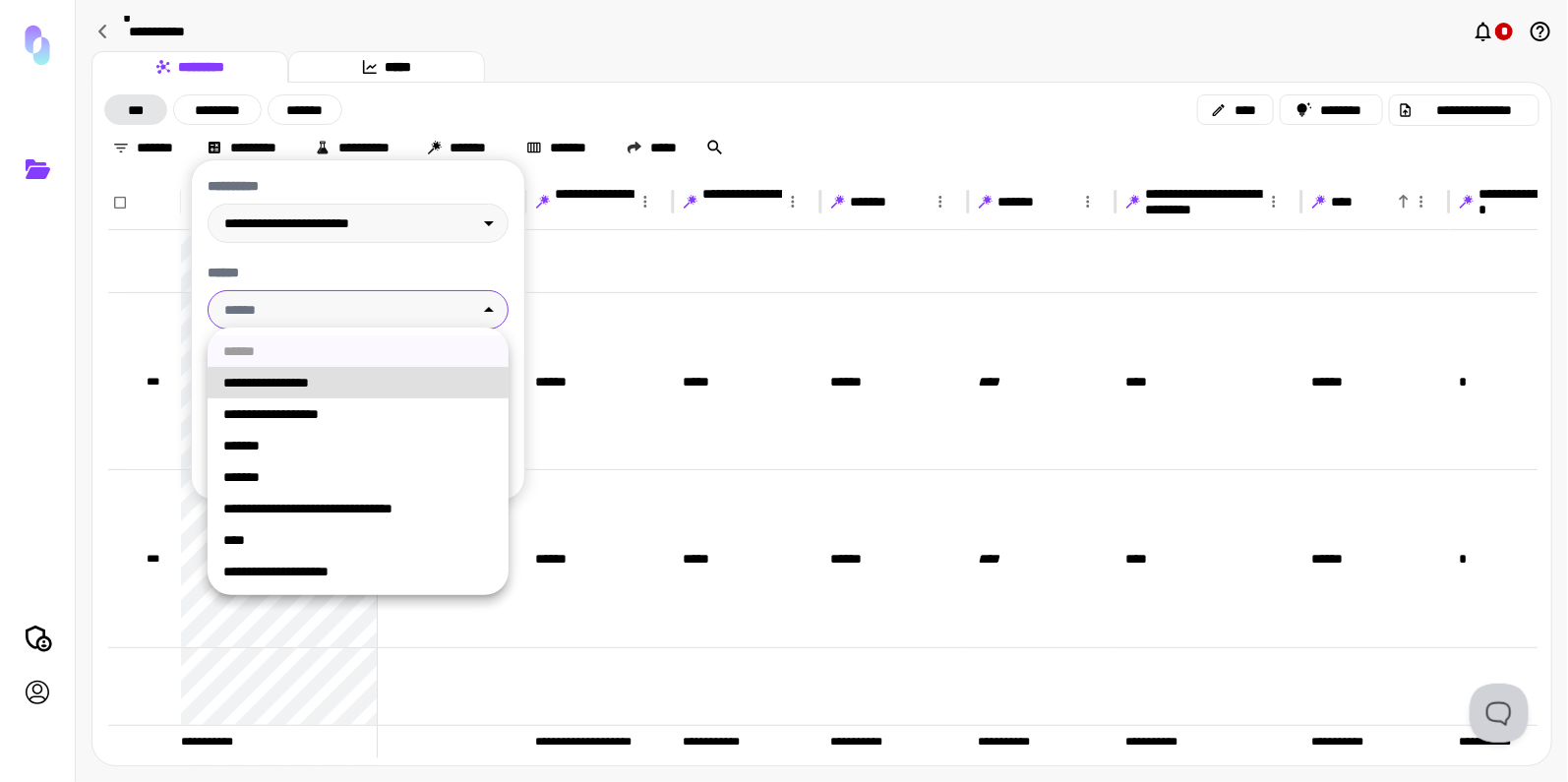 click on "****" at bounding box center (358, 540) 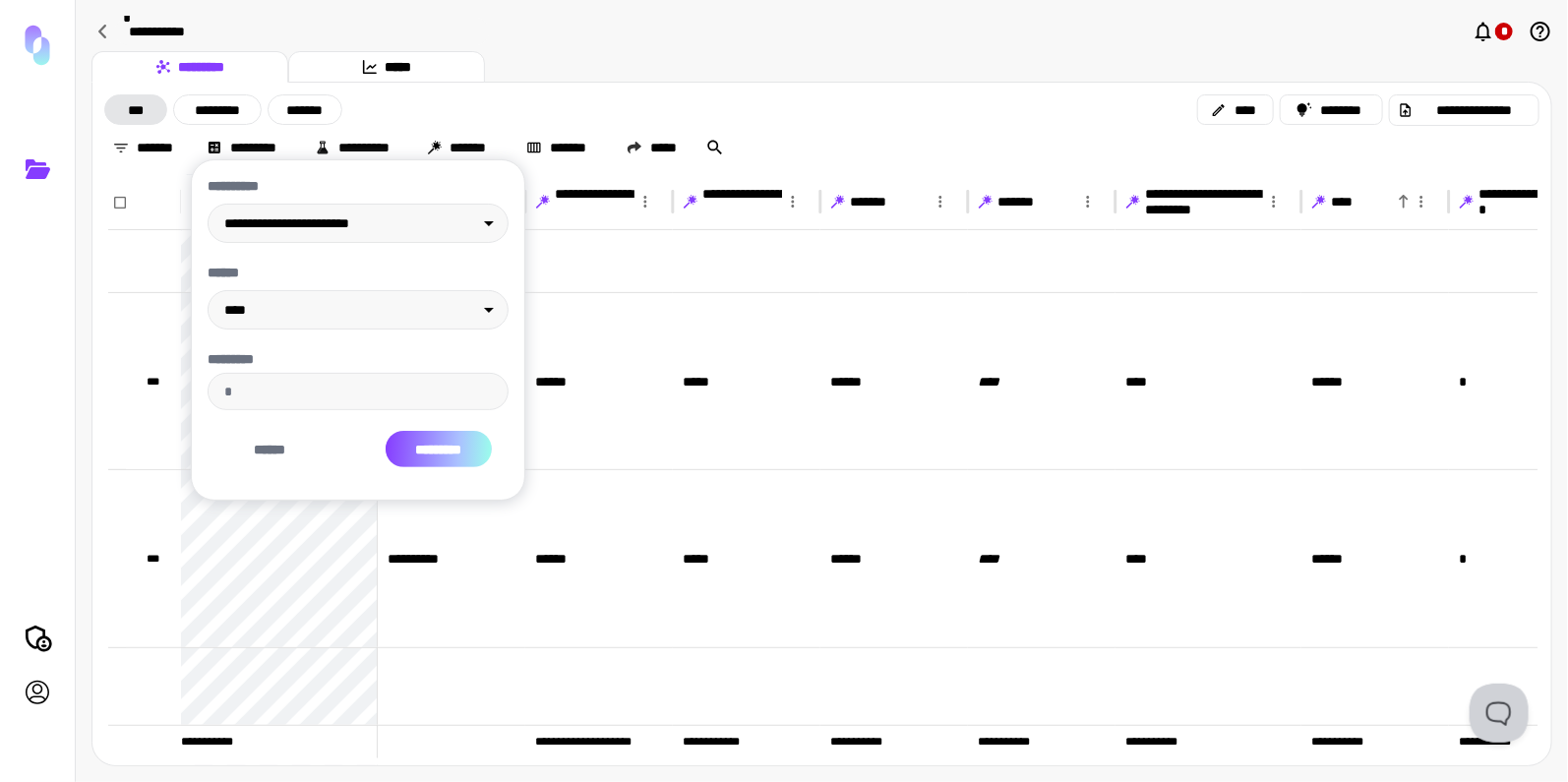 click on "*********" at bounding box center (439, 449) 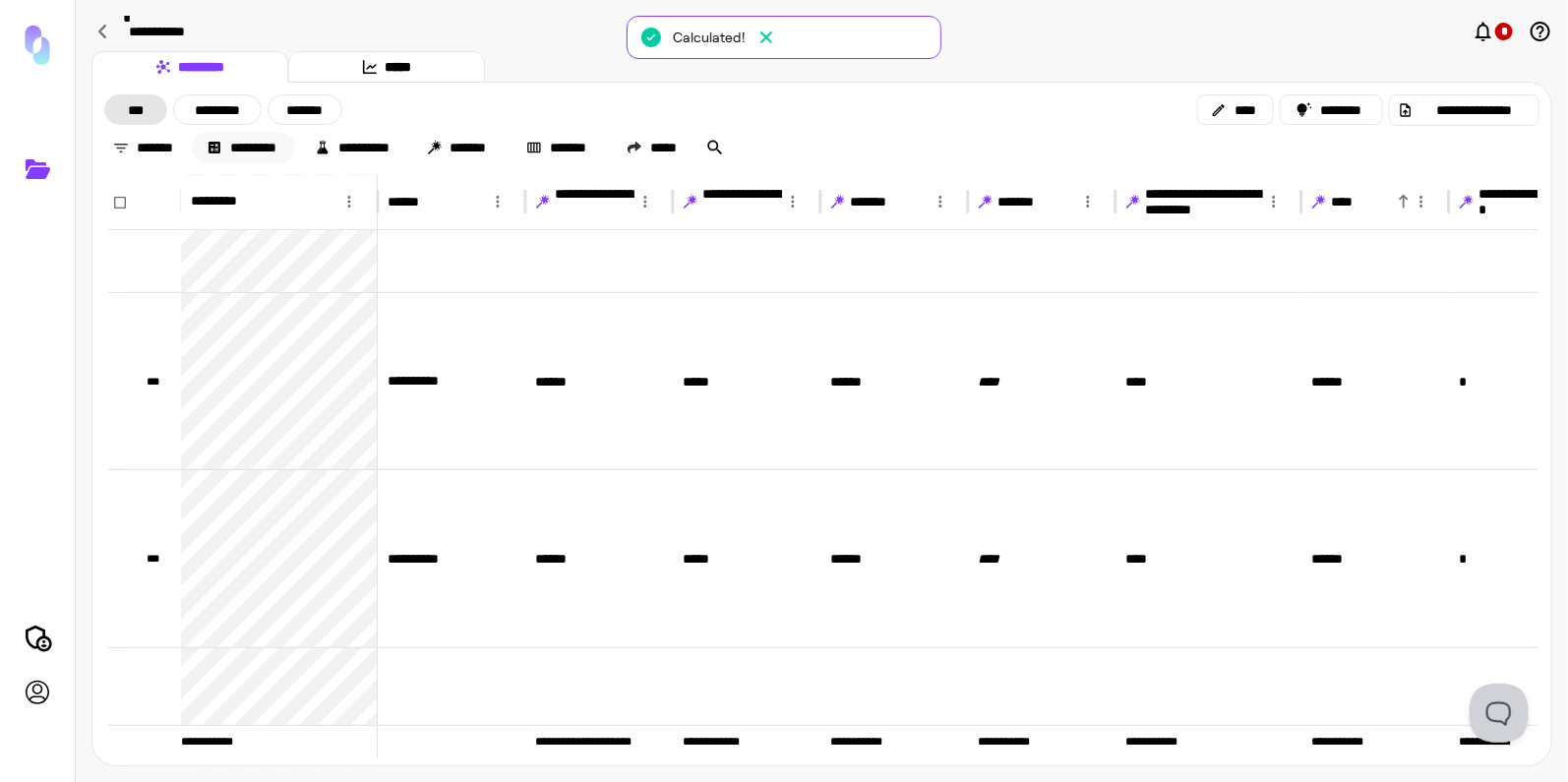 click on "*********" at bounding box center [243, 148] 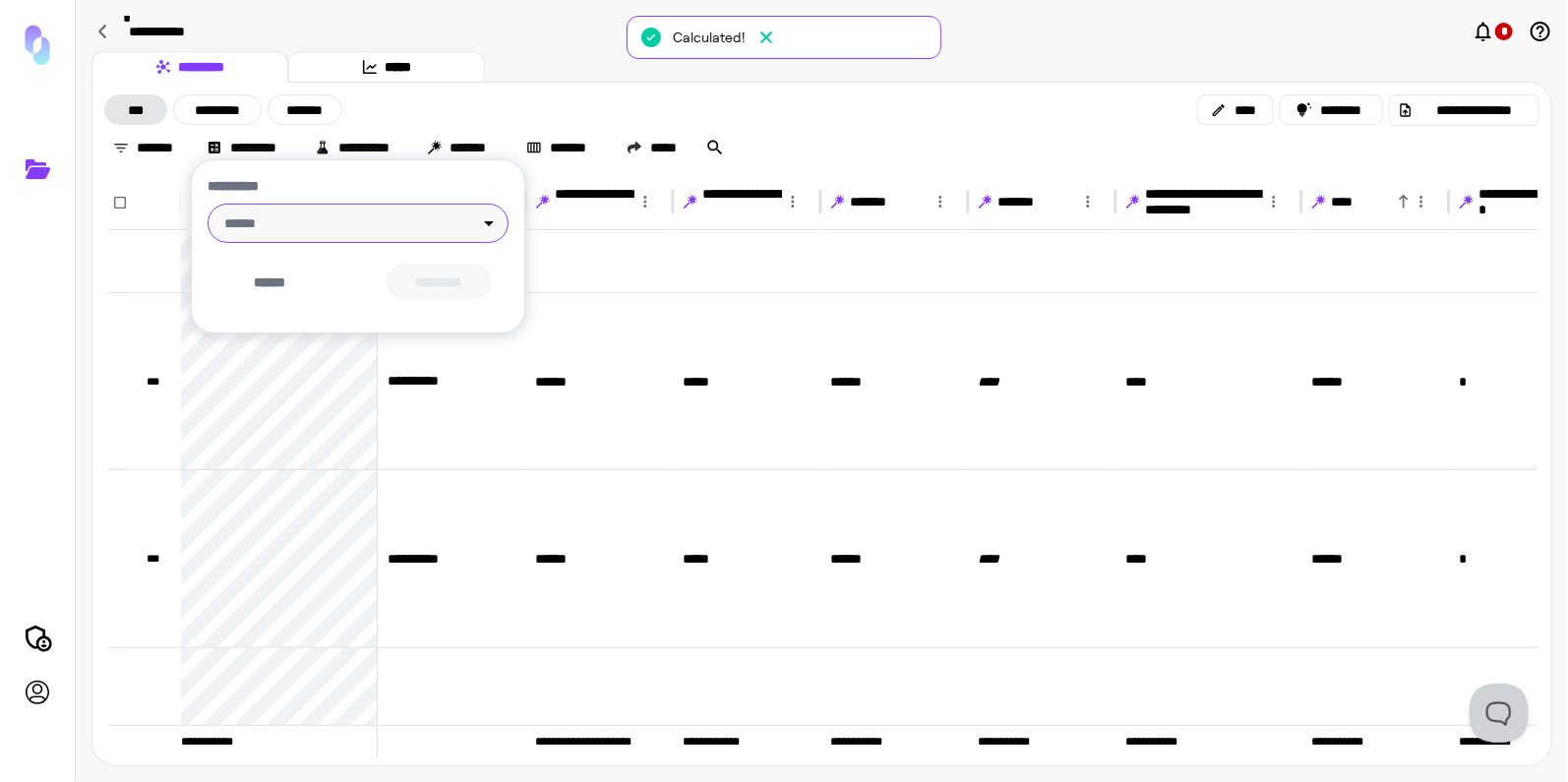 click on "**********" at bounding box center [784, 391] 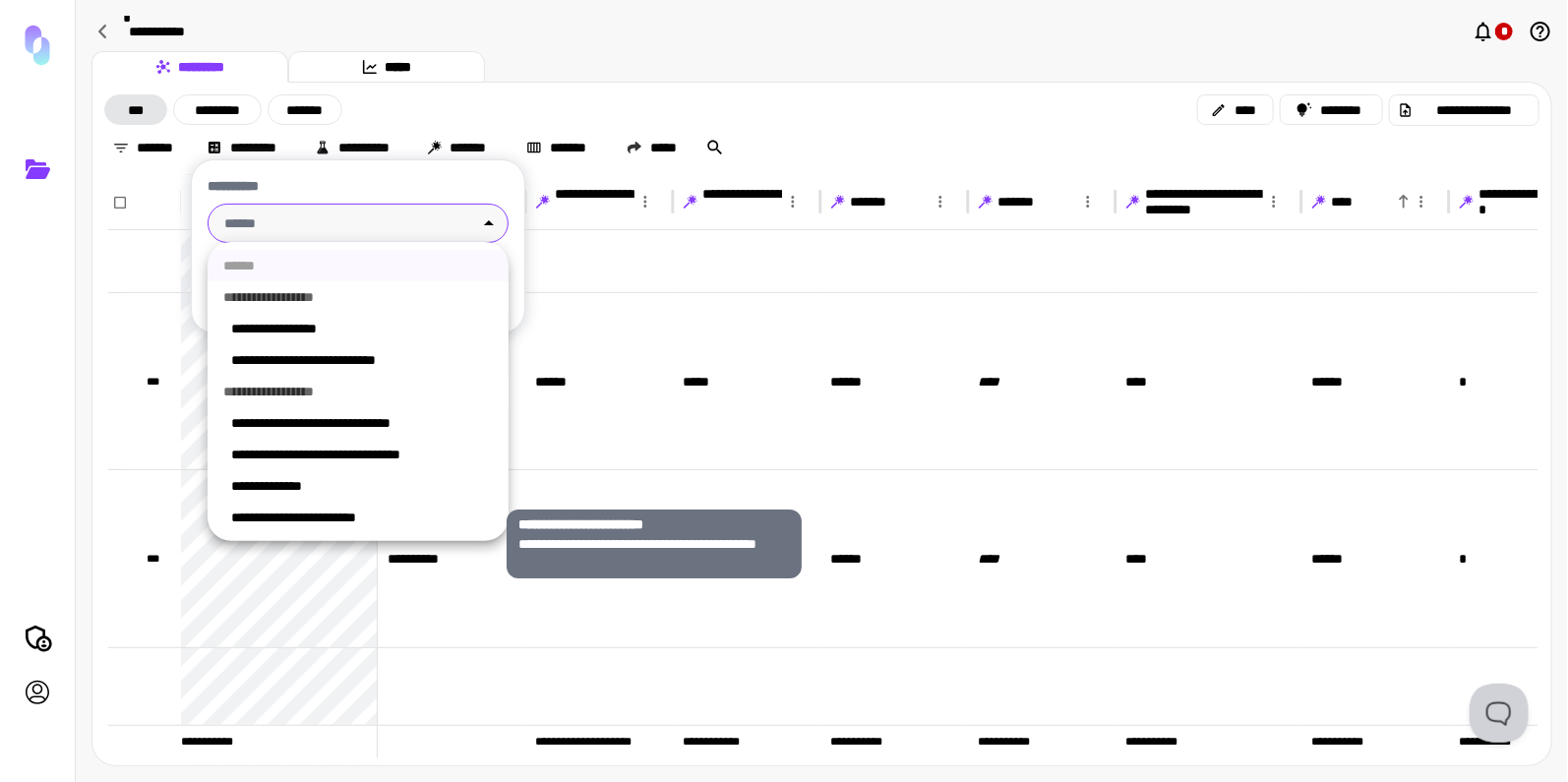 click on "**********" at bounding box center [362, 517] 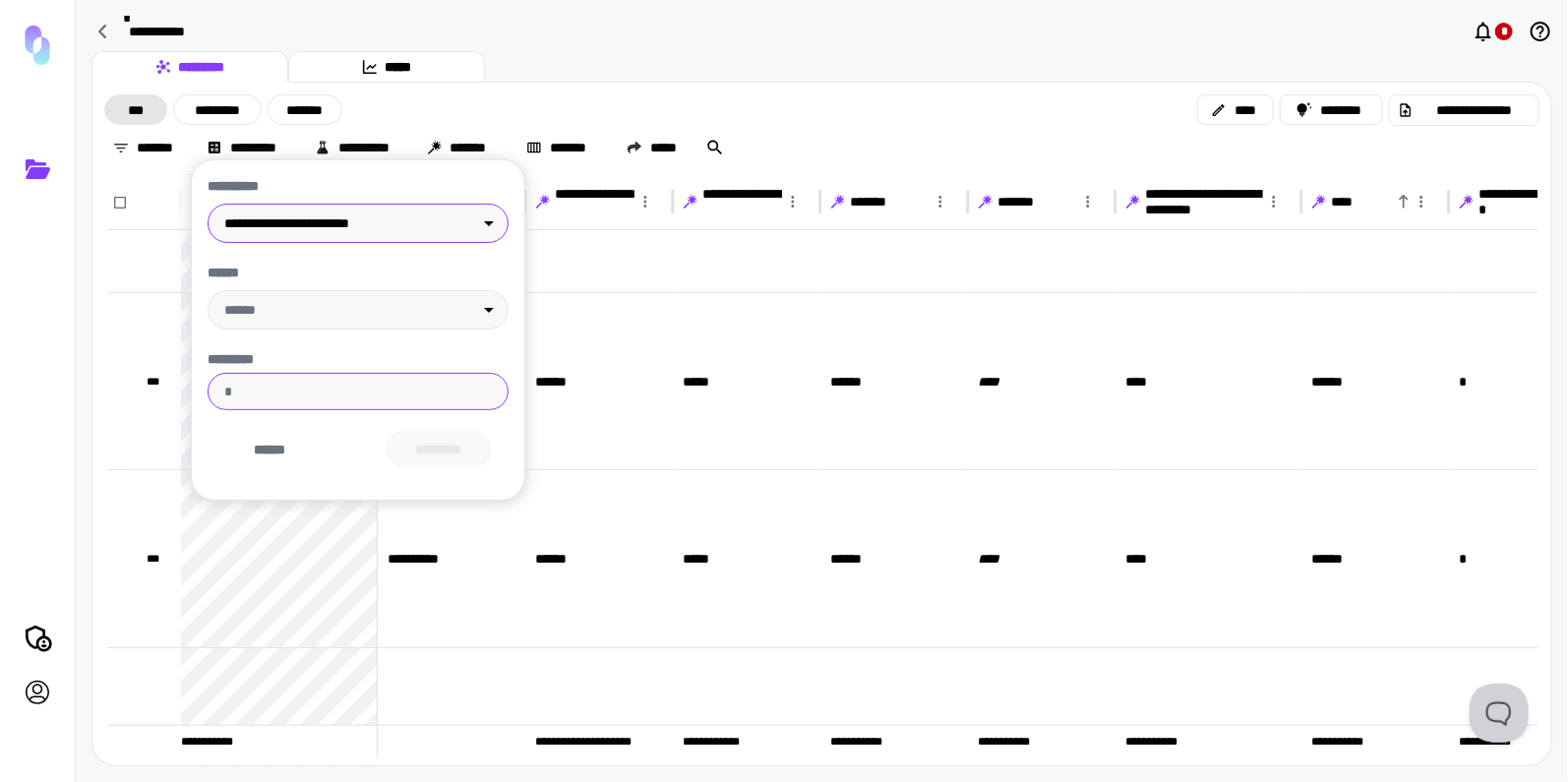 click on "*********" at bounding box center (358, 391) 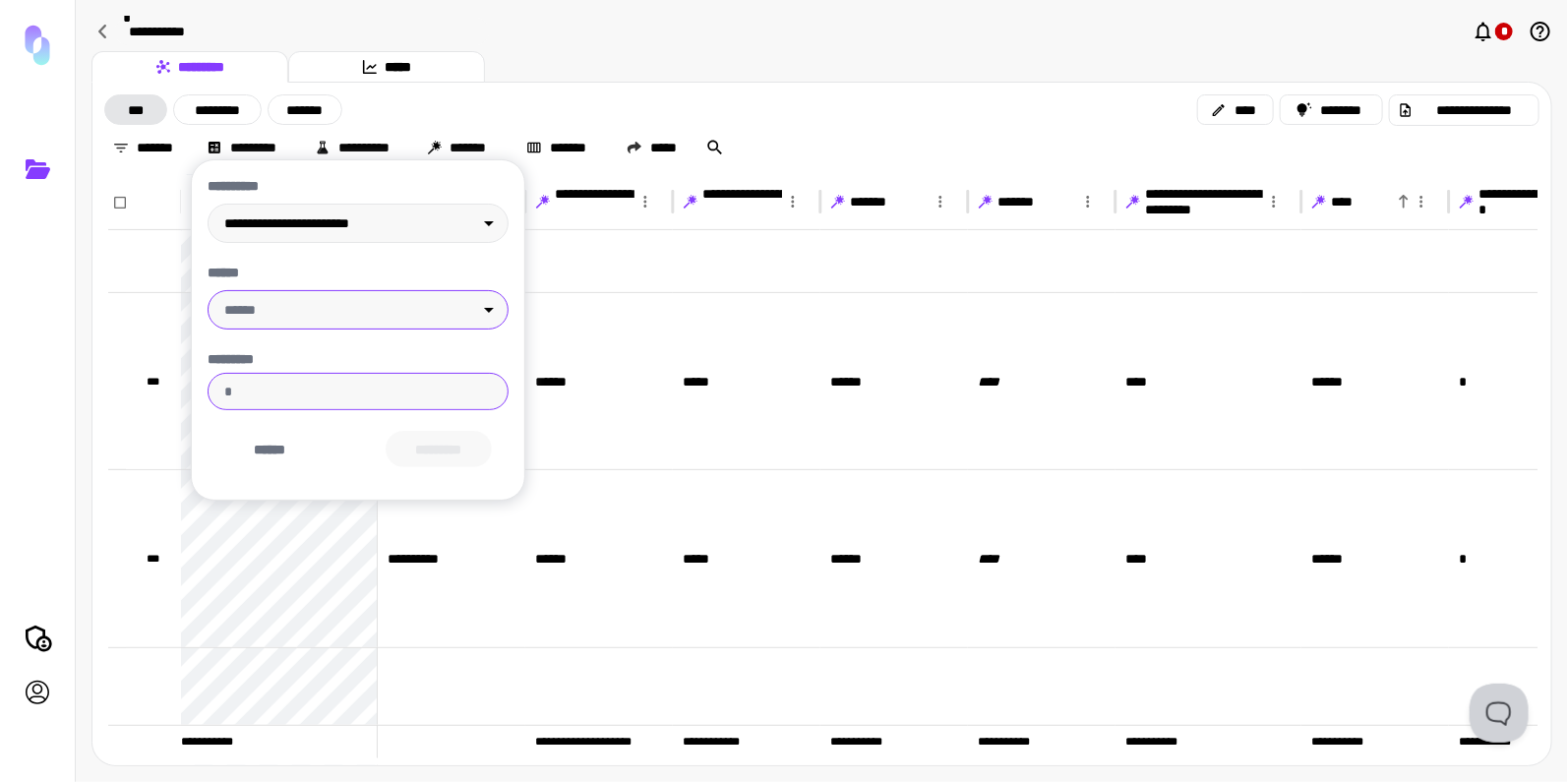 type on "*" 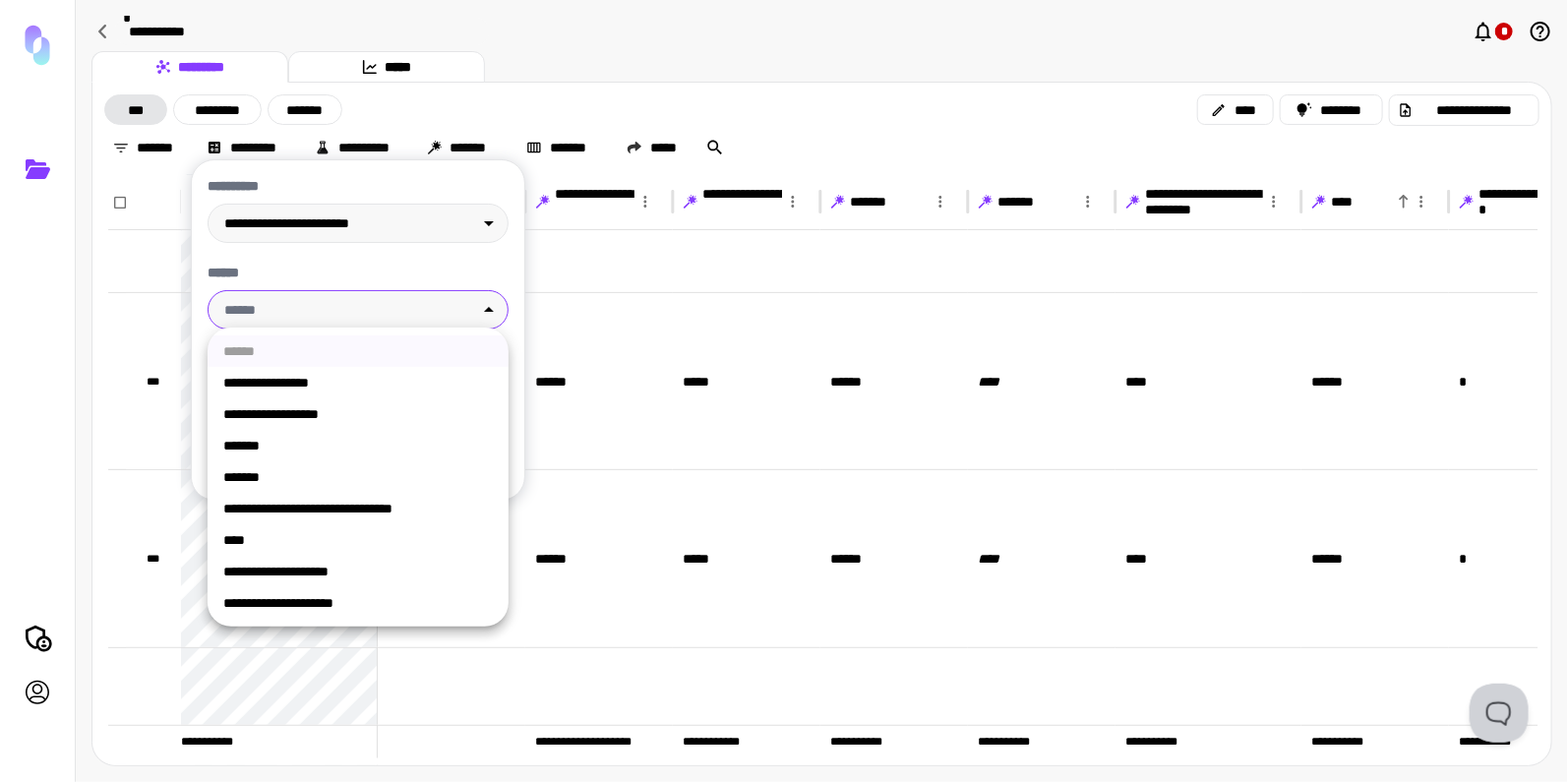 click on "****" at bounding box center (358, 540) 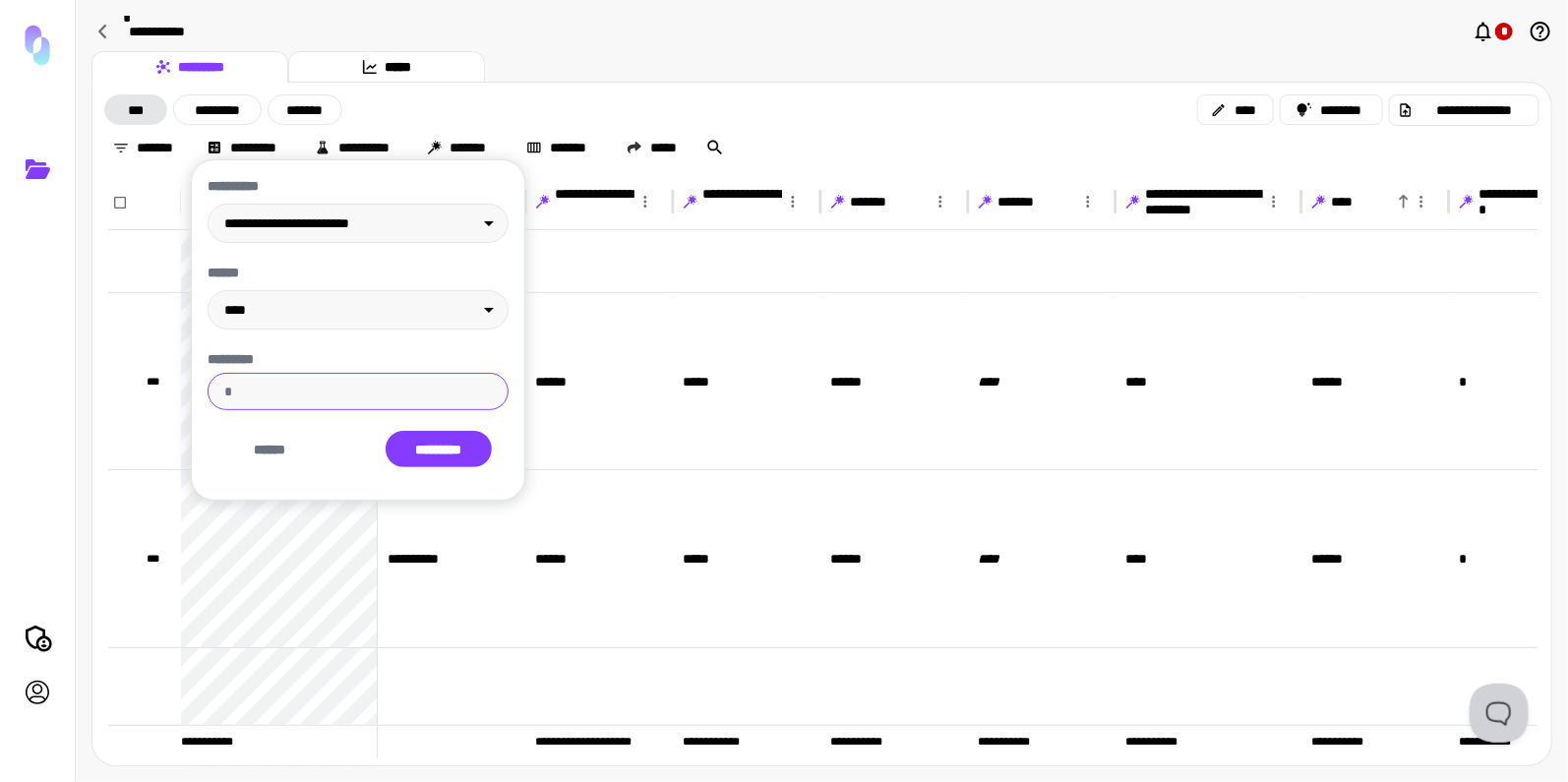 click on "*" at bounding box center [358, 391] 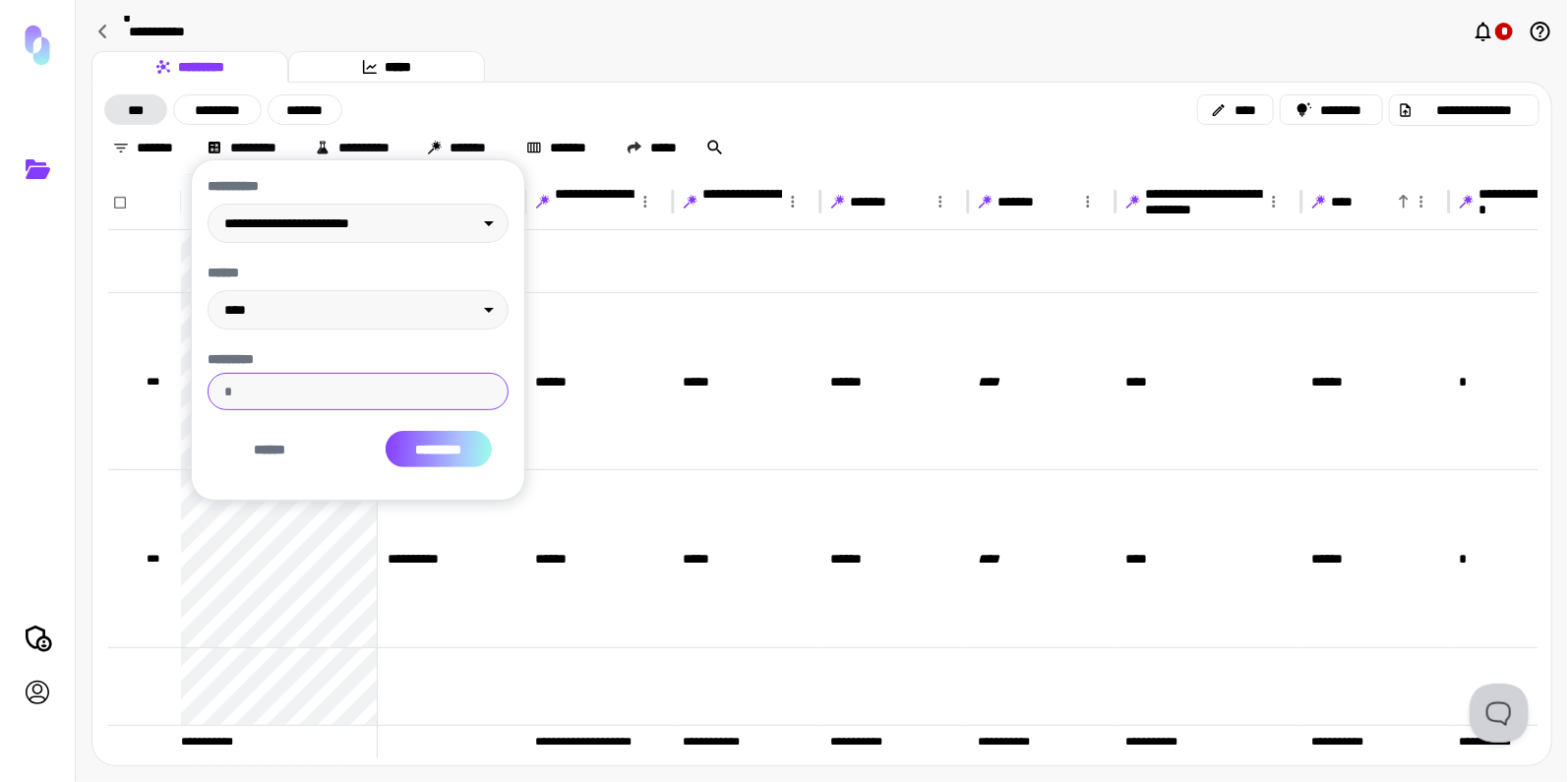 type on "***" 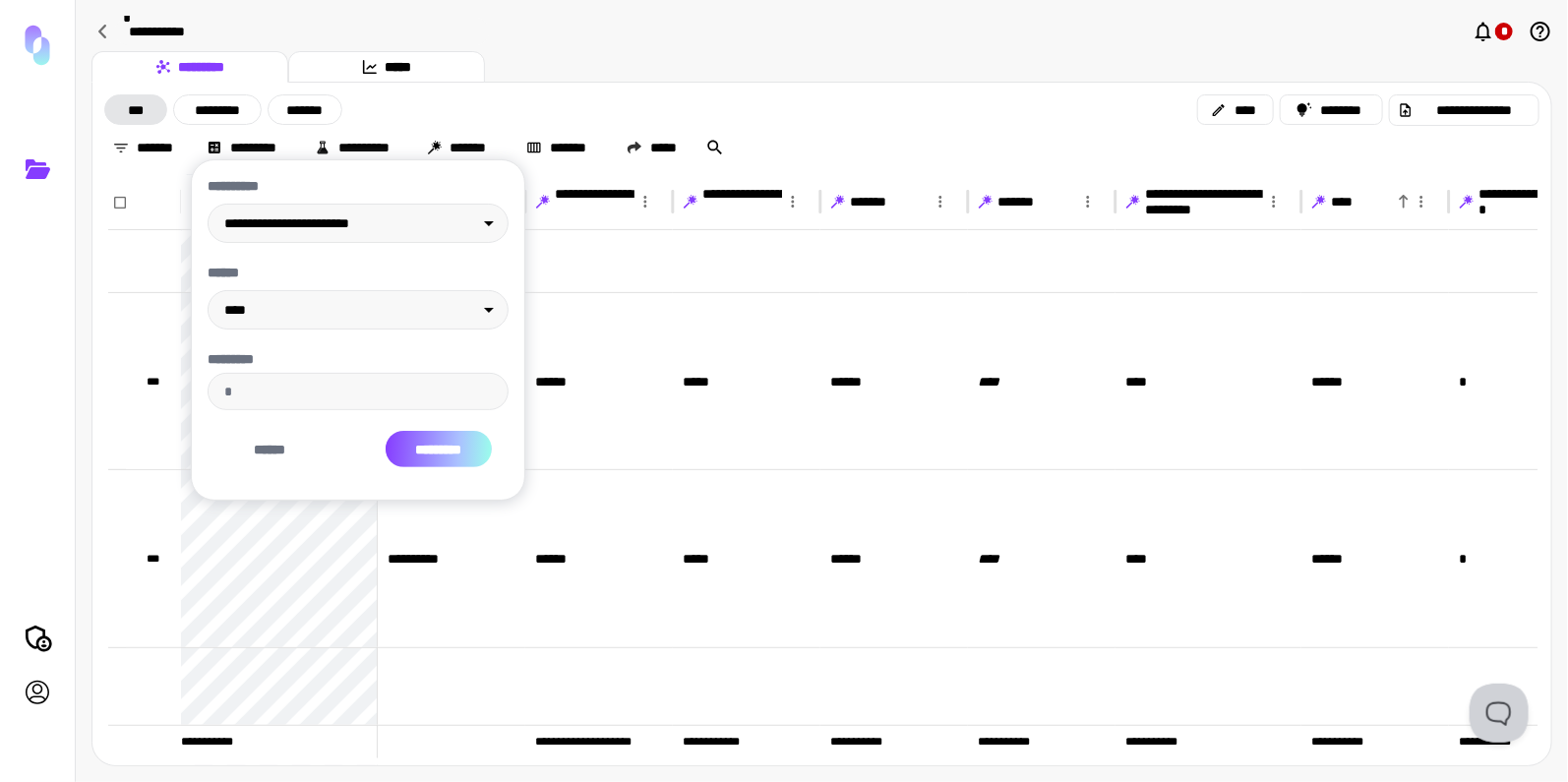 click on "*********" at bounding box center (439, 449) 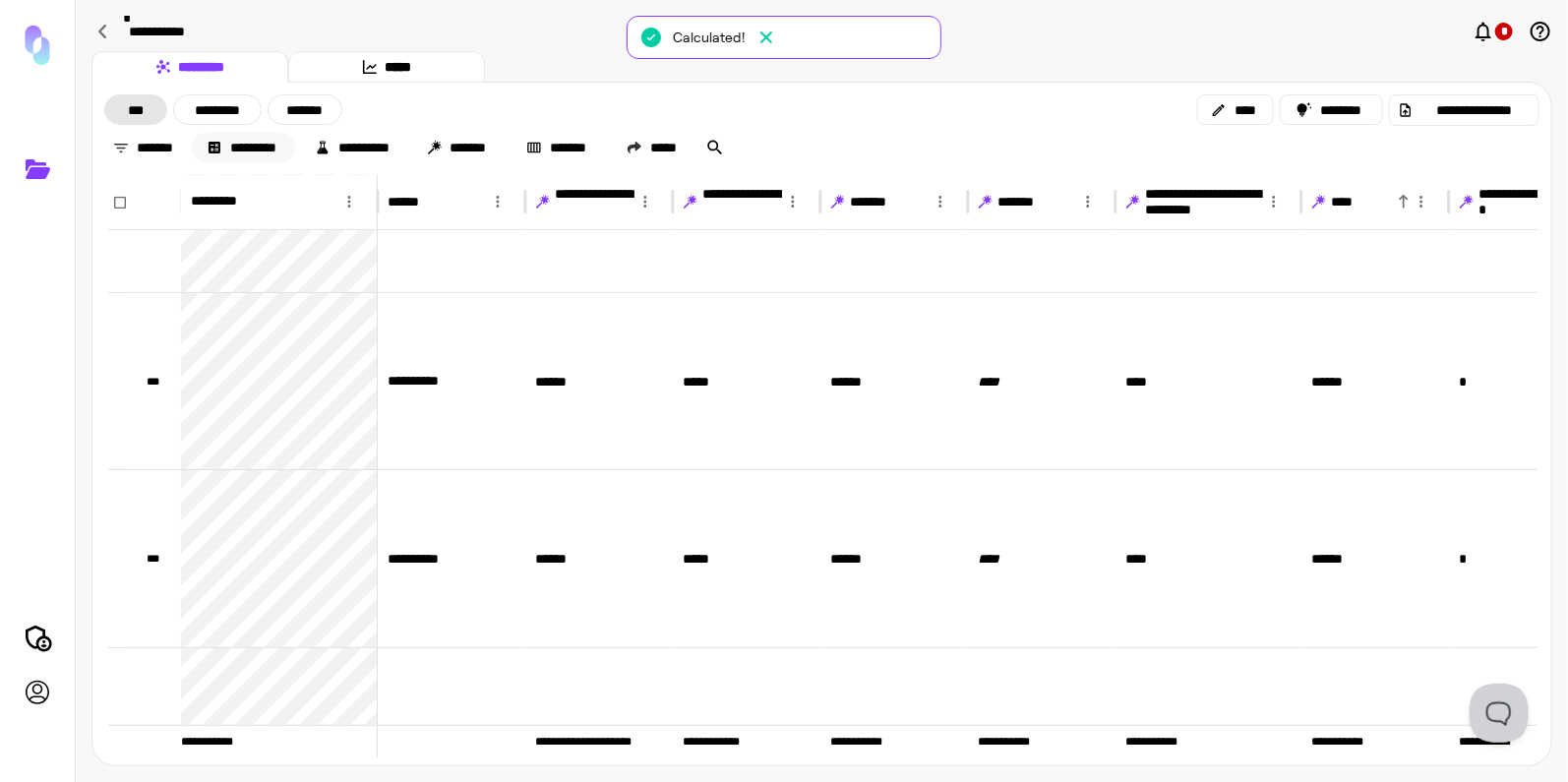 click on "*********" at bounding box center (243, 148) 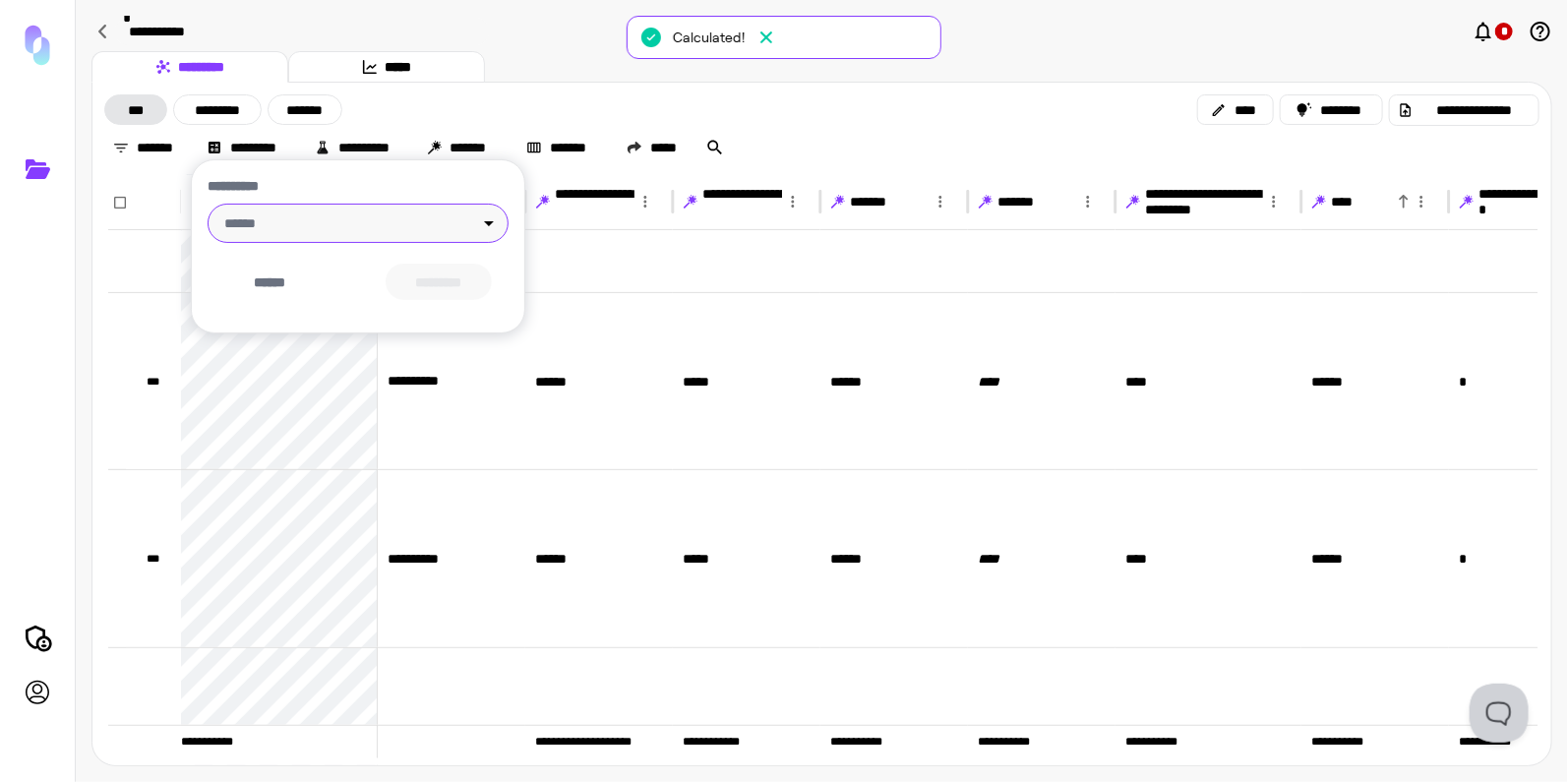 click on "**********" at bounding box center (784, 391) 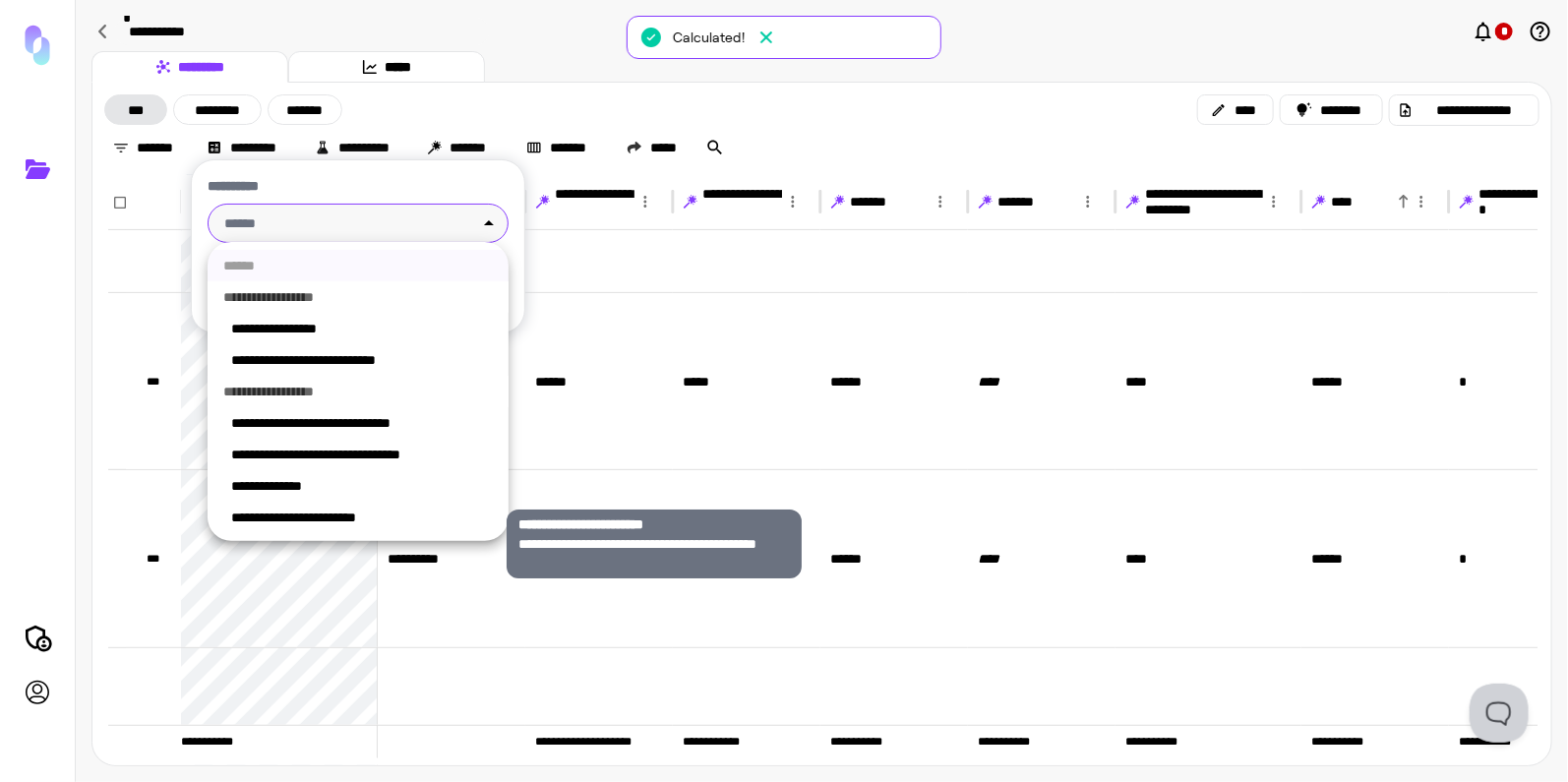 click on "**********" at bounding box center [362, 517] 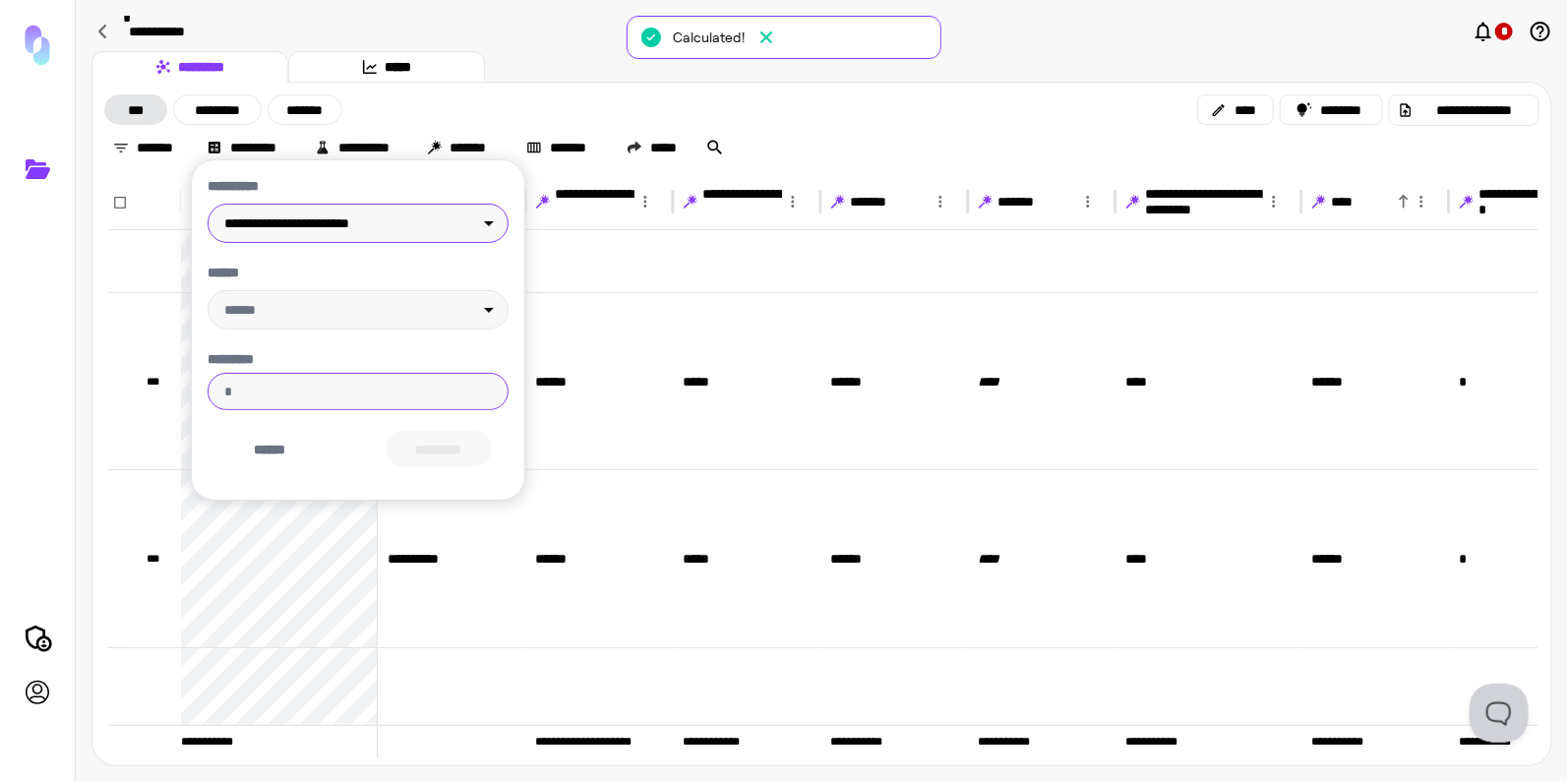 click on "*********" at bounding box center (358, 391) 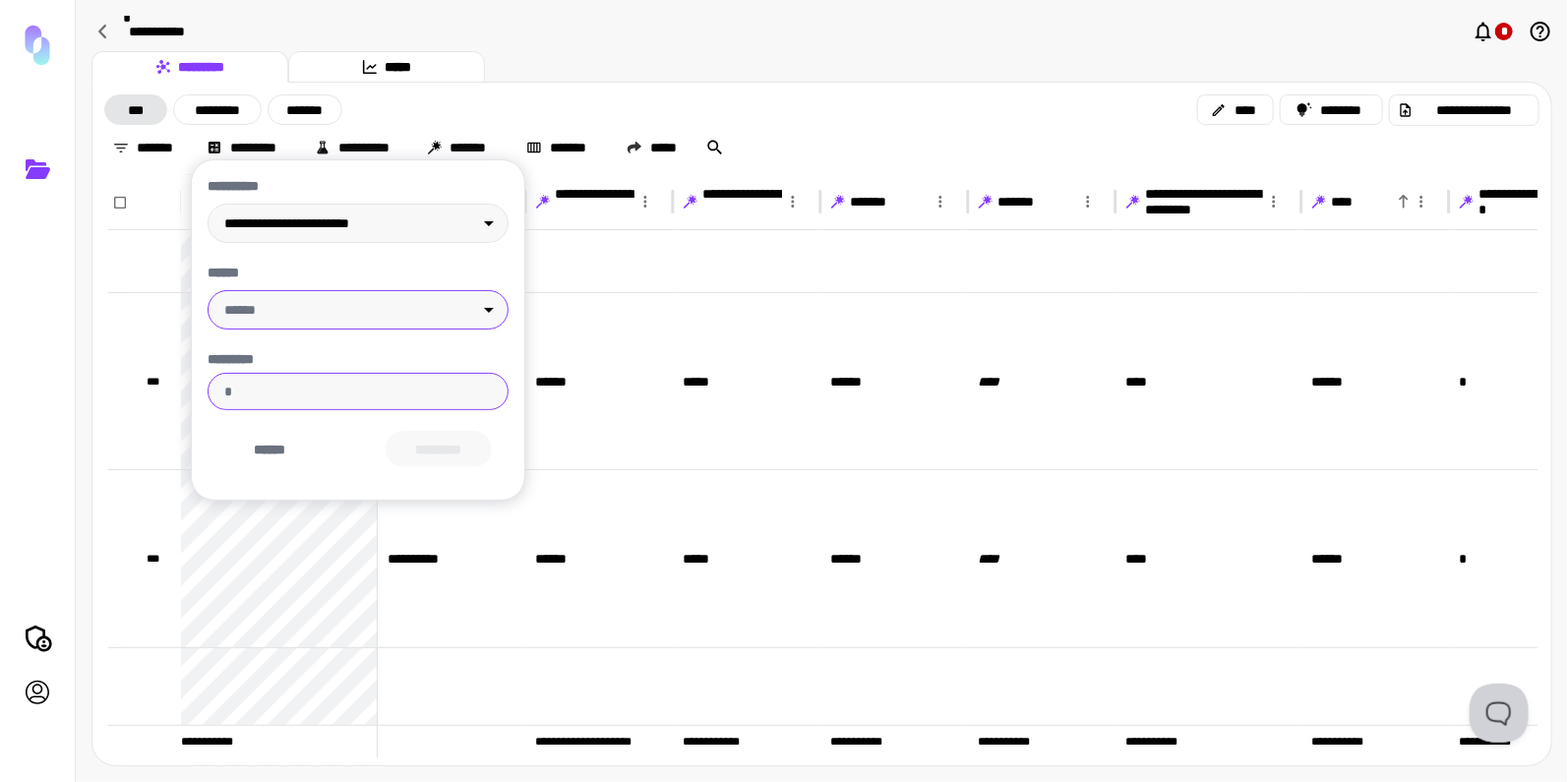 type on "*" 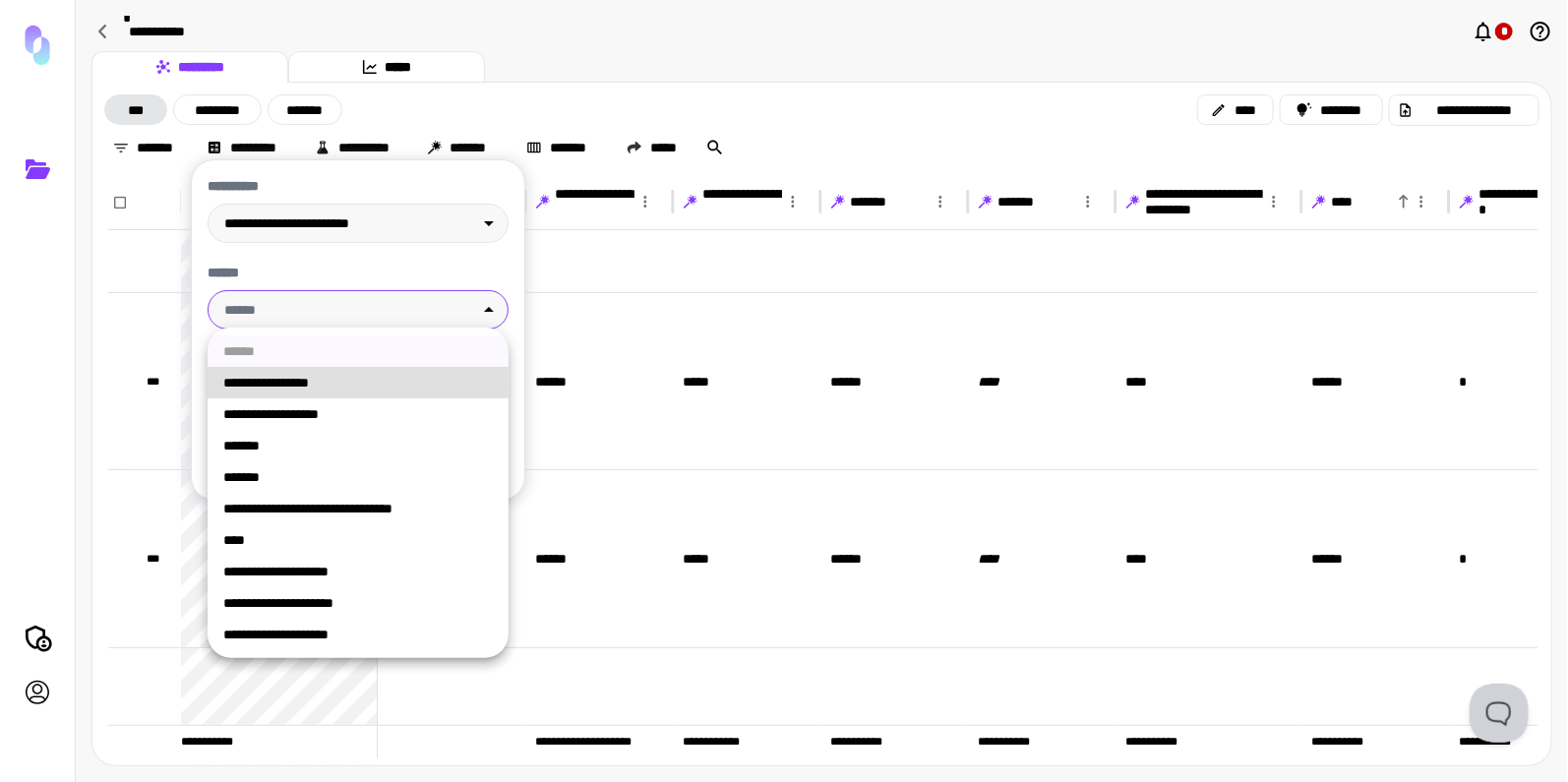 click on "**********" at bounding box center [784, 391] 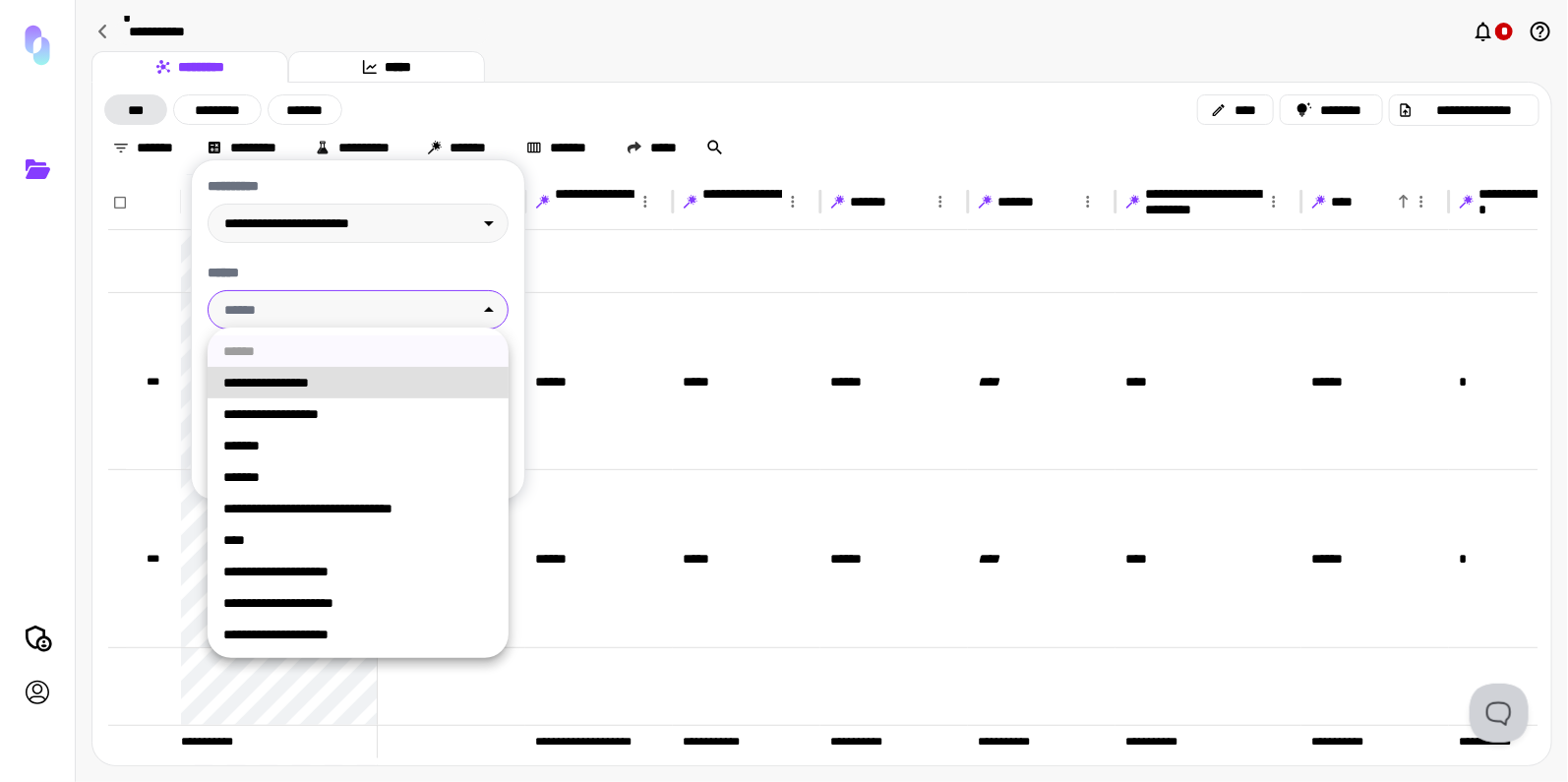 click on "****" at bounding box center (358, 540) 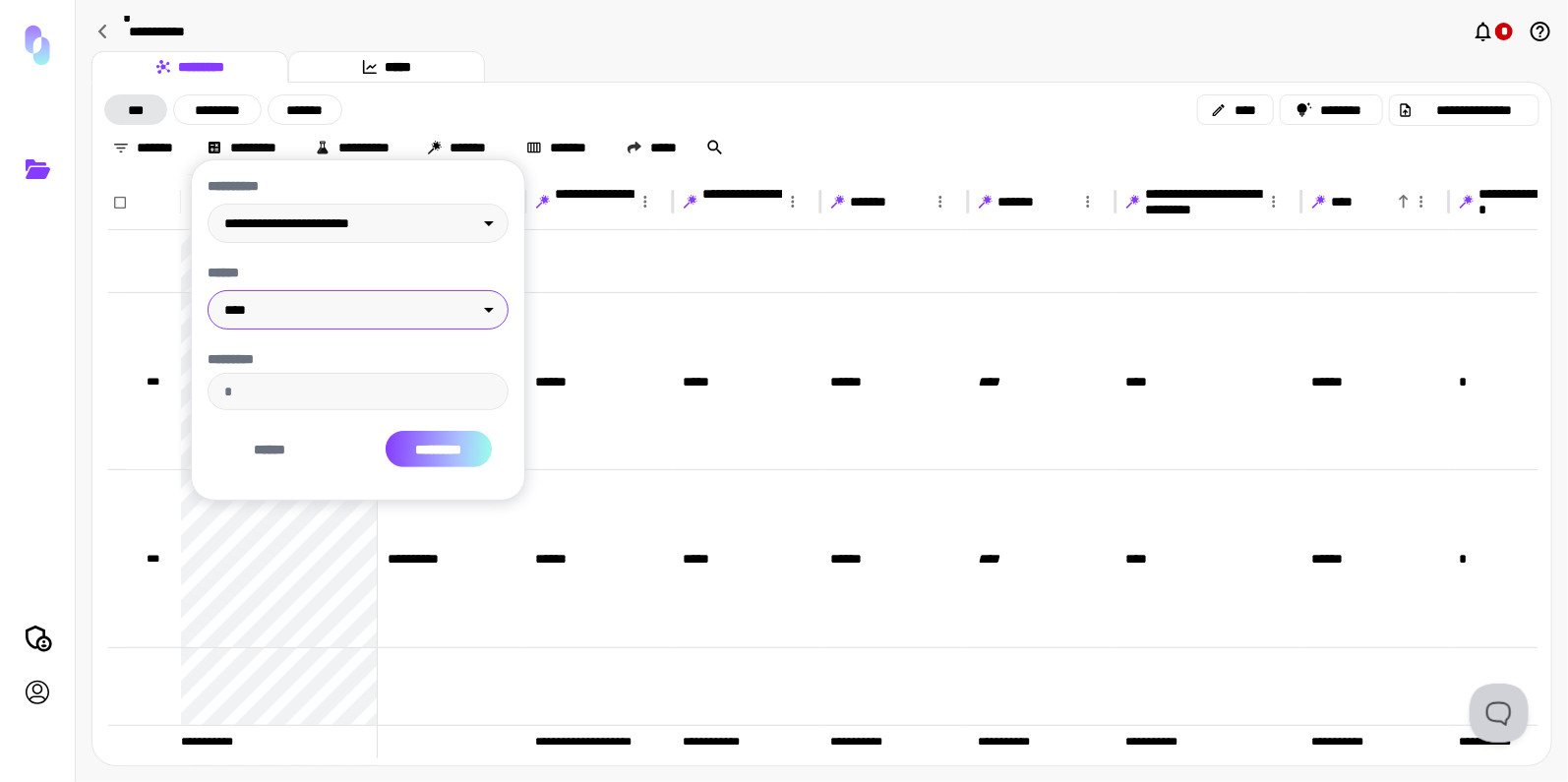 click on "*********" at bounding box center [439, 449] 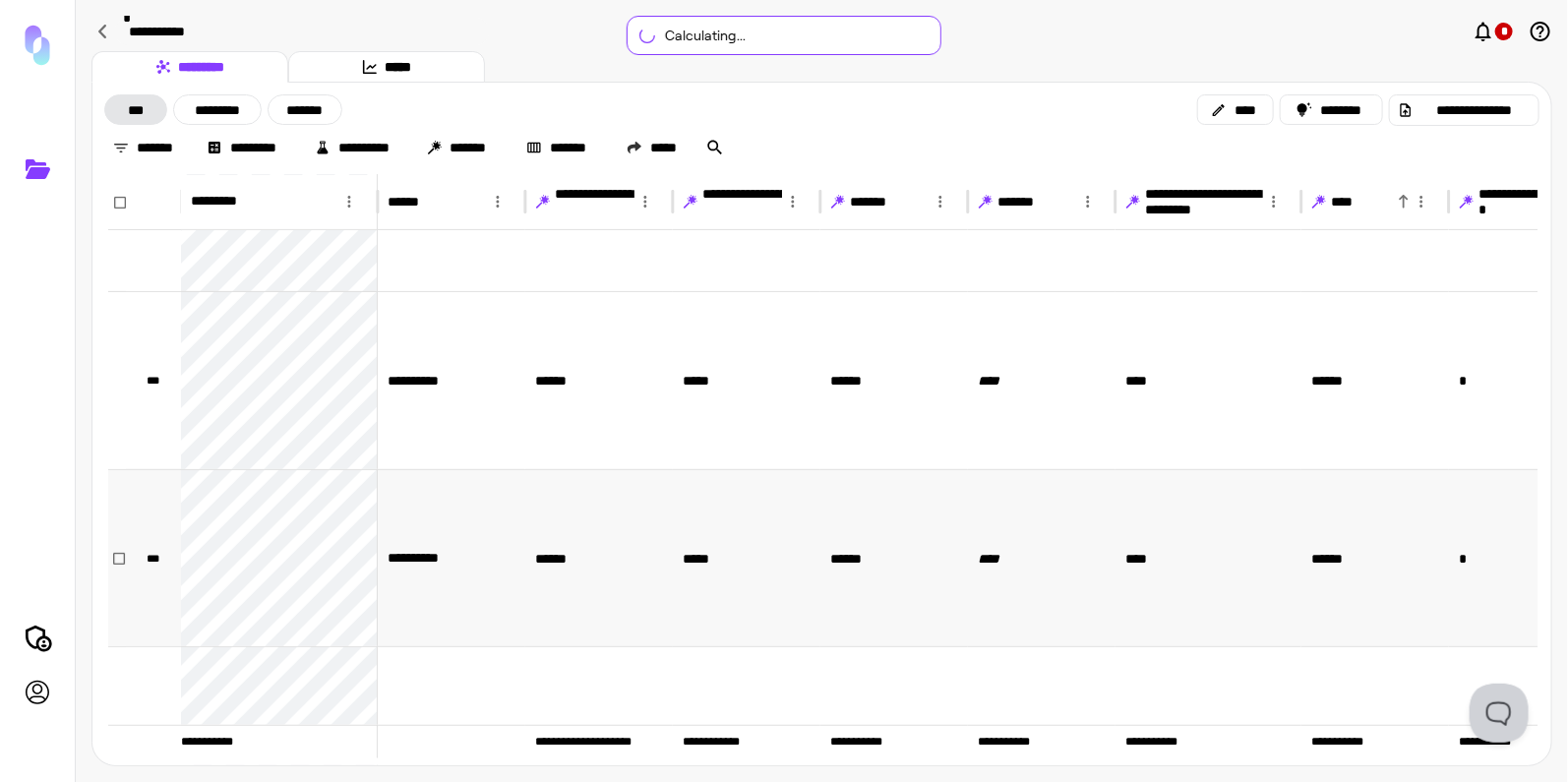 scroll, scrollTop: 265010, scrollLeft: 244, axis: both 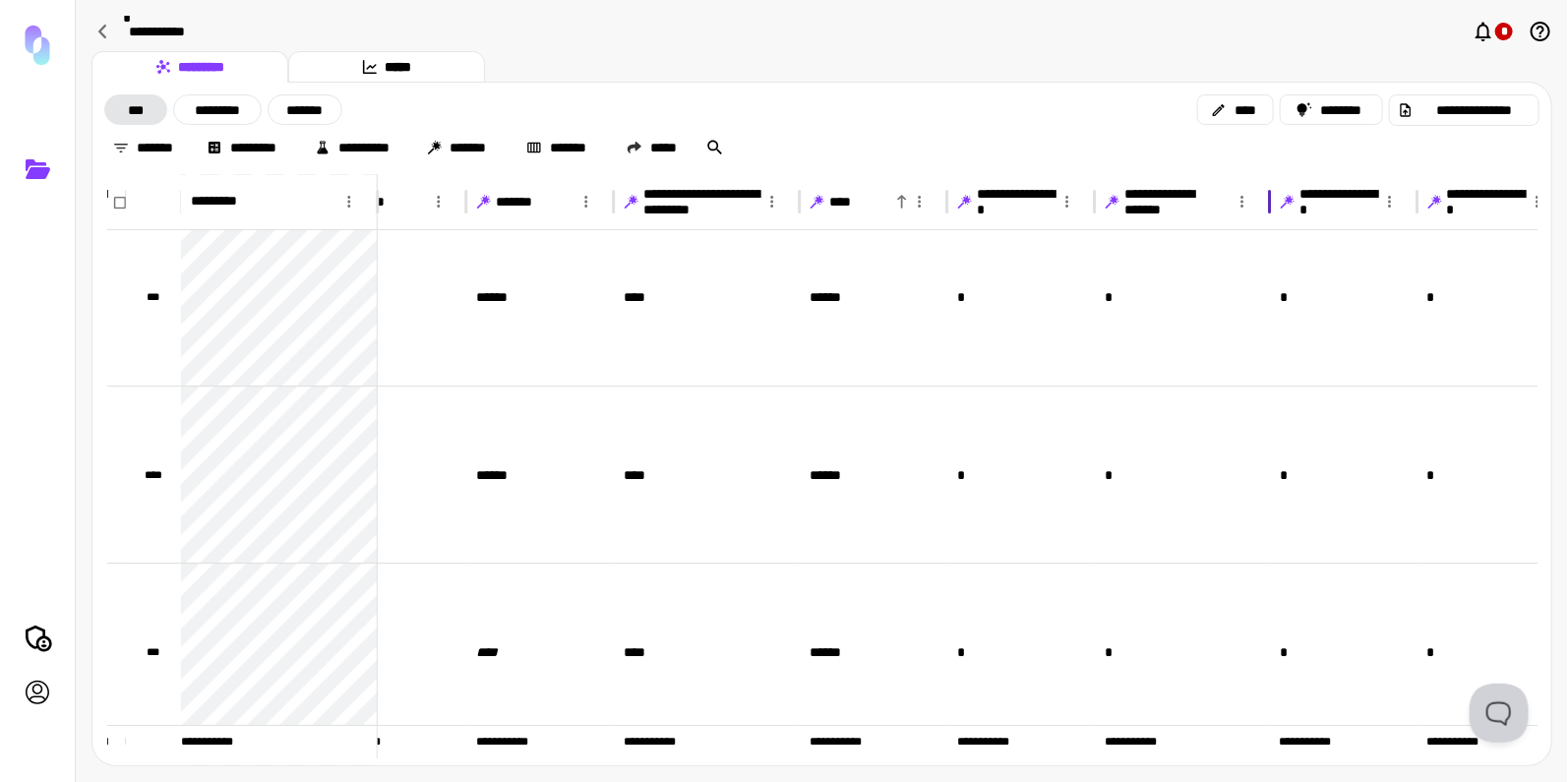 drag, startPoint x: 1243, startPoint y: 195, endPoint x: 1271, endPoint y: 196, distance: 28.01785 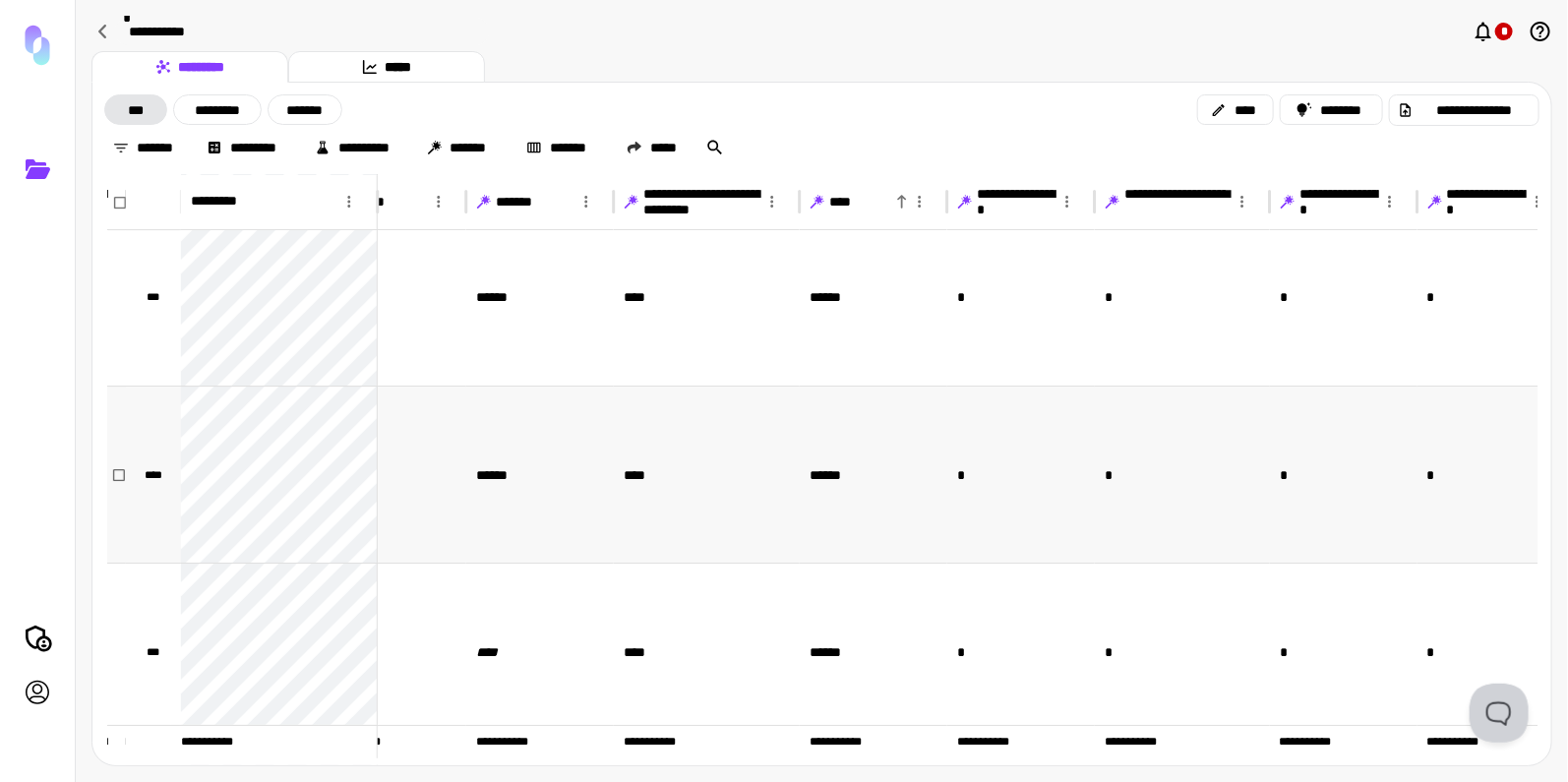 scroll, scrollTop: 265044, scrollLeft: 502, axis: both 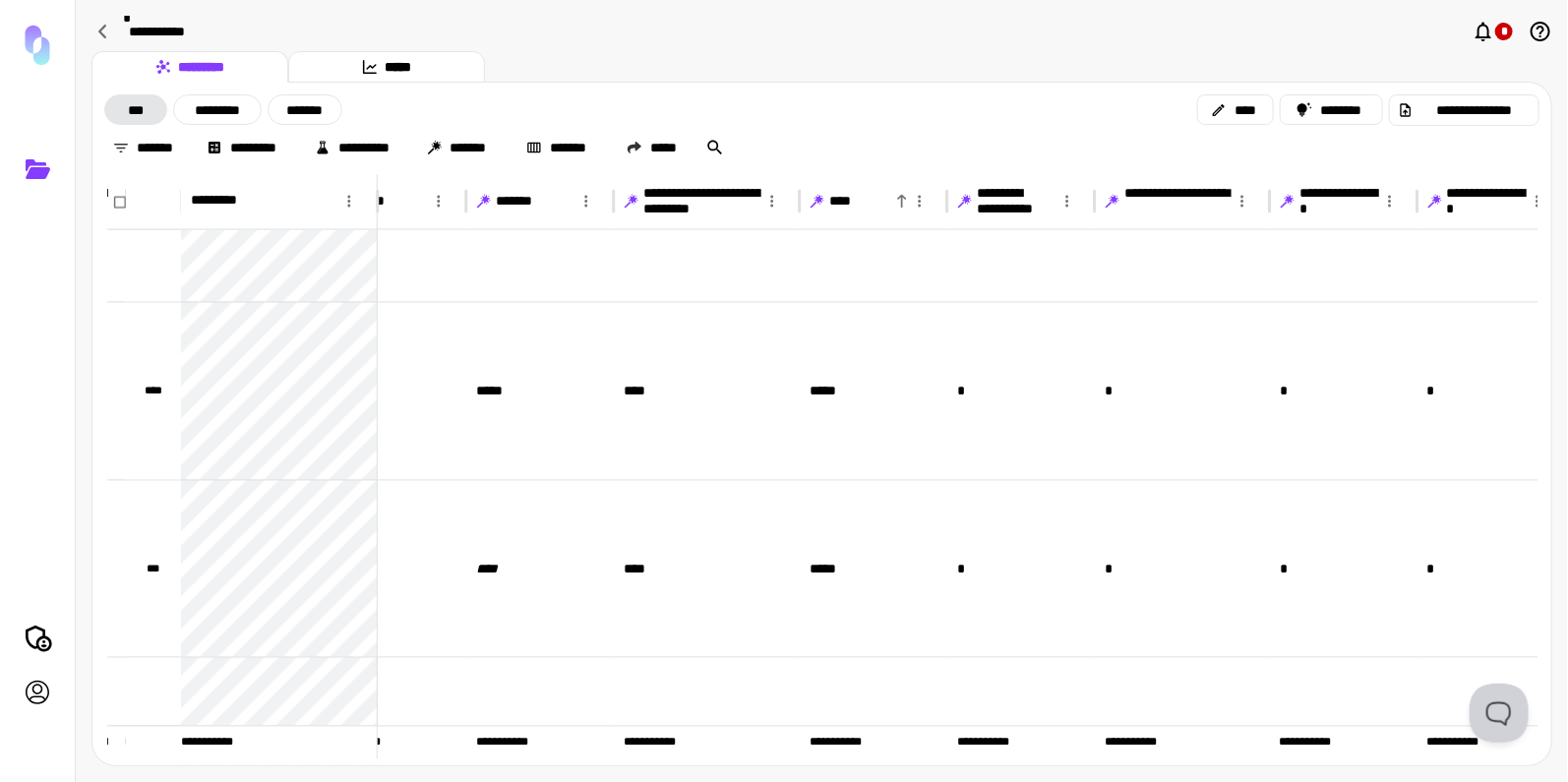 click on "**********" at bounding box center [1006, 203] 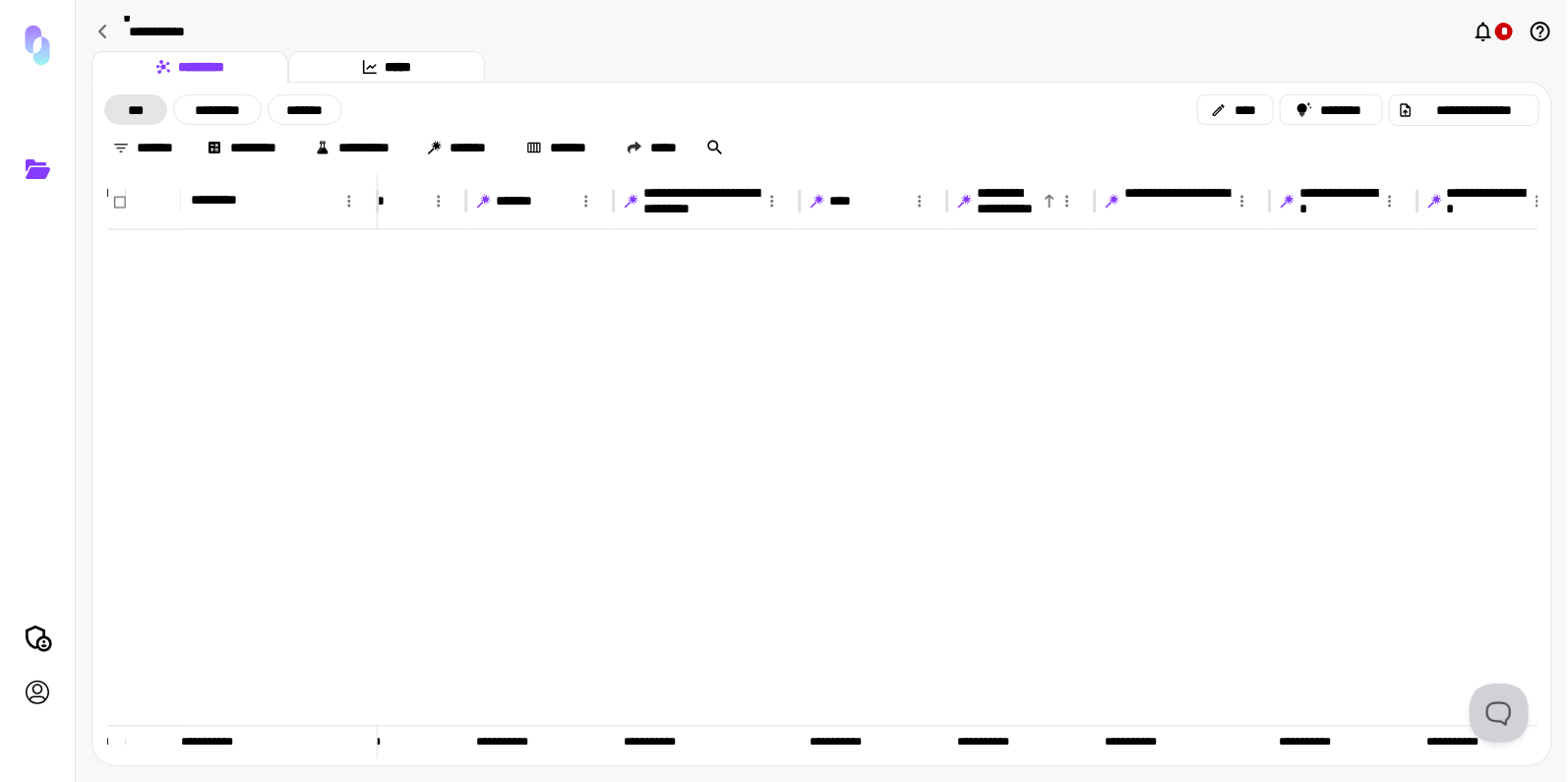 scroll, scrollTop: 0, scrollLeft: 502, axis: horizontal 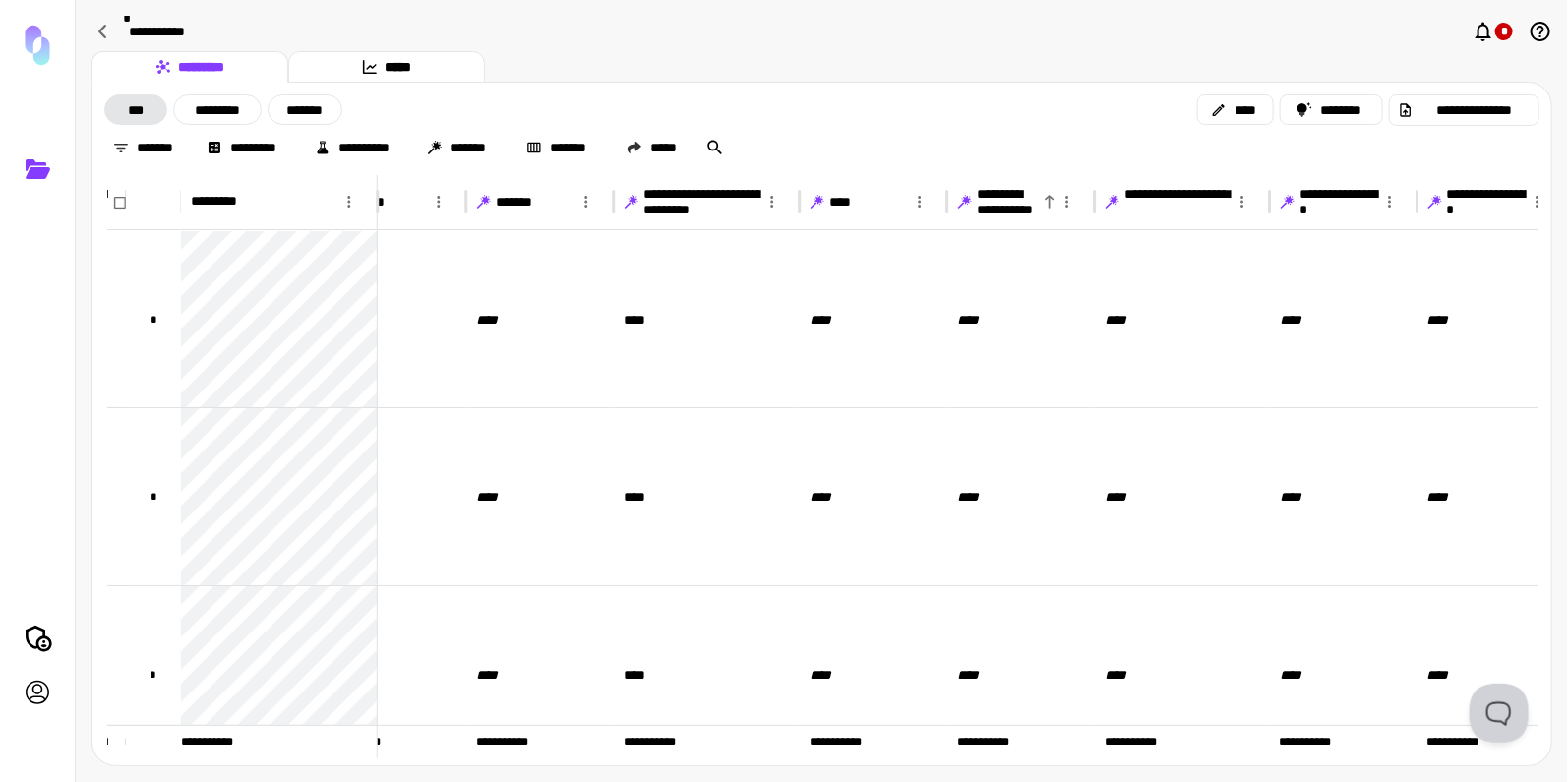 click 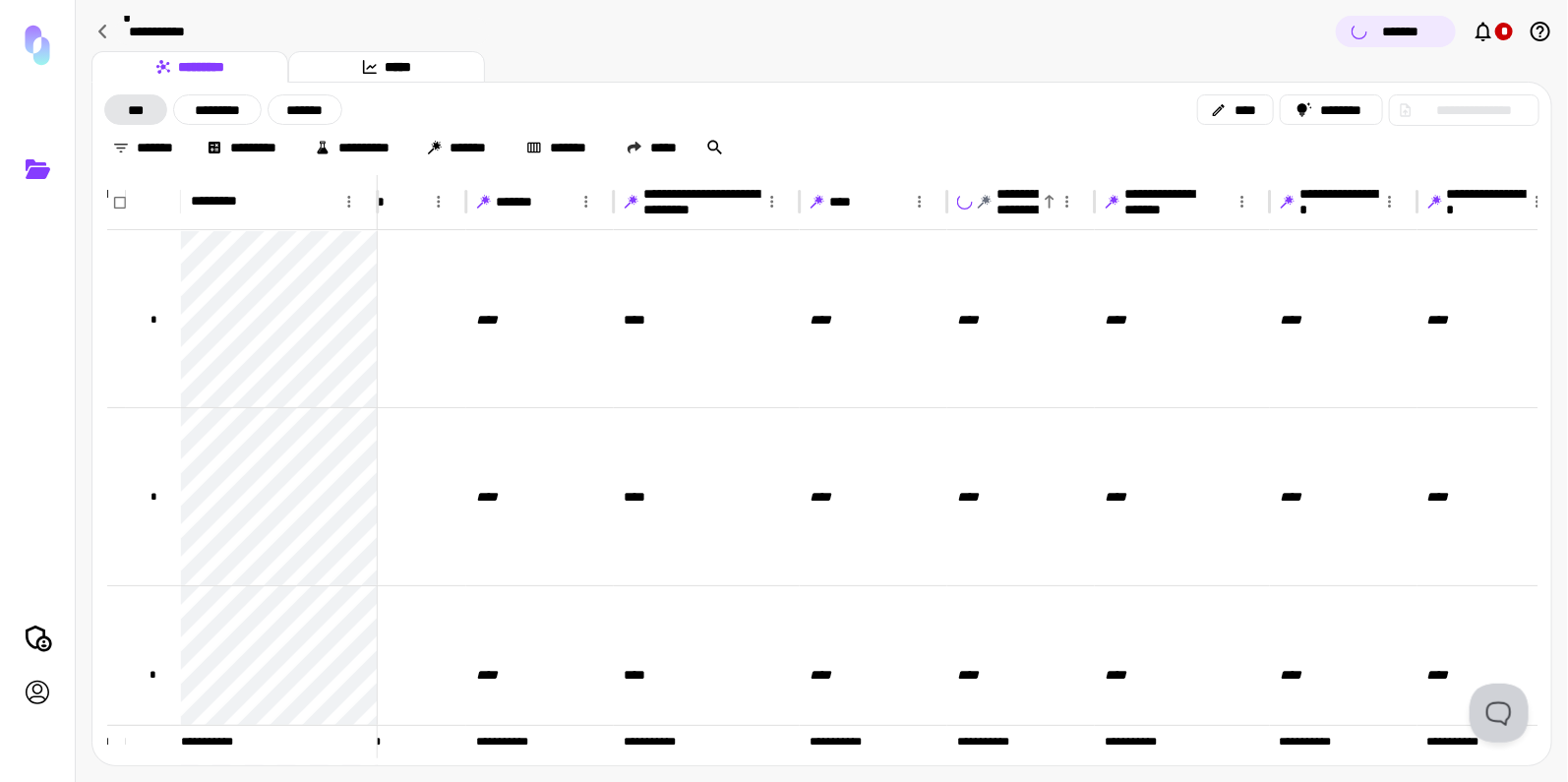 click 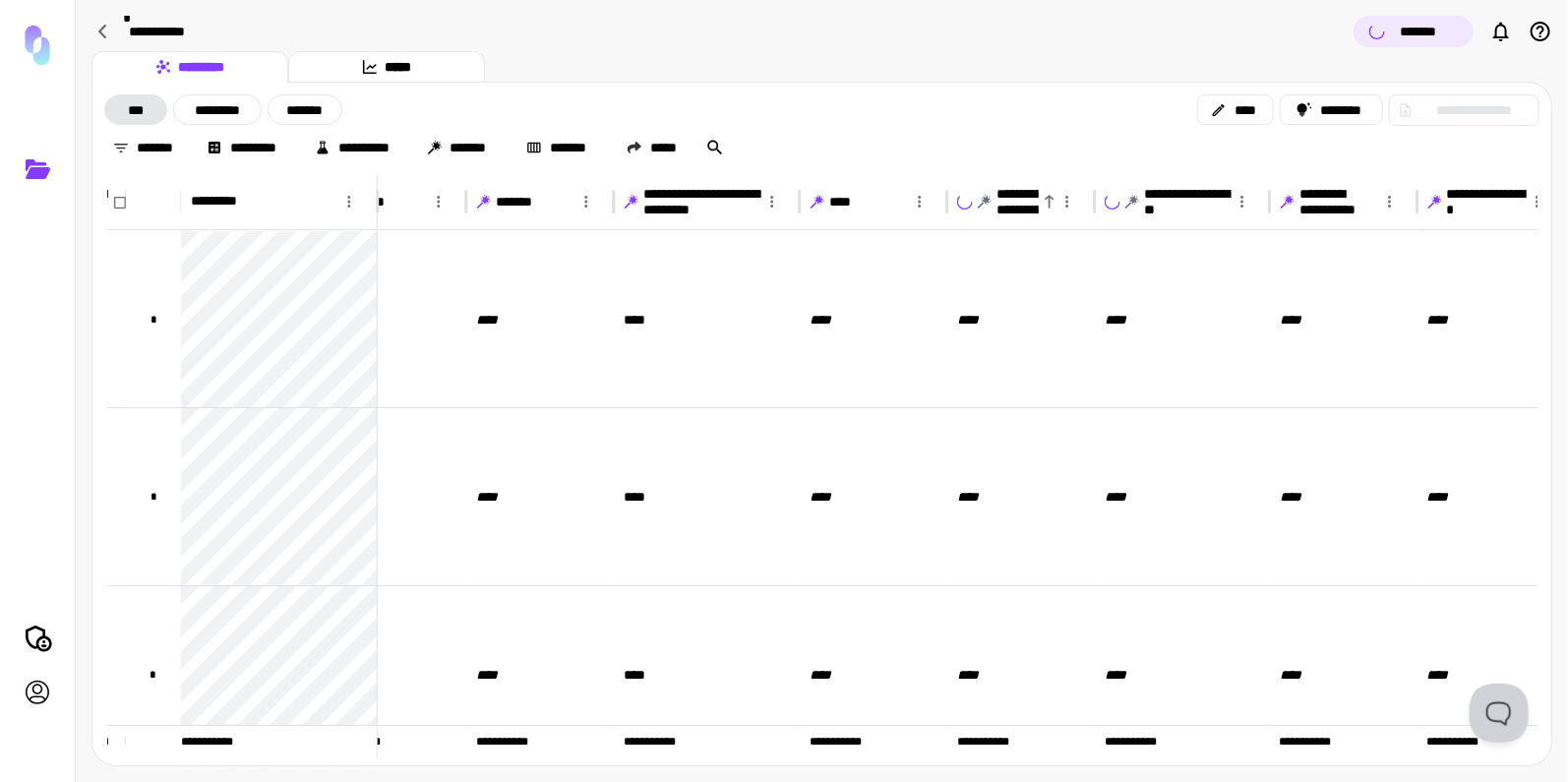click 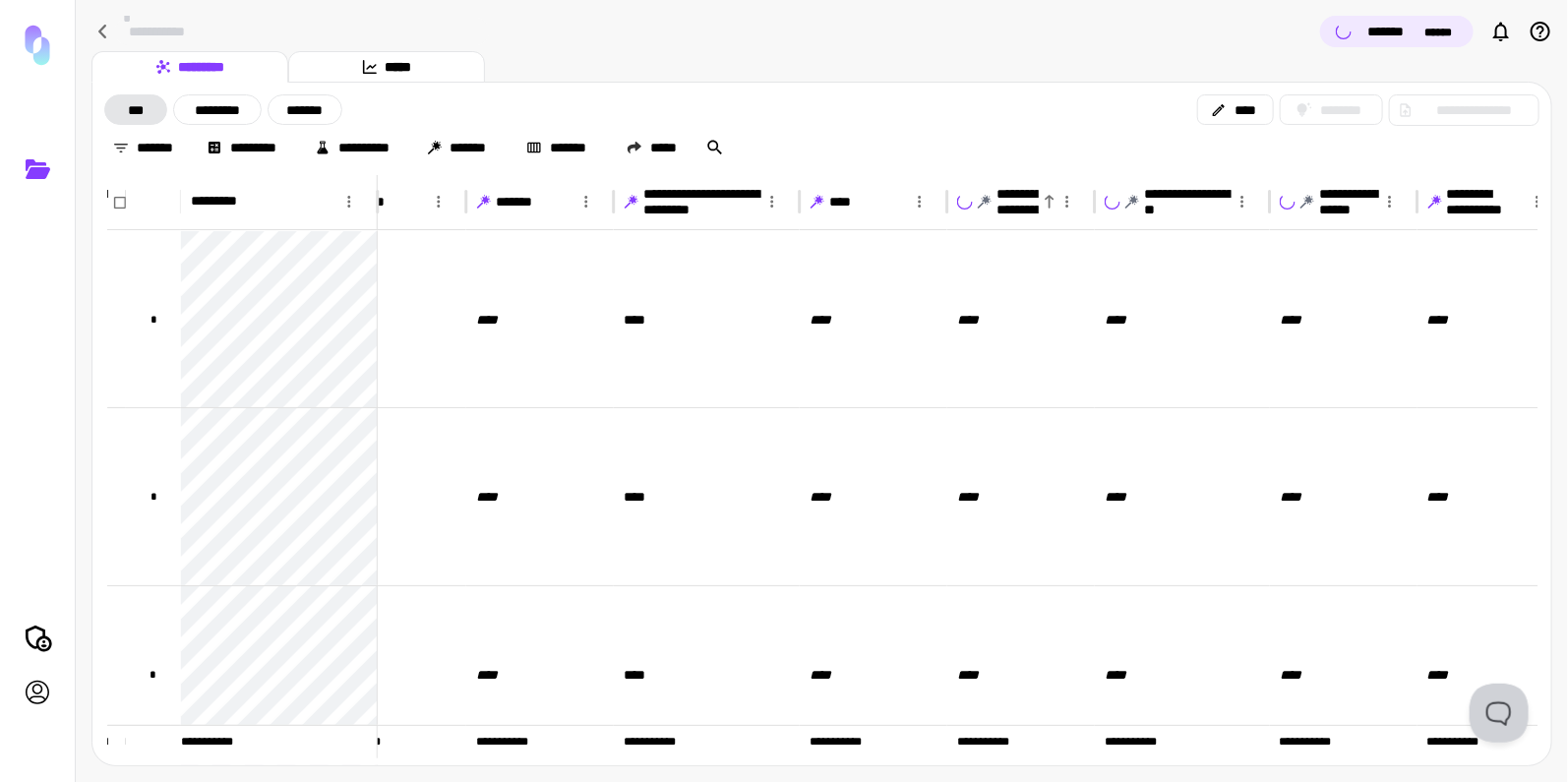 click 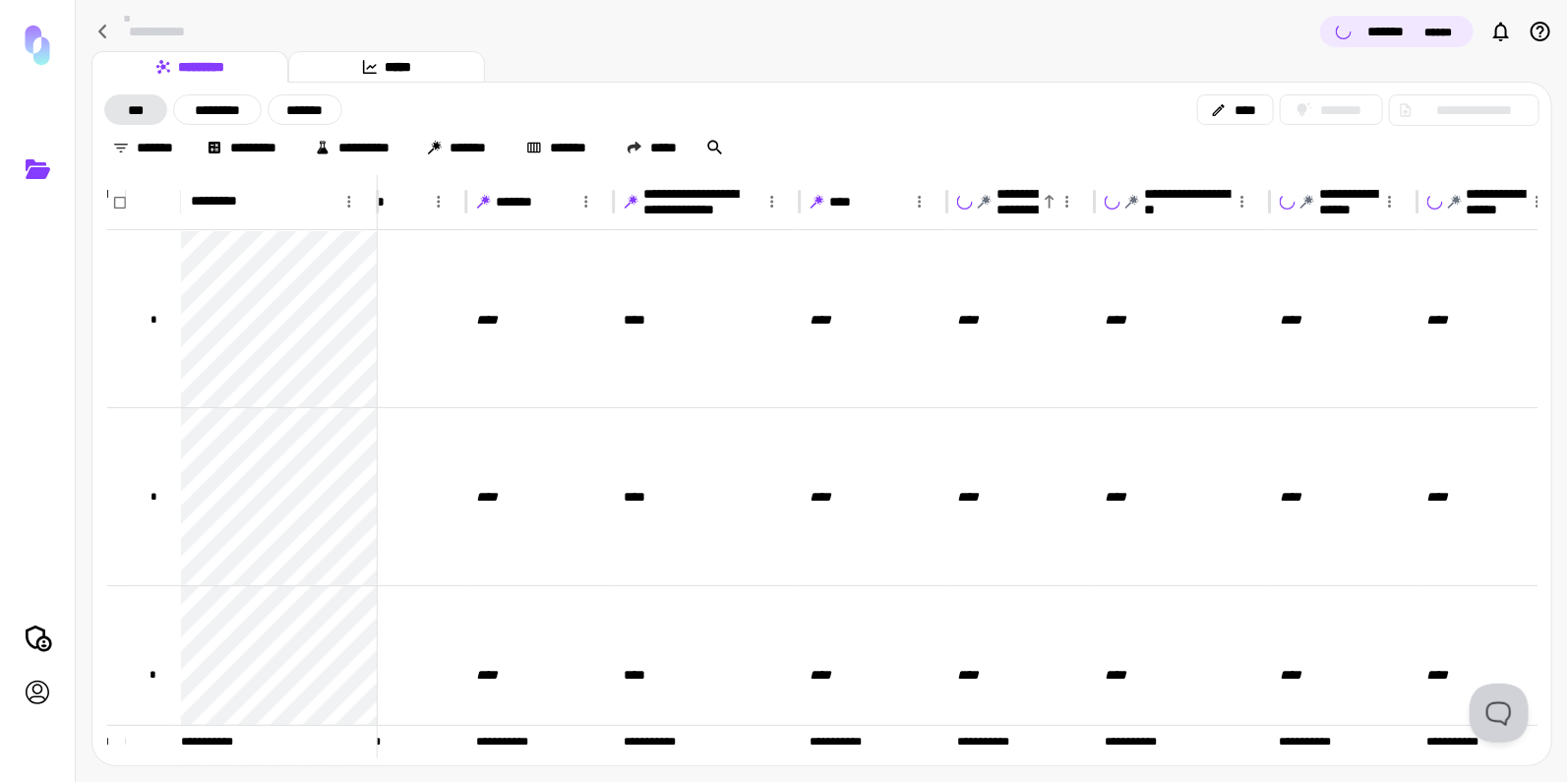 click 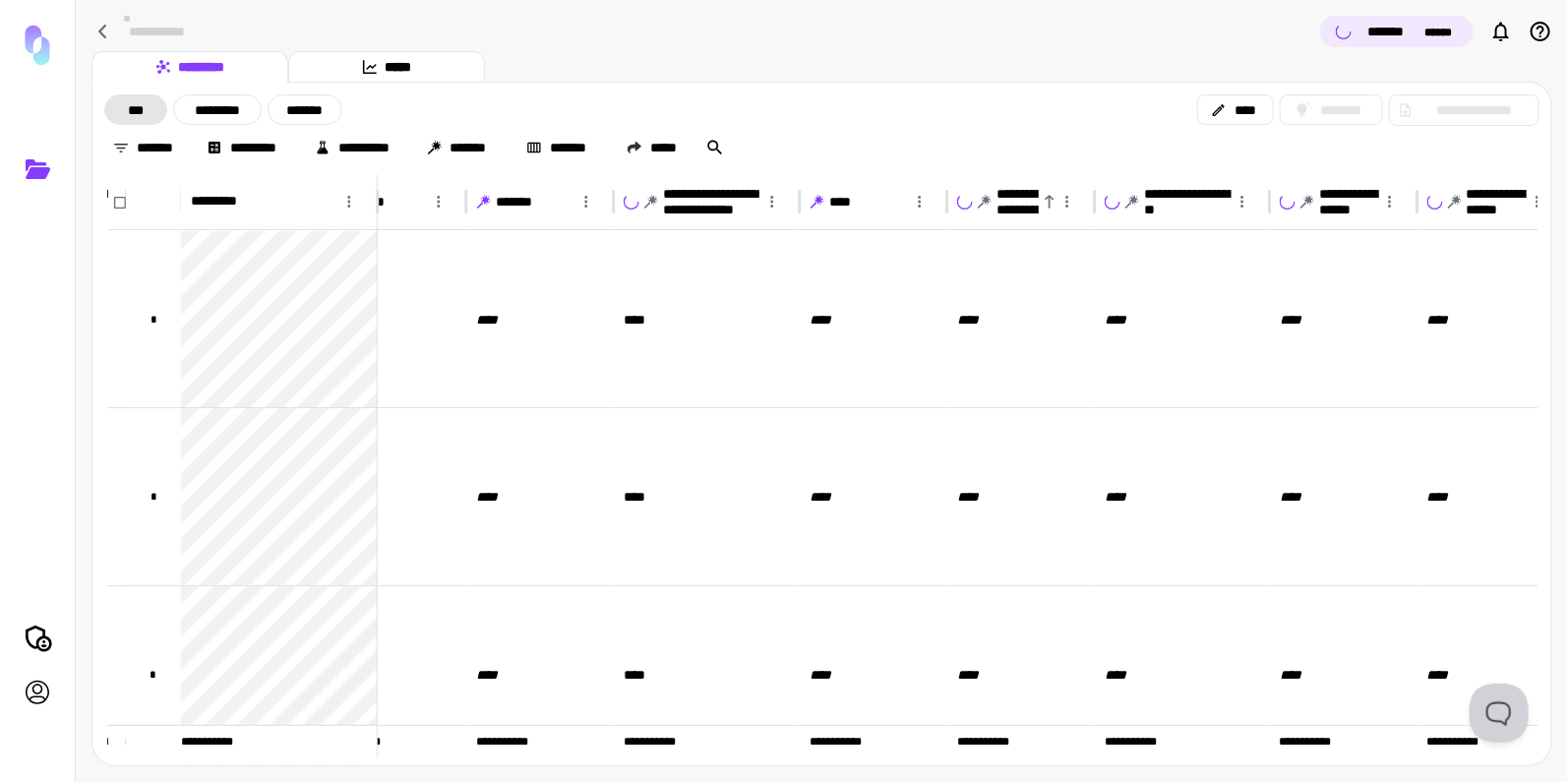 click 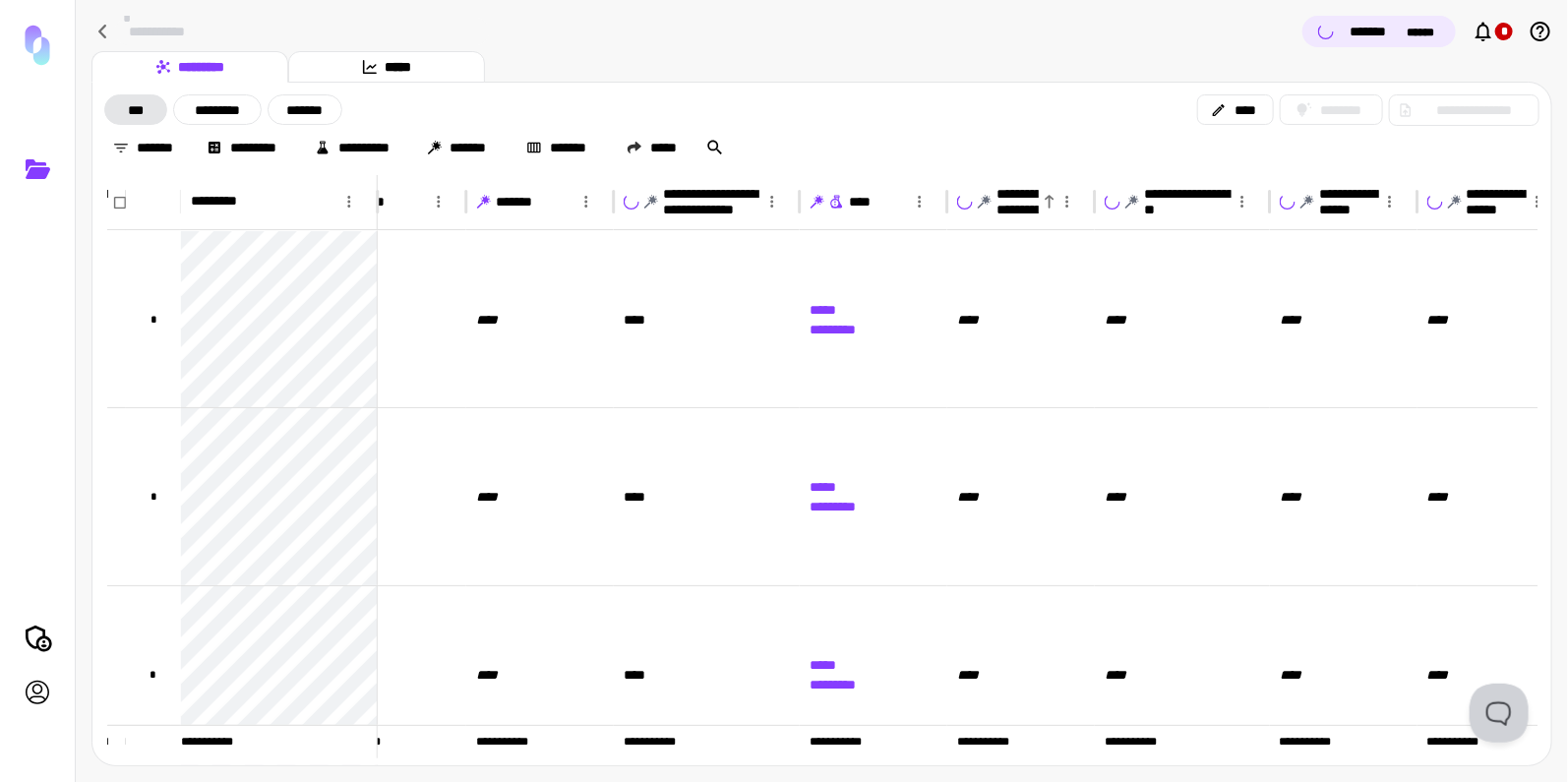 click 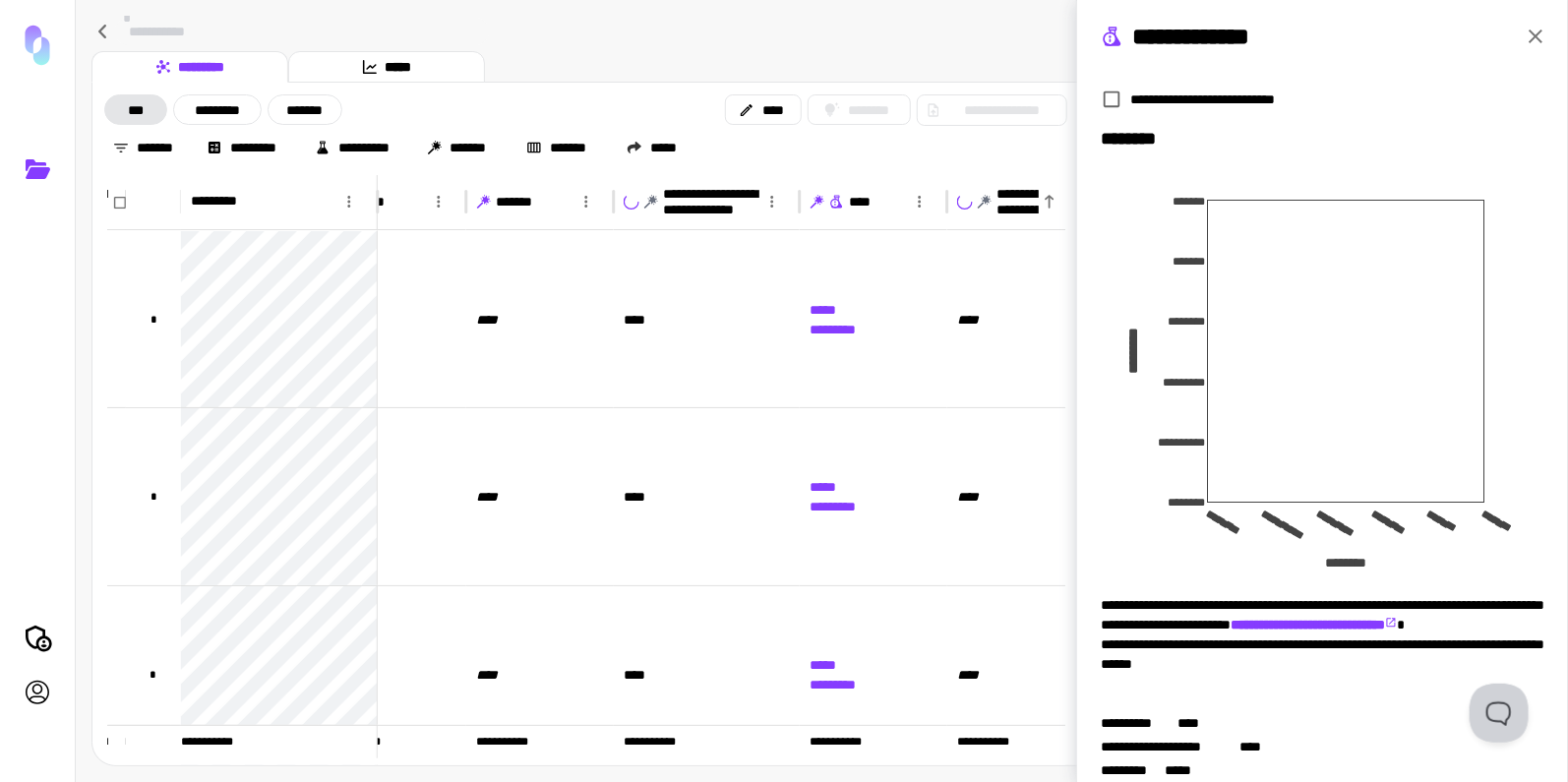 scroll, scrollTop: 271, scrollLeft: 0, axis: vertical 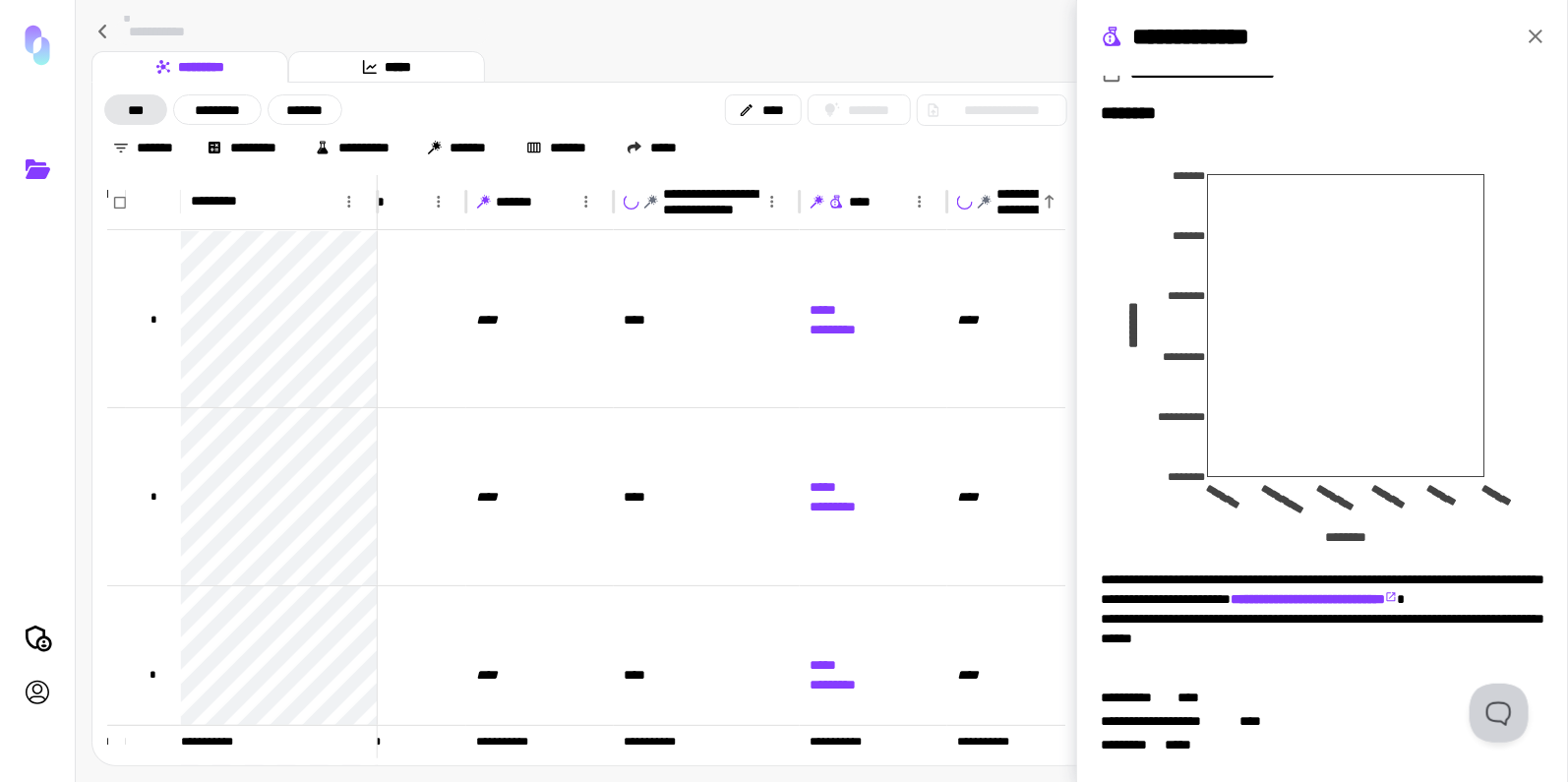 type 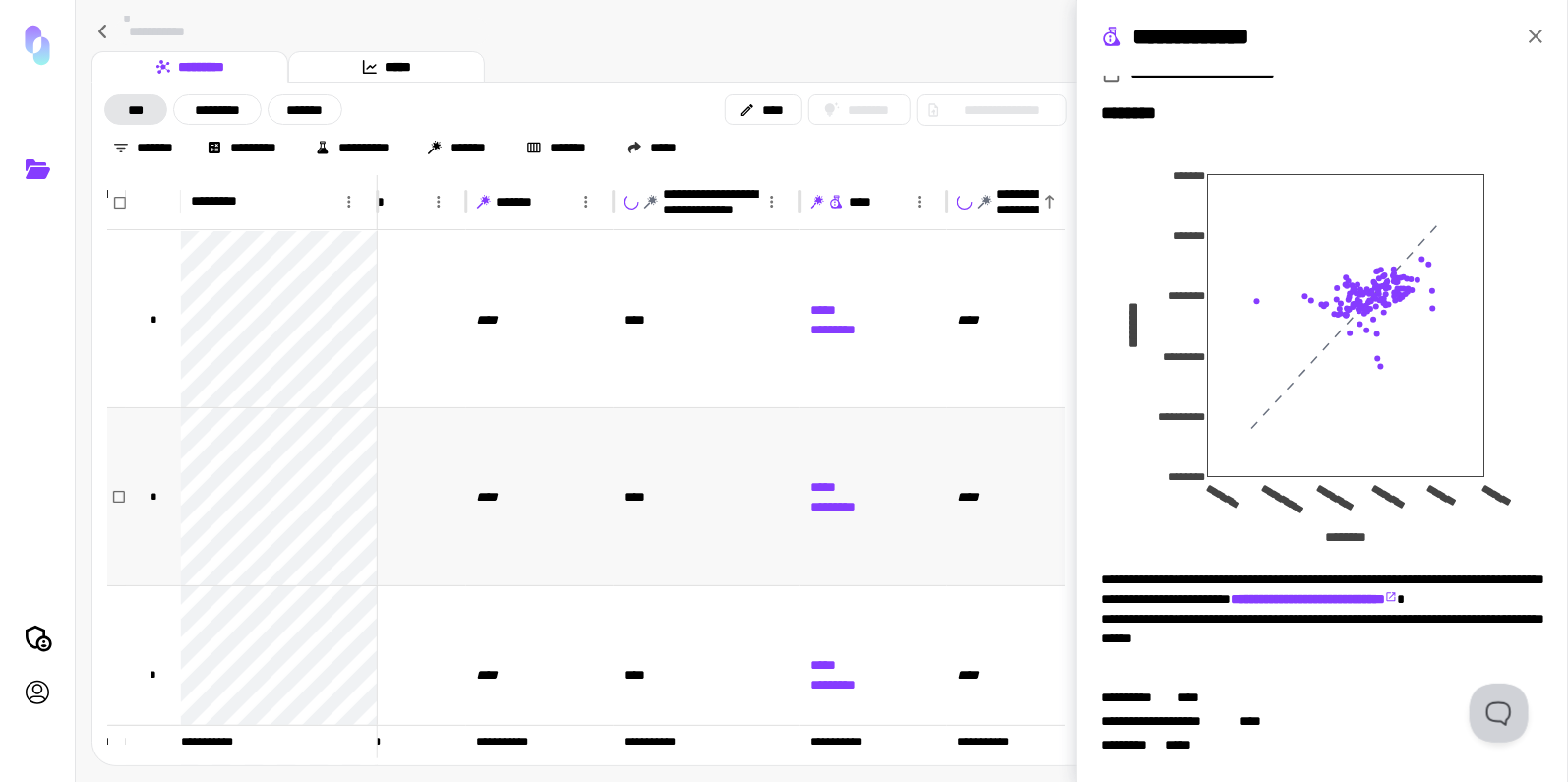 scroll, scrollTop: 0, scrollLeft: 521, axis: horizontal 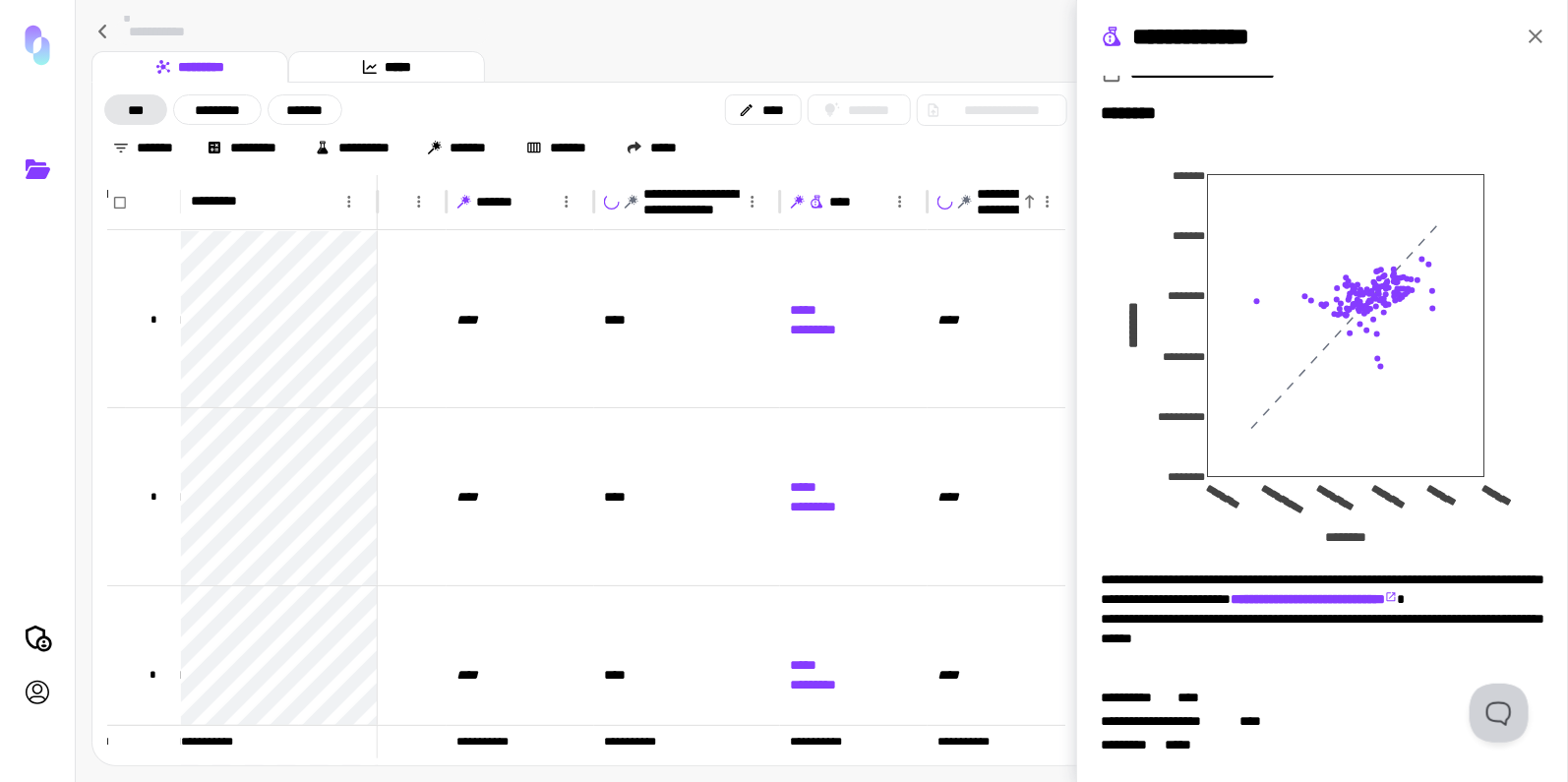 click 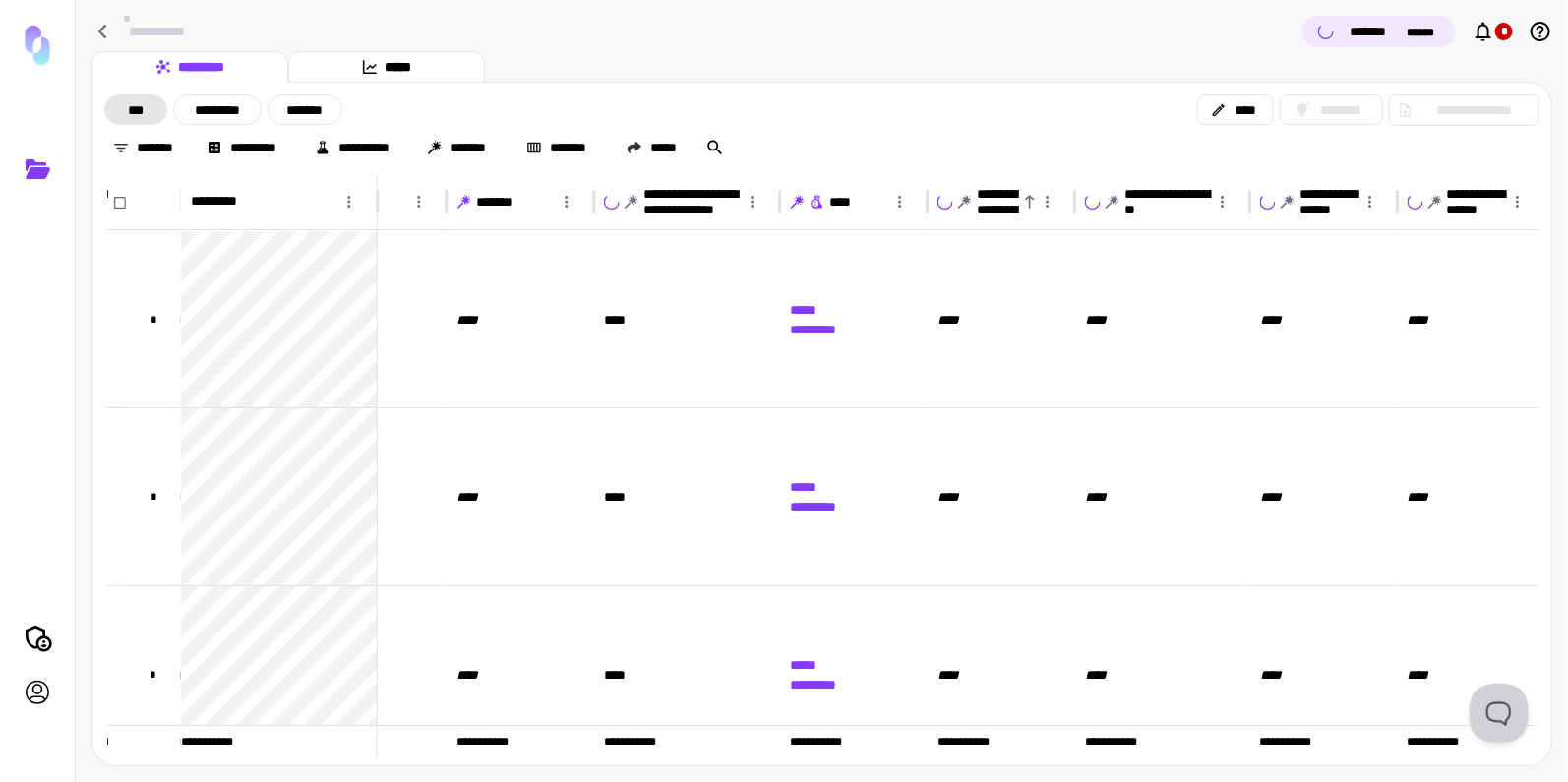scroll, scrollTop: 0, scrollLeft: 498, axis: horizontal 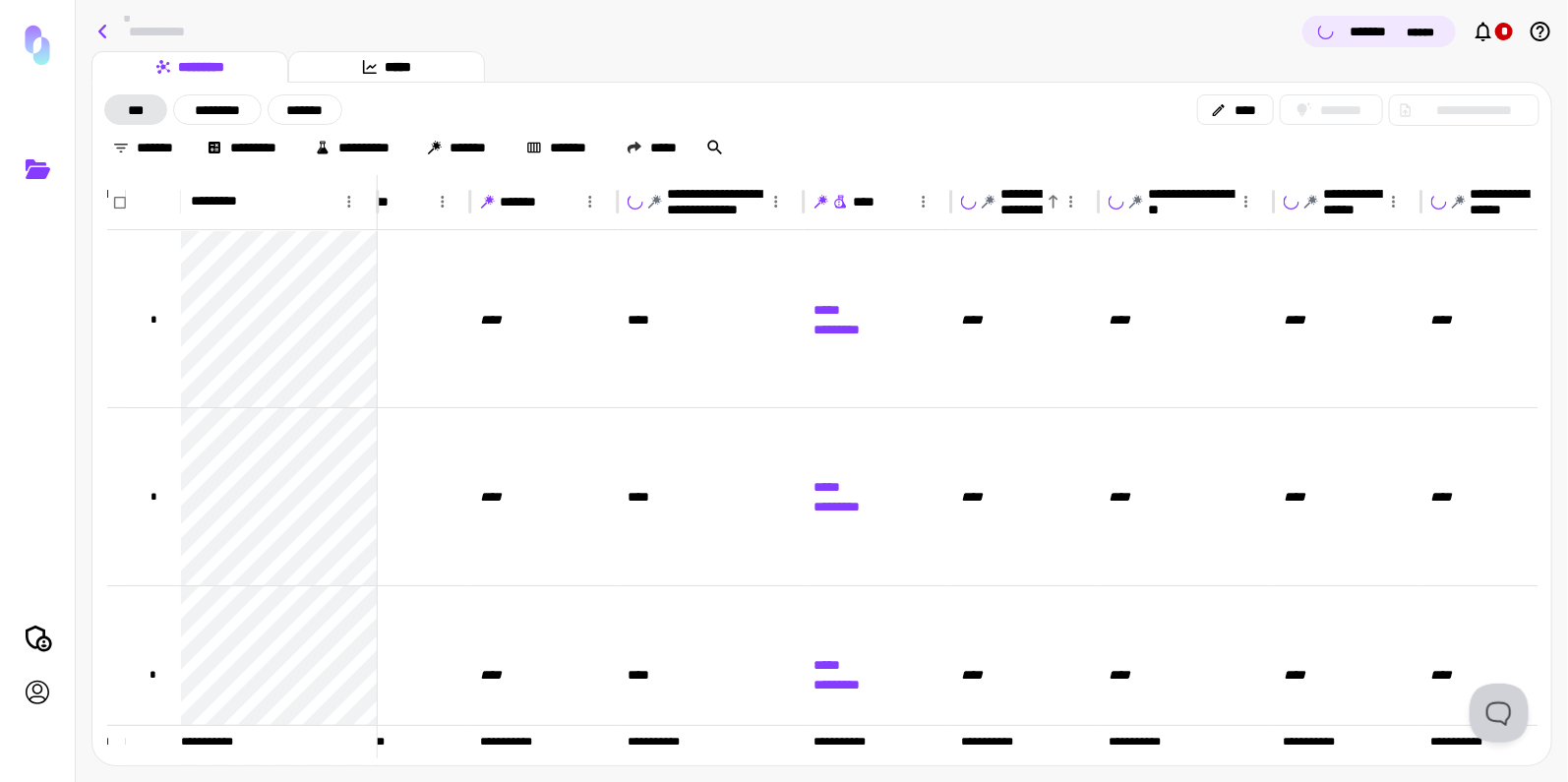 click 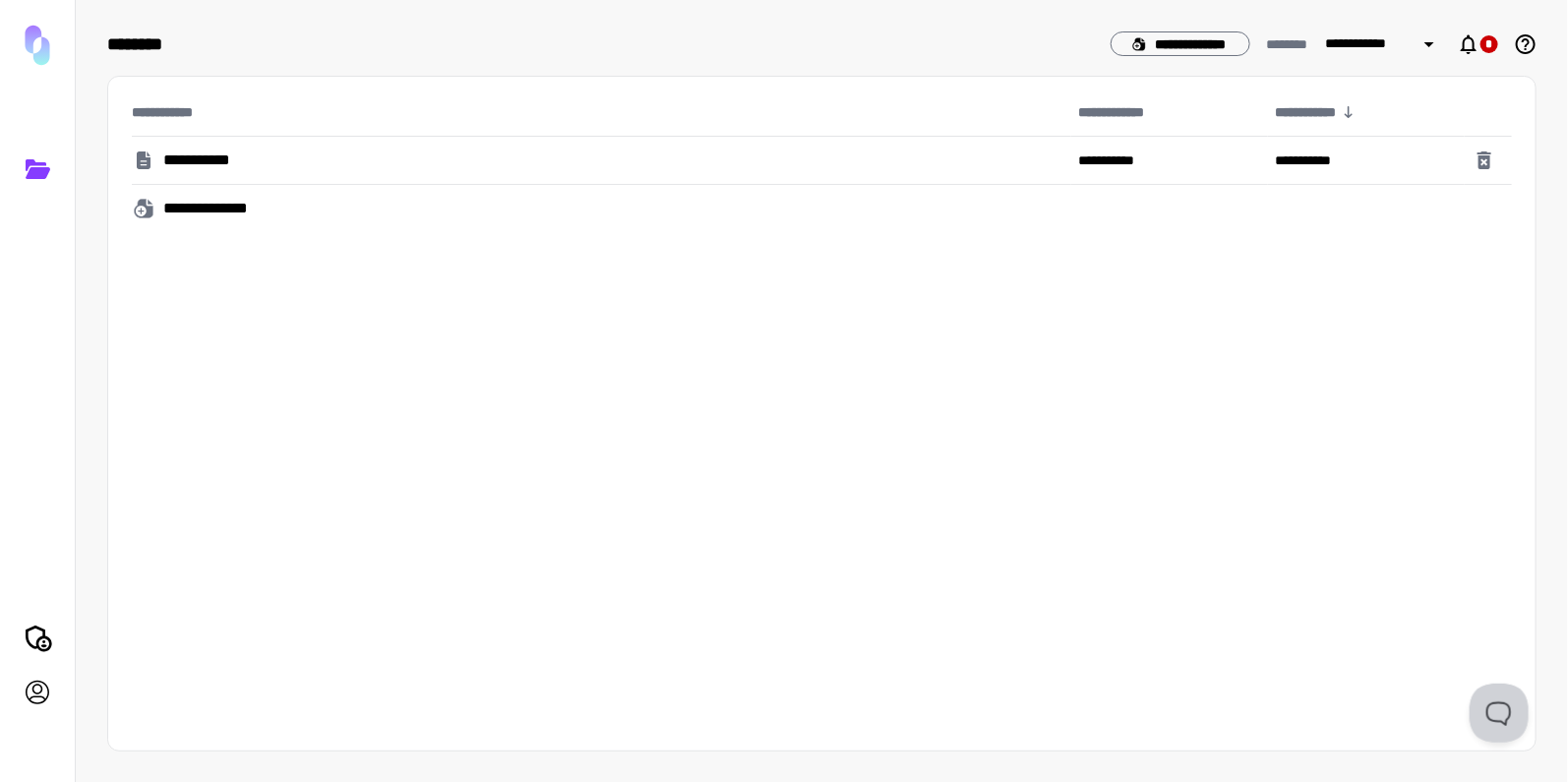 click on "**********" at bounding box center [222, 209] 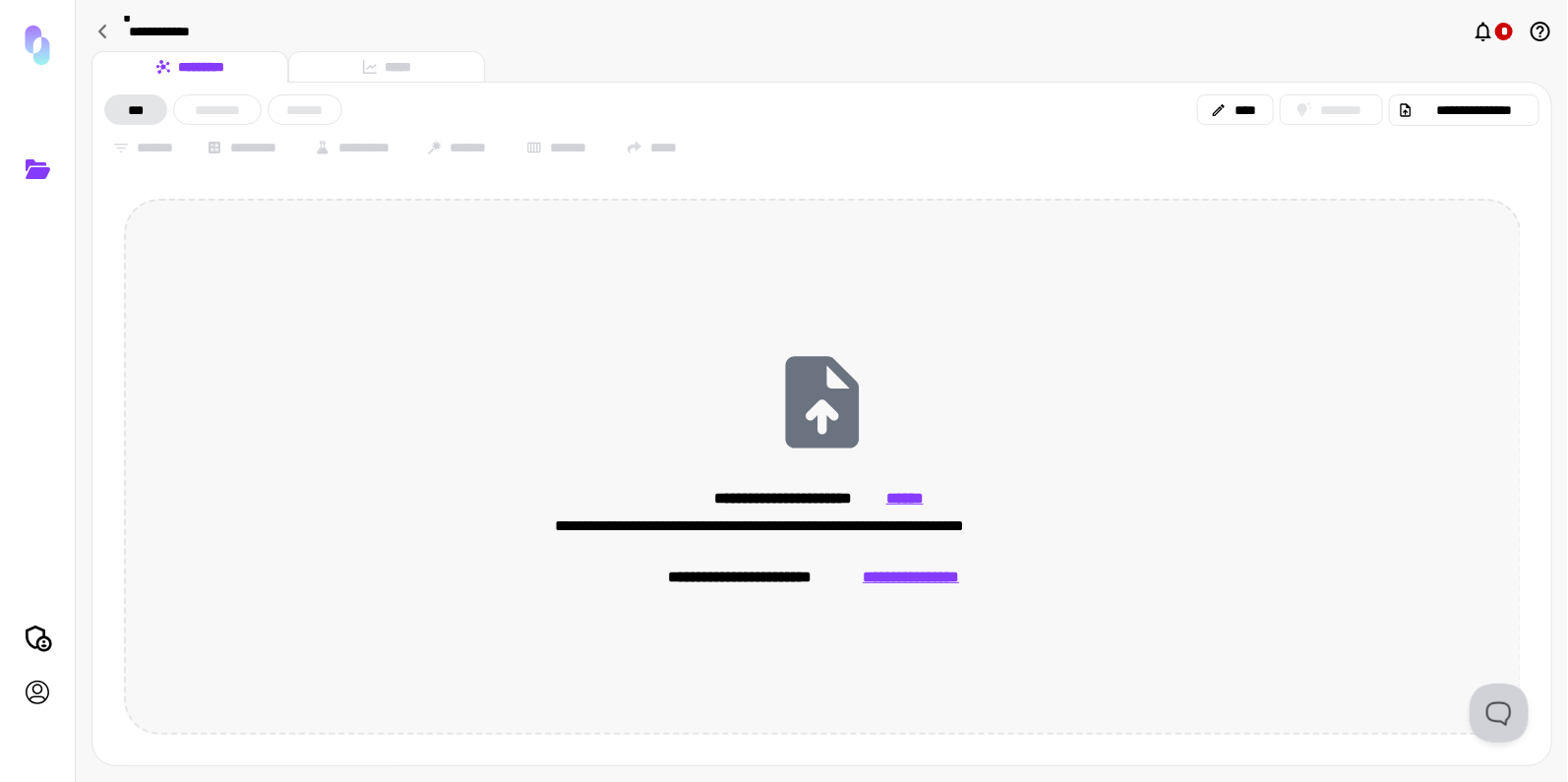 click on "**********" at bounding box center (911, 577) 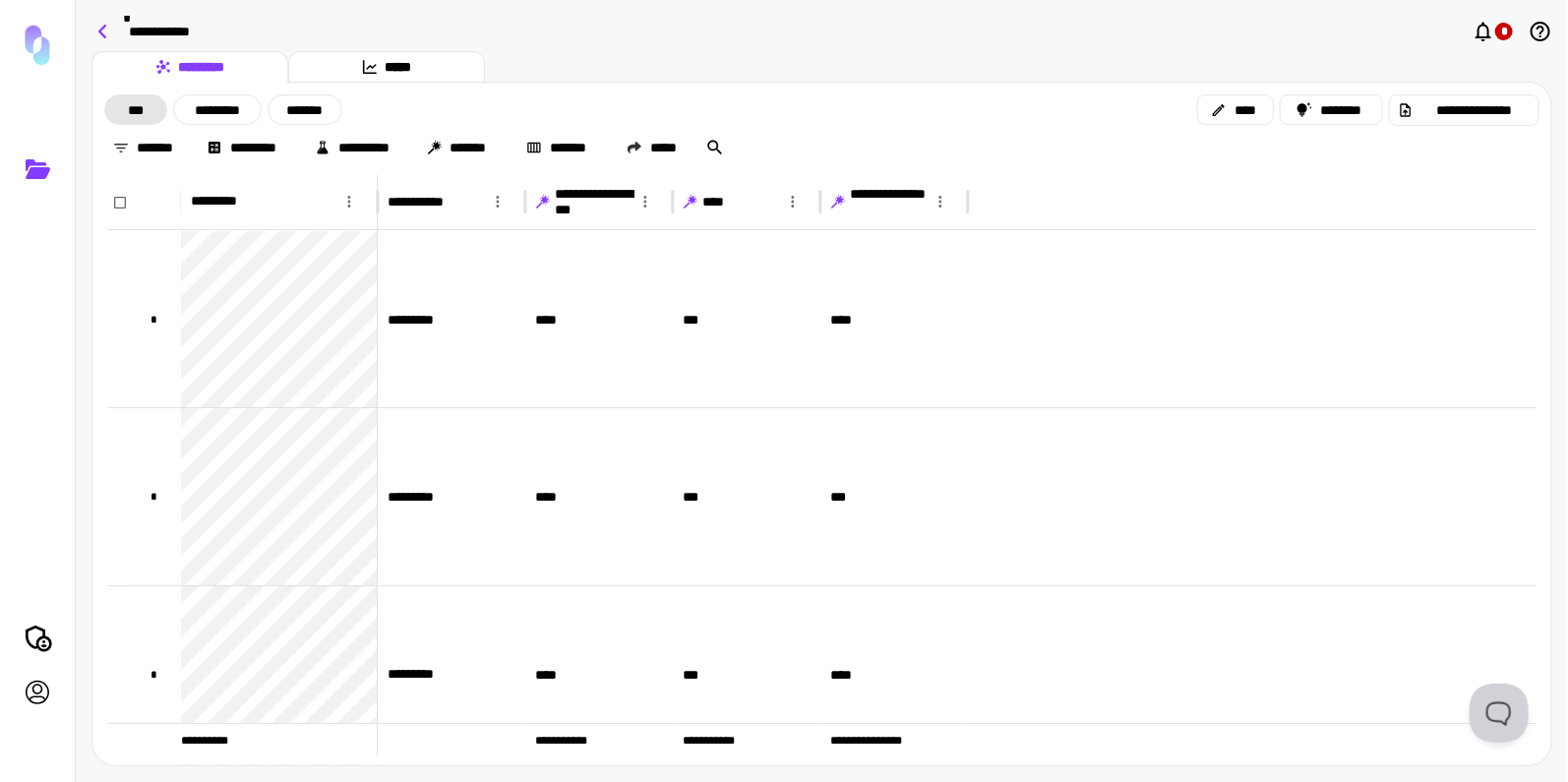 click 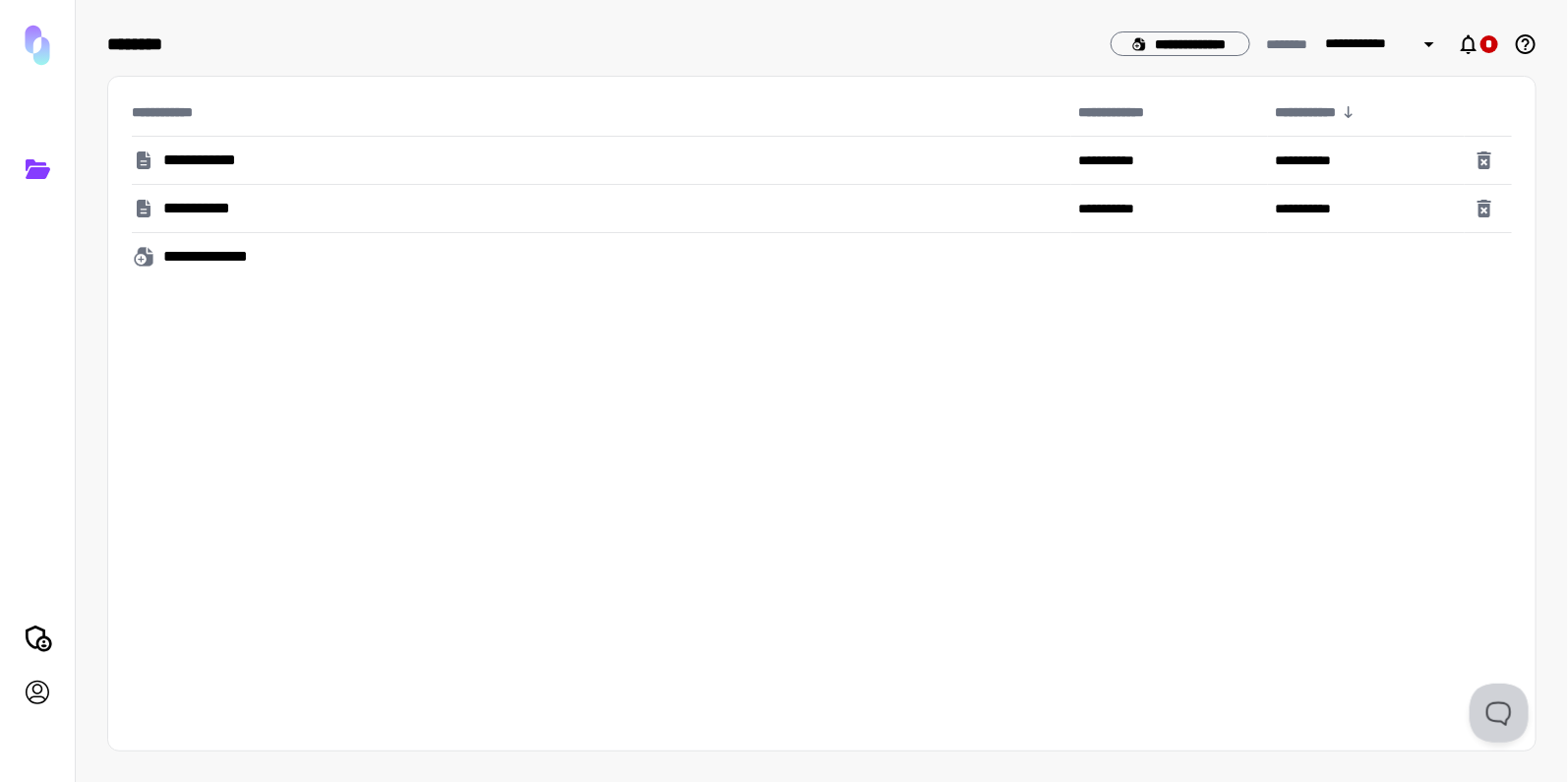 click on "**********" at bounding box center (210, 209) 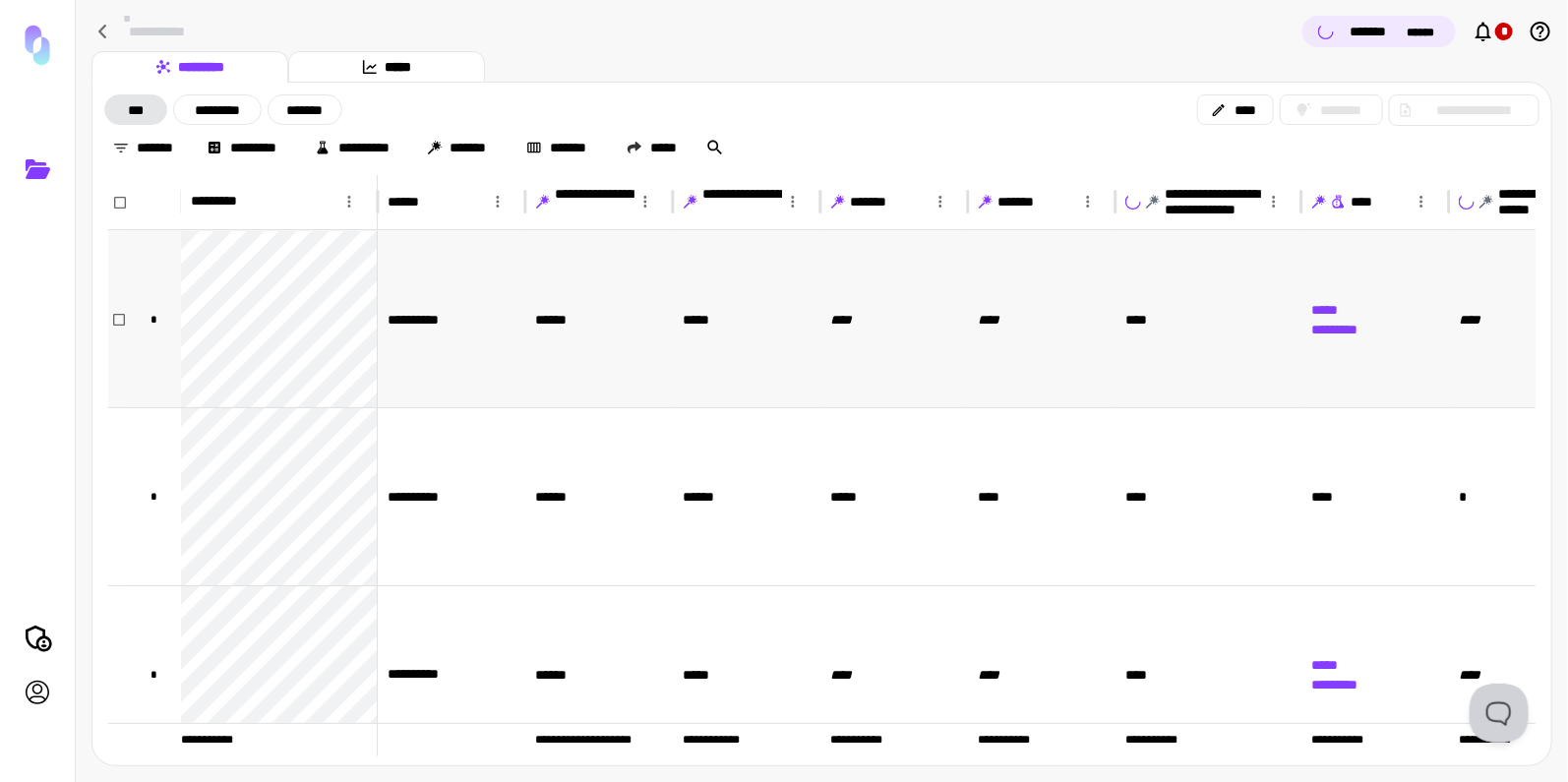 scroll, scrollTop: 0, scrollLeft: 529, axis: horizontal 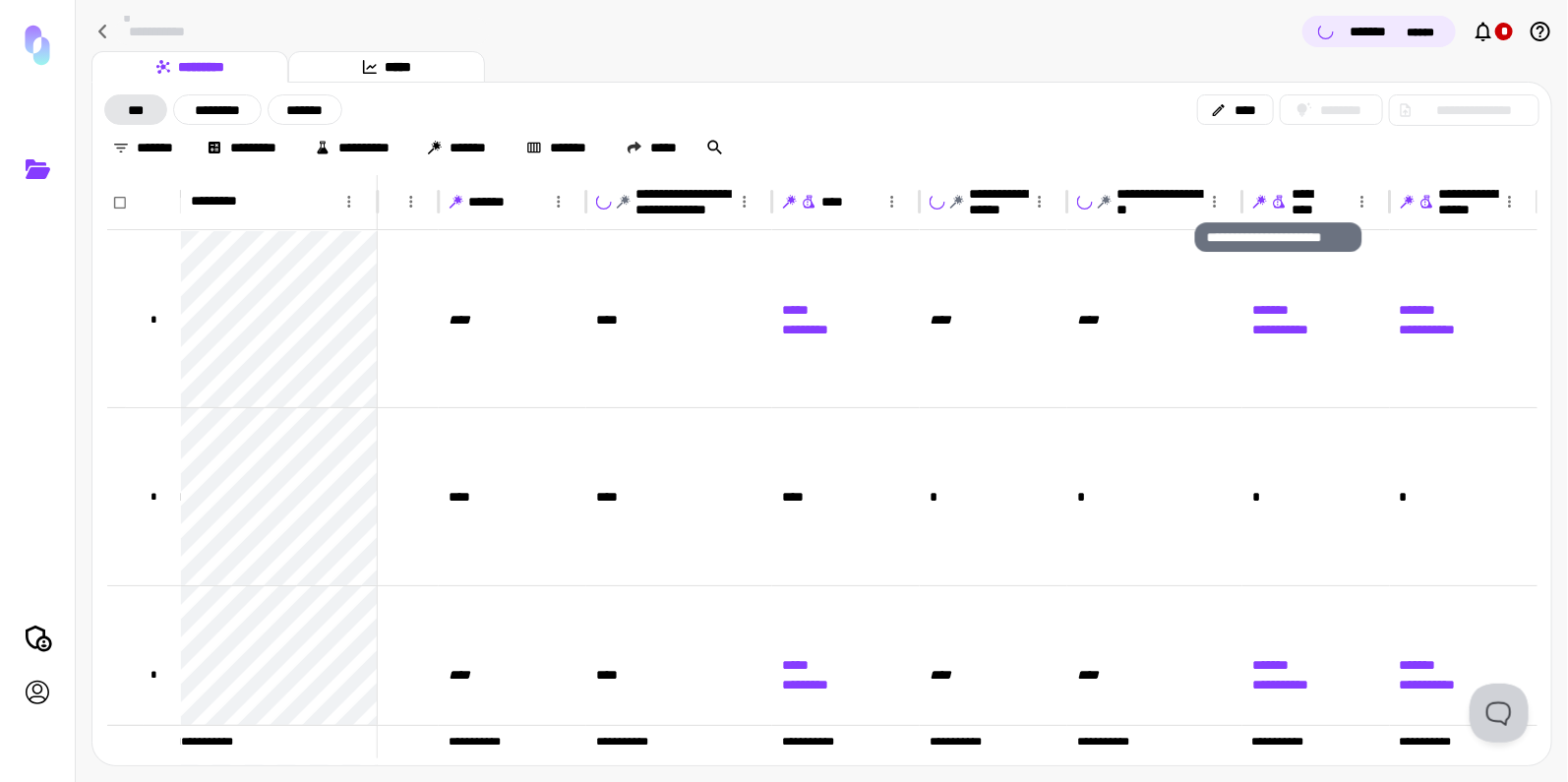 click 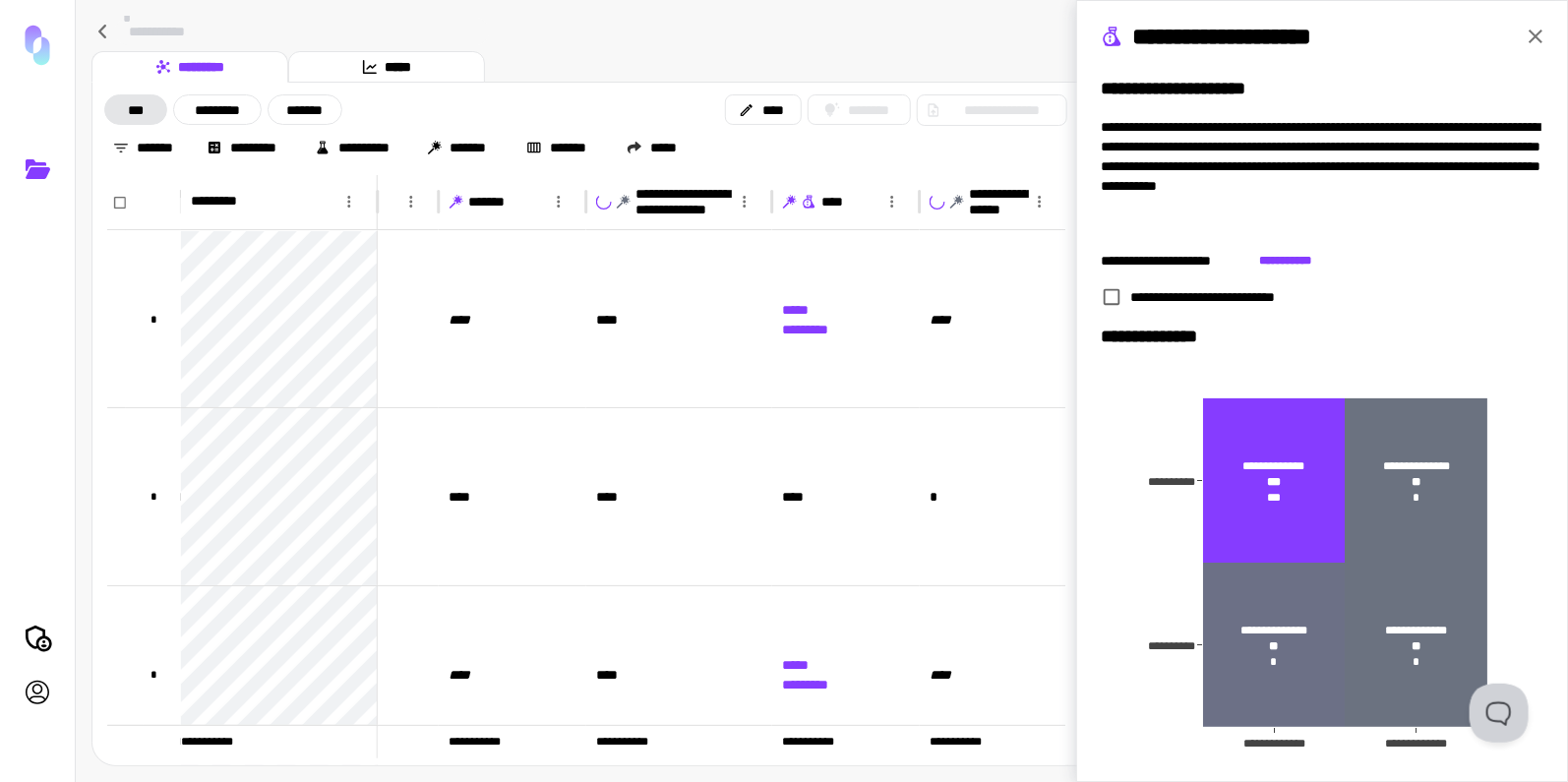 click 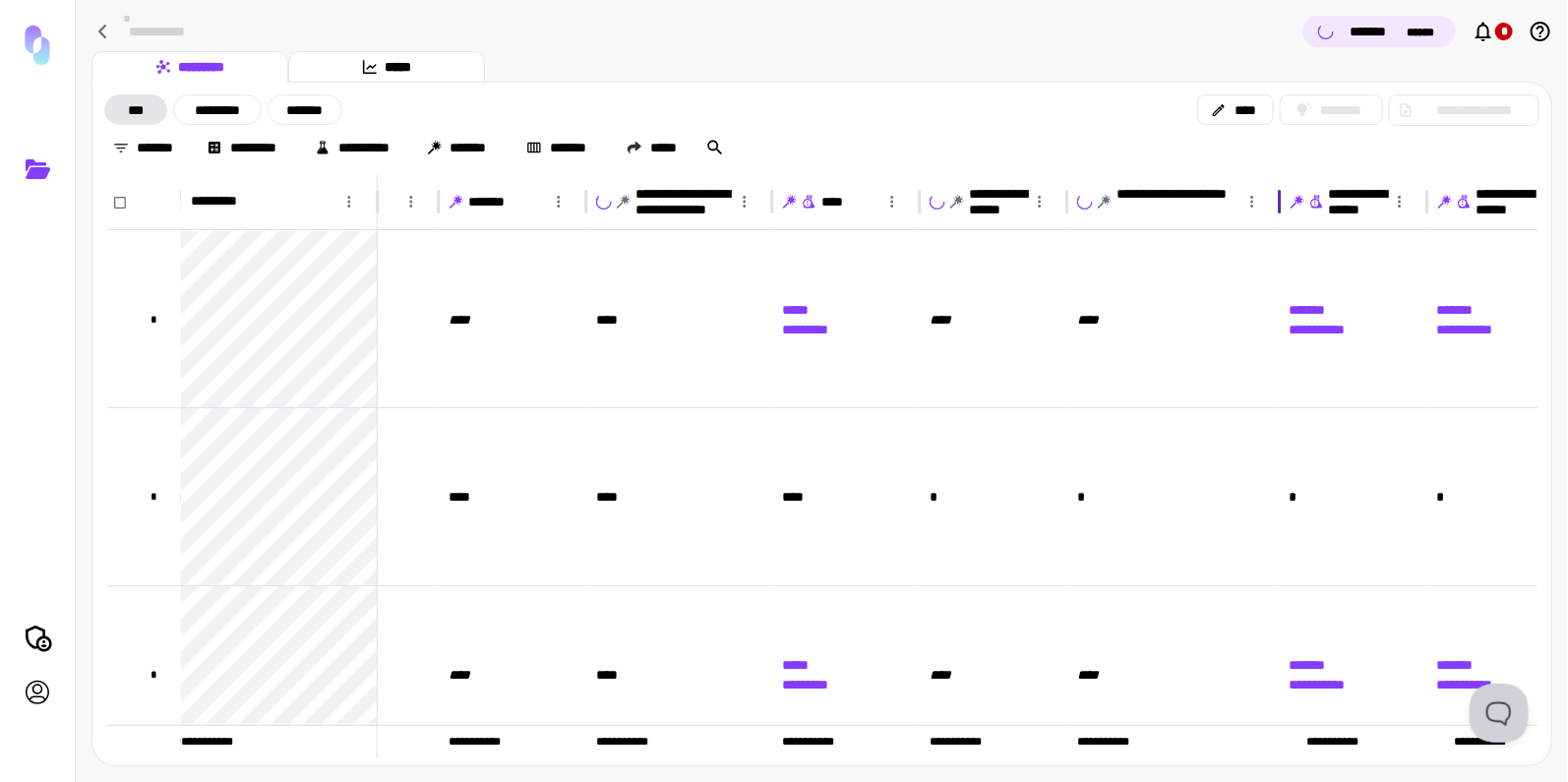 drag, startPoint x: 1240, startPoint y: 202, endPoint x: 1229, endPoint y: 194, distance: 13.601471 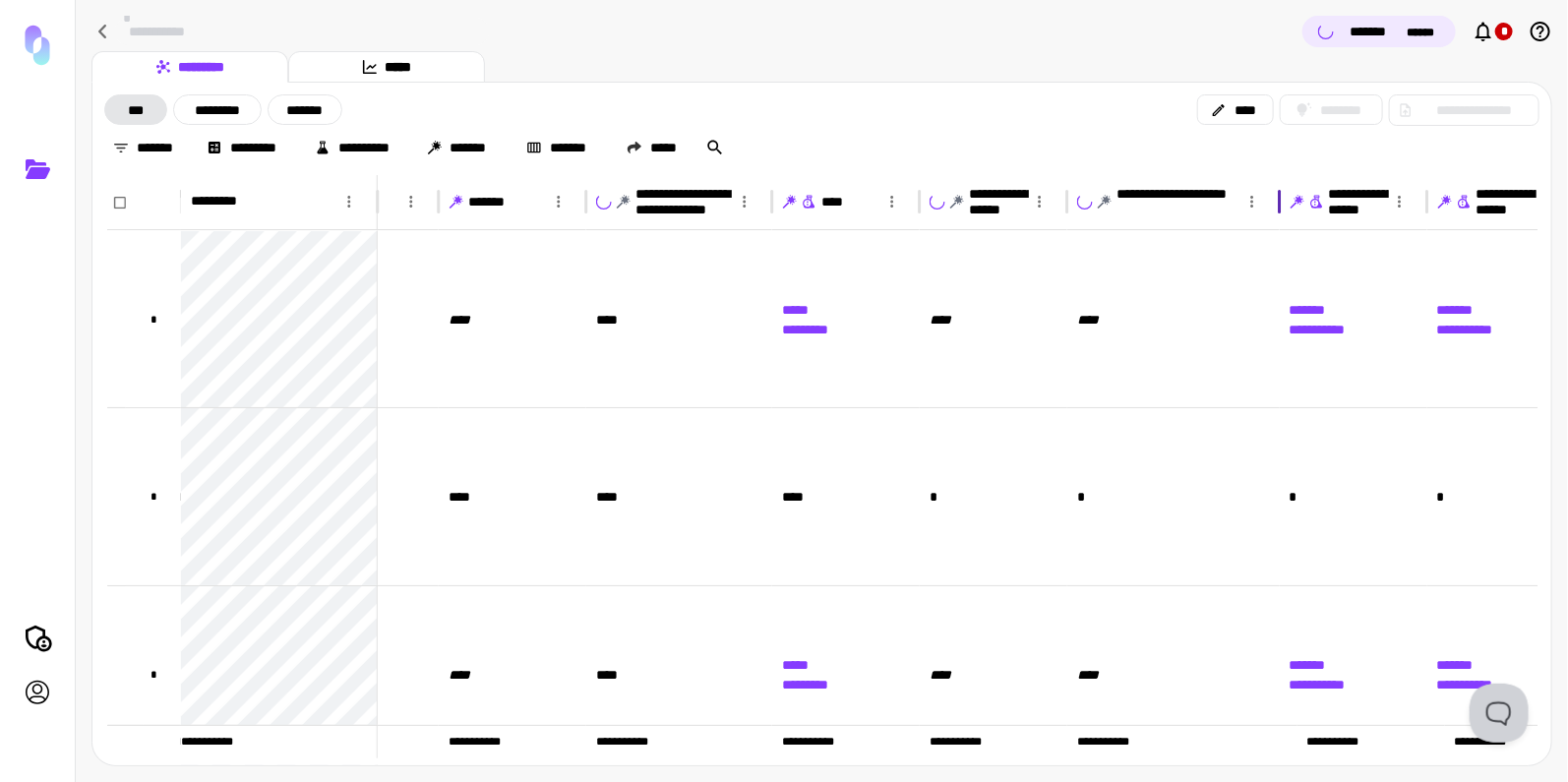 click at bounding box center [1280, 202] 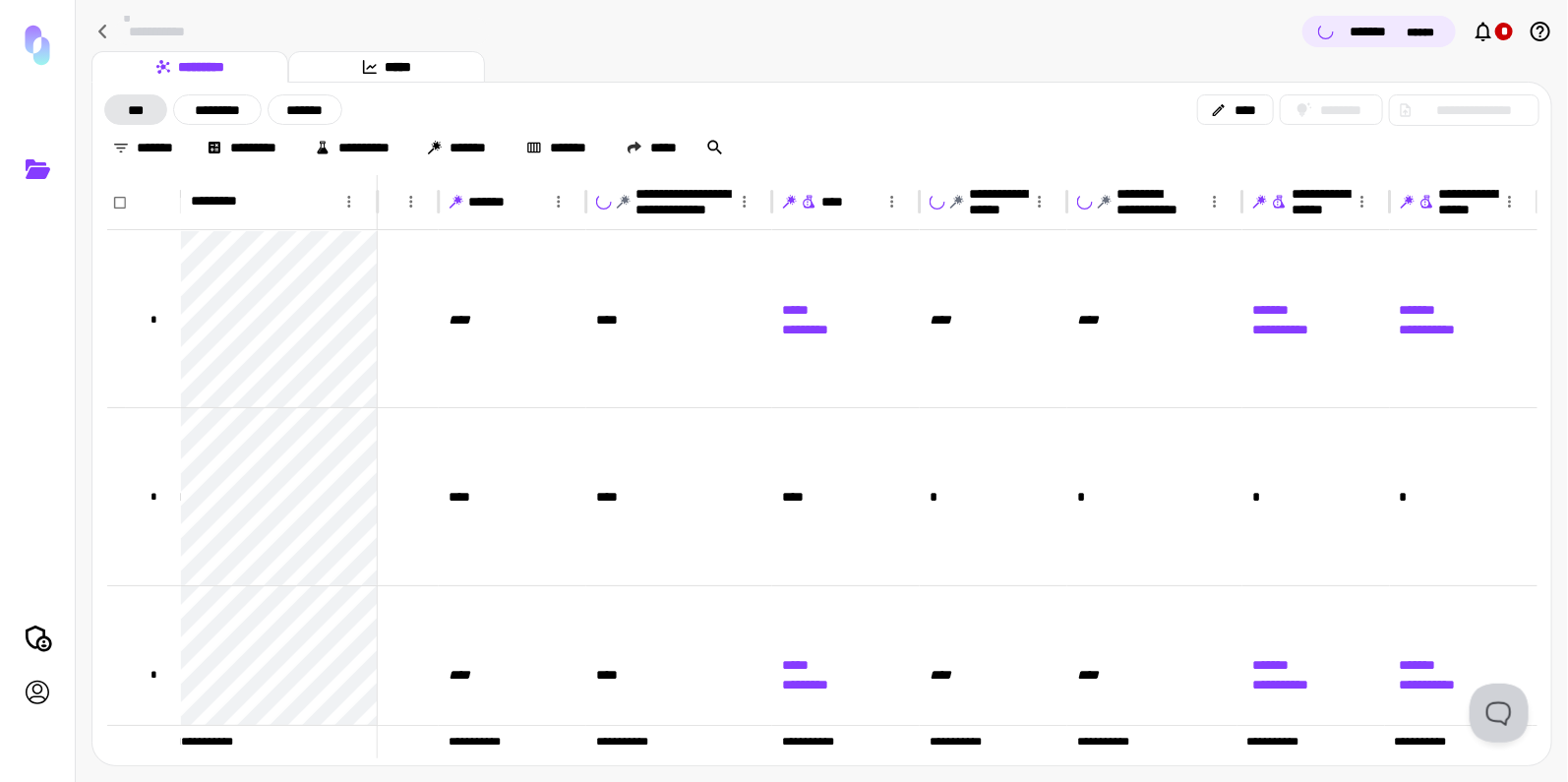 scroll, scrollTop: 0, scrollLeft: 524, axis: horizontal 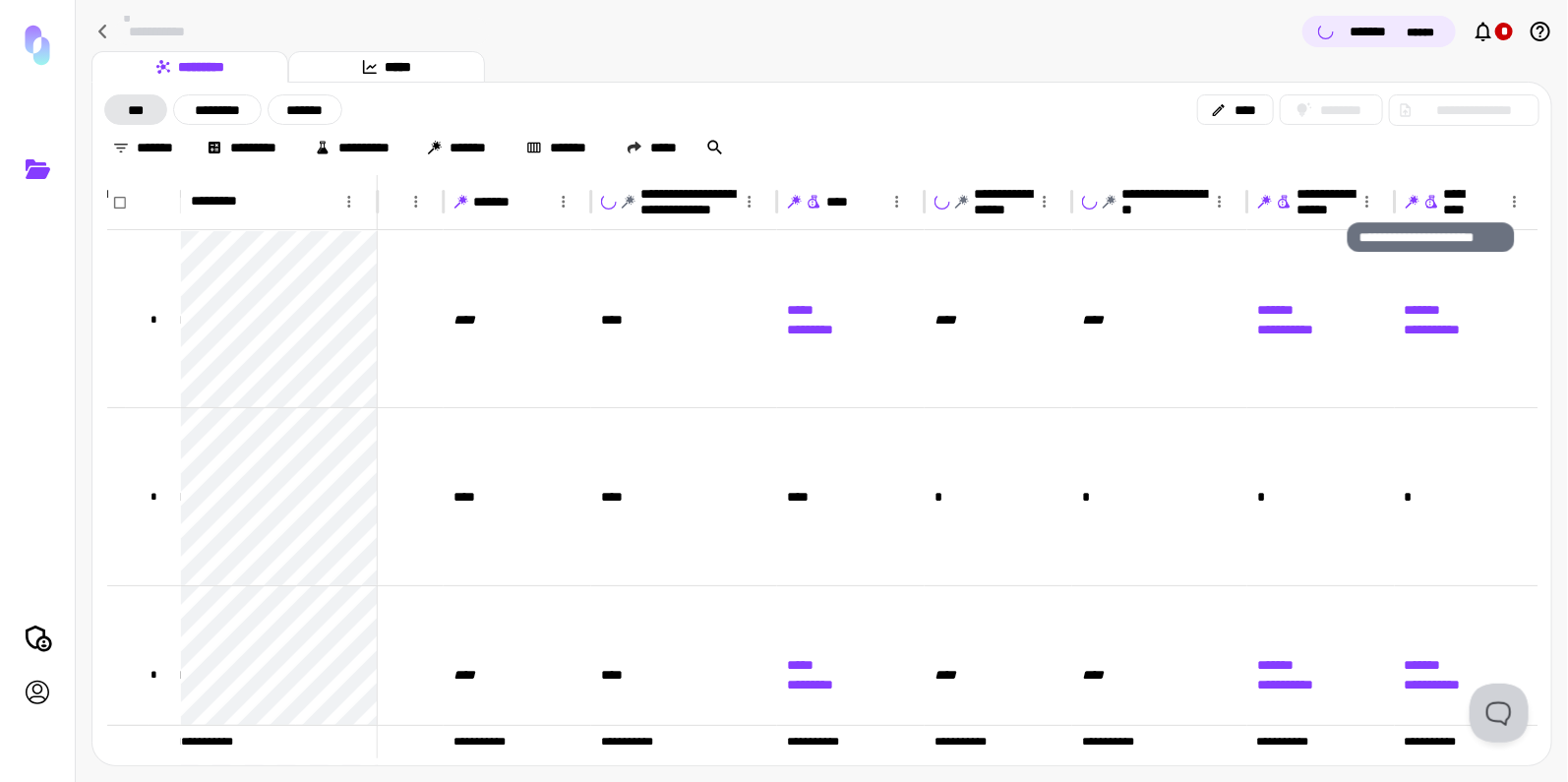 click 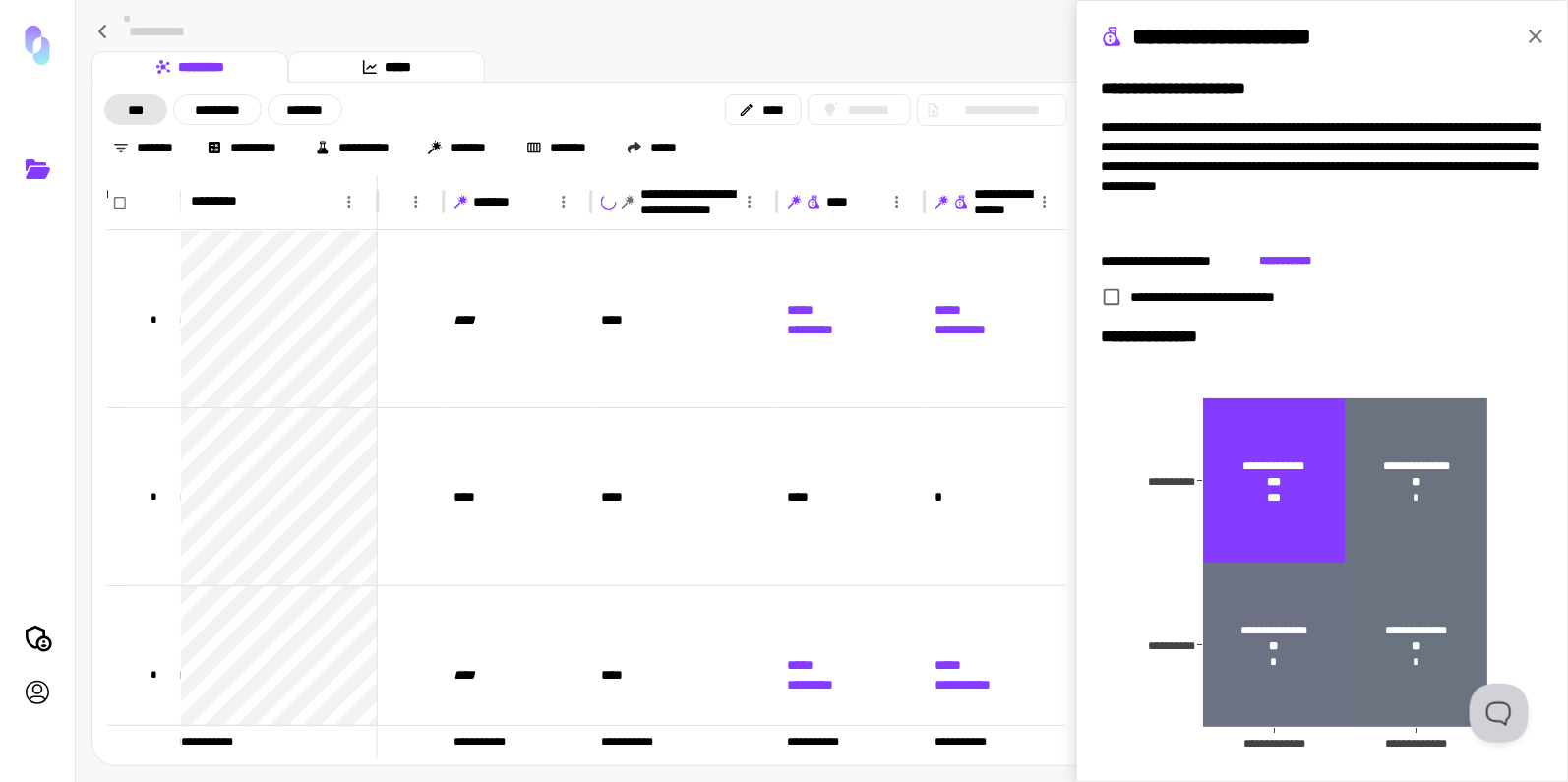 click 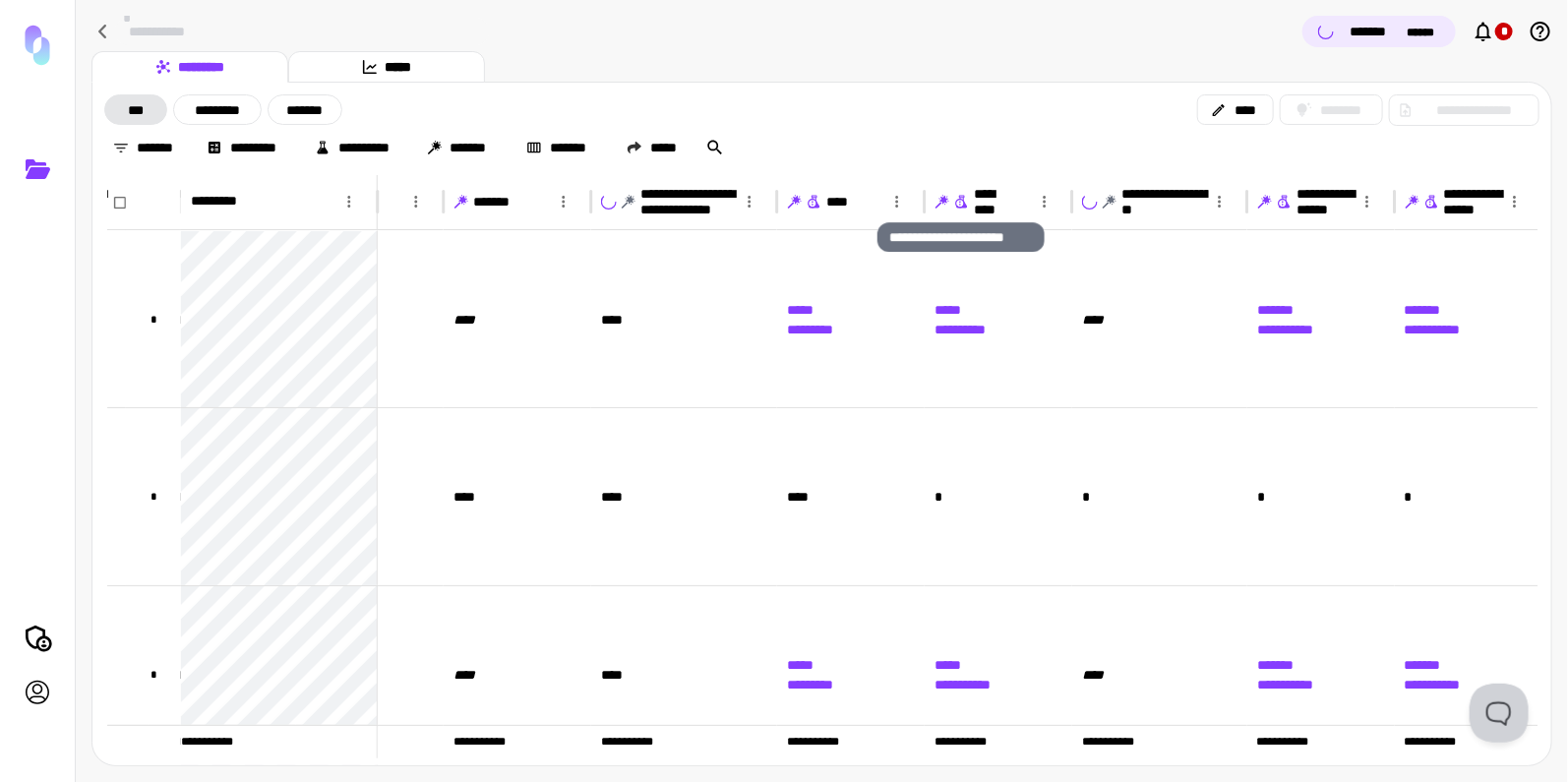 click 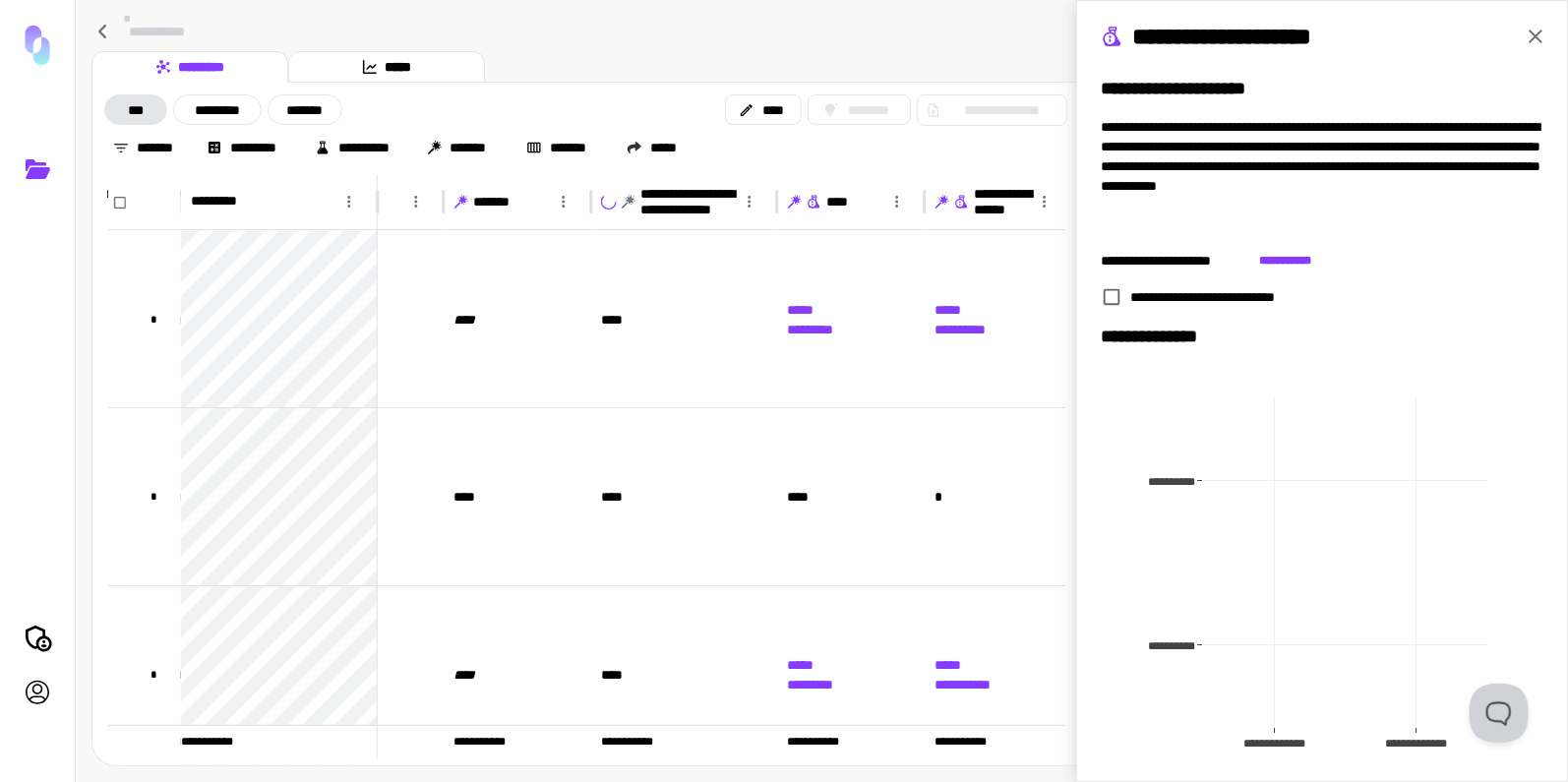 type 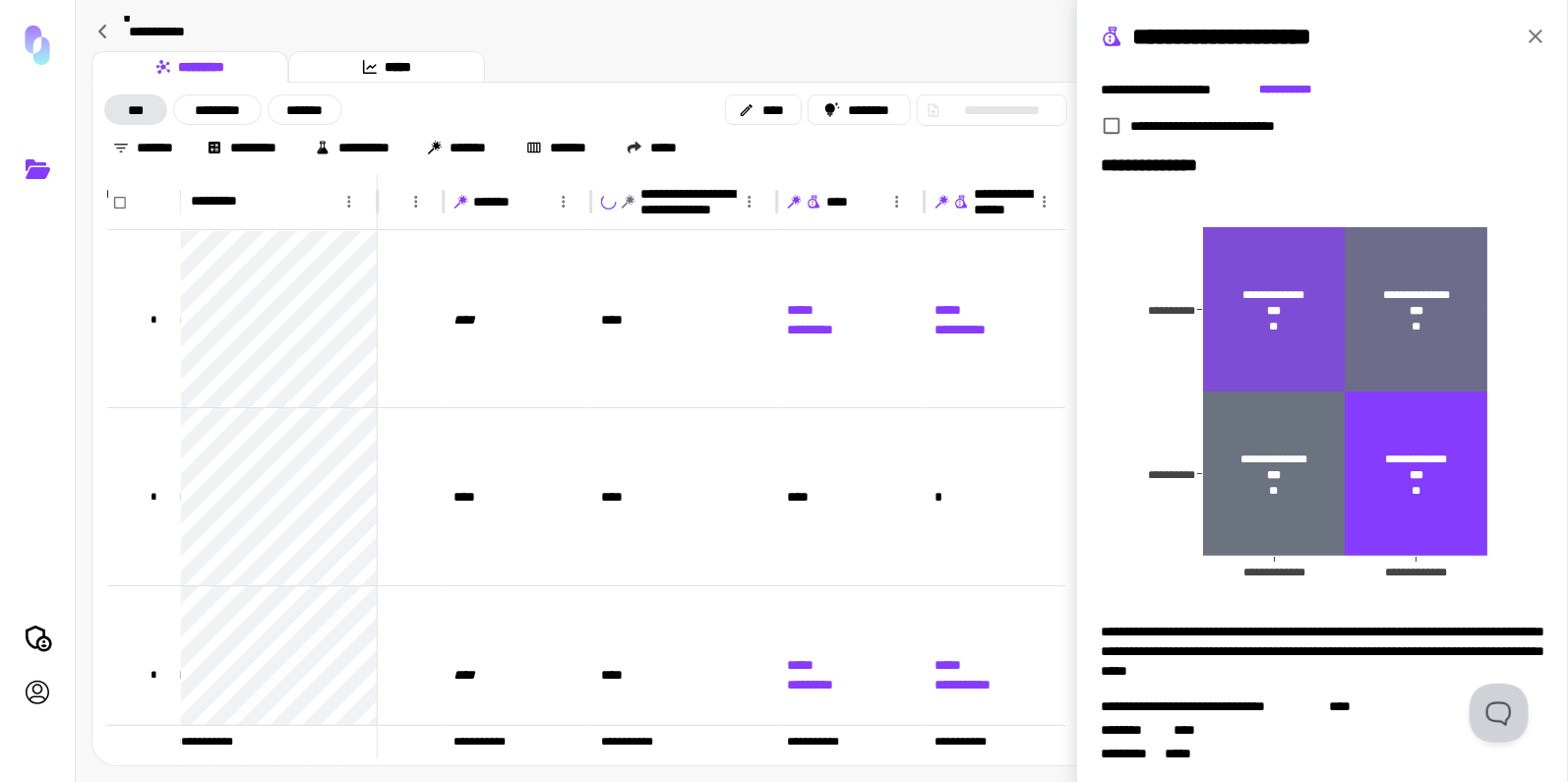 scroll, scrollTop: 179, scrollLeft: 0, axis: vertical 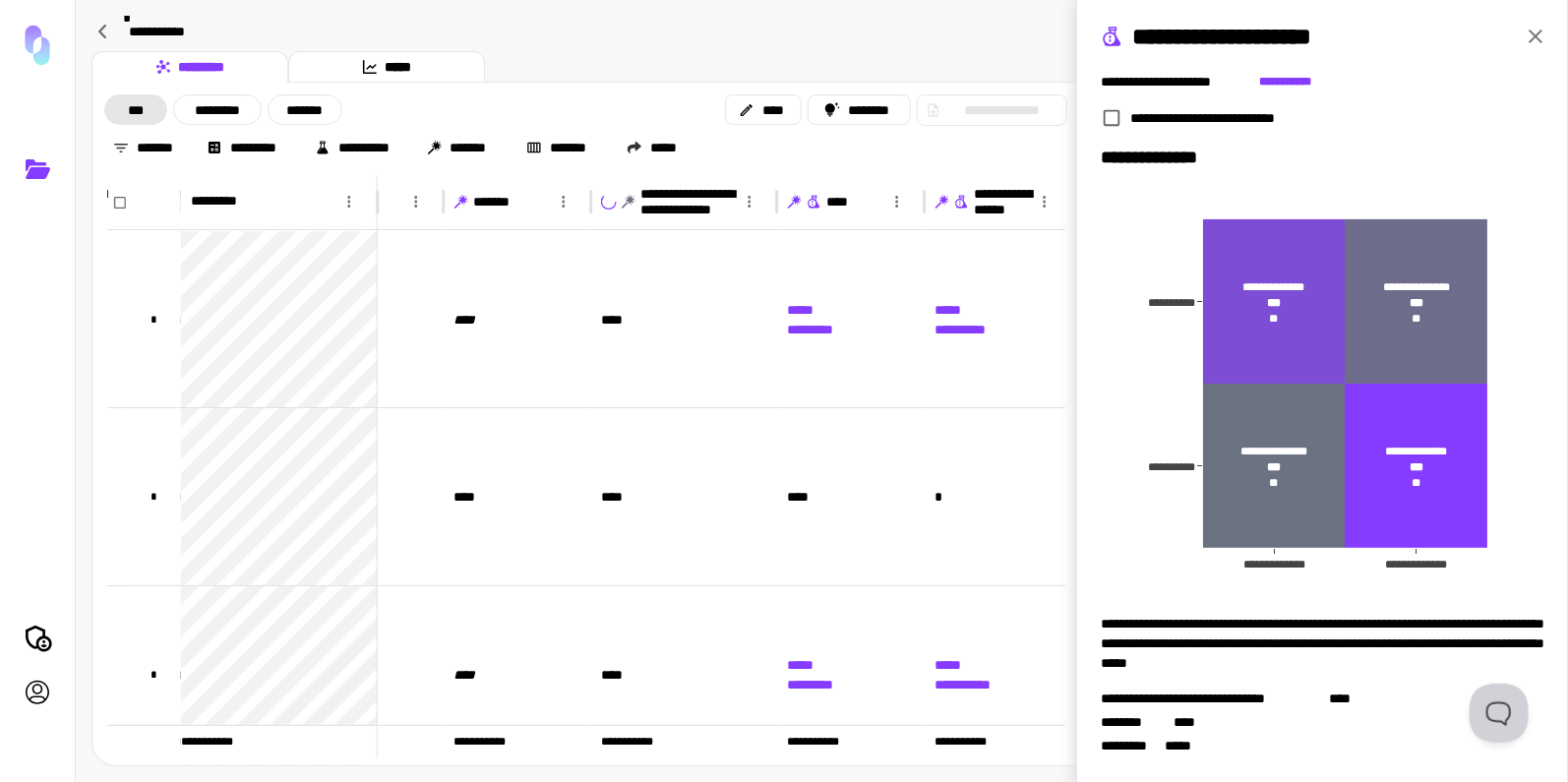 click 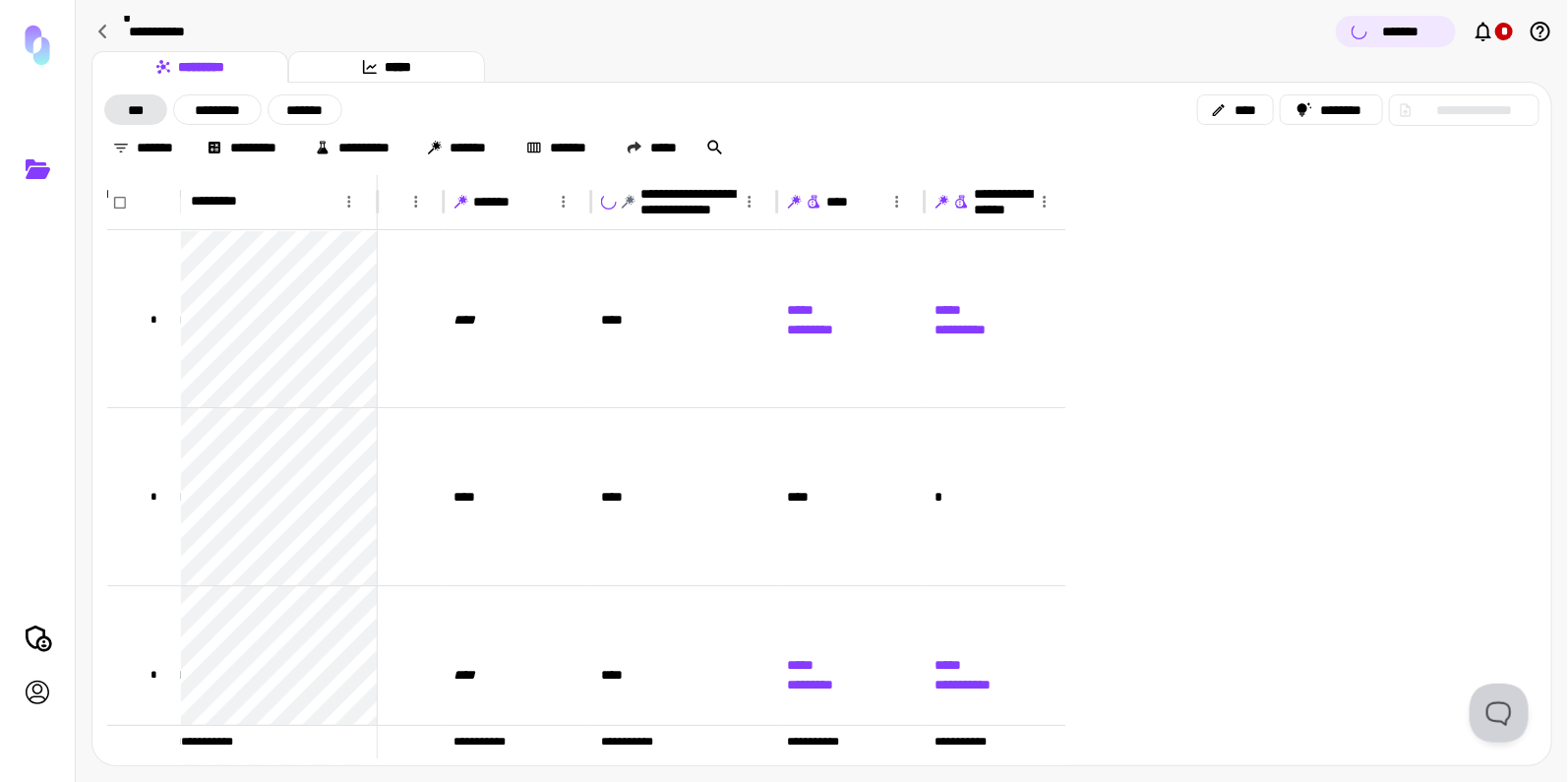 scroll, scrollTop: 0, scrollLeft: 0, axis: both 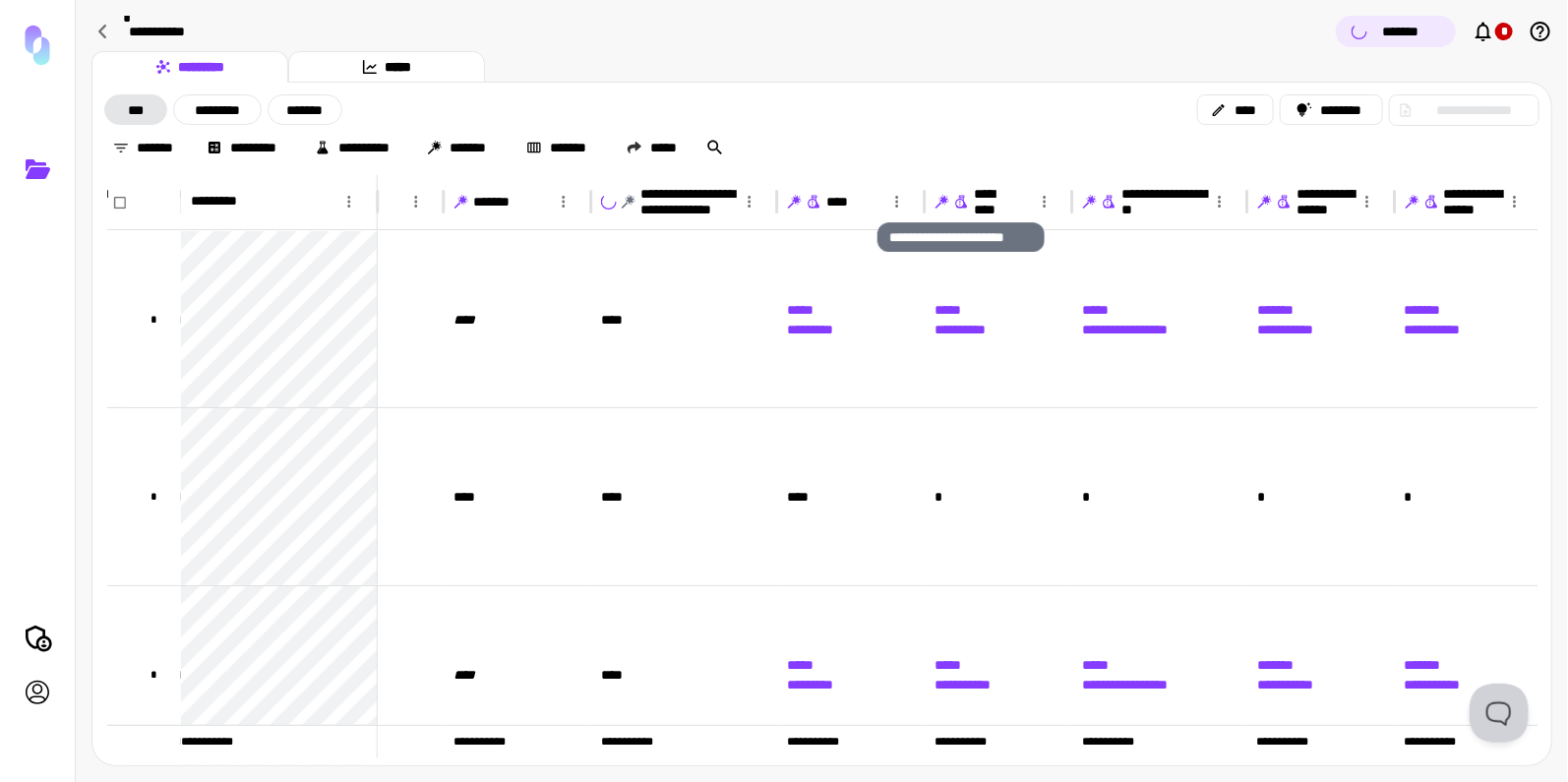 click 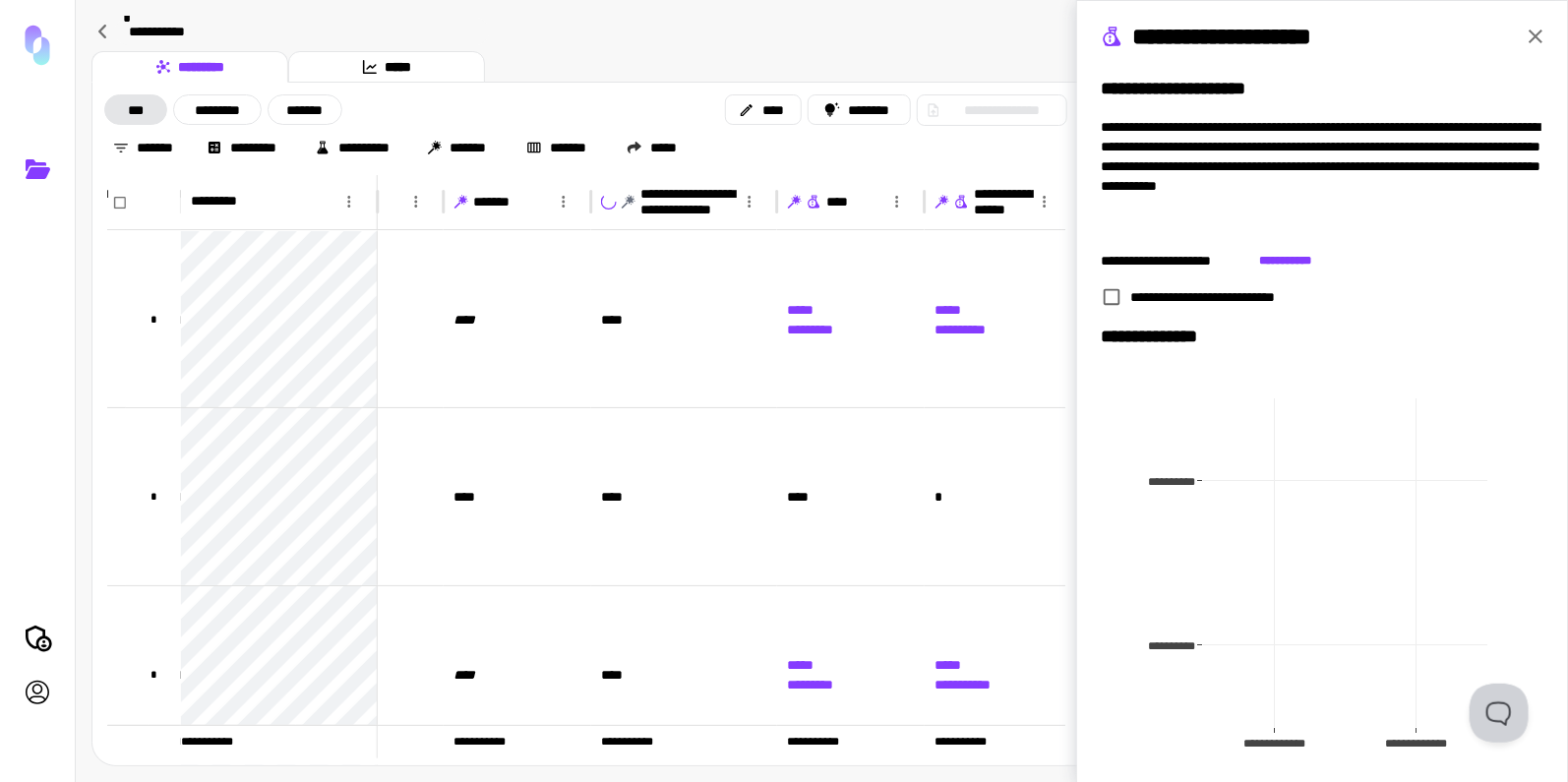 scroll, scrollTop: 179, scrollLeft: 0, axis: vertical 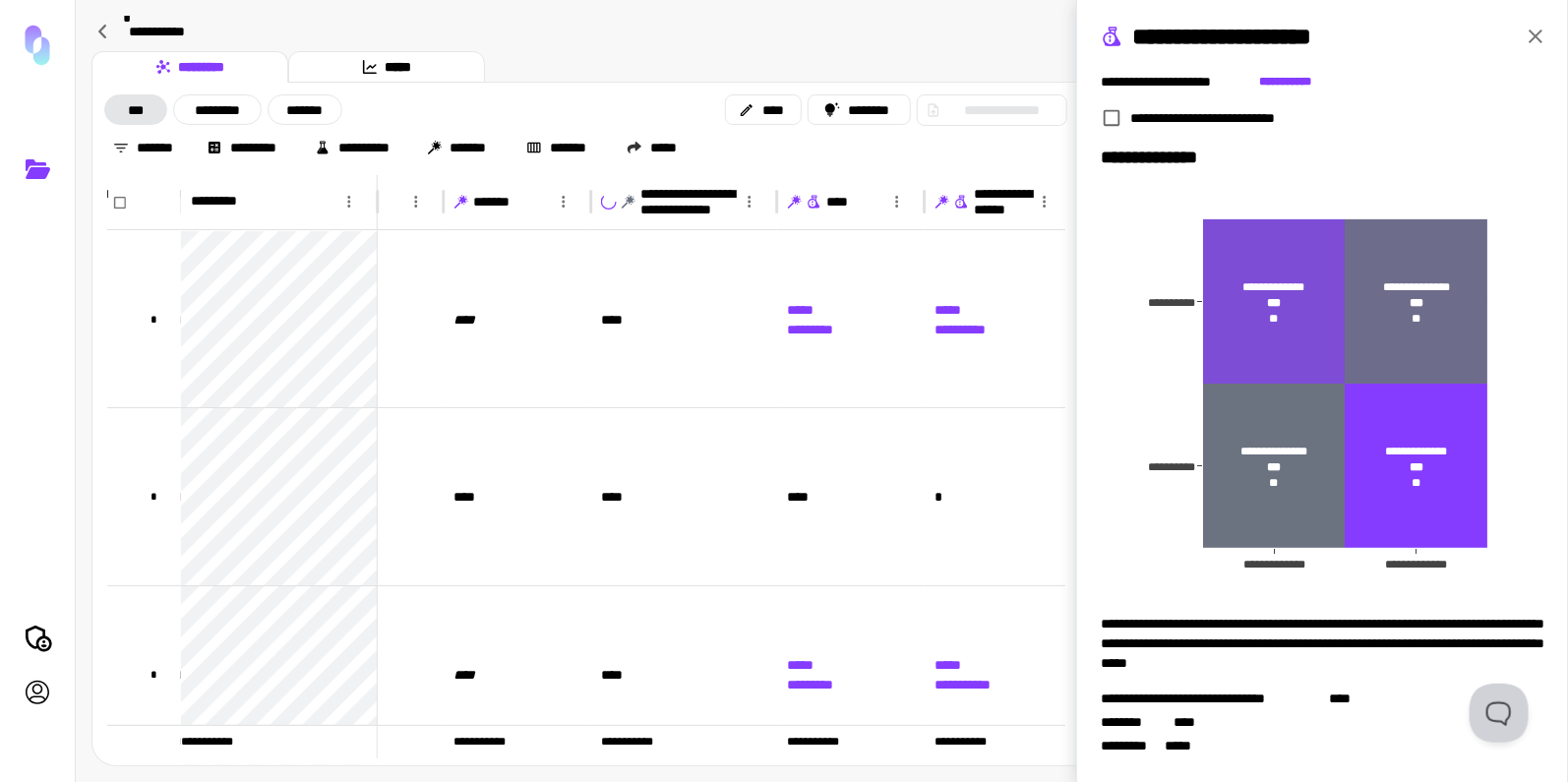 click 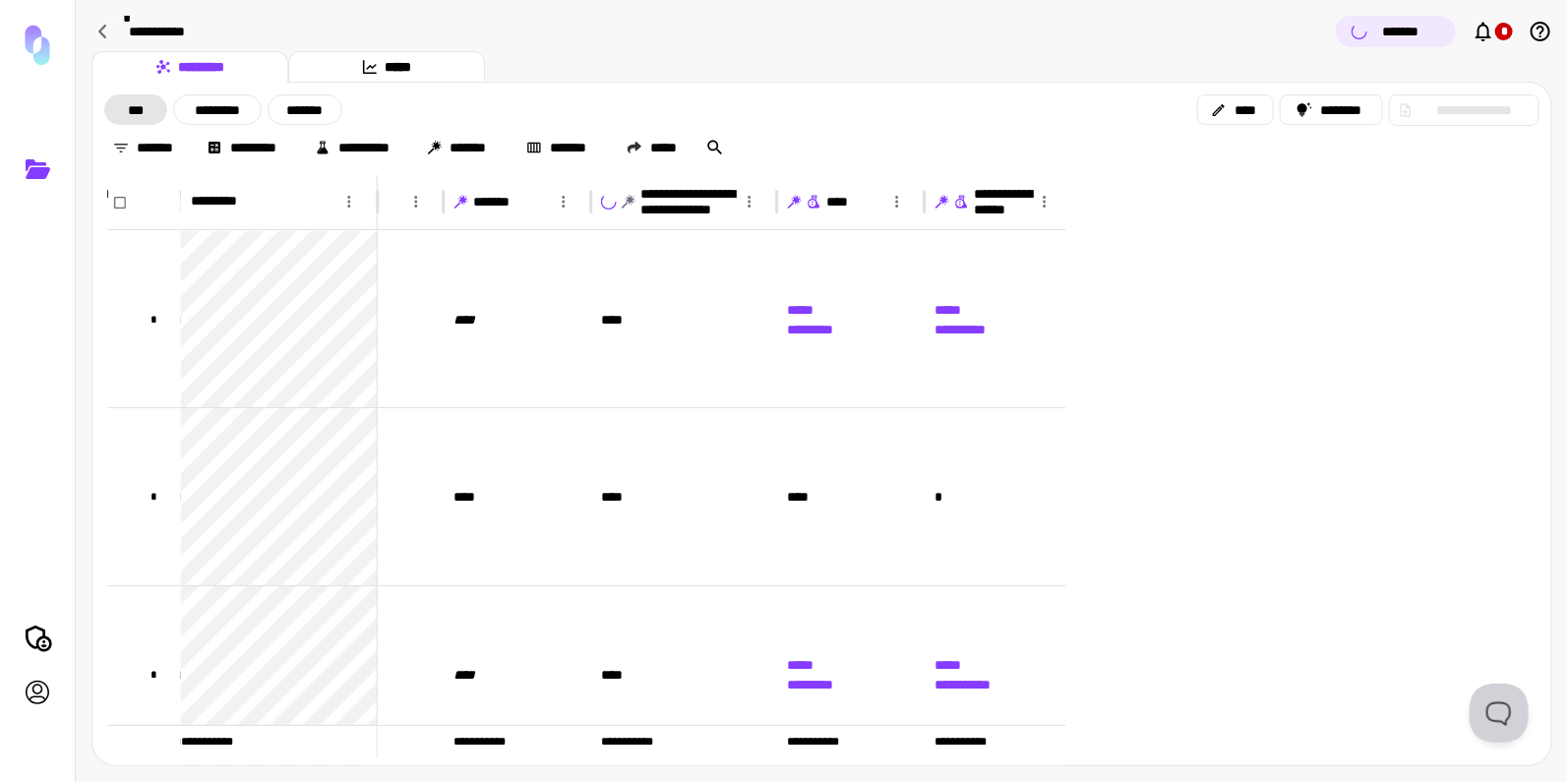 scroll, scrollTop: 0, scrollLeft: 0, axis: both 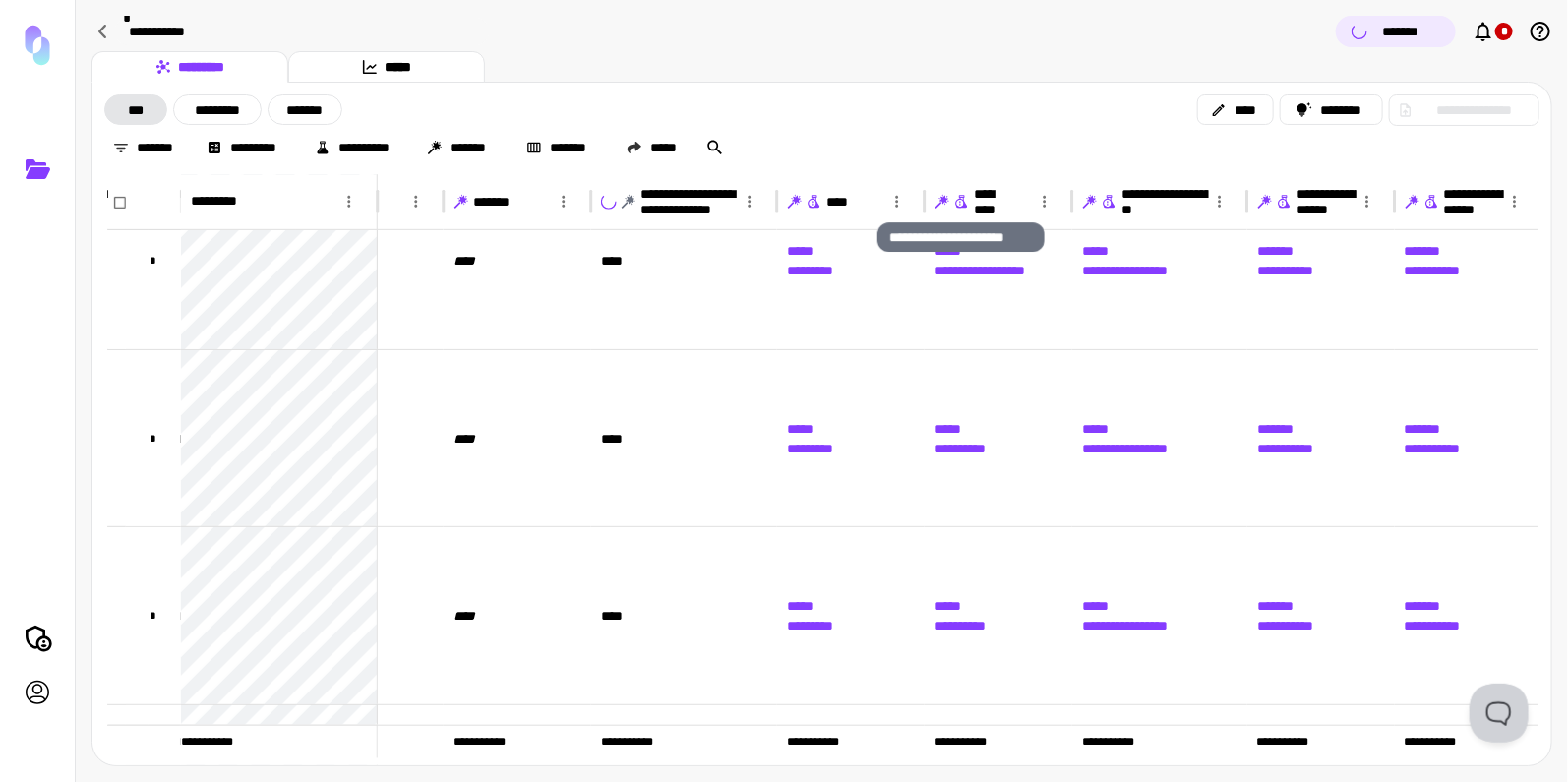 click 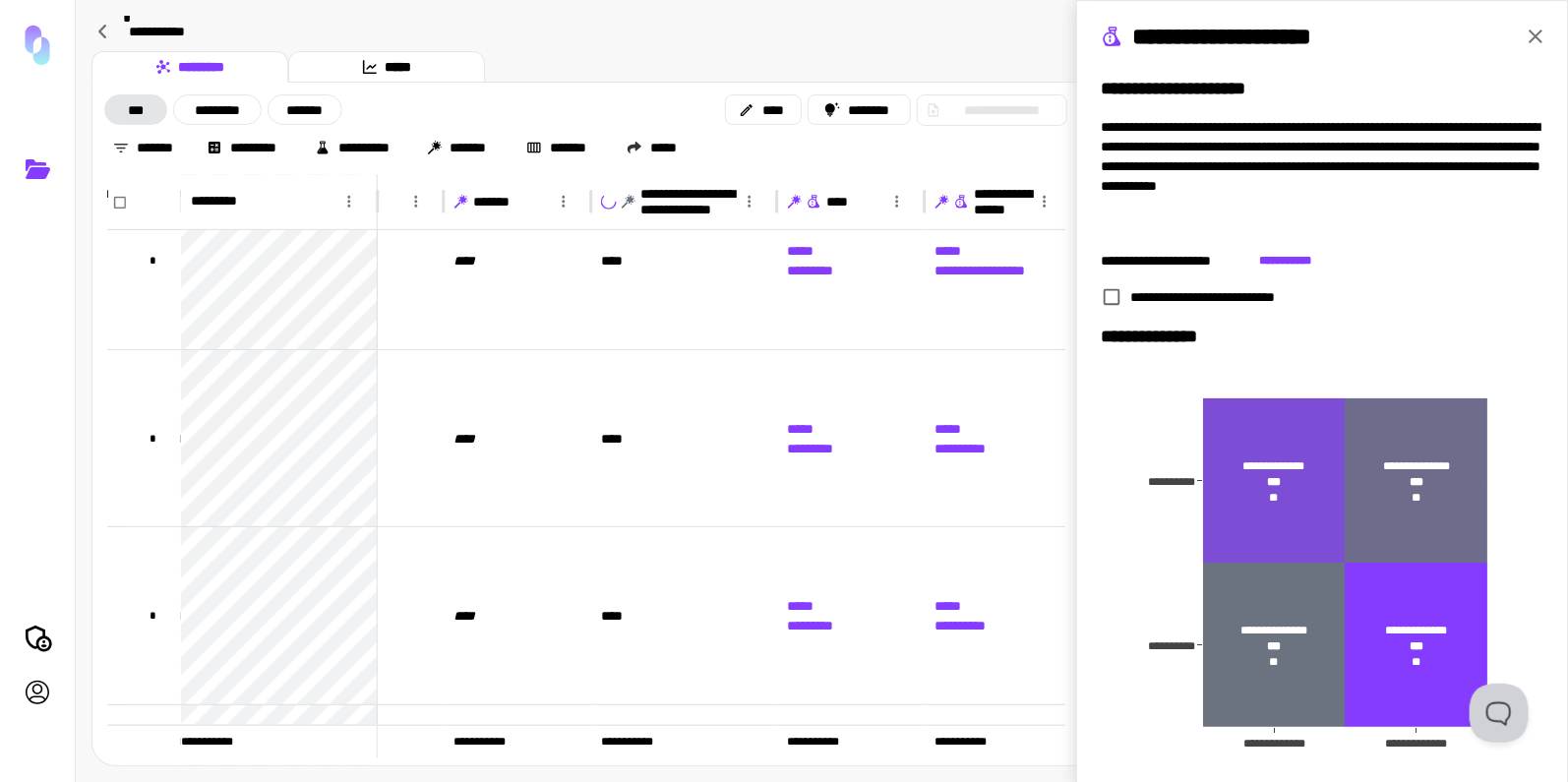 click 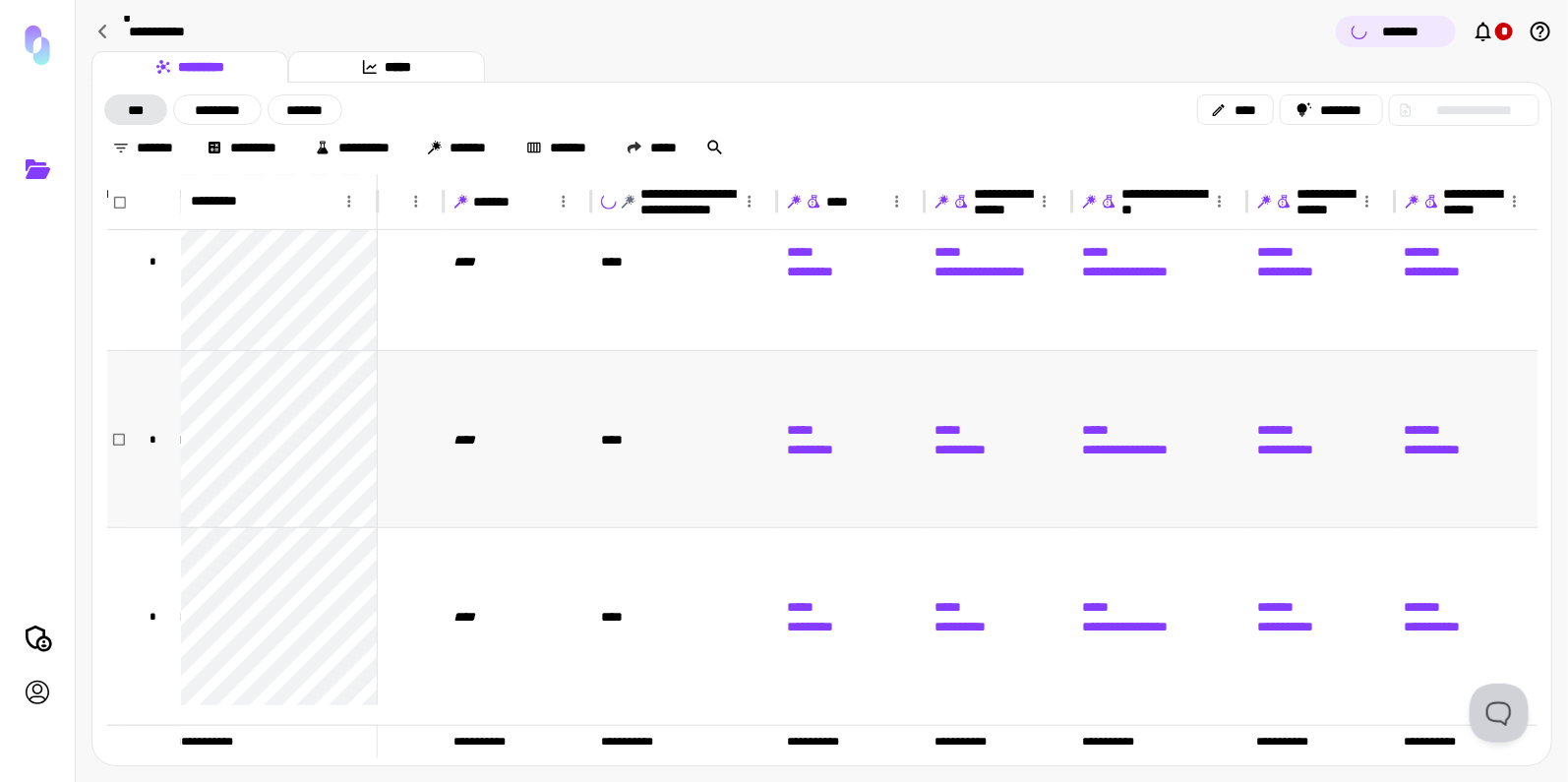 scroll, scrollTop: 0, scrollLeft: 524, axis: horizontal 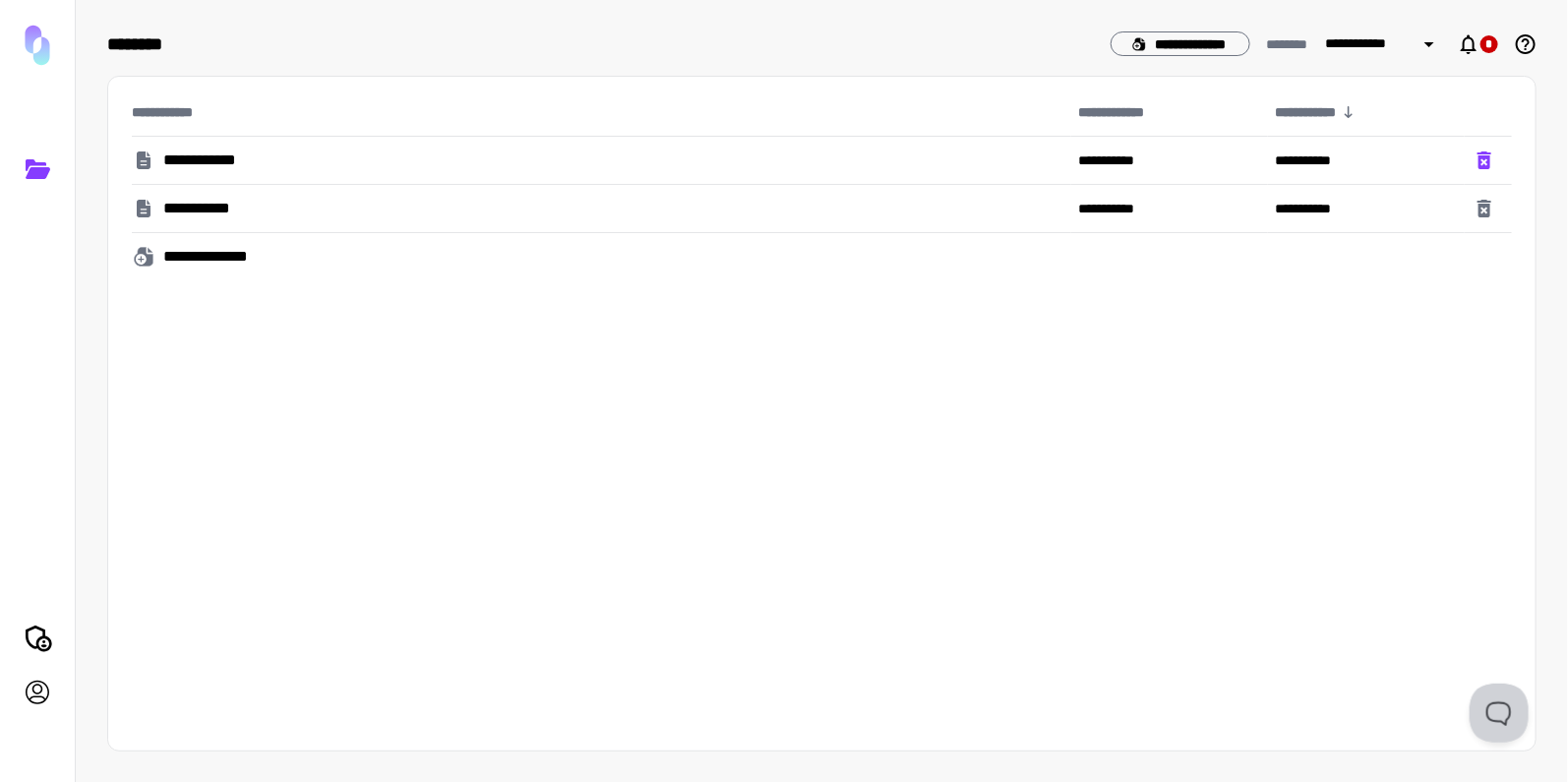 click 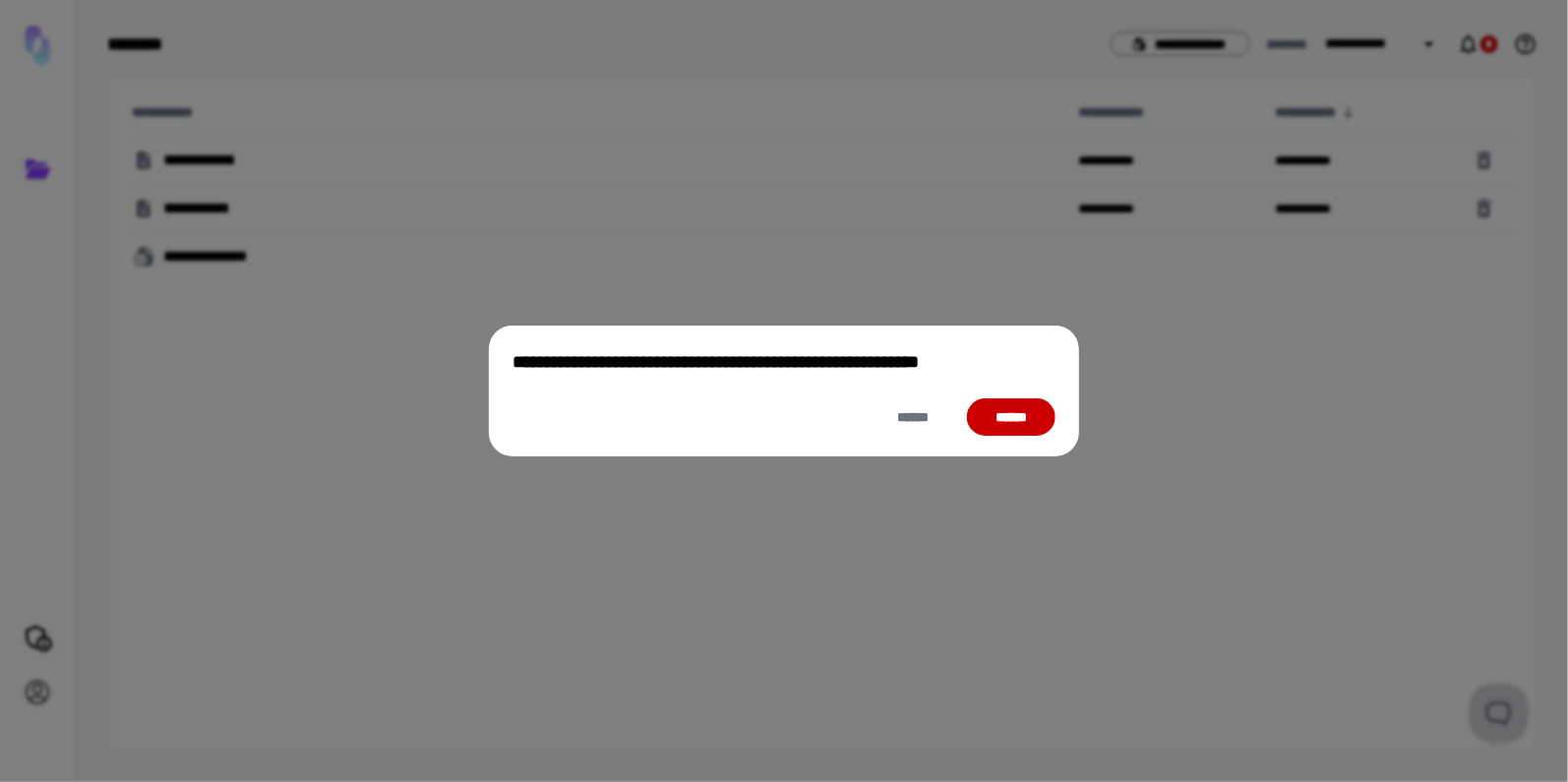 click on "******" at bounding box center (1011, 417) 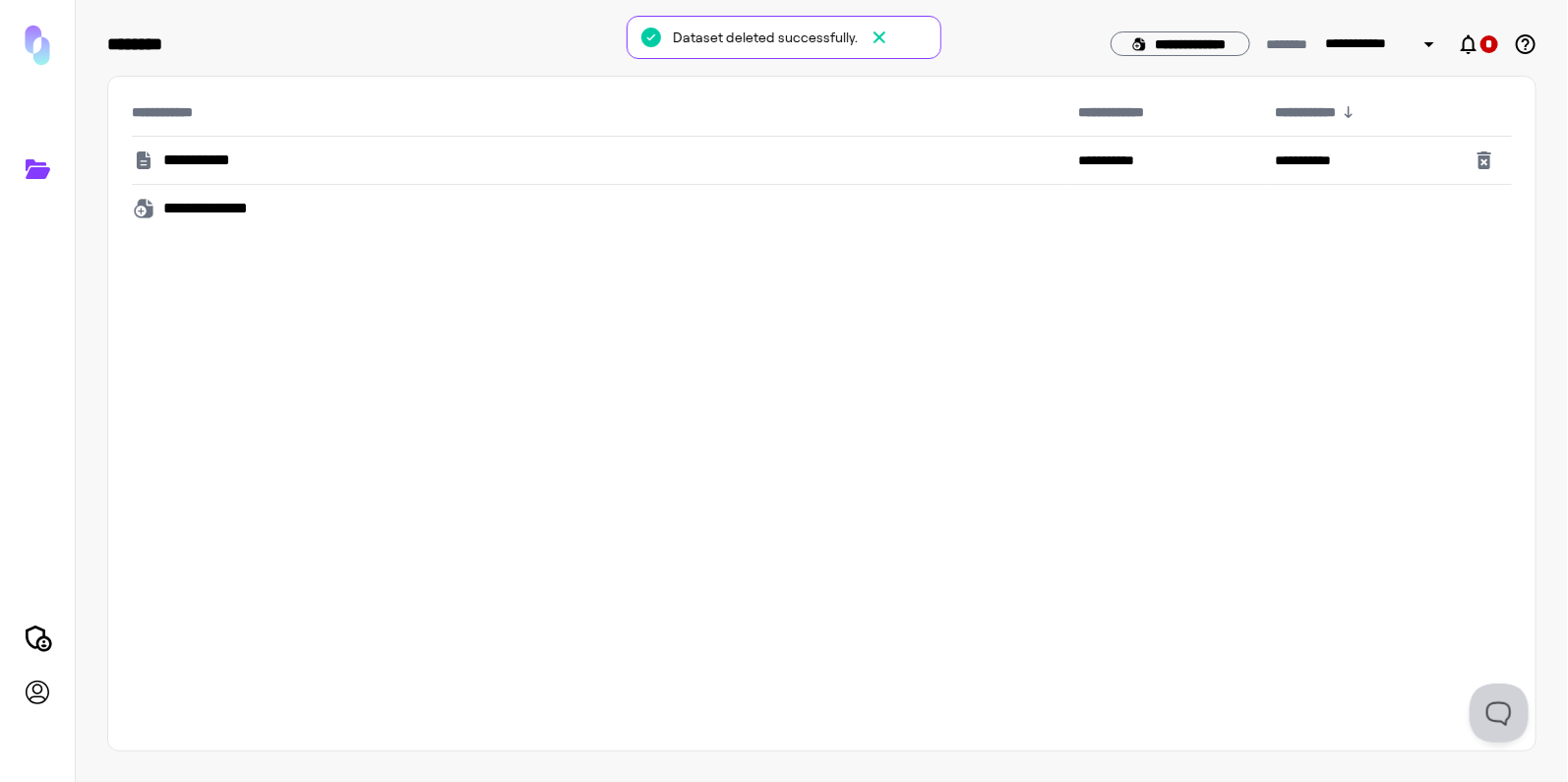 click on "**********" at bounding box center [210, 160] 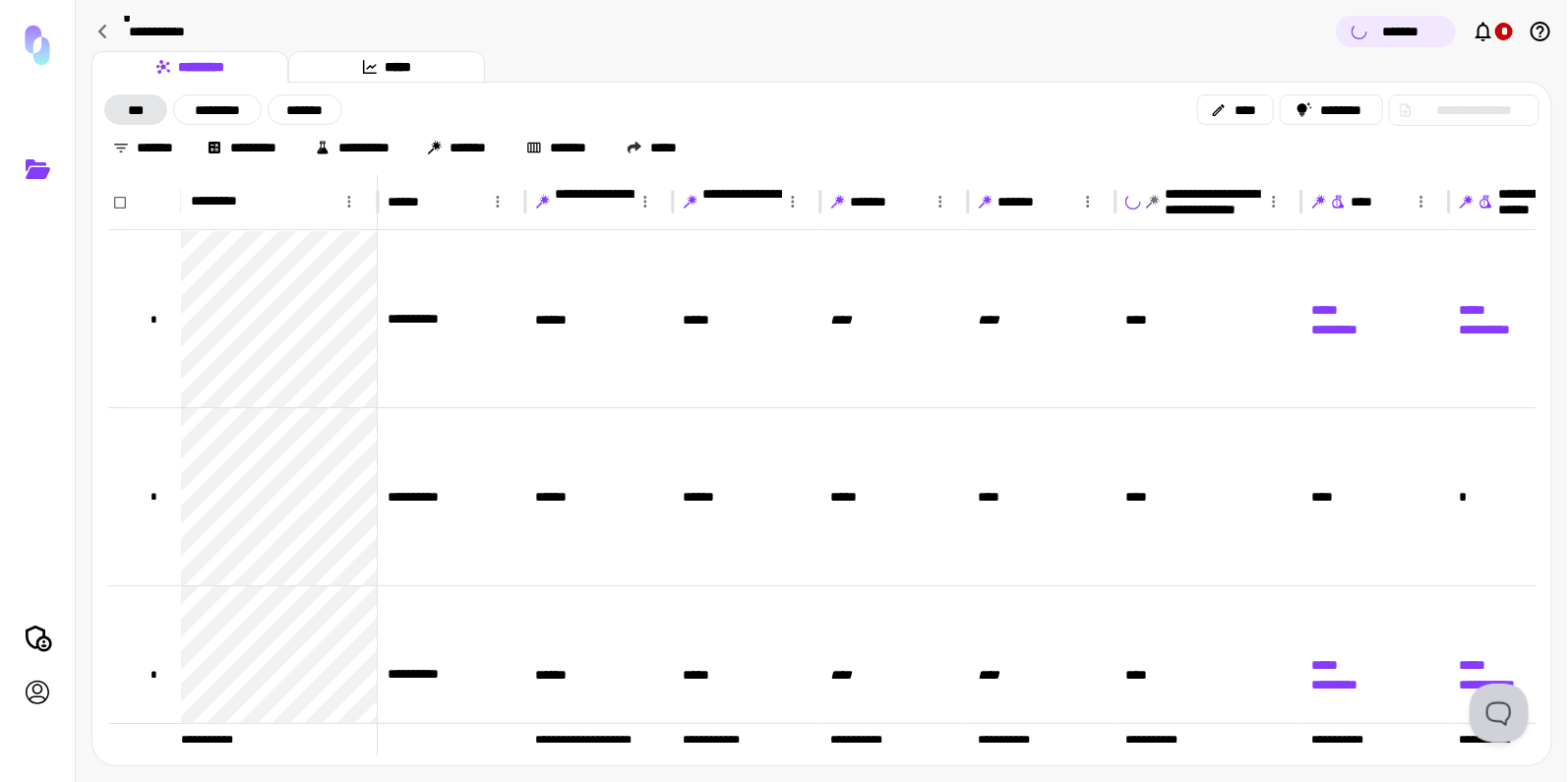 scroll, scrollTop: 0, scrollLeft: 306, axis: horizontal 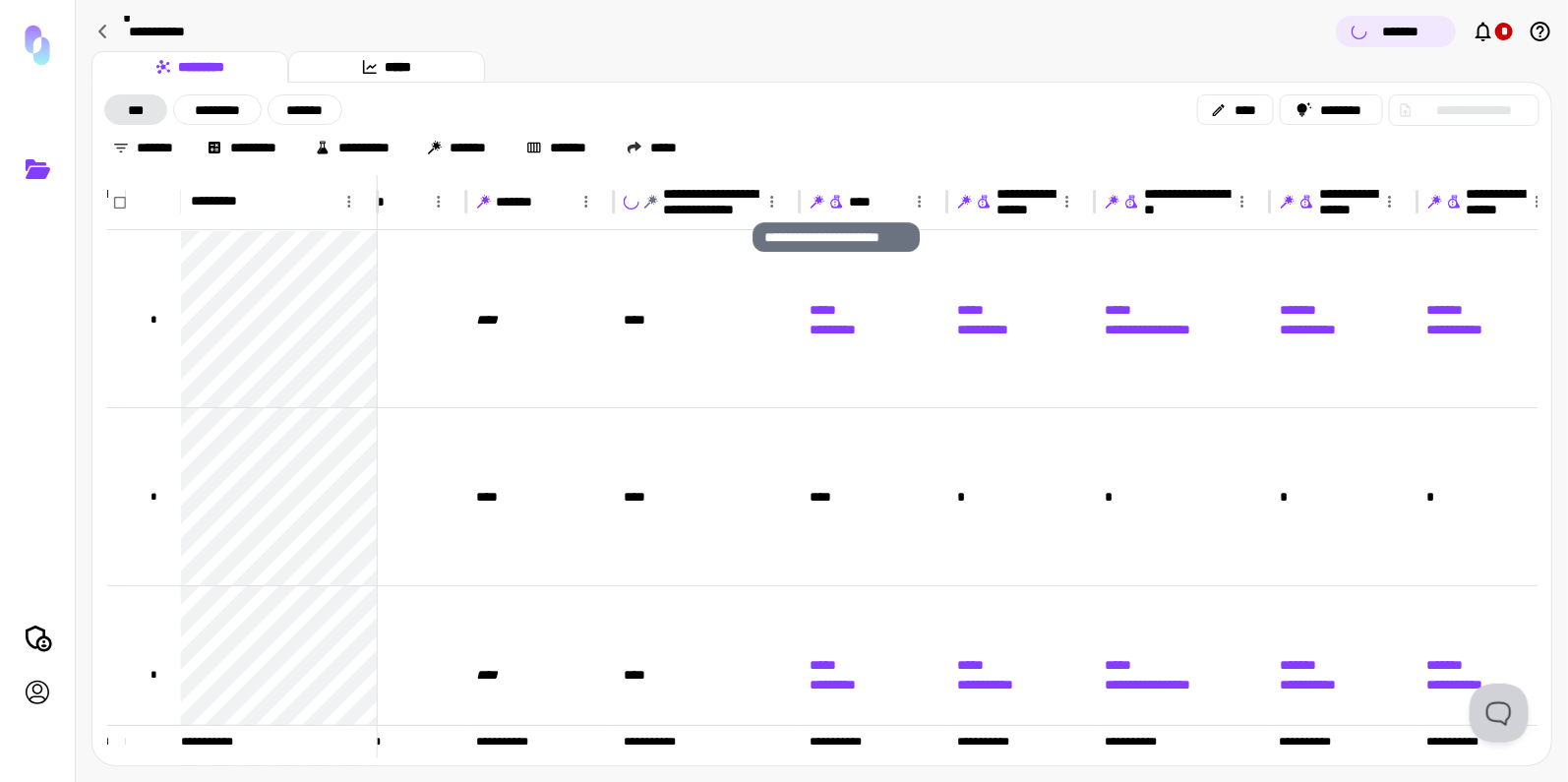 click 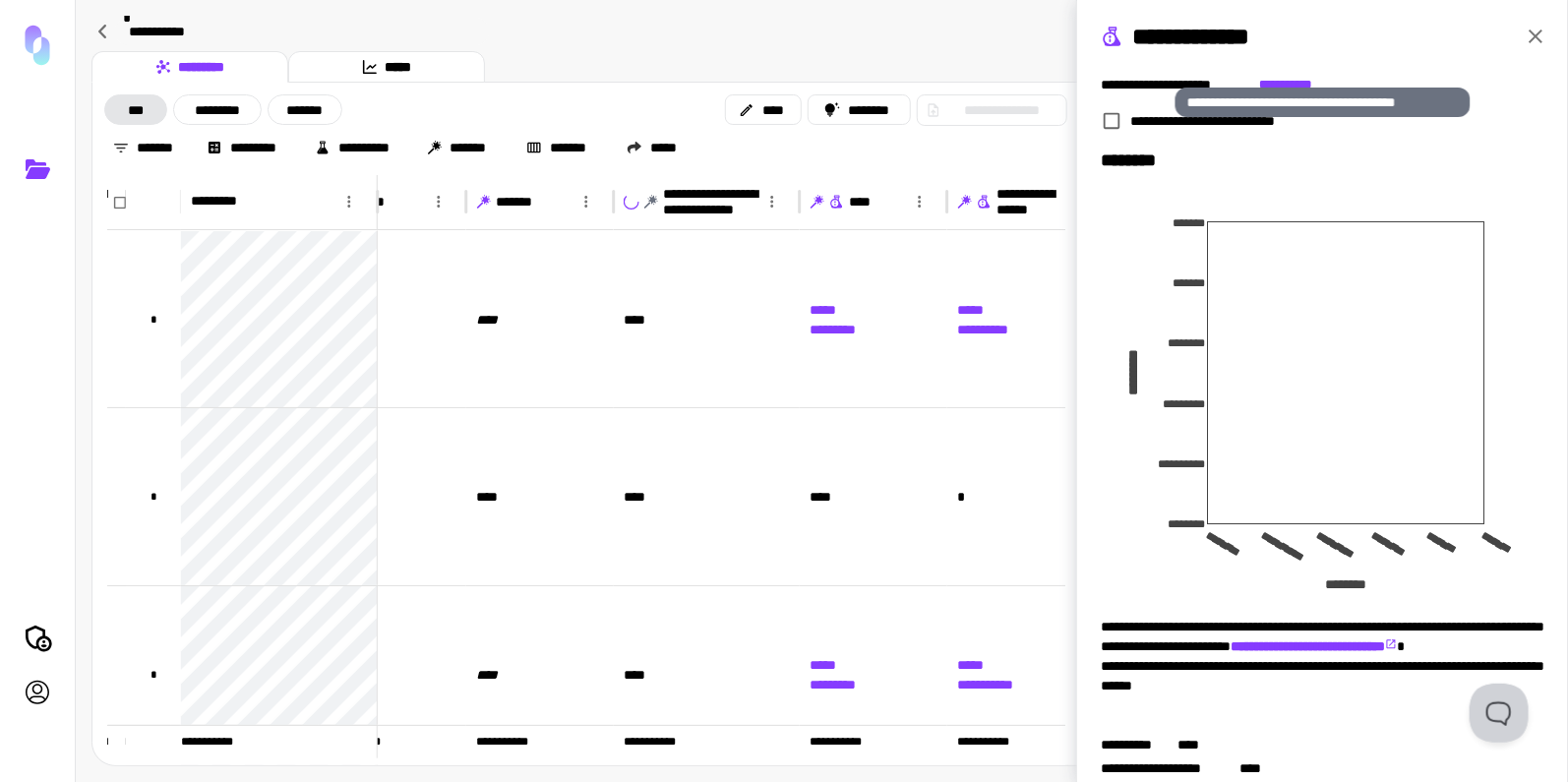 scroll, scrollTop: 227, scrollLeft: 0, axis: vertical 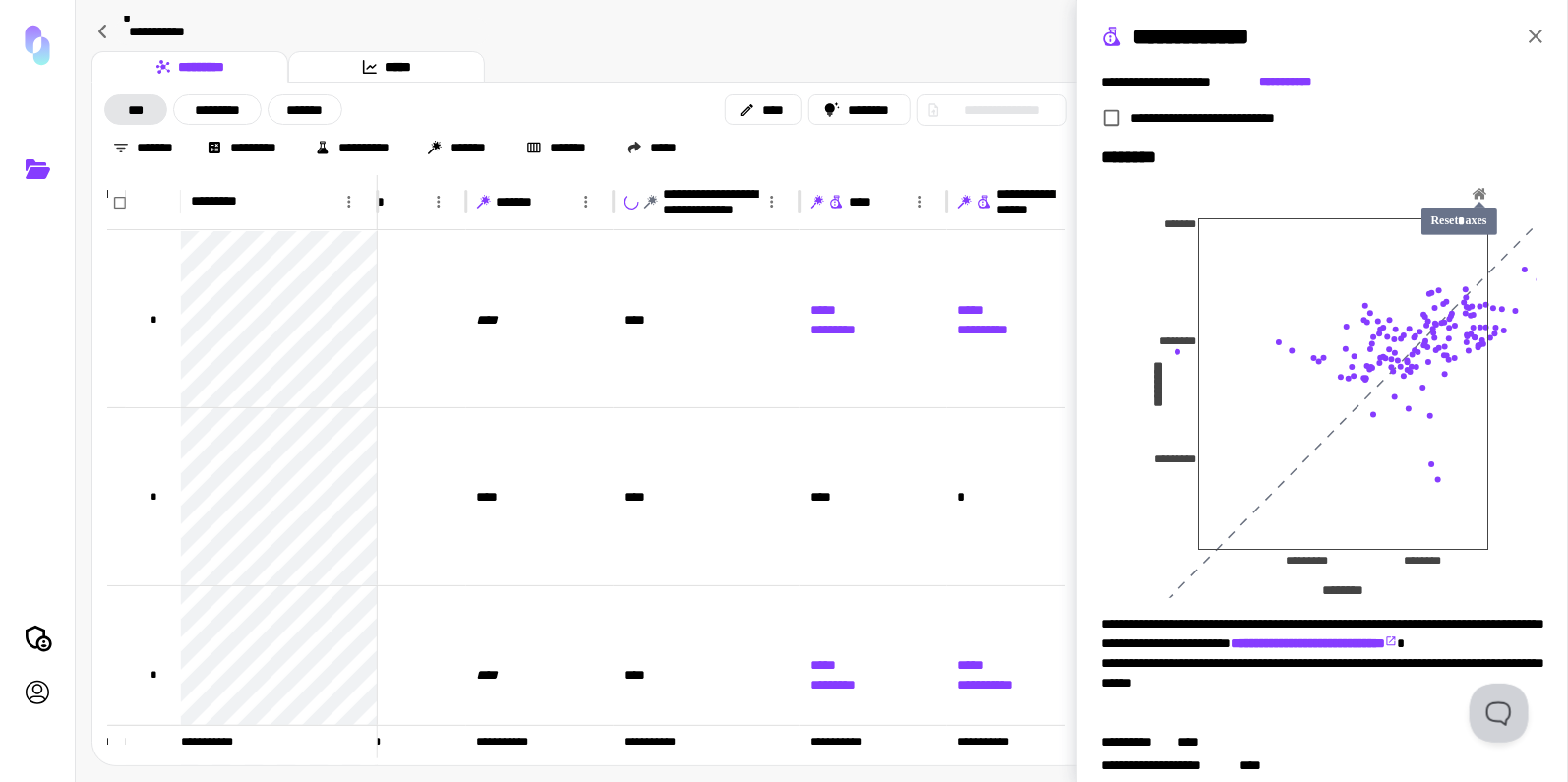click 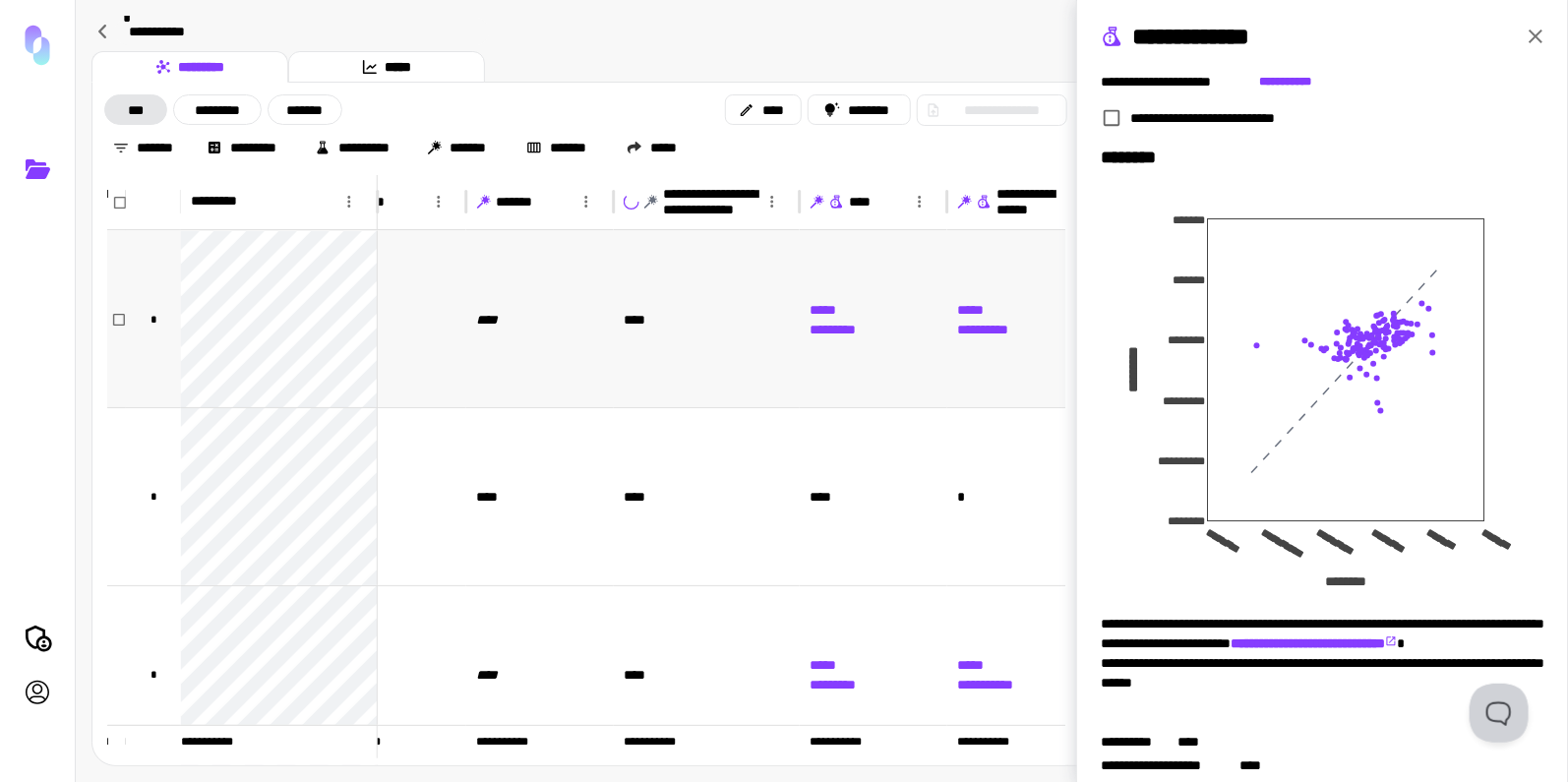 click on "***** *********" at bounding box center (874, 319) 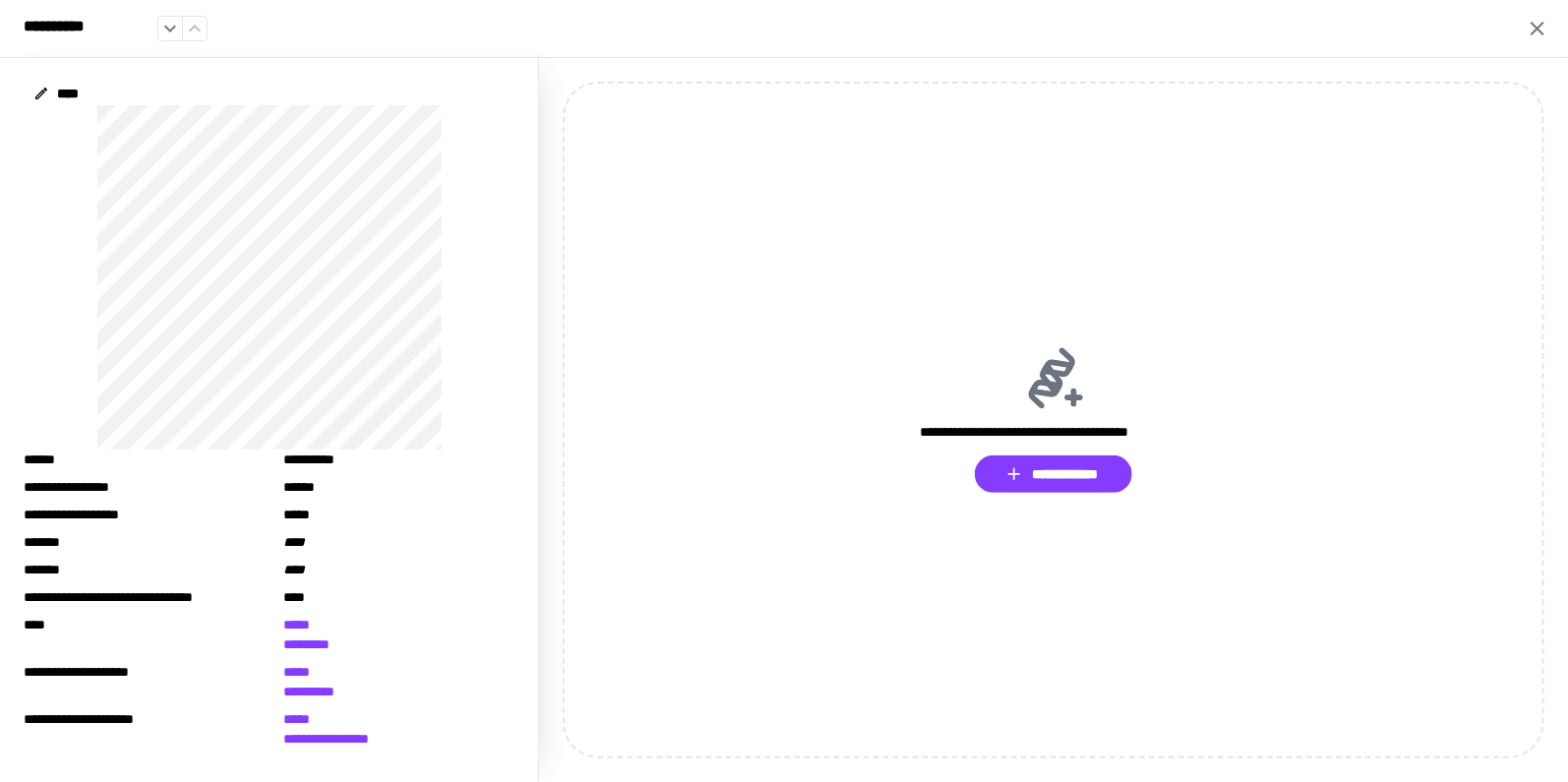 scroll, scrollTop: 0, scrollLeft: 0, axis: both 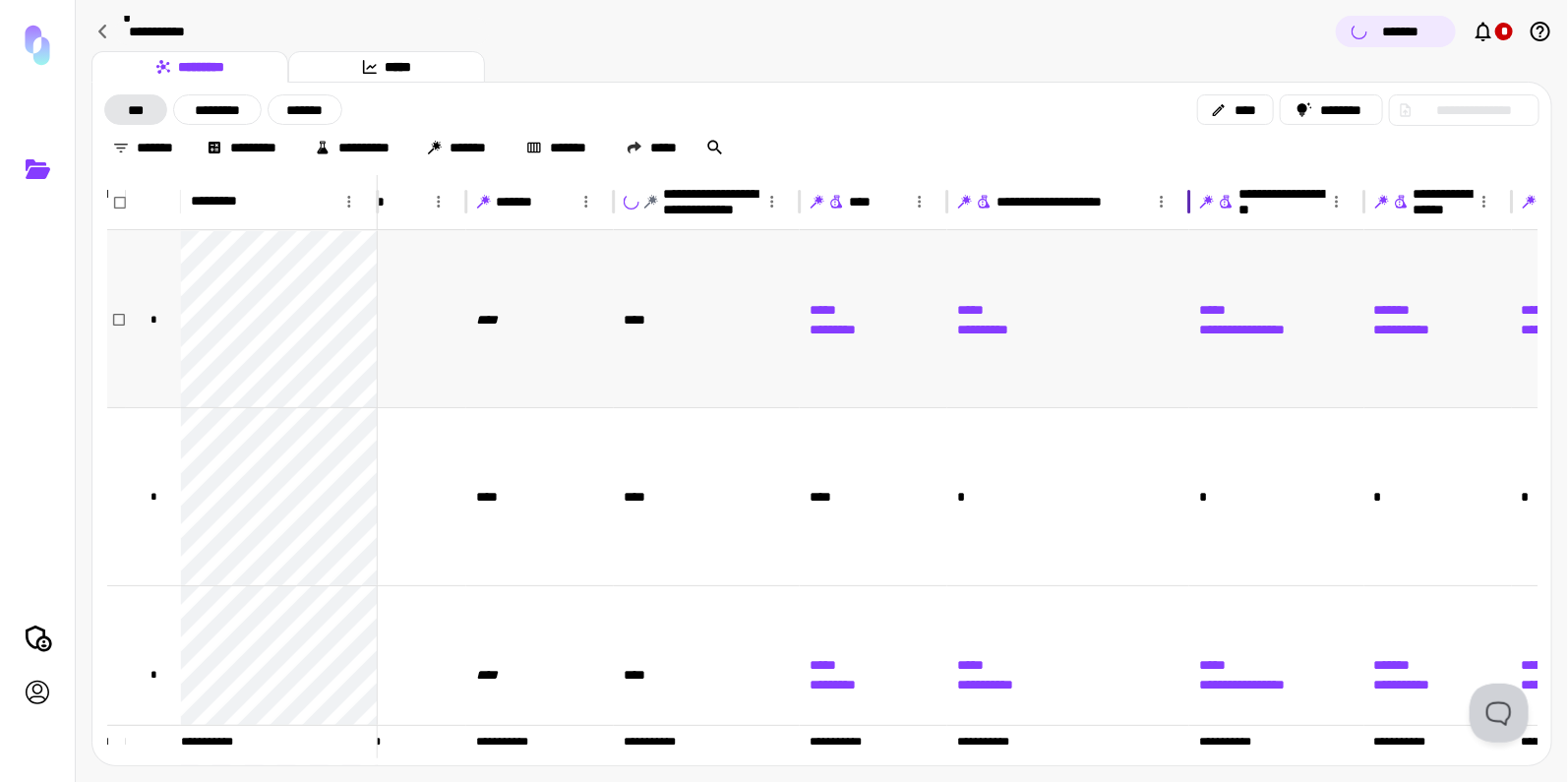 drag, startPoint x: 1097, startPoint y: 206, endPoint x: 1191, endPoint y: 239, distance: 99.62429 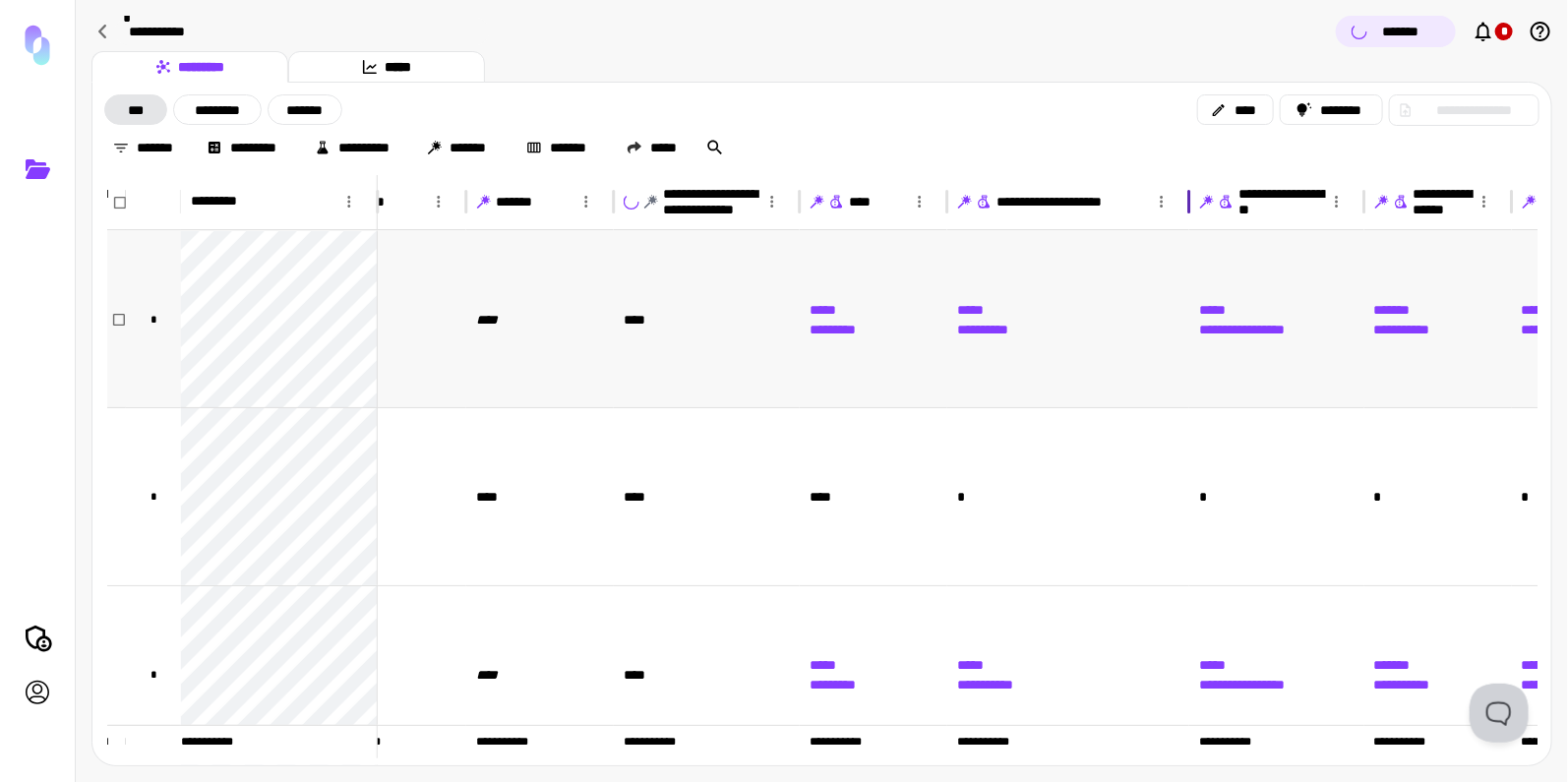 click on "**********" at bounding box center [822, 470] 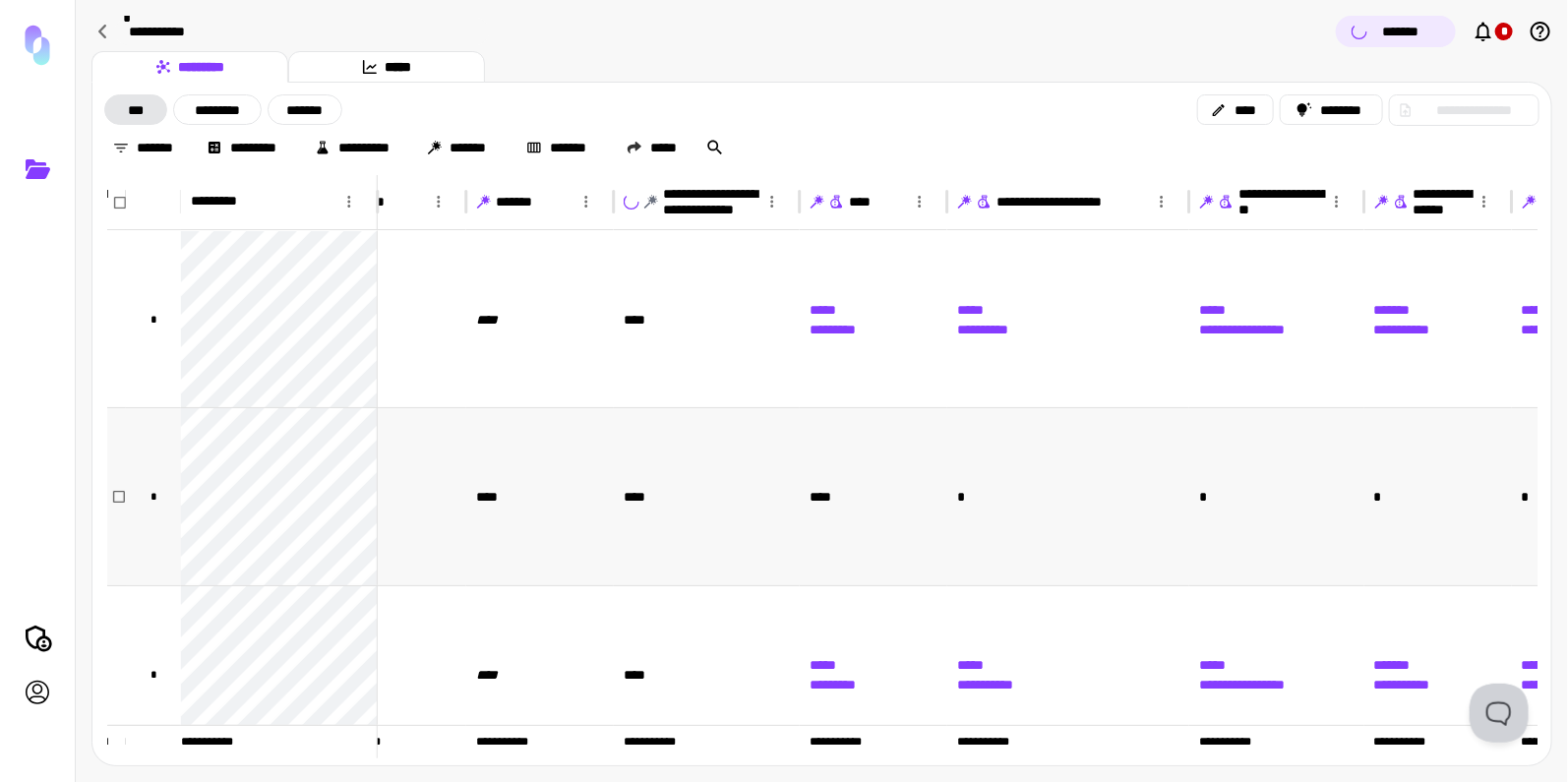 scroll, scrollTop: 0, scrollLeft: 624, axis: horizontal 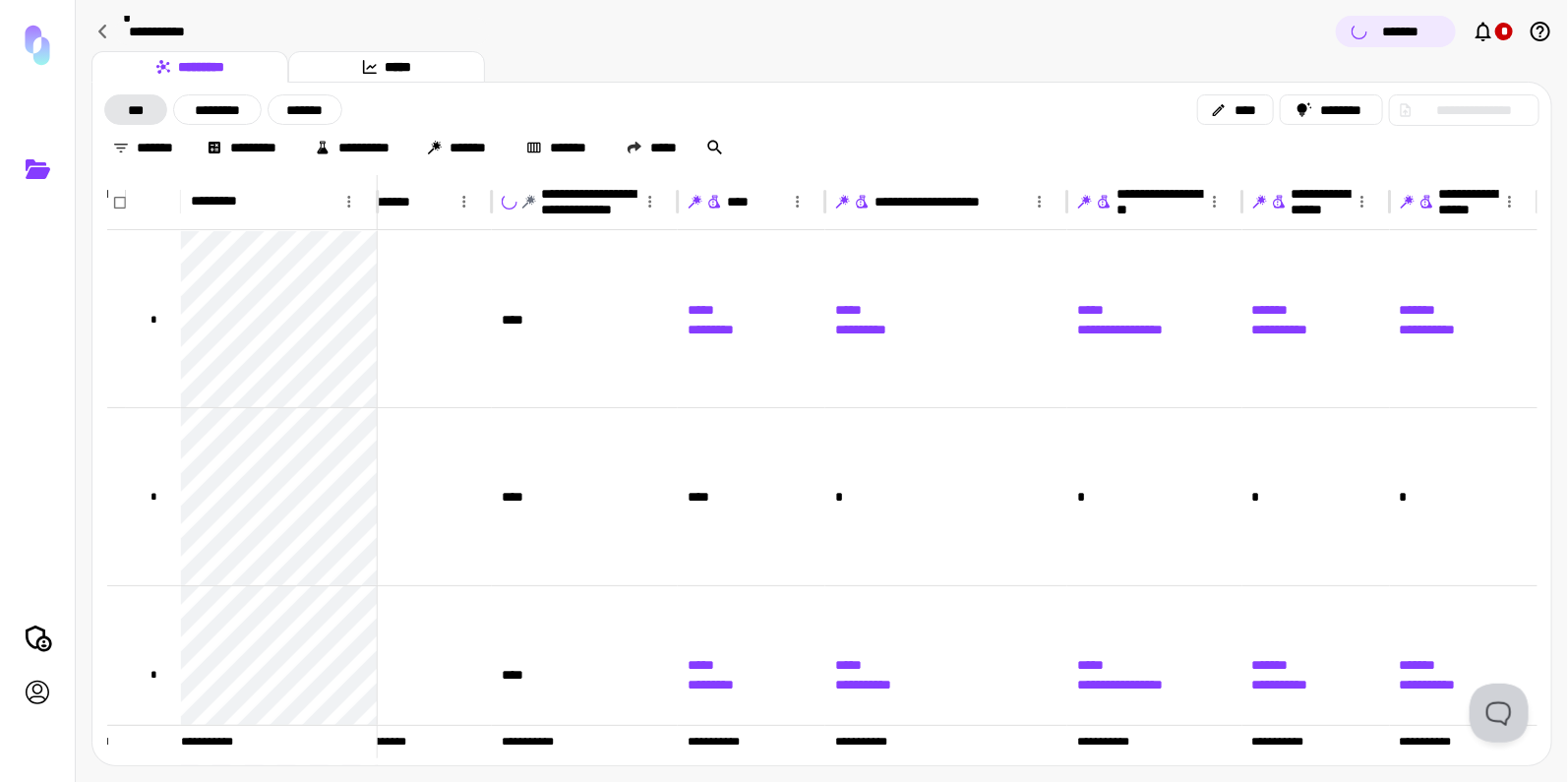 click 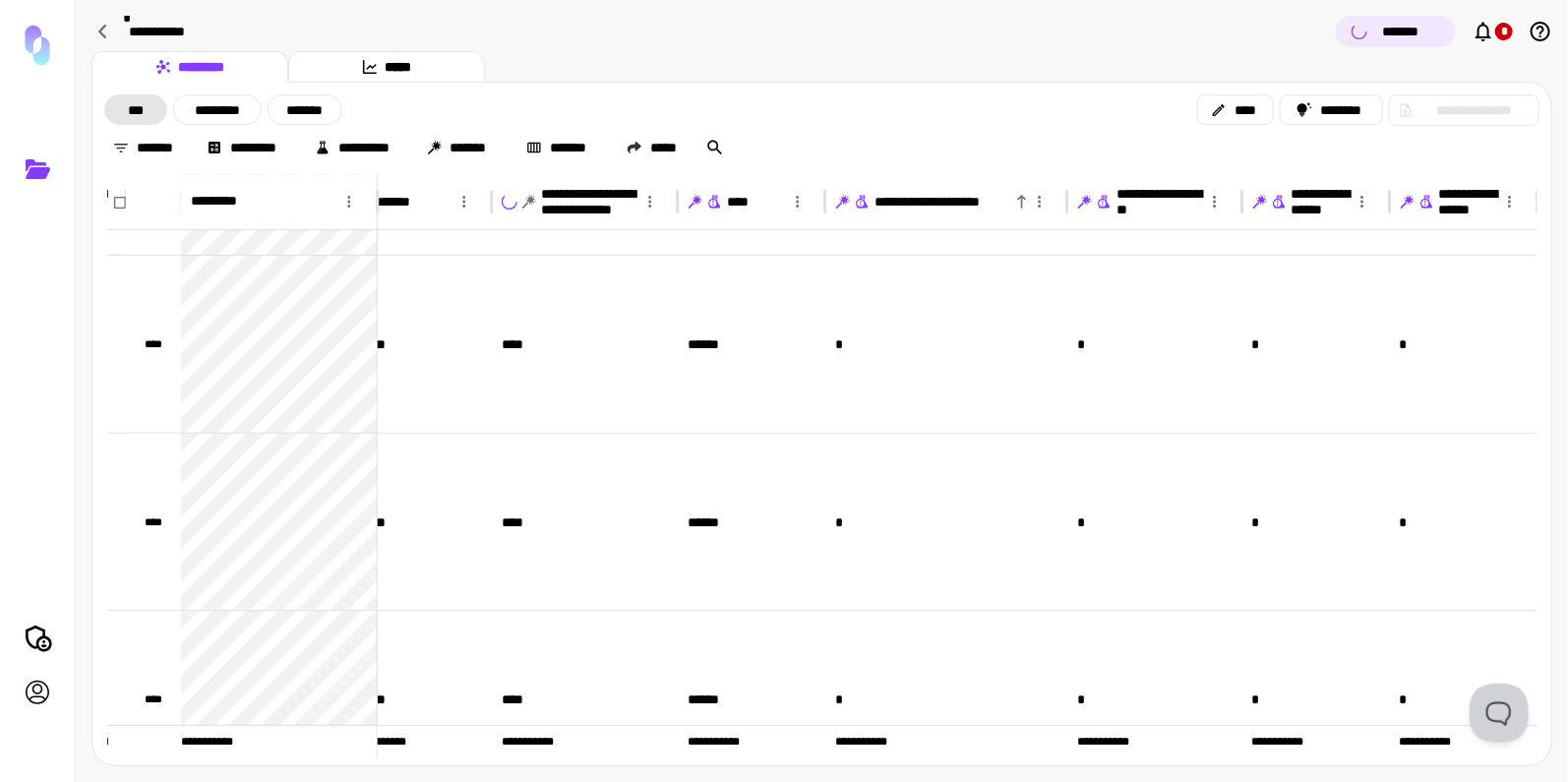 click 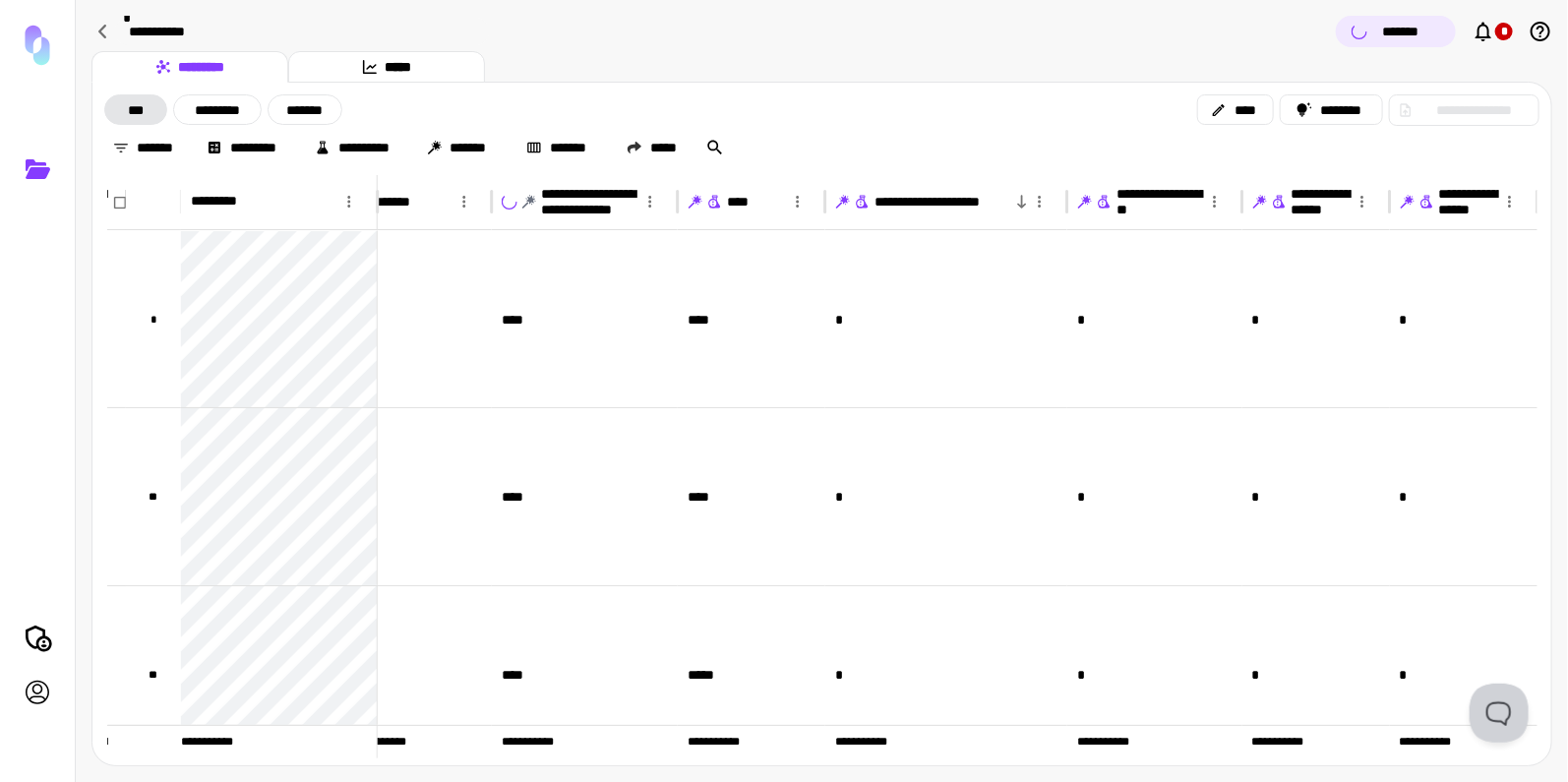 click 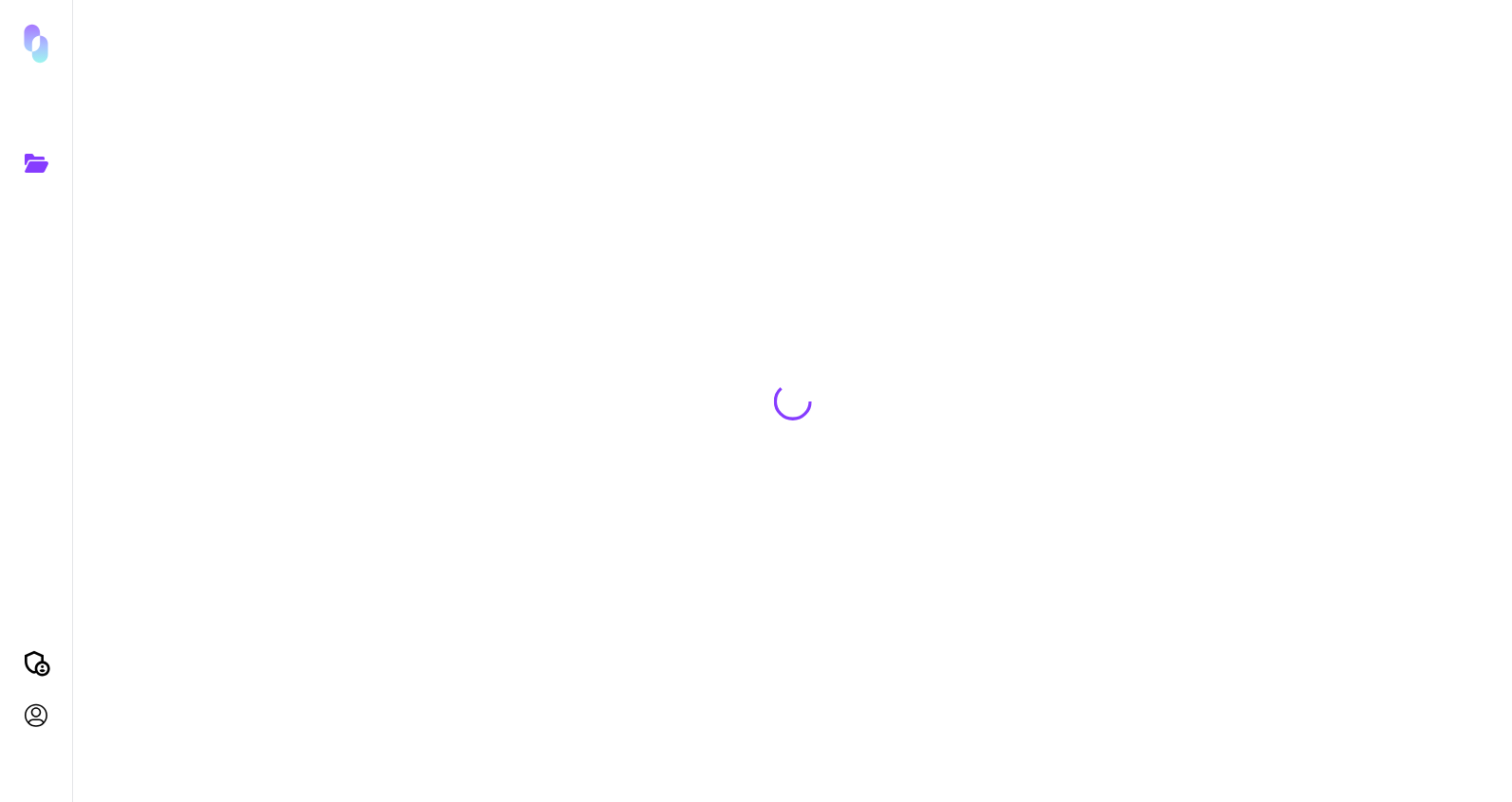 scroll, scrollTop: 0, scrollLeft: 0, axis: both 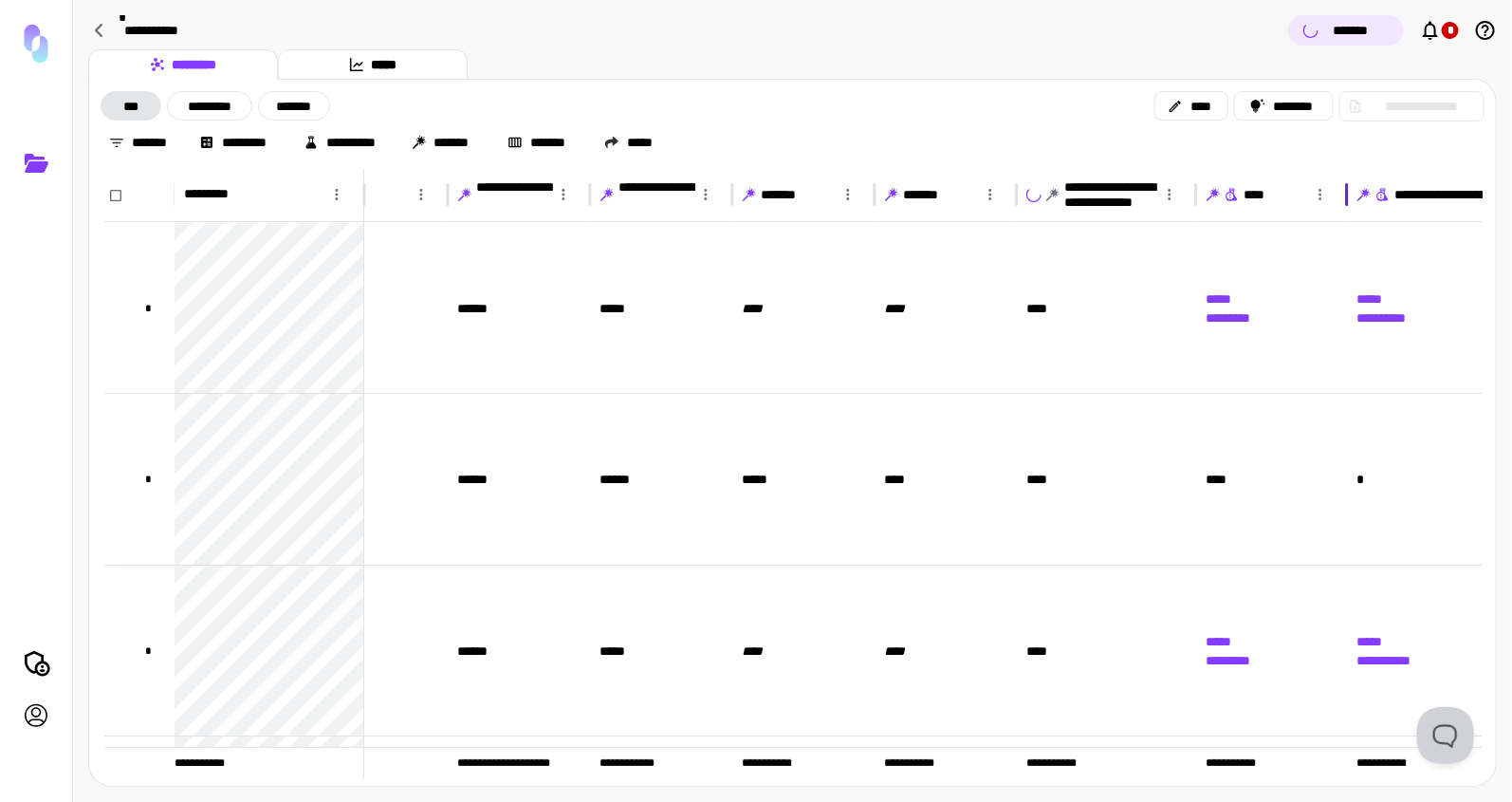 click at bounding box center [1347, 195] 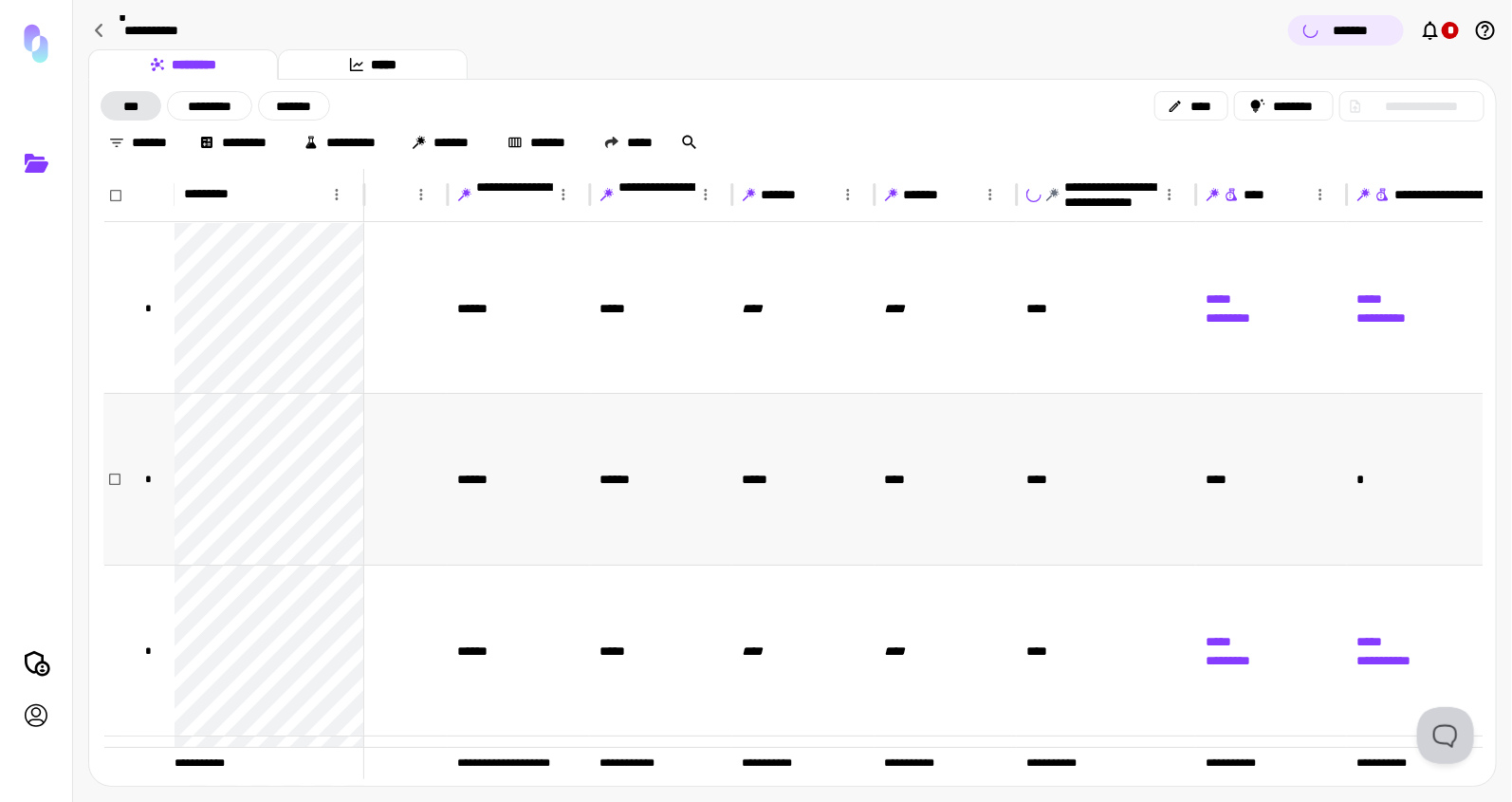 scroll, scrollTop: 0, scrollLeft: 87, axis: horizontal 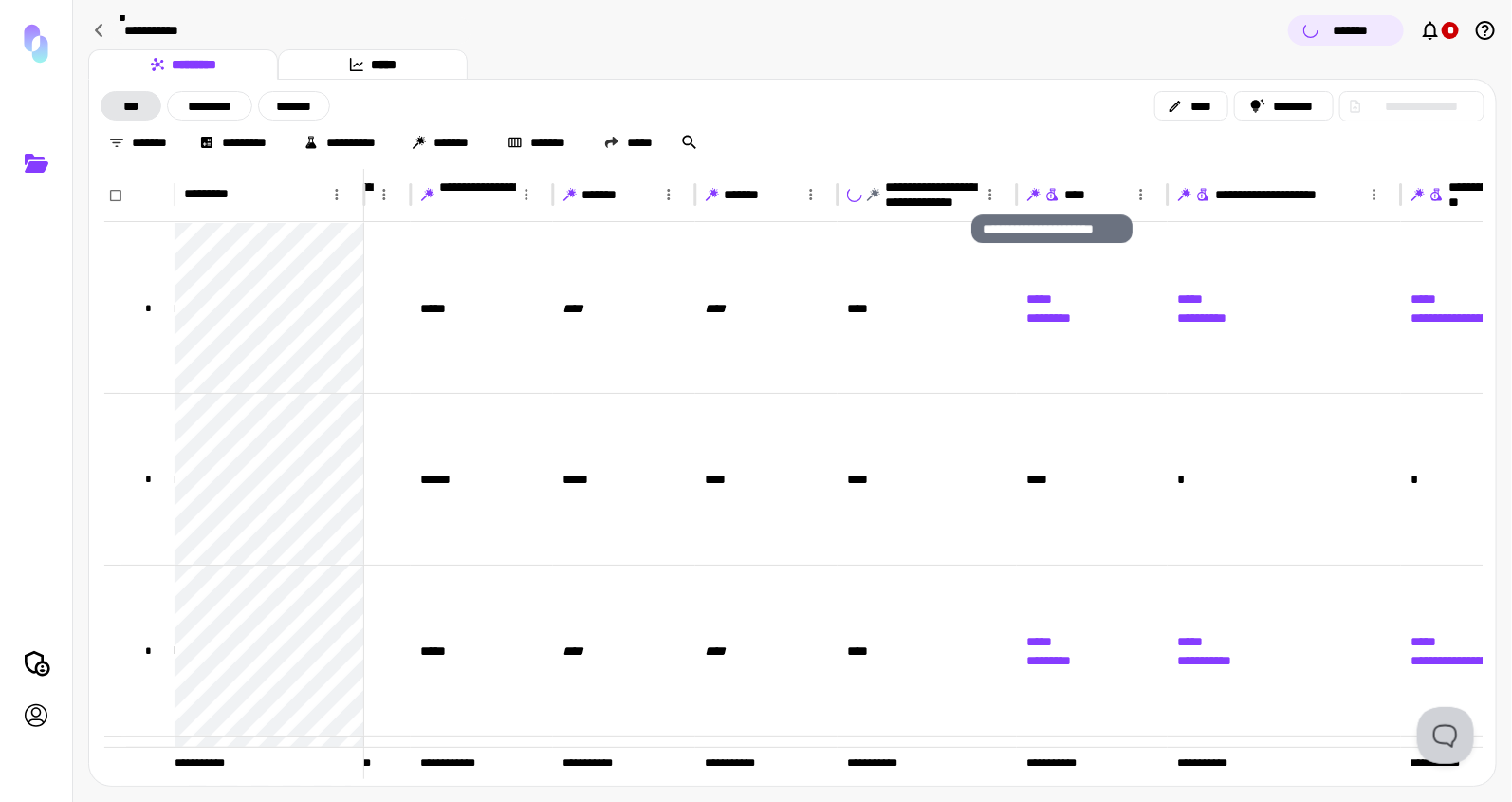 click 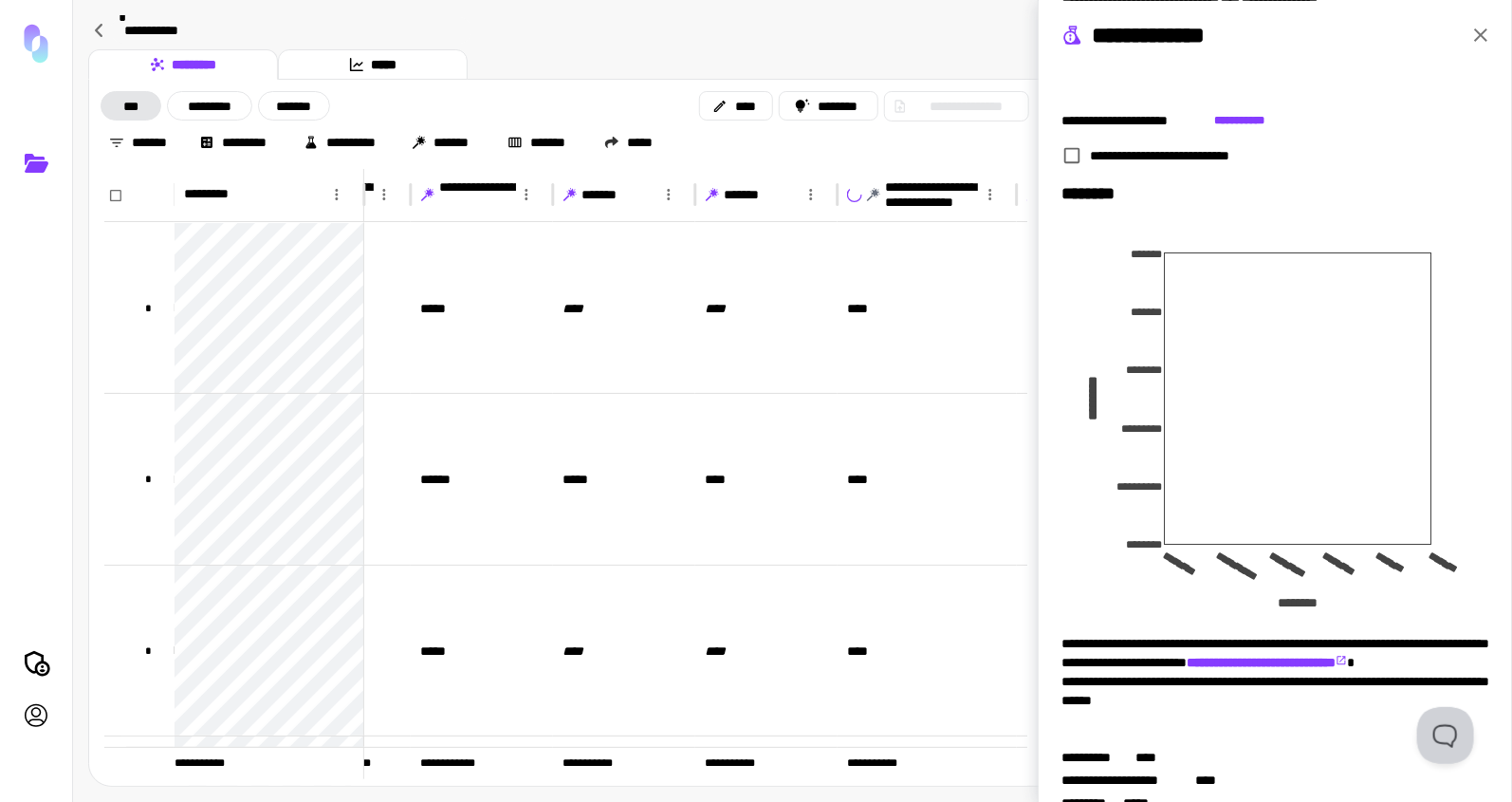 scroll, scrollTop: 214, scrollLeft: 0, axis: vertical 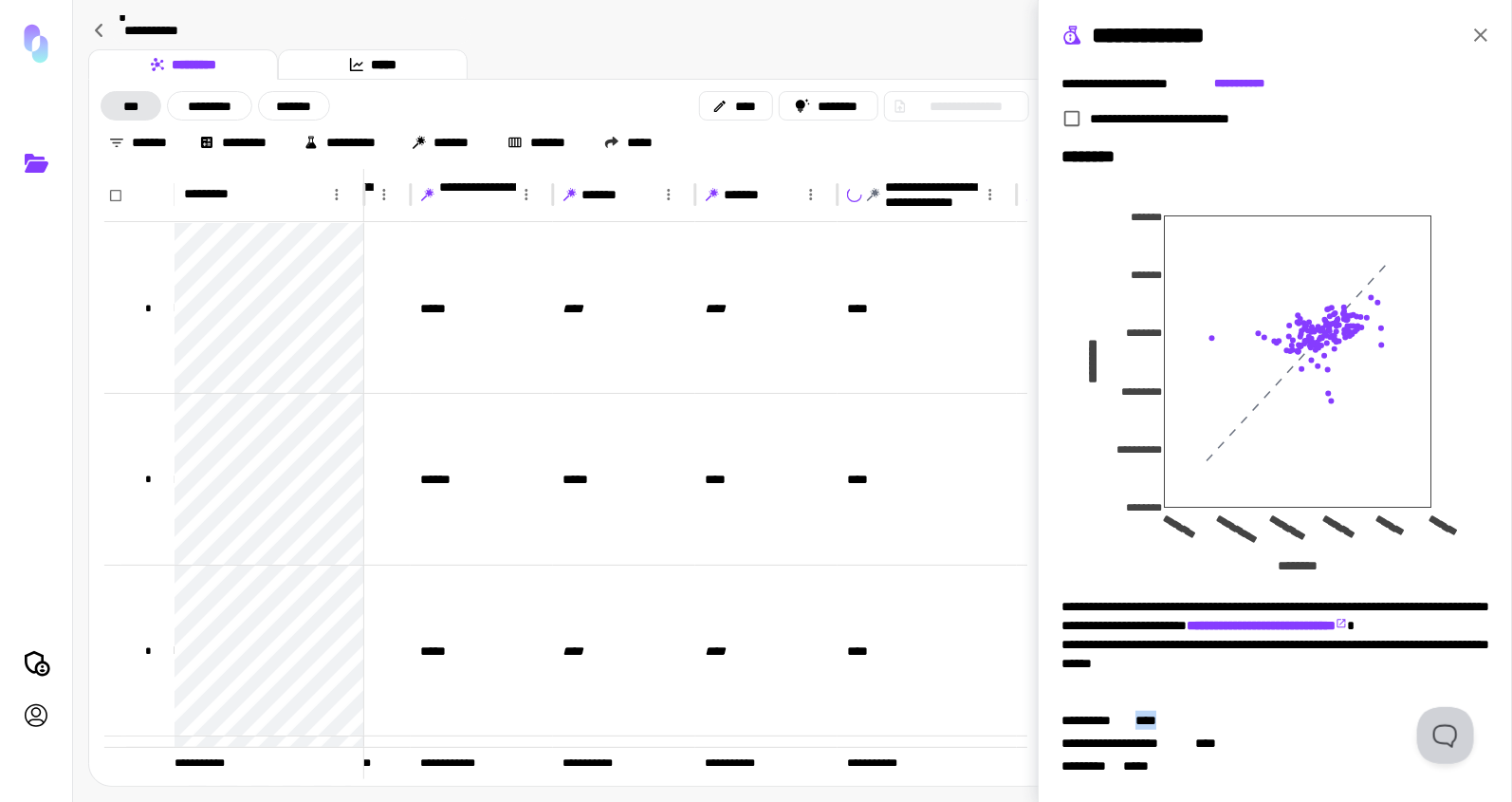 drag, startPoint x: 1165, startPoint y: 719, endPoint x: 1129, endPoint y: 716, distance: 36.124784 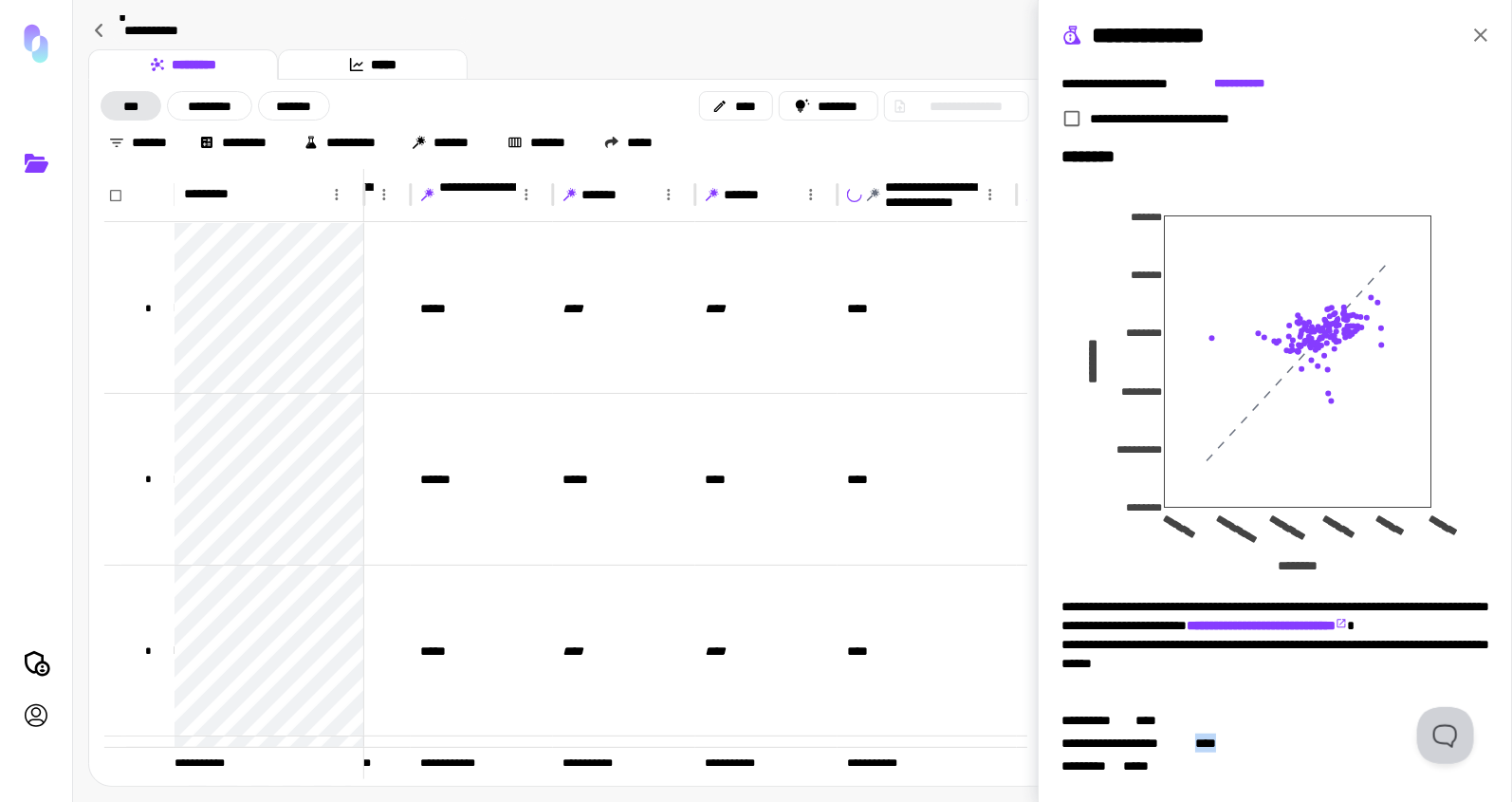drag, startPoint x: 1233, startPoint y: 747, endPoint x: 1193, endPoint y: 745, distance: 40.049969 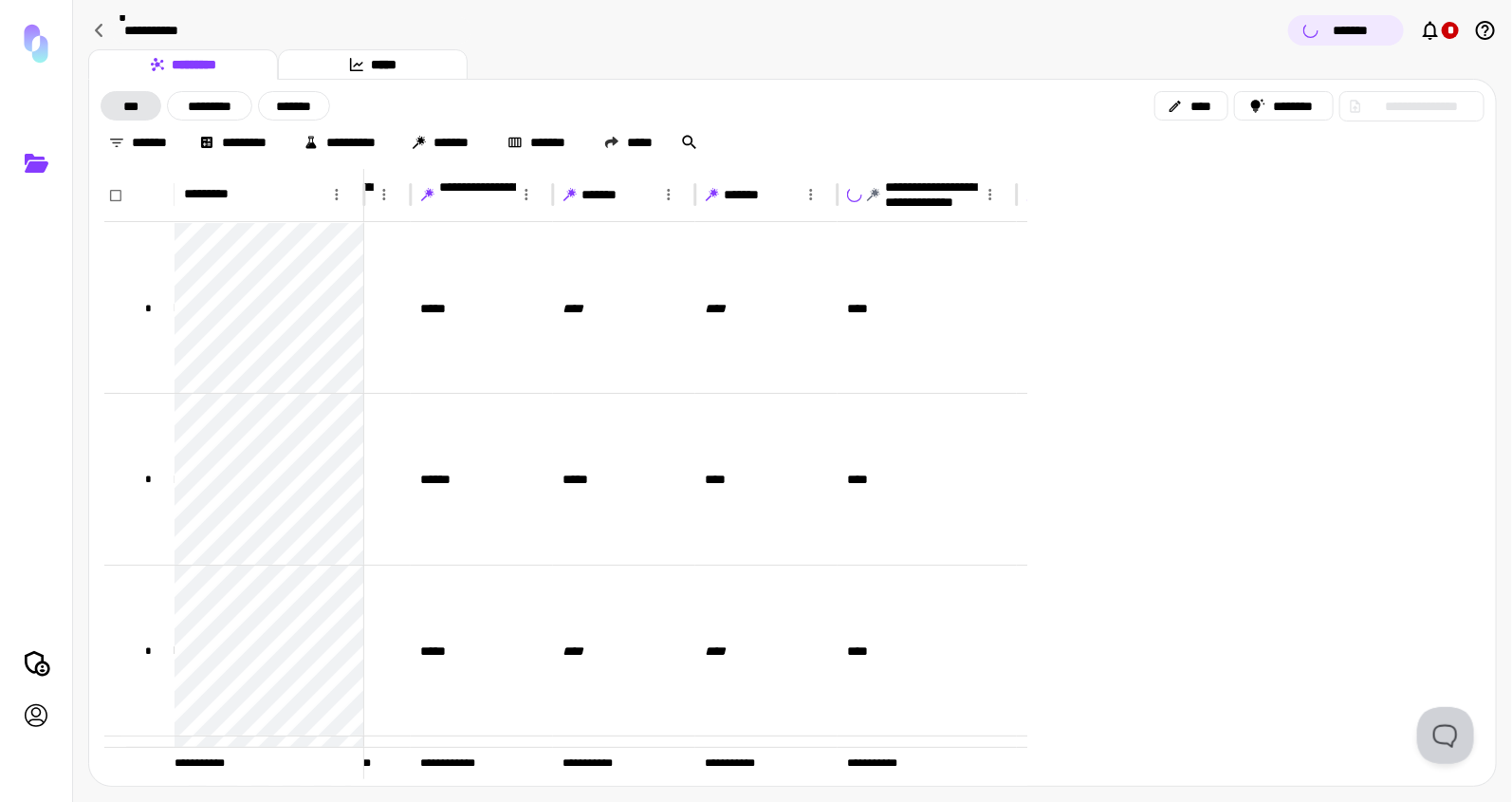 scroll, scrollTop: 0, scrollLeft: 0, axis: both 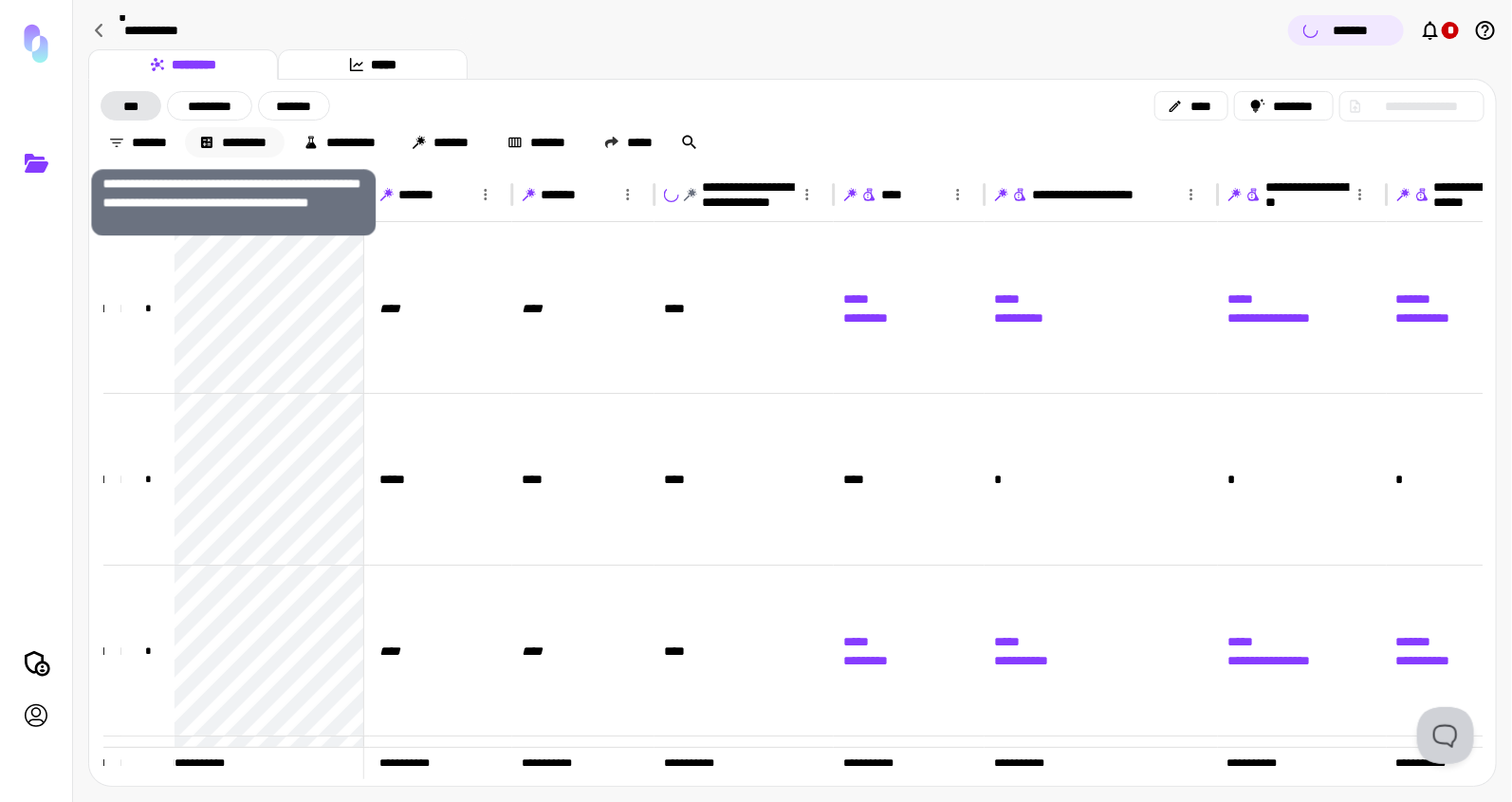 click on "*********" at bounding box center [234, 142] 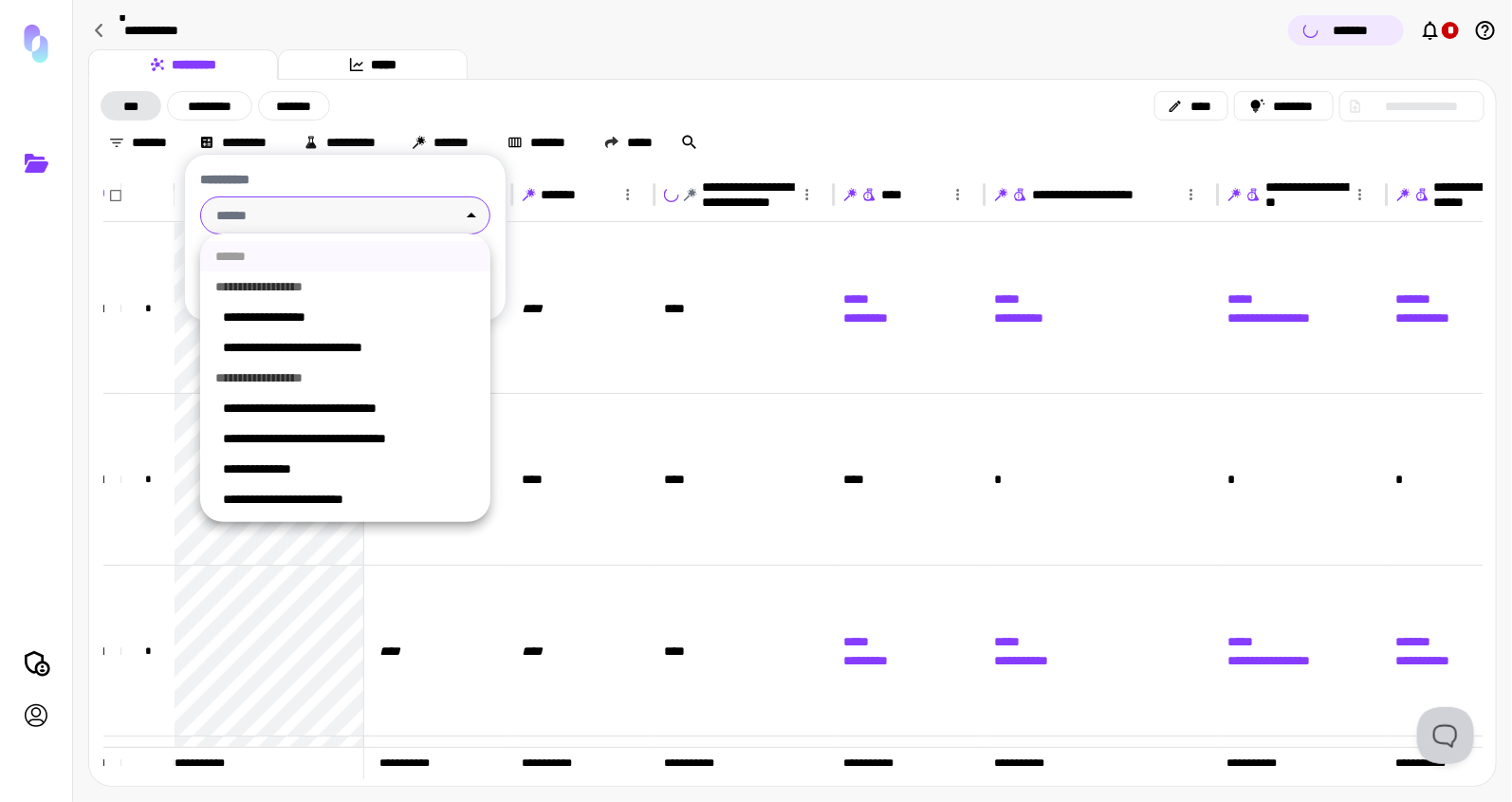 click on "**********" at bounding box center [756, 401] 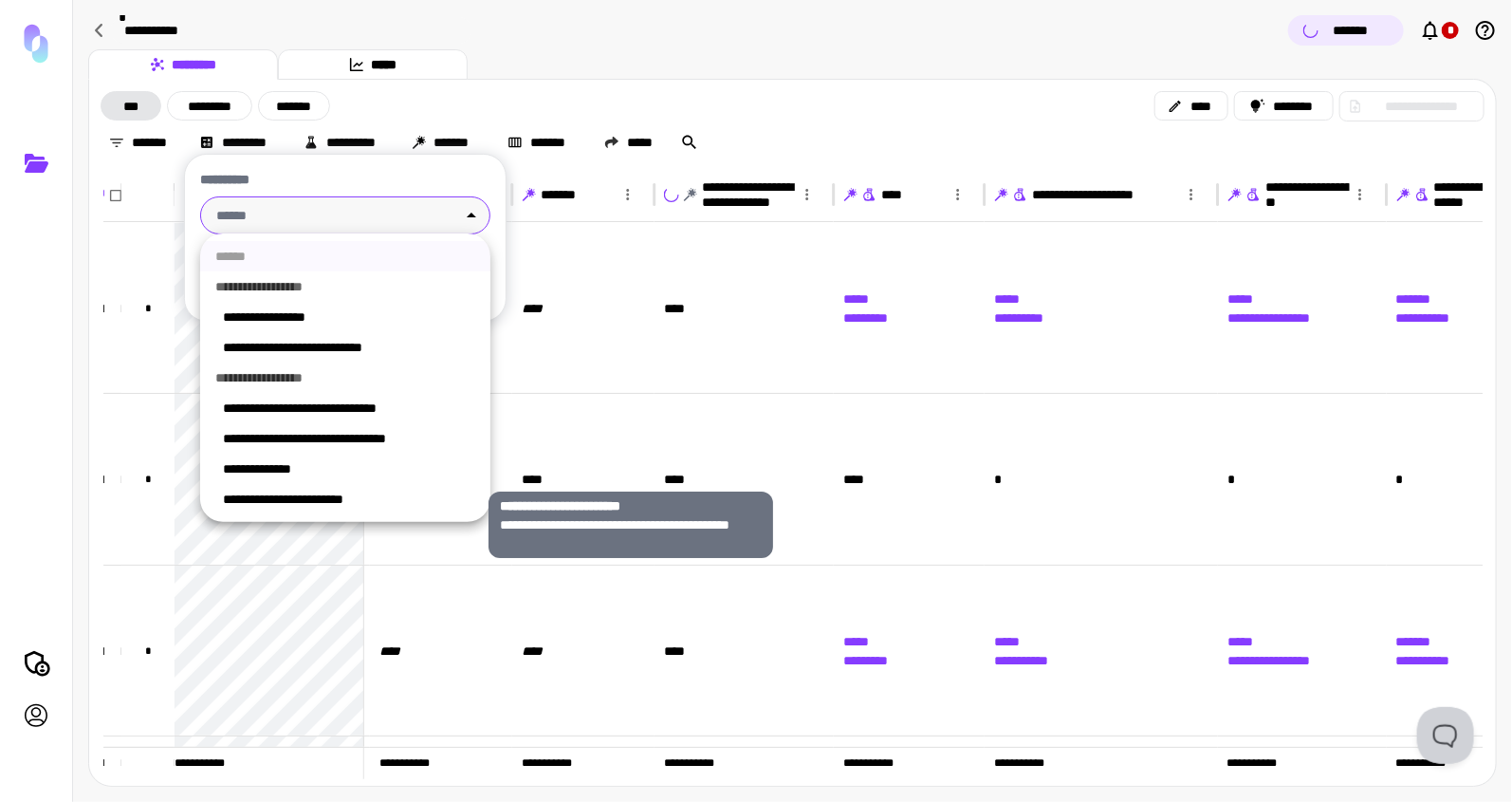 click on "**********" at bounding box center (349, 499) 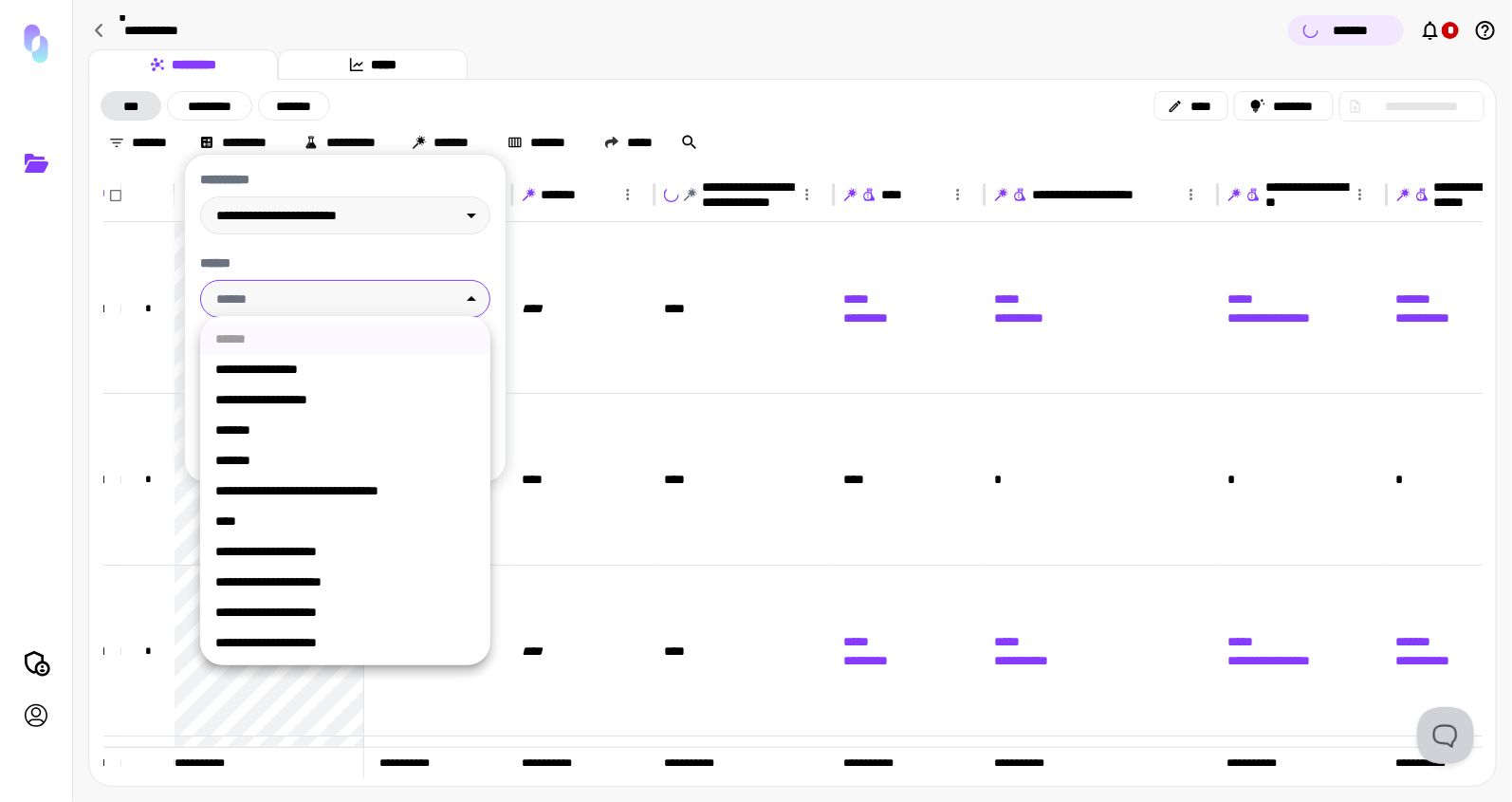 click on "**********" at bounding box center (756, 401) 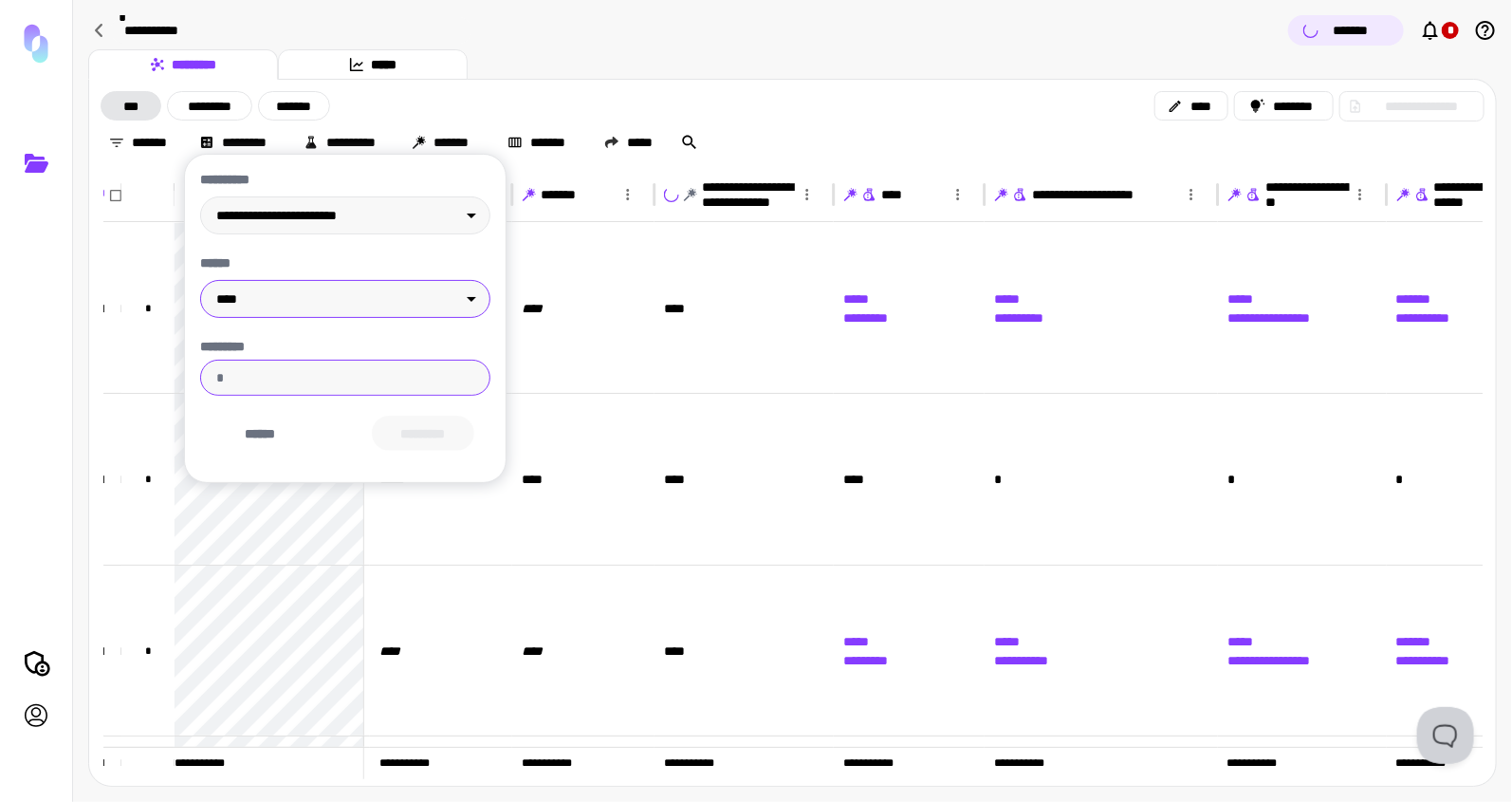 click on "*********" at bounding box center [345, 378] 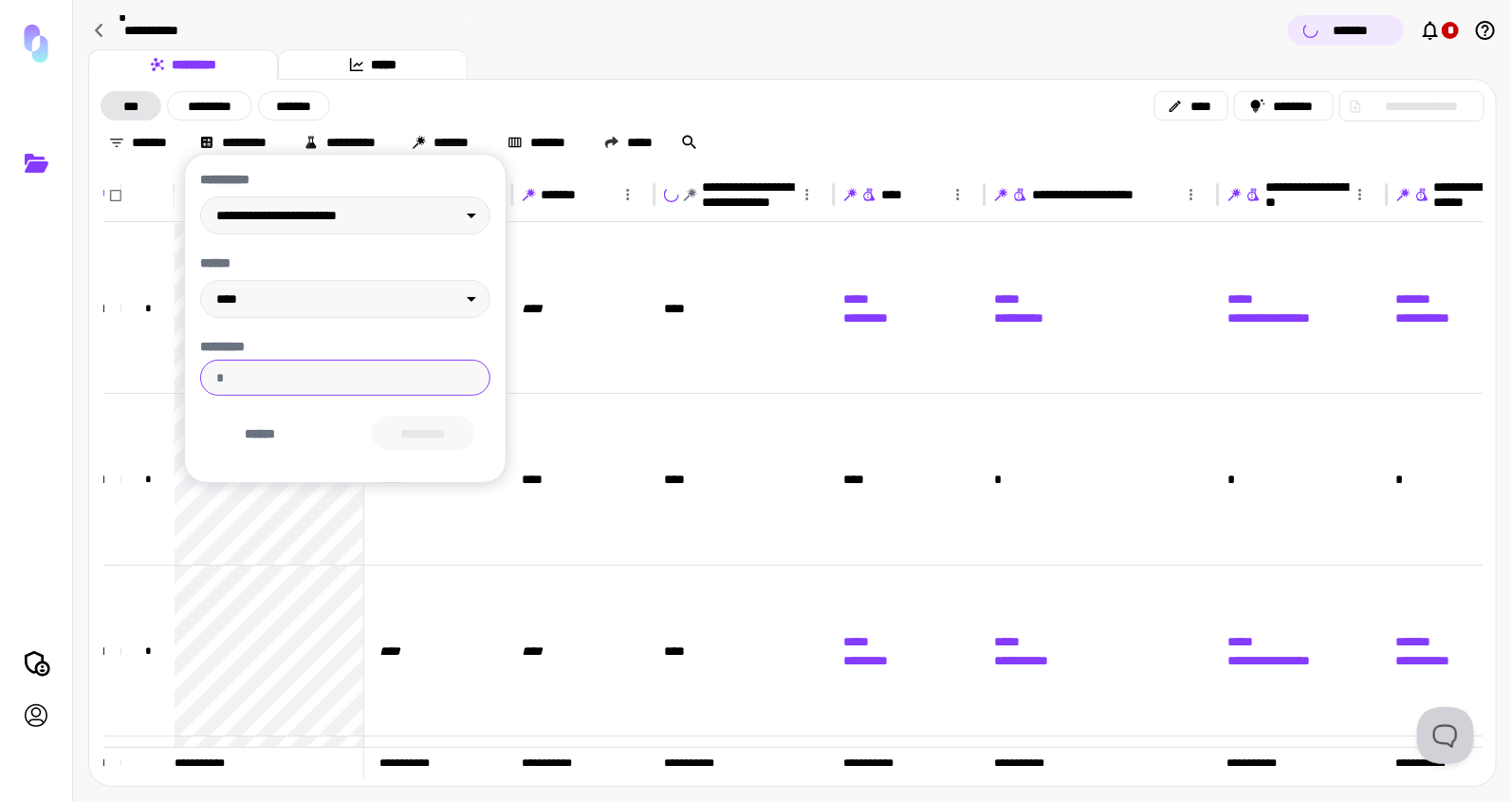 type on "*" 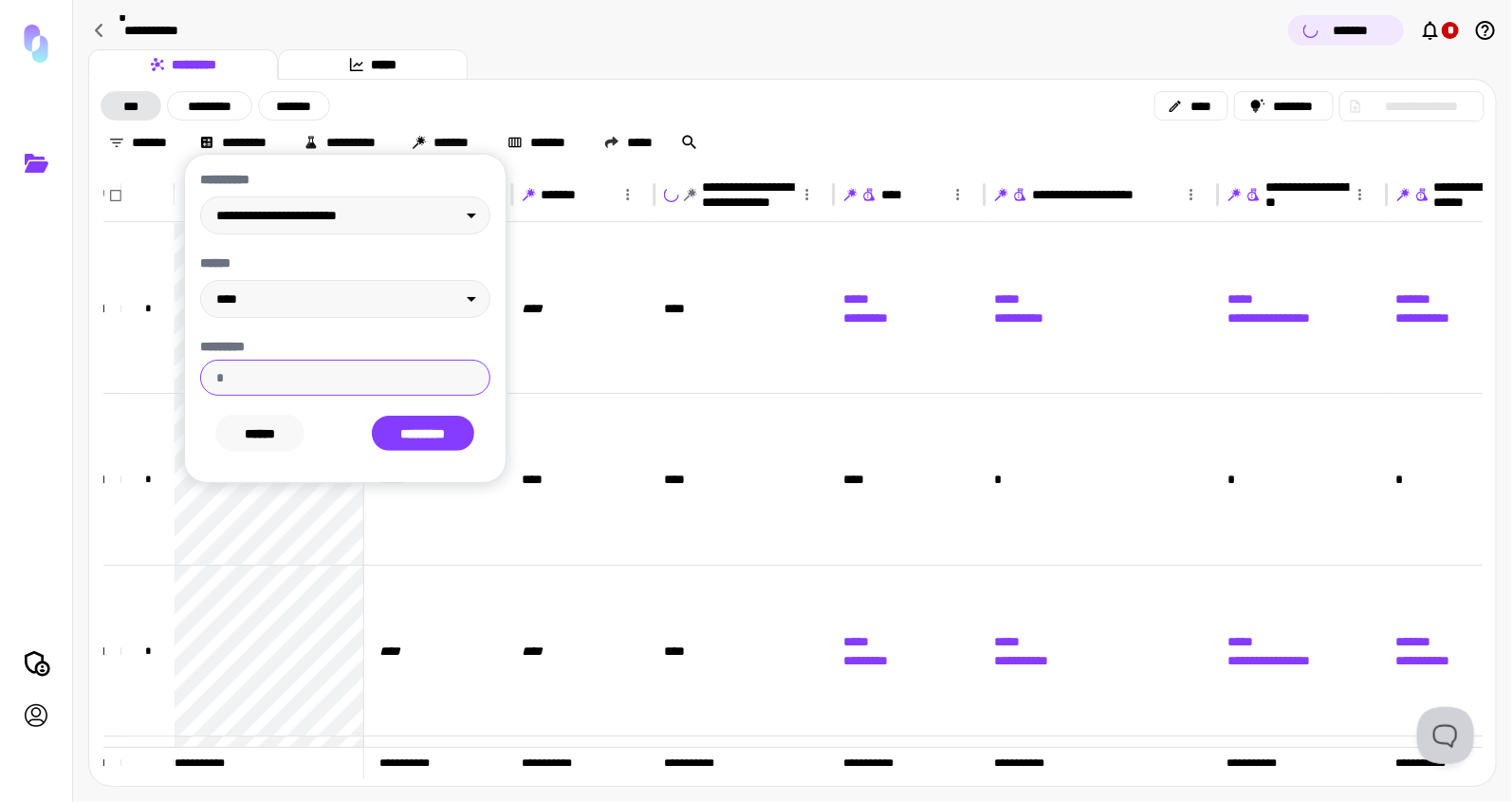 type on "***" 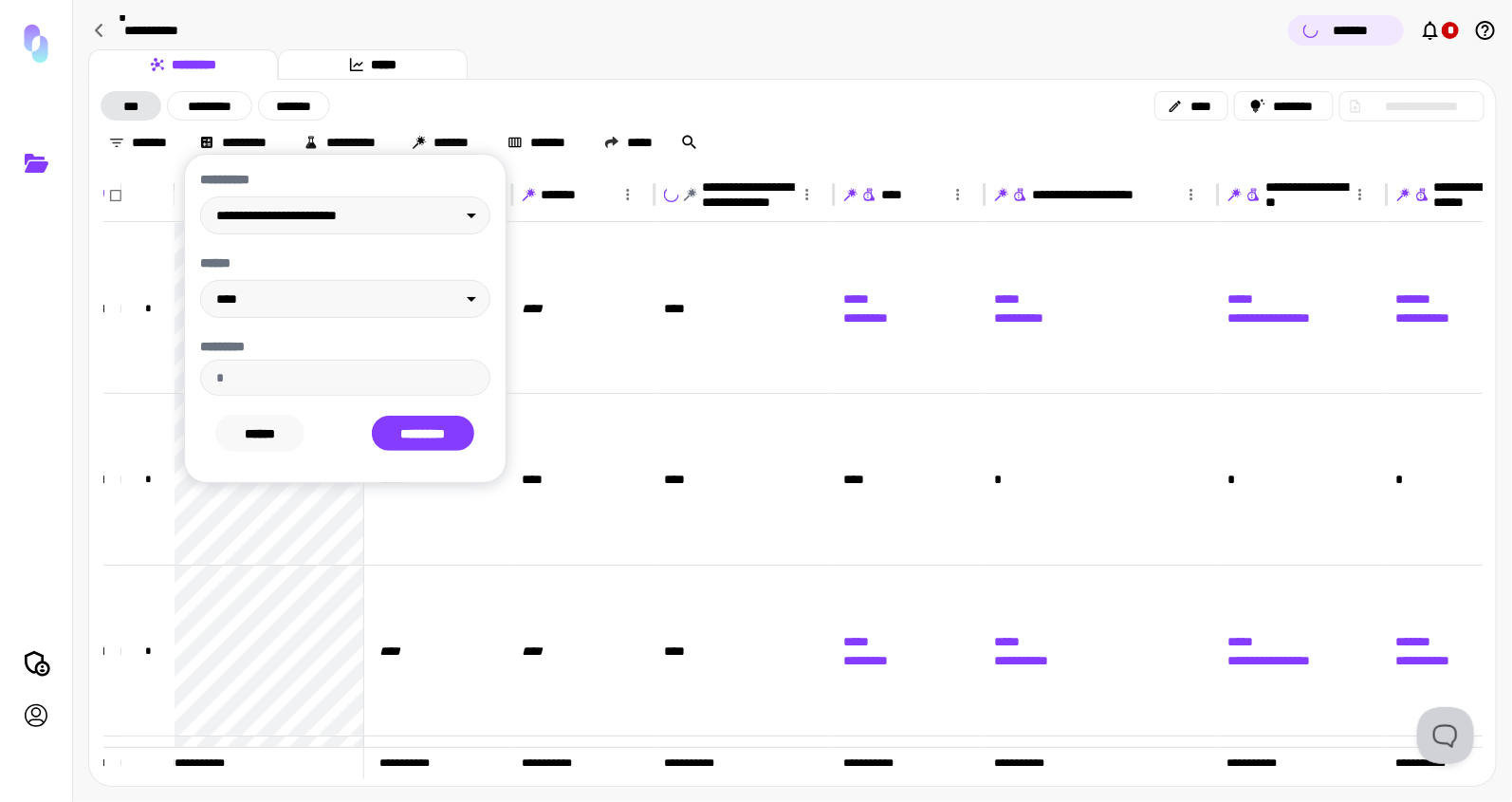 click on "******" at bounding box center [260, 433] 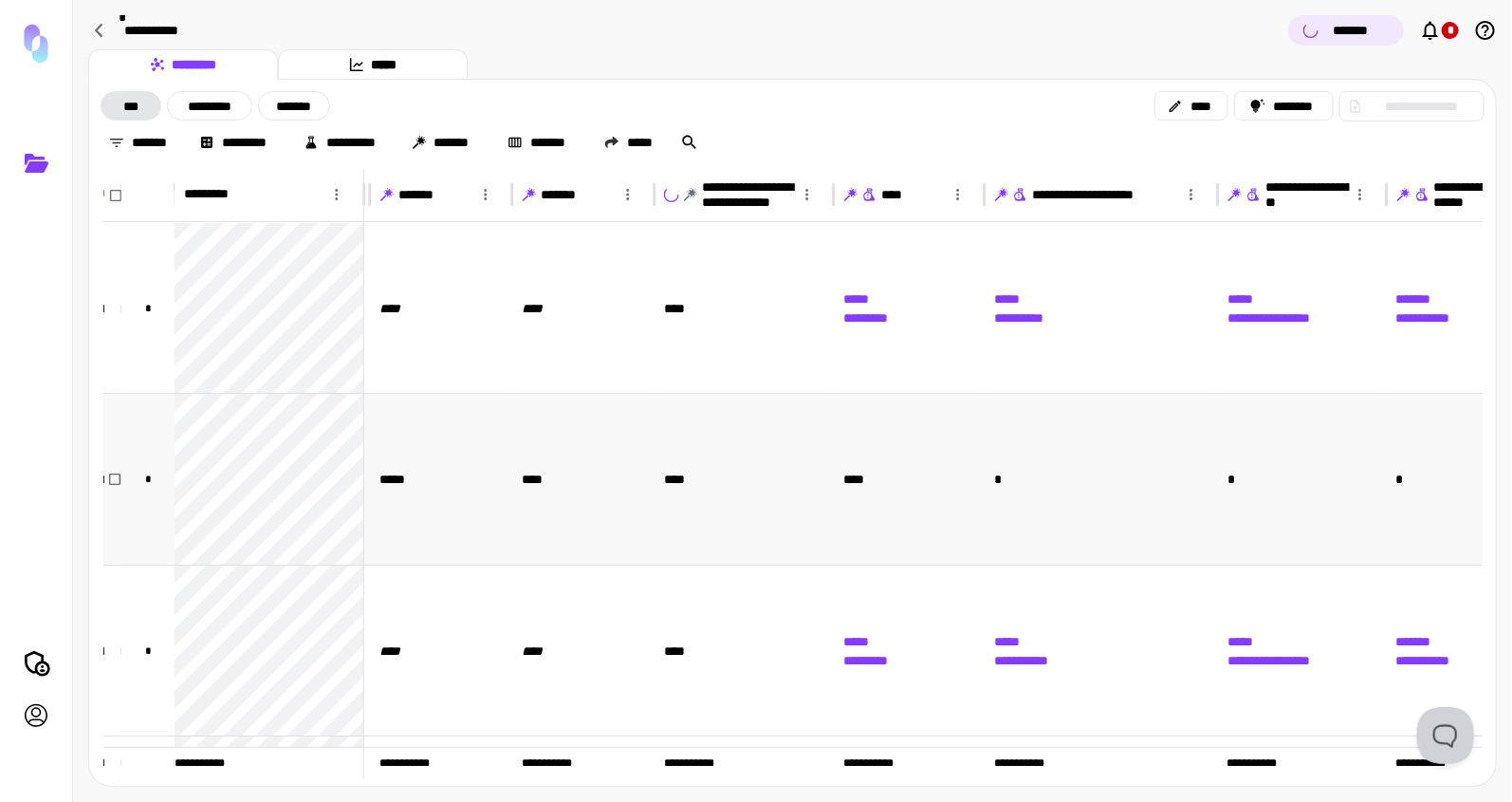 scroll, scrollTop: 0, scrollLeft: 475, axis: horizontal 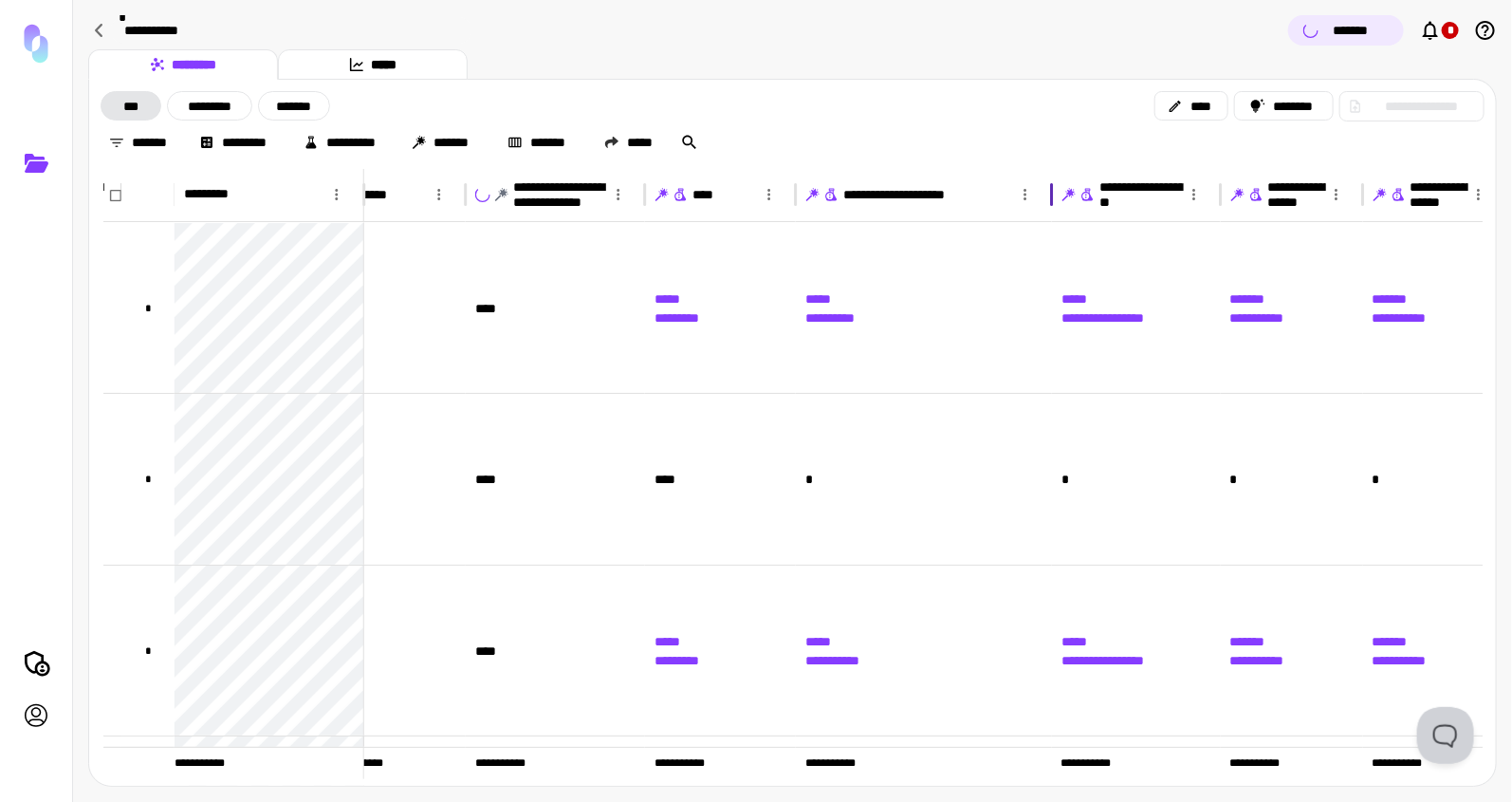 drag, startPoint x: 1029, startPoint y: 195, endPoint x: 1052, endPoint y: 213, distance: 29.206164 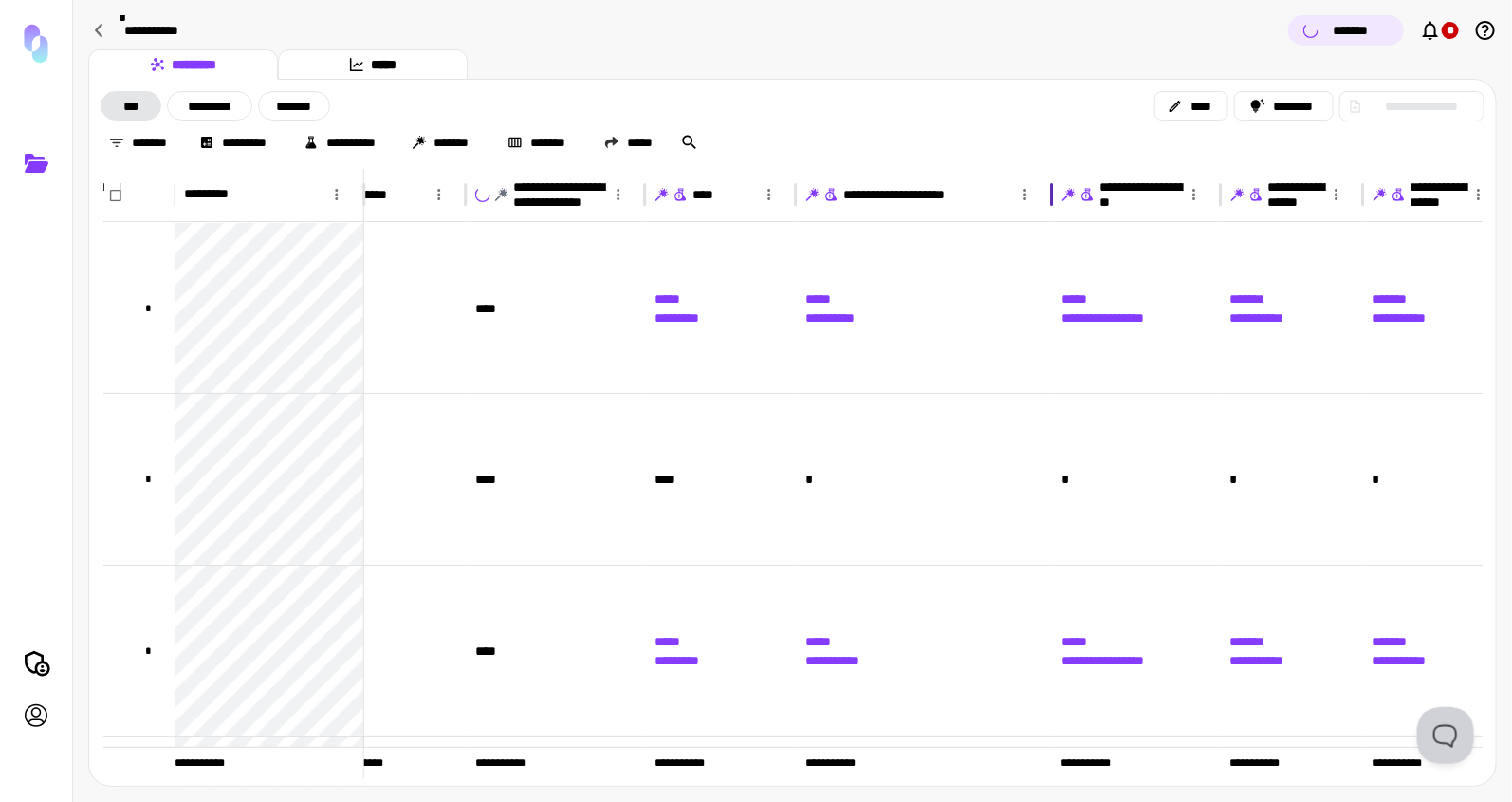 click at bounding box center [1052, 195] 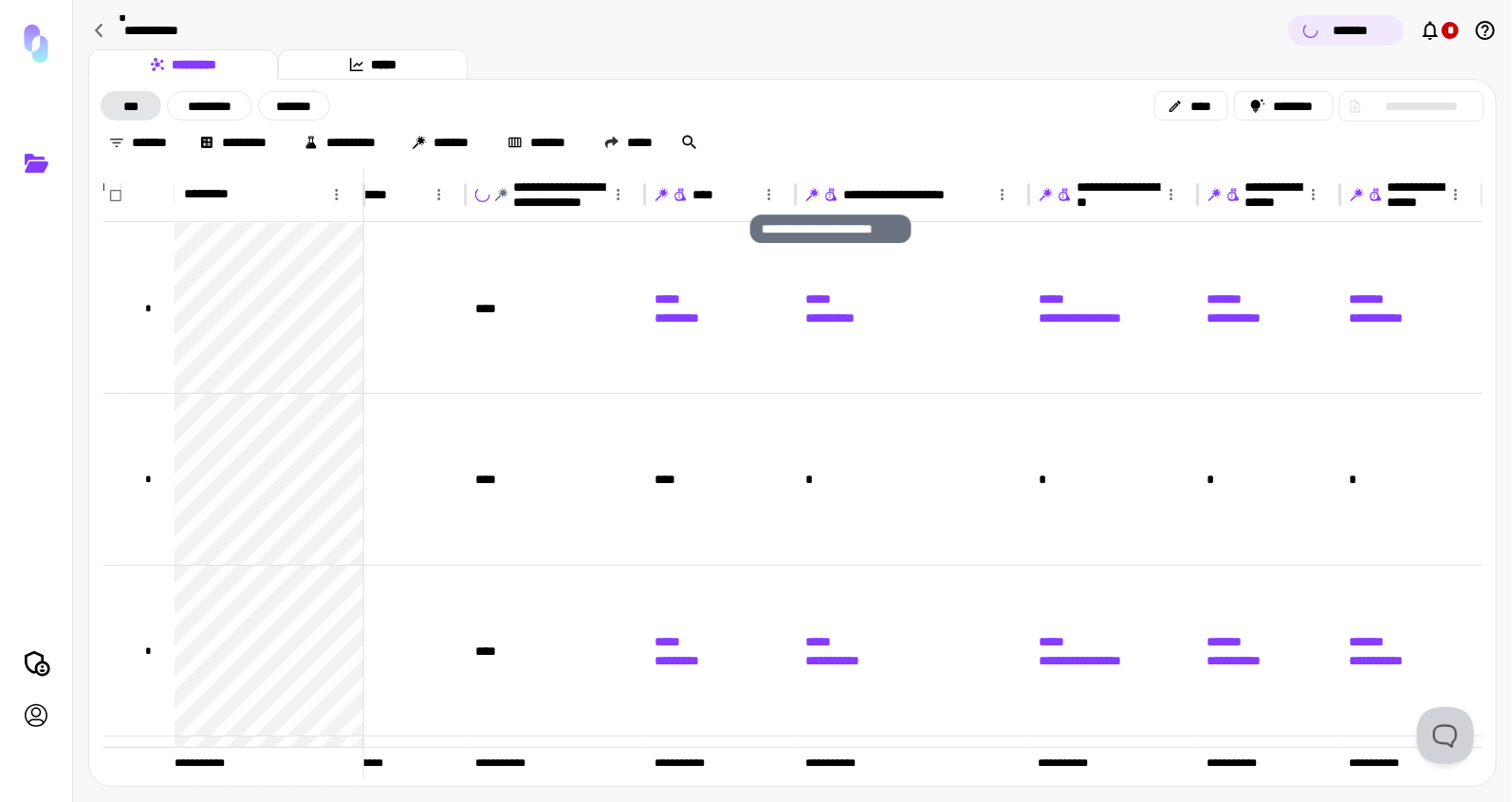 click 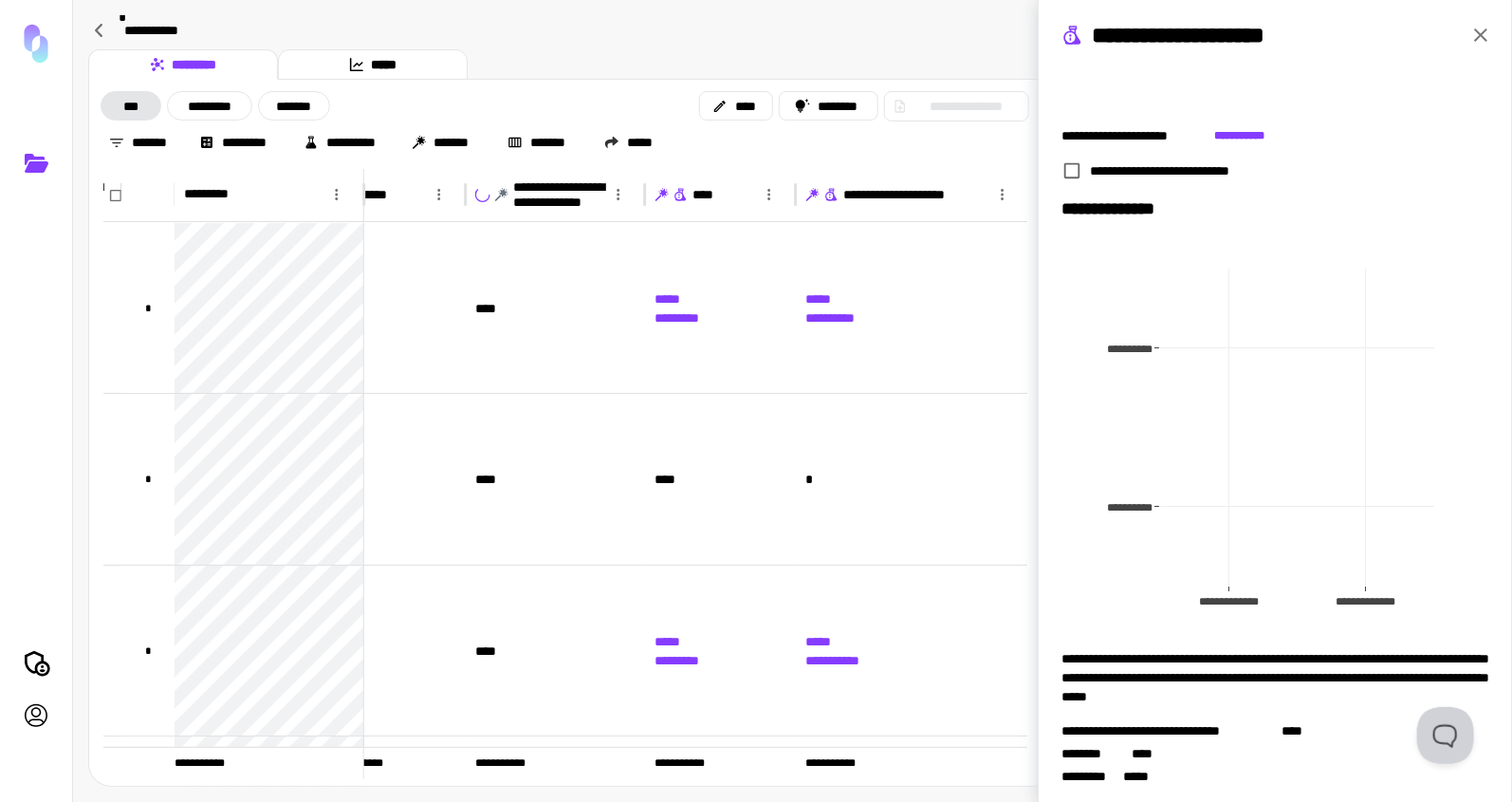 scroll, scrollTop: 125, scrollLeft: 0, axis: vertical 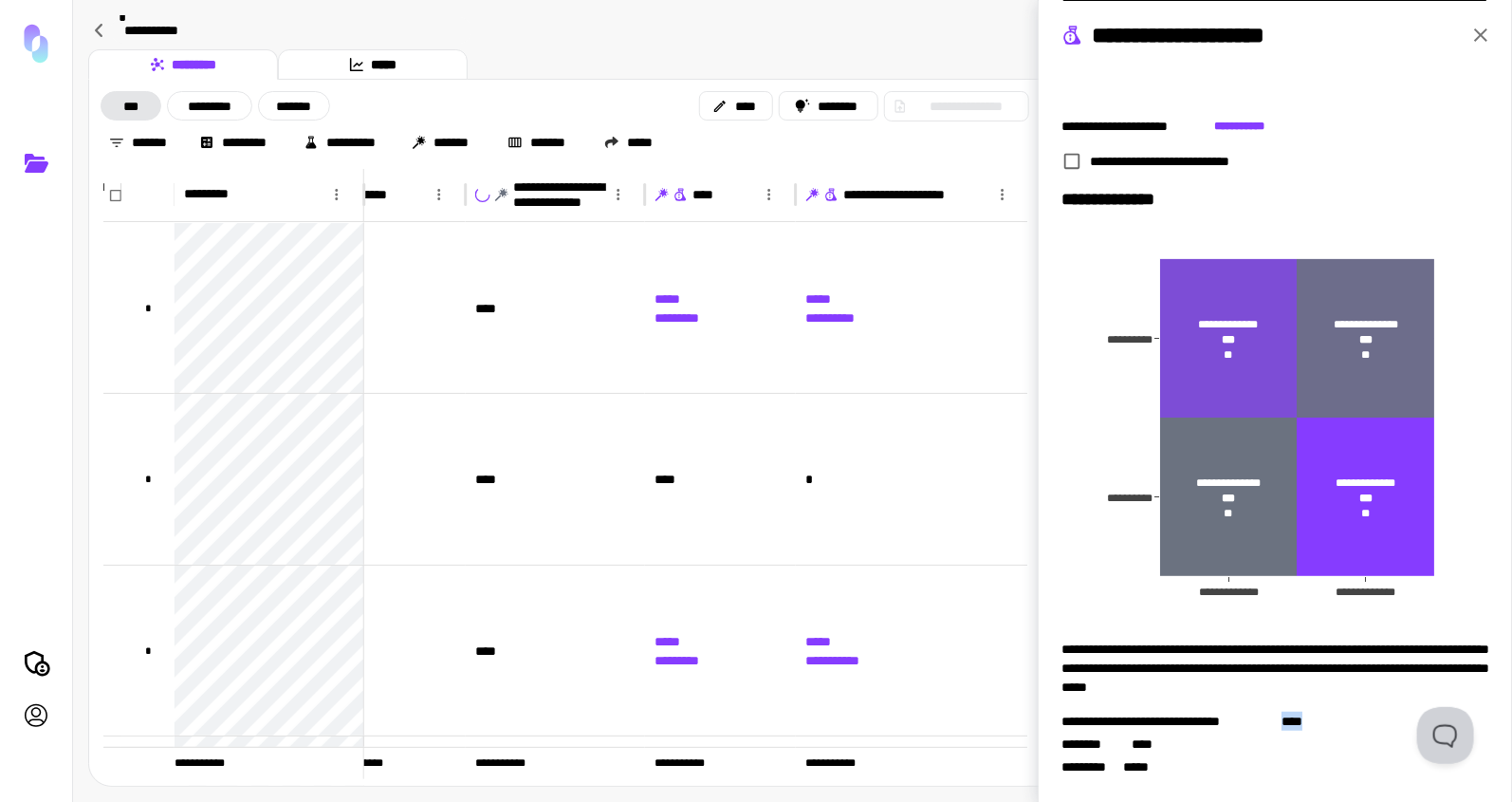 drag, startPoint x: 1323, startPoint y: 720, endPoint x: 1282, endPoint y: 723, distance: 41.10961 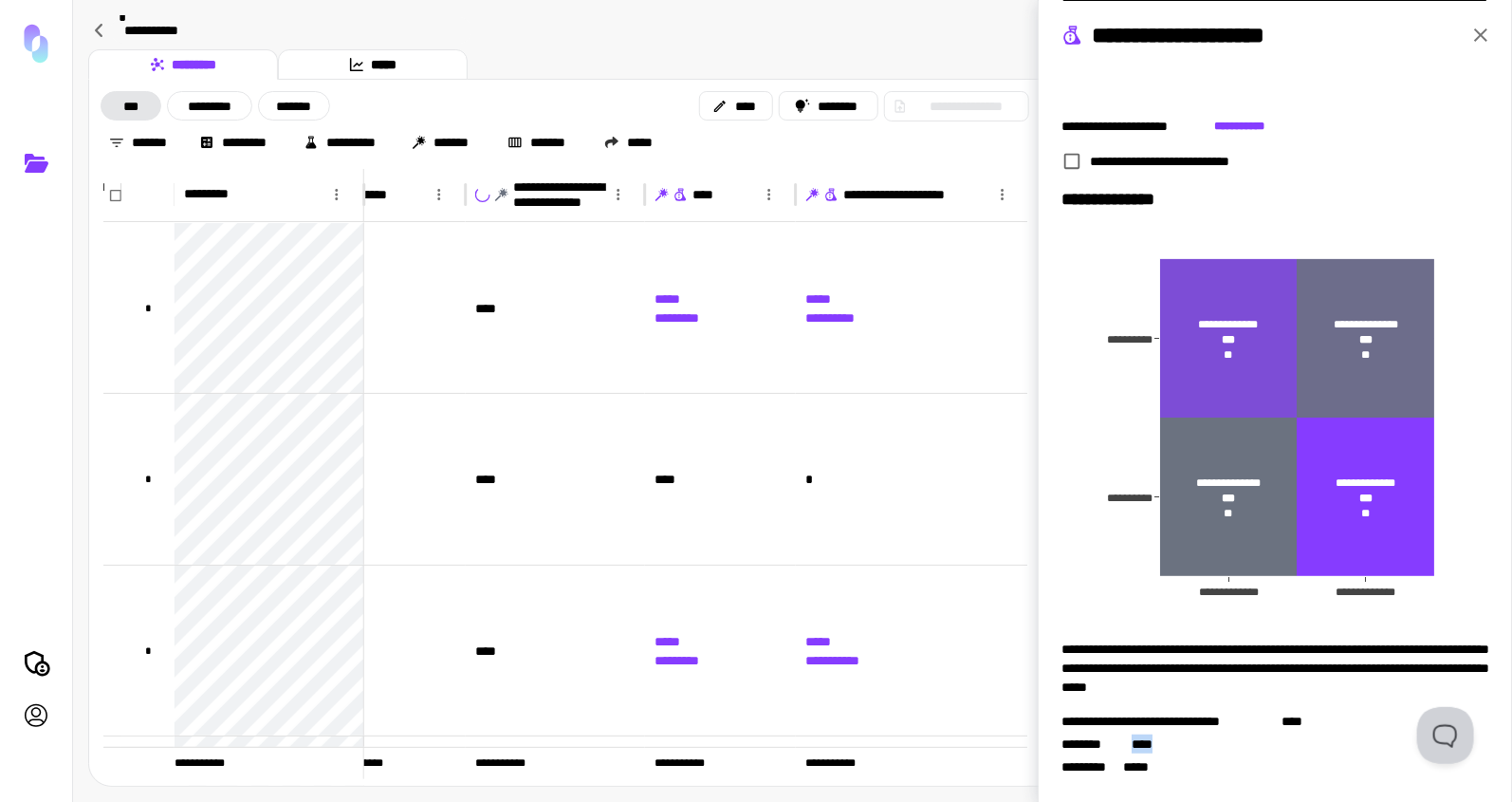 drag, startPoint x: 1159, startPoint y: 745, endPoint x: 1134, endPoint y: 739, distance: 25.70992 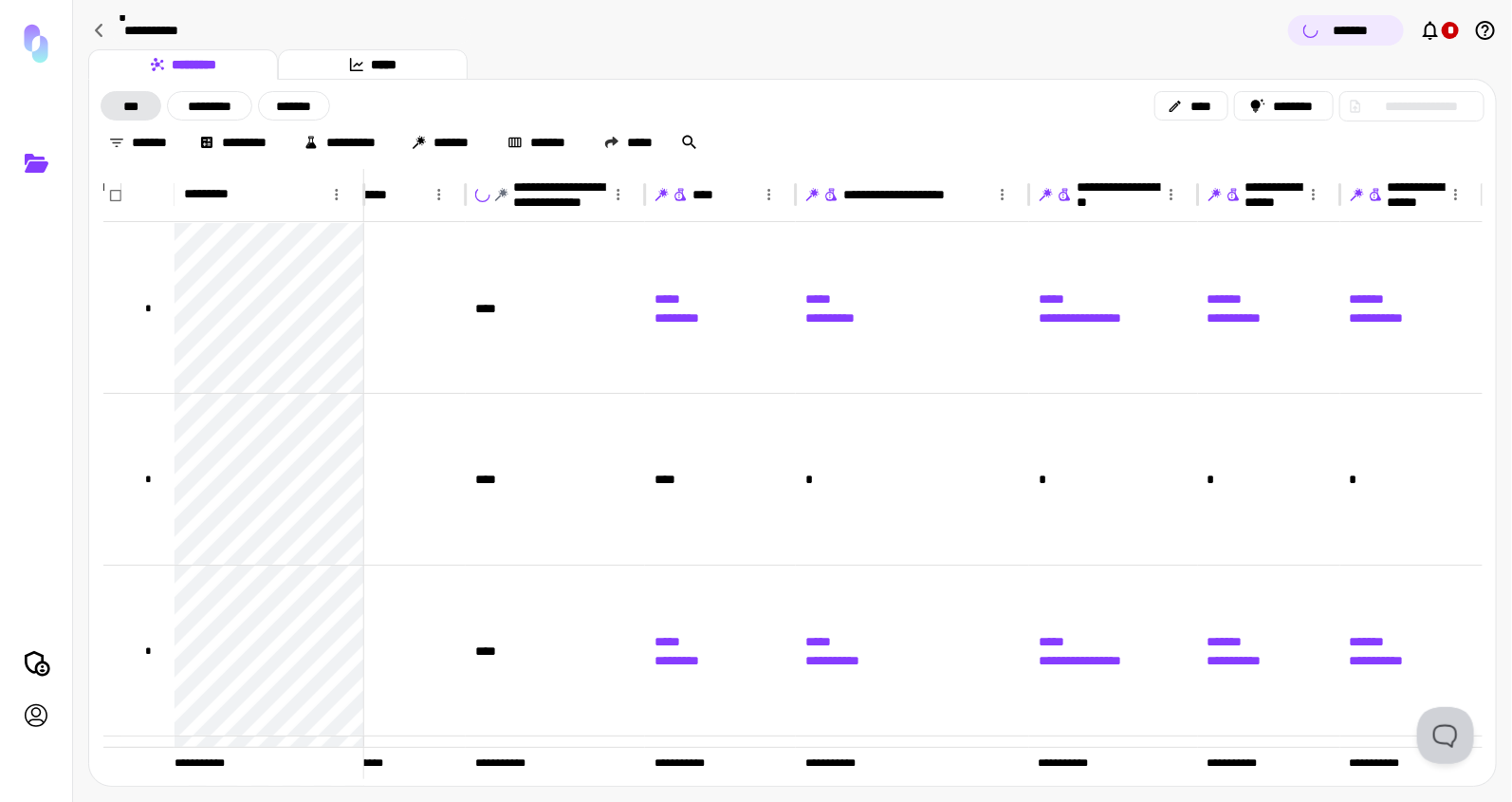 scroll, scrollTop: 0, scrollLeft: 0, axis: both 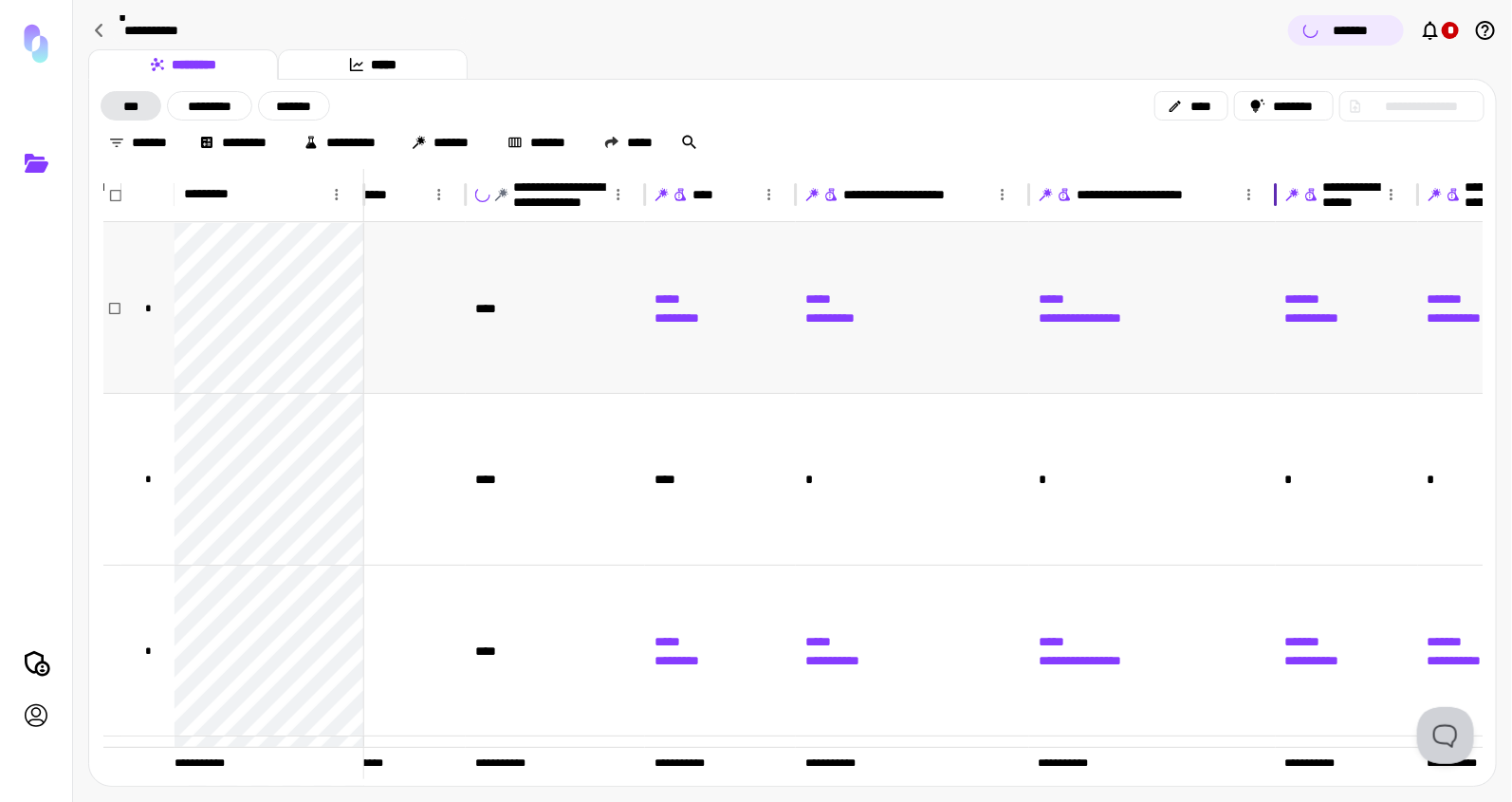 drag, startPoint x: 1194, startPoint y: 196, endPoint x: 1272, endPoint y: 222, distance: 82.21922 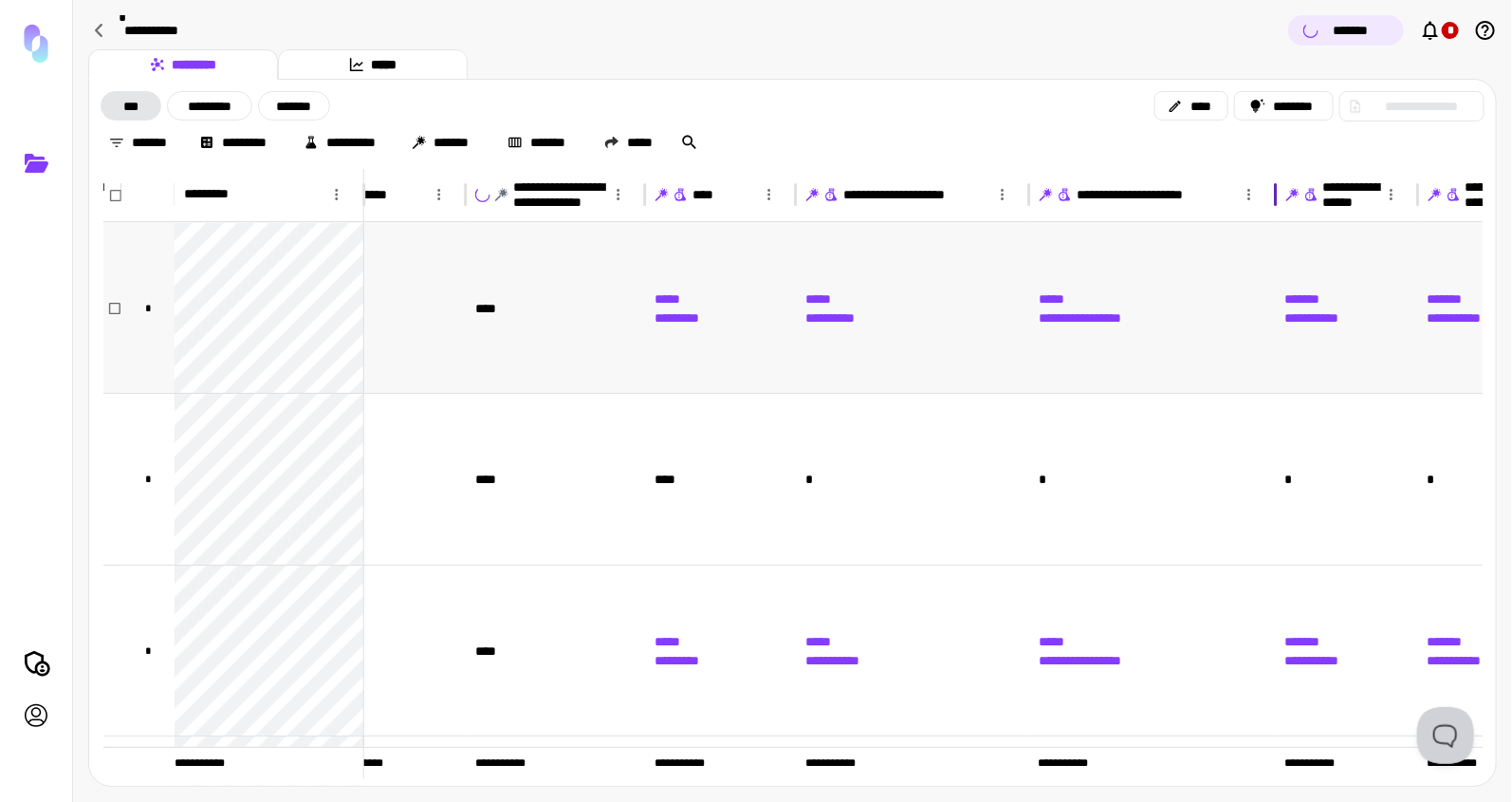 click on "**********" at bounding box center (793, 477) 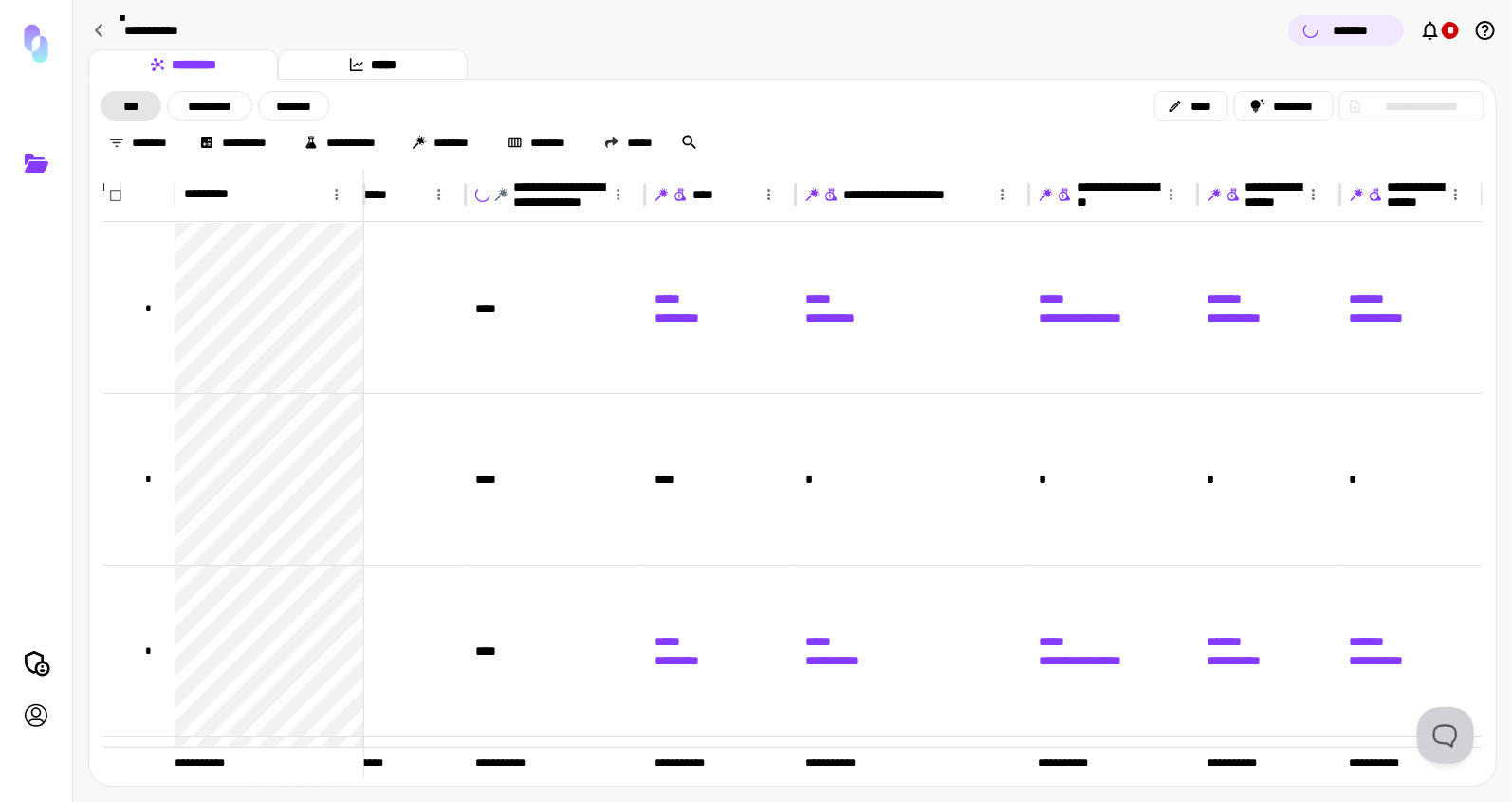 click 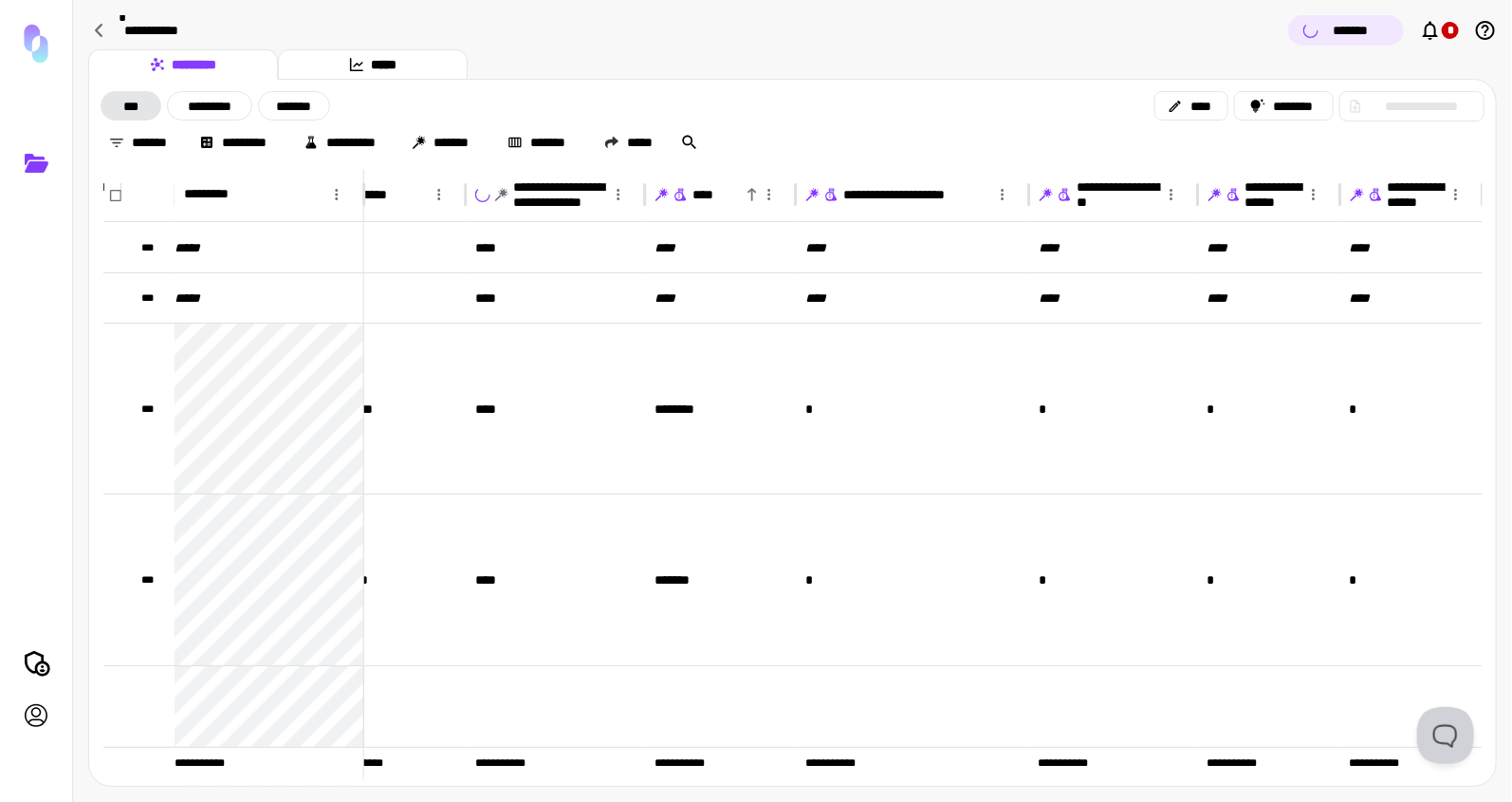 click 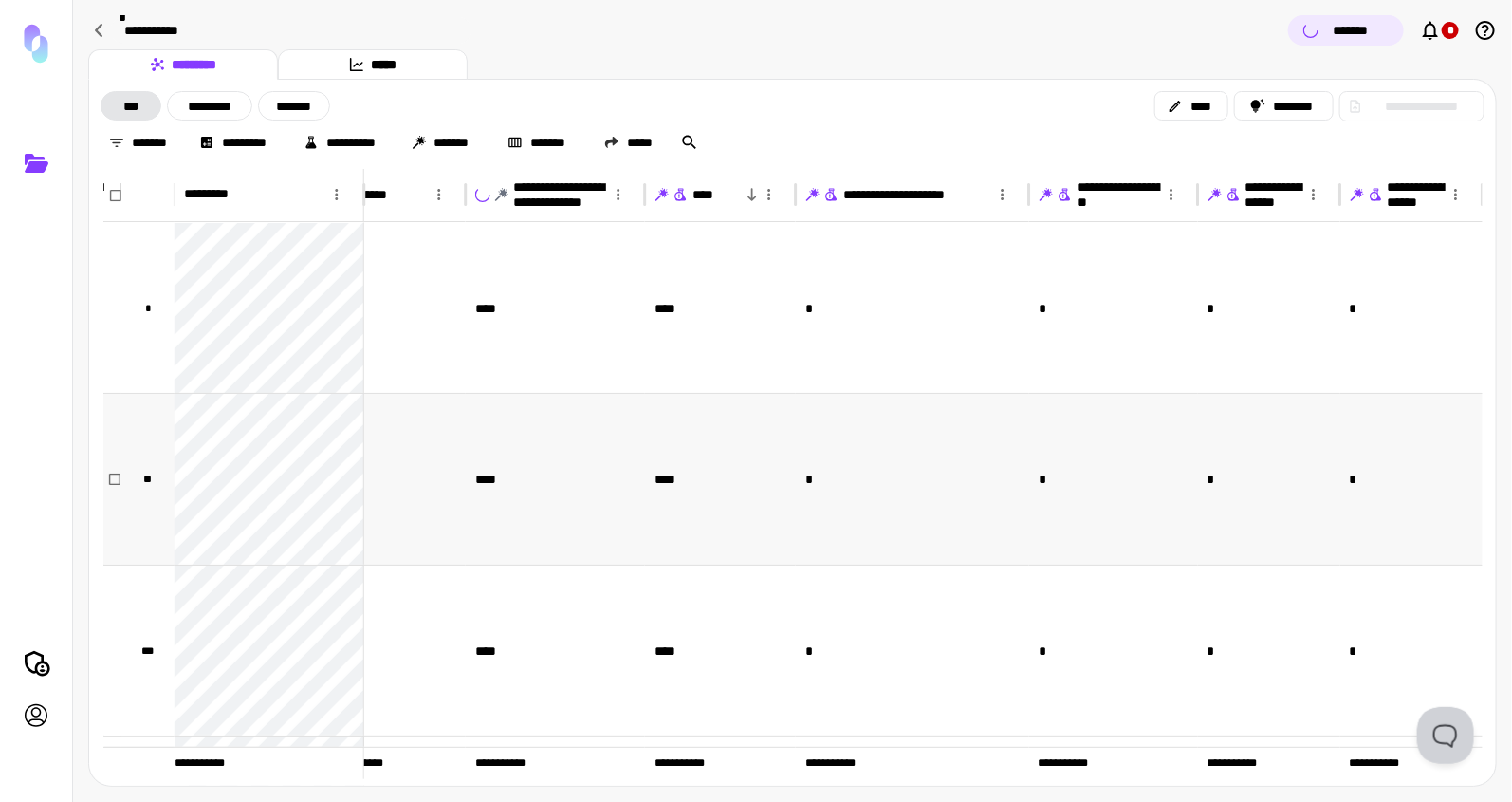 scroll, scrollTop: 249, scrollLeft: 610, axis: both 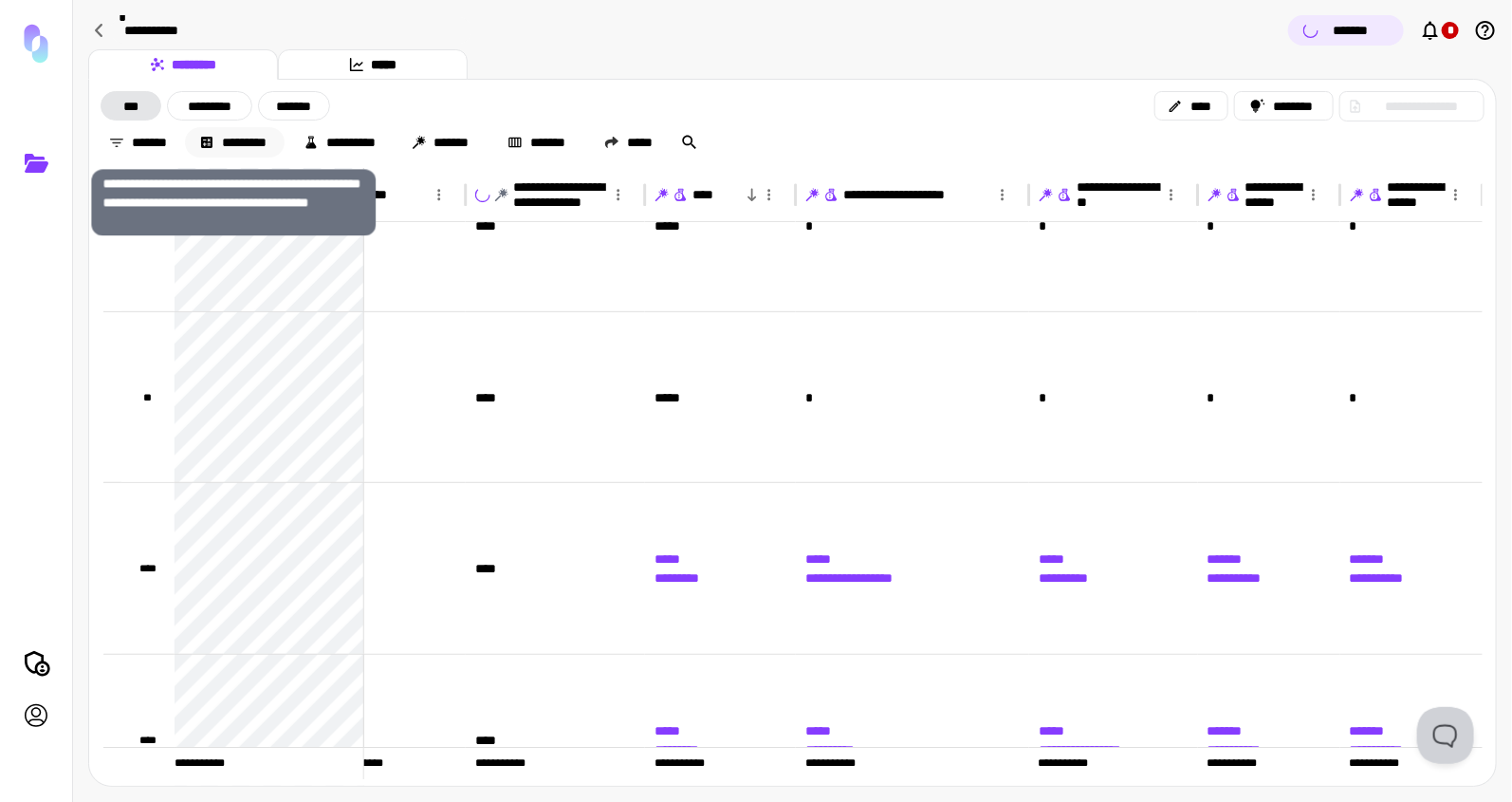 click on "*********" at bounding box center [234, 142] 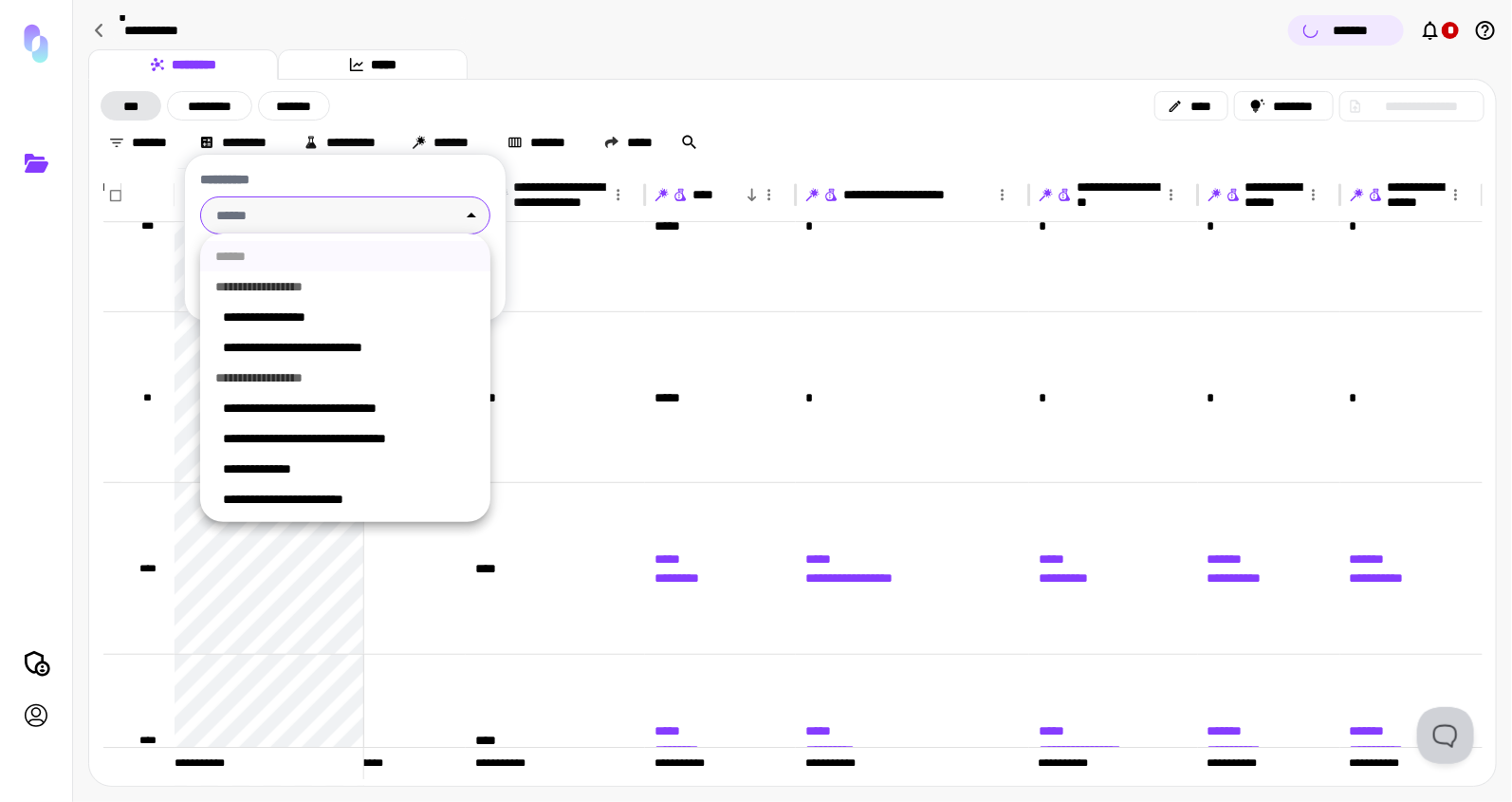 click on "**********" at bounding box center (756, 401) 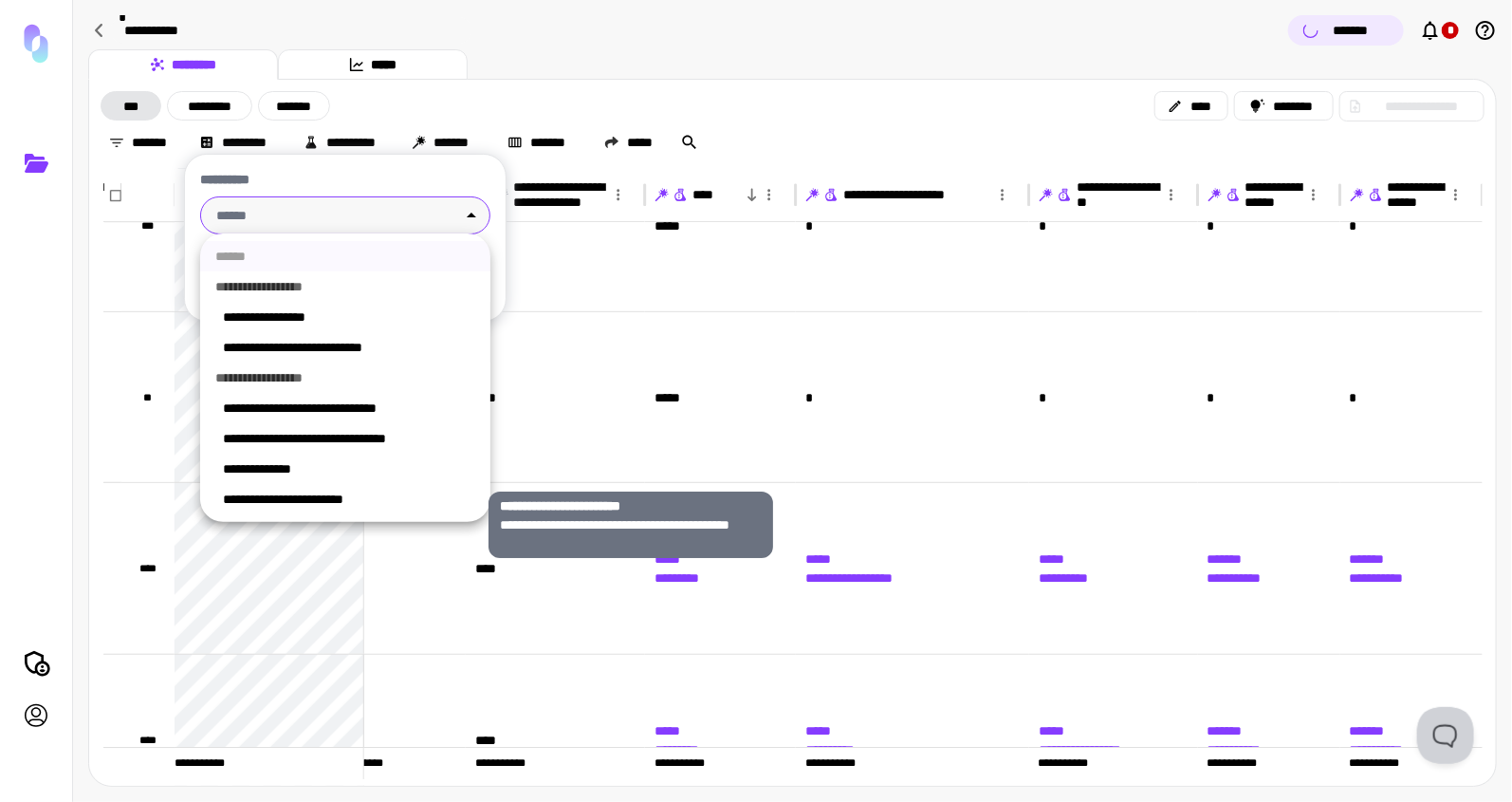 click on "**********" at bounding box center [349, 499] 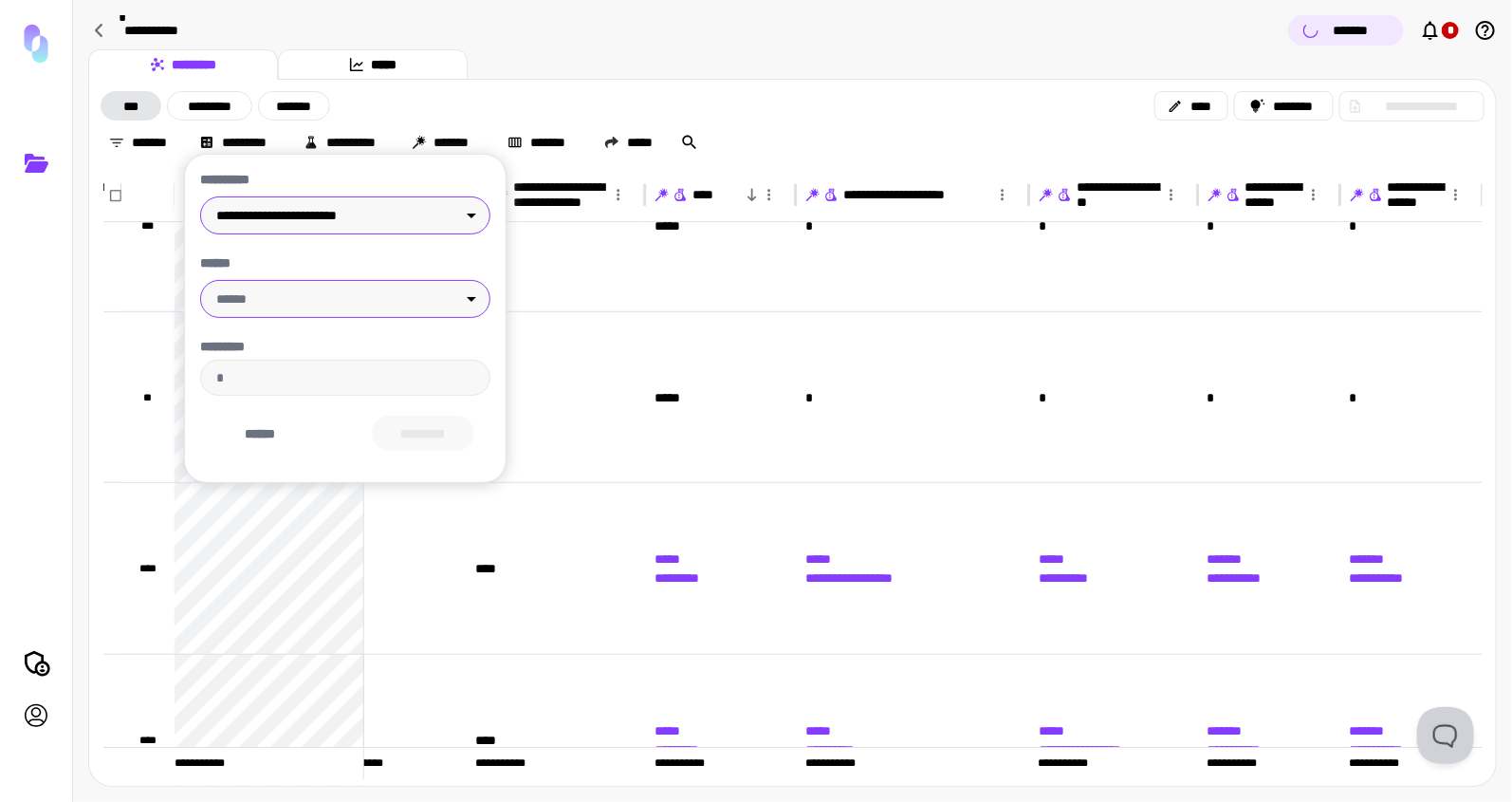 click on "**********" at bounding box center [756, 401] 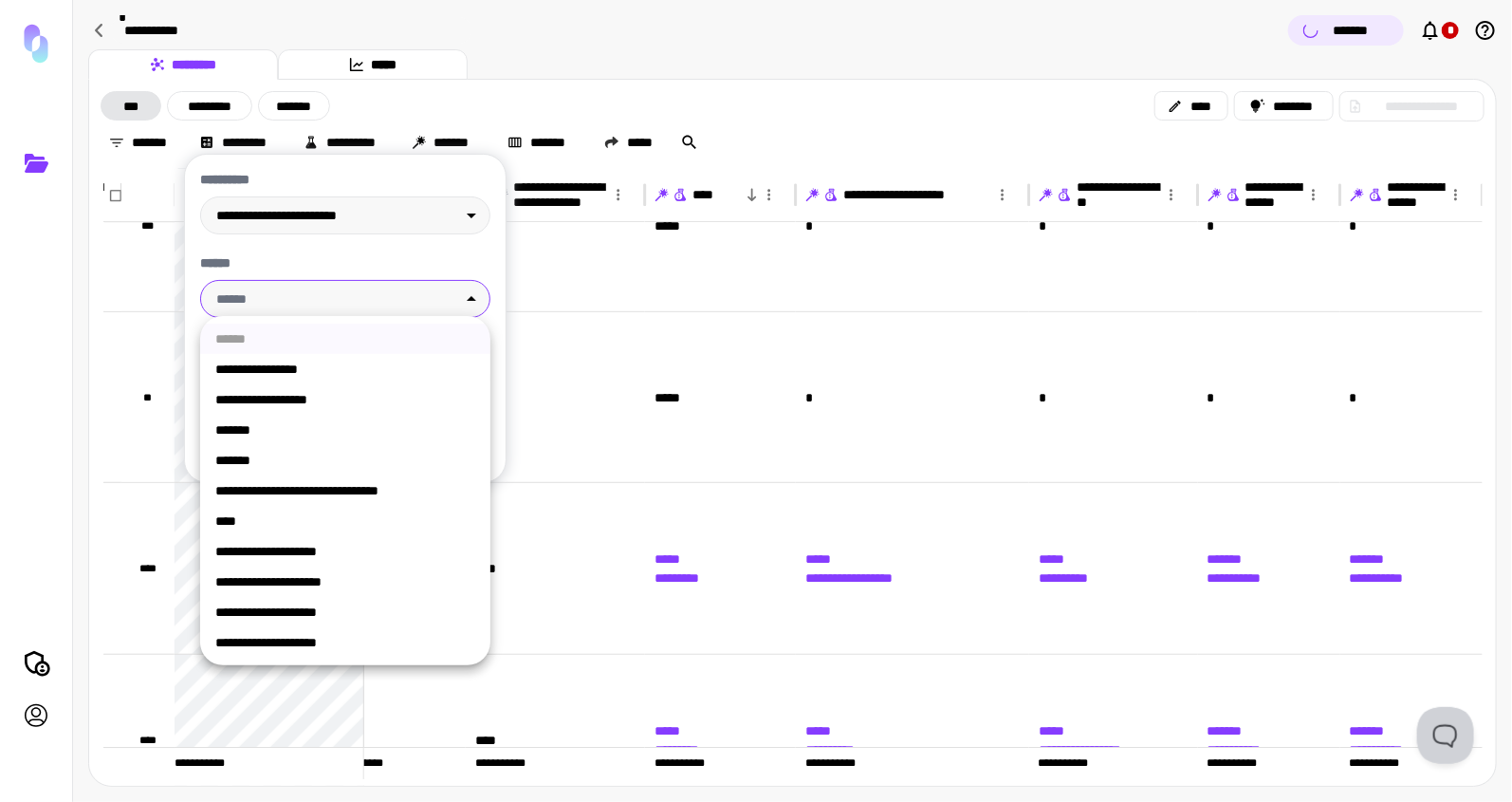 click on "****" at bounding box center [345, 521] 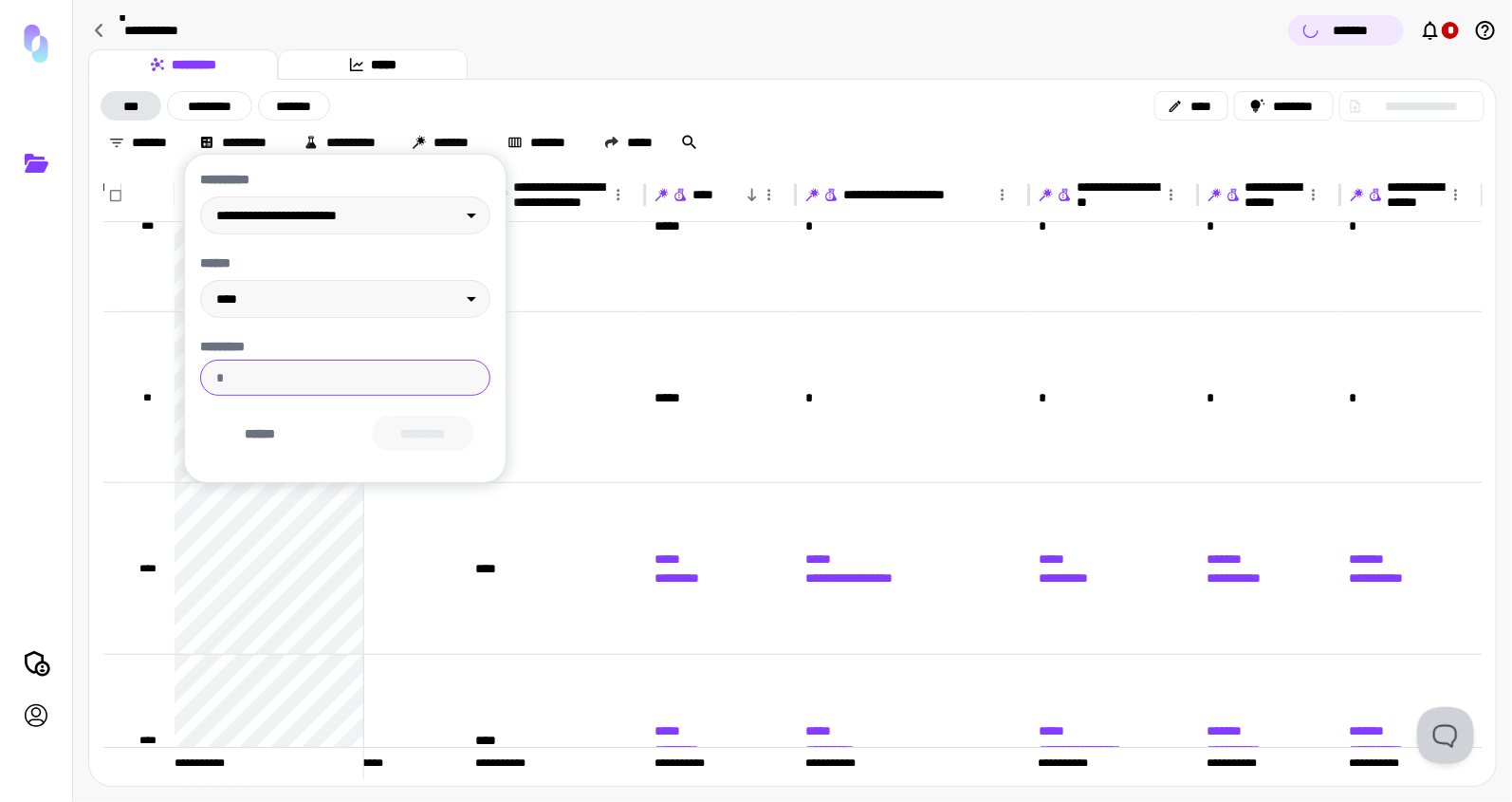 click on "*********" at bounding box center [345, 378] 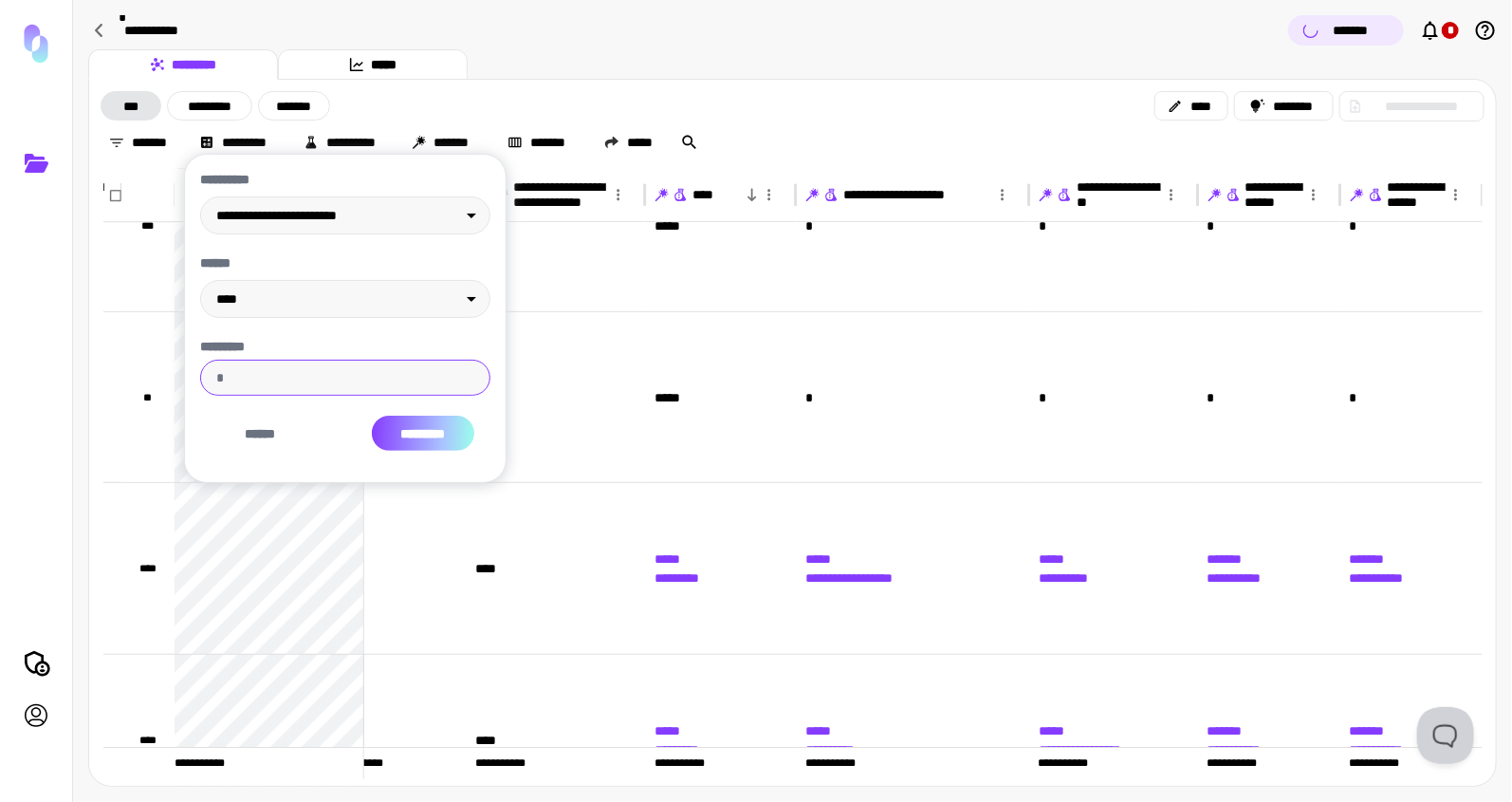 type on "**" 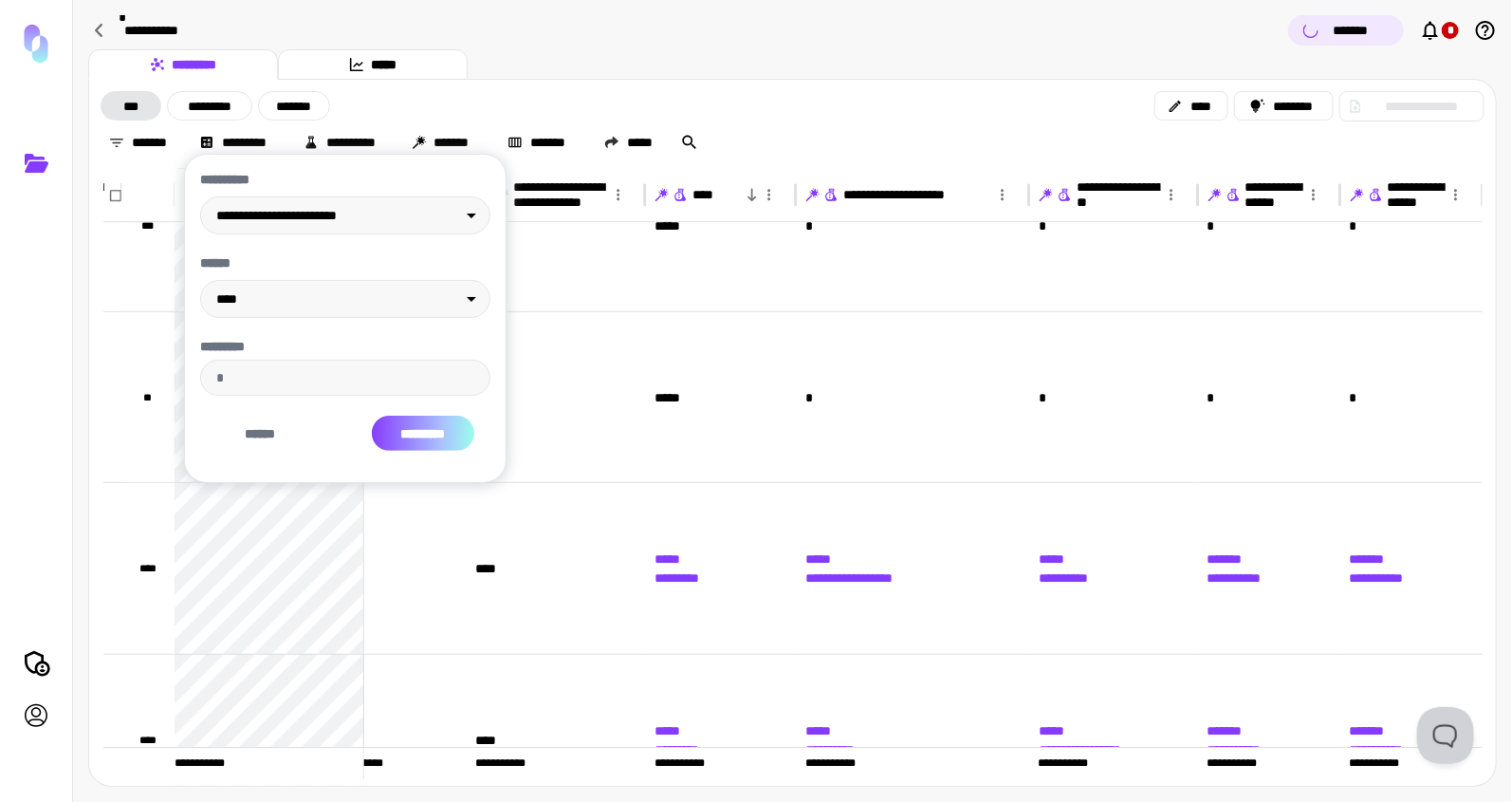 click on "*********" at bounding box center [423, 433] 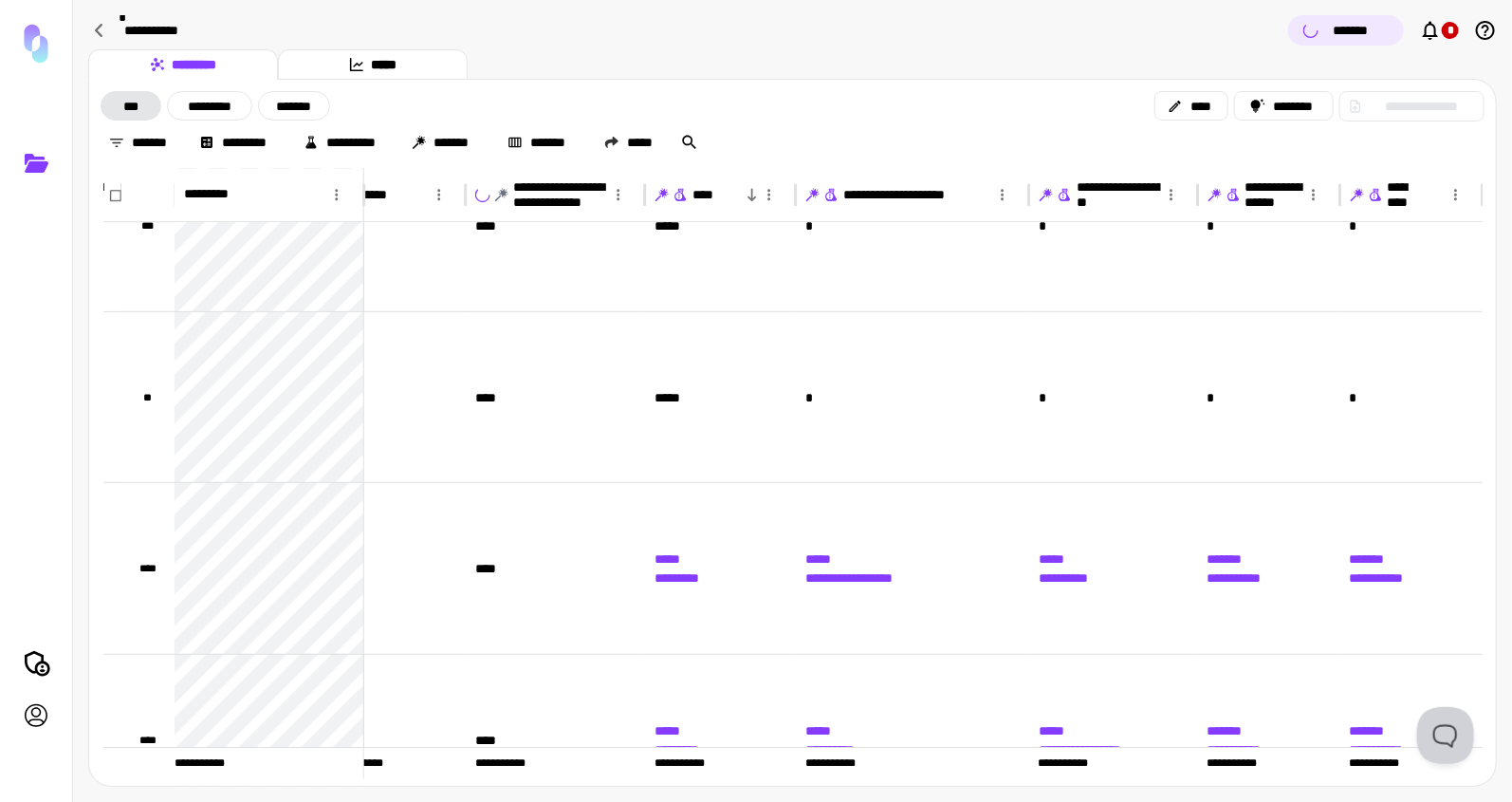 scroll, scrollTop: 2817, scrollLeft: 730, axis: both 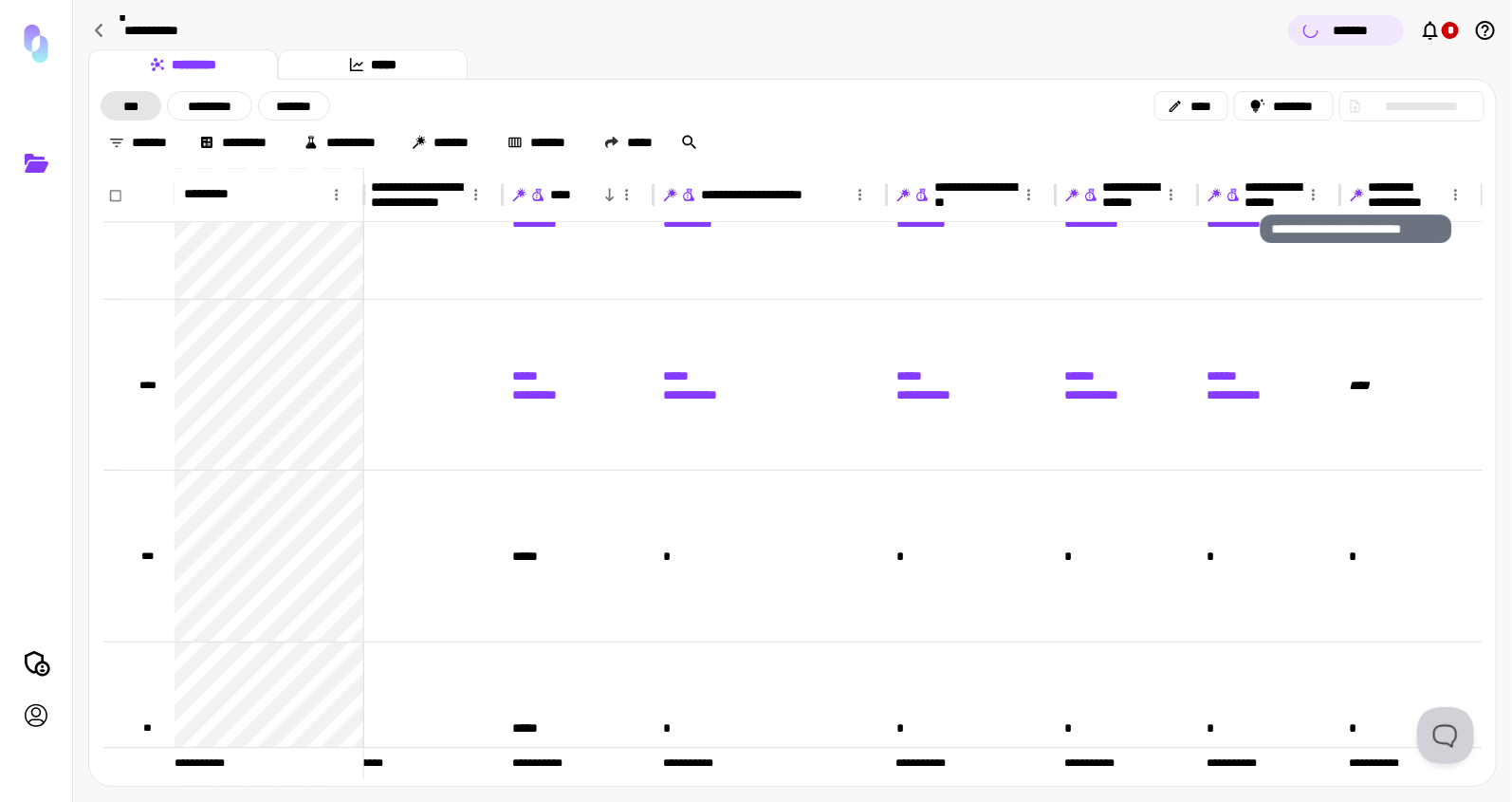click 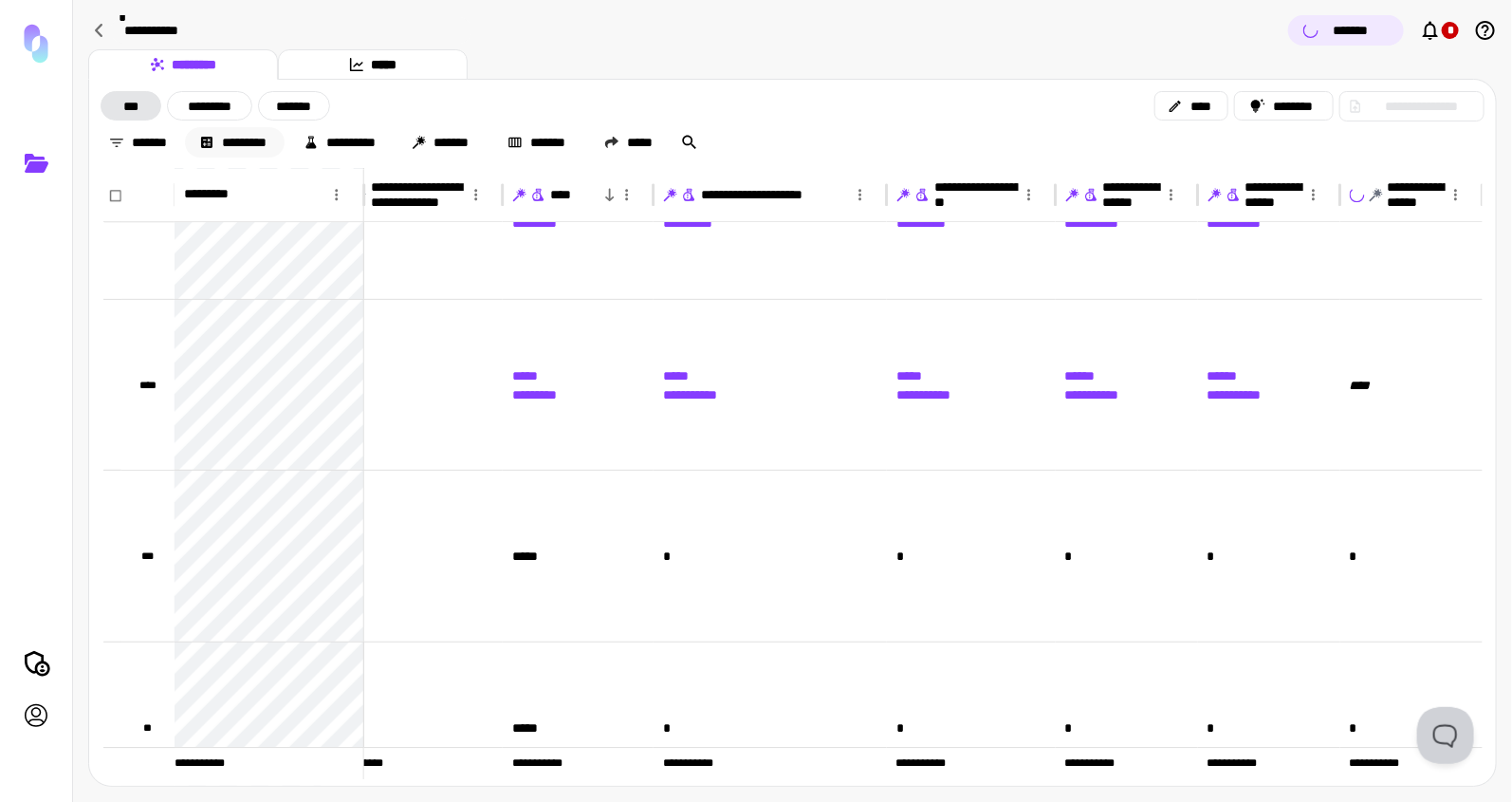click on "*********" at bounding box center [234, 142] 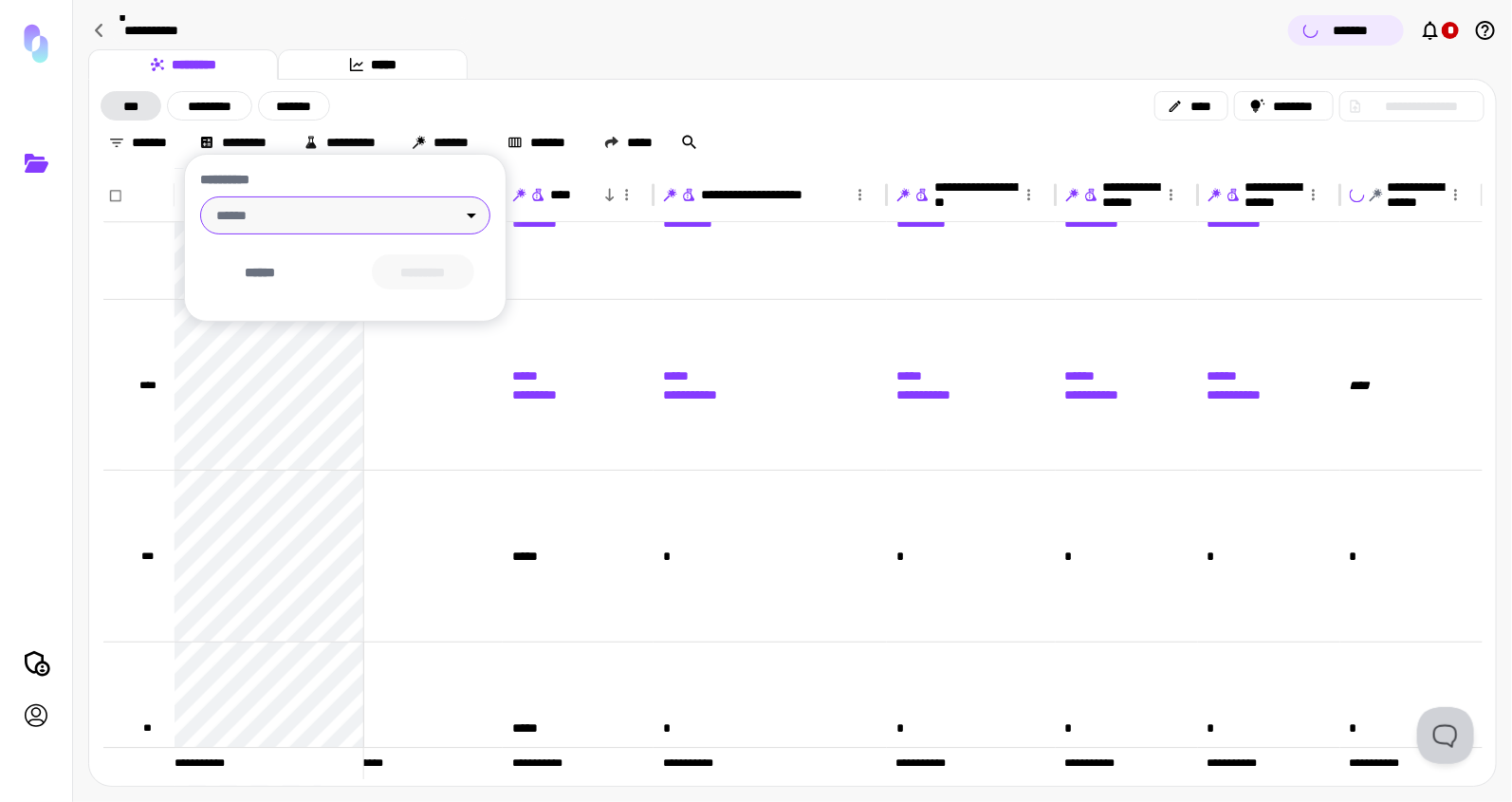 click on "**********" at bounding box center (756, 401) 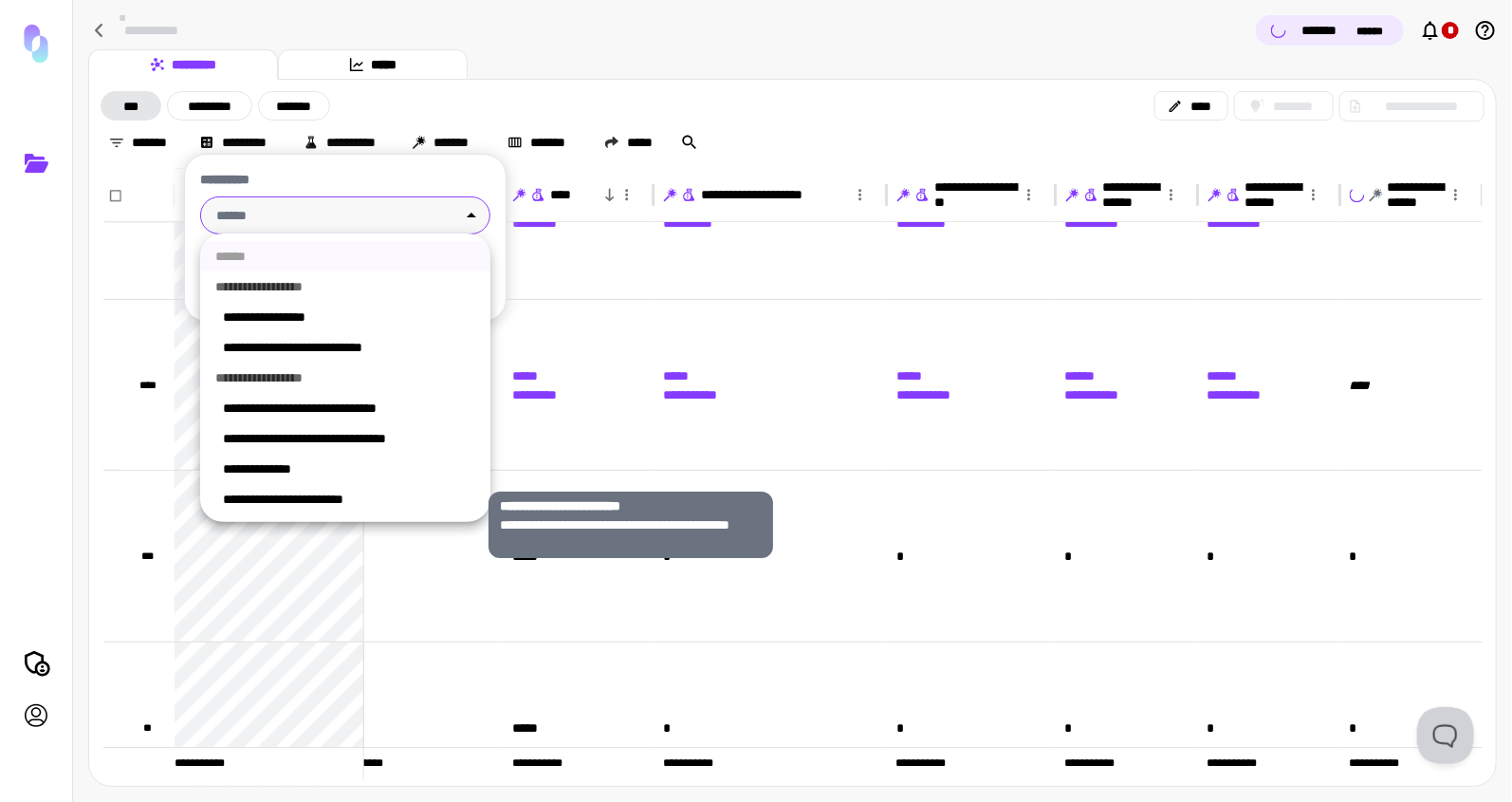 click on "**********" at bounding box center (349, 499) 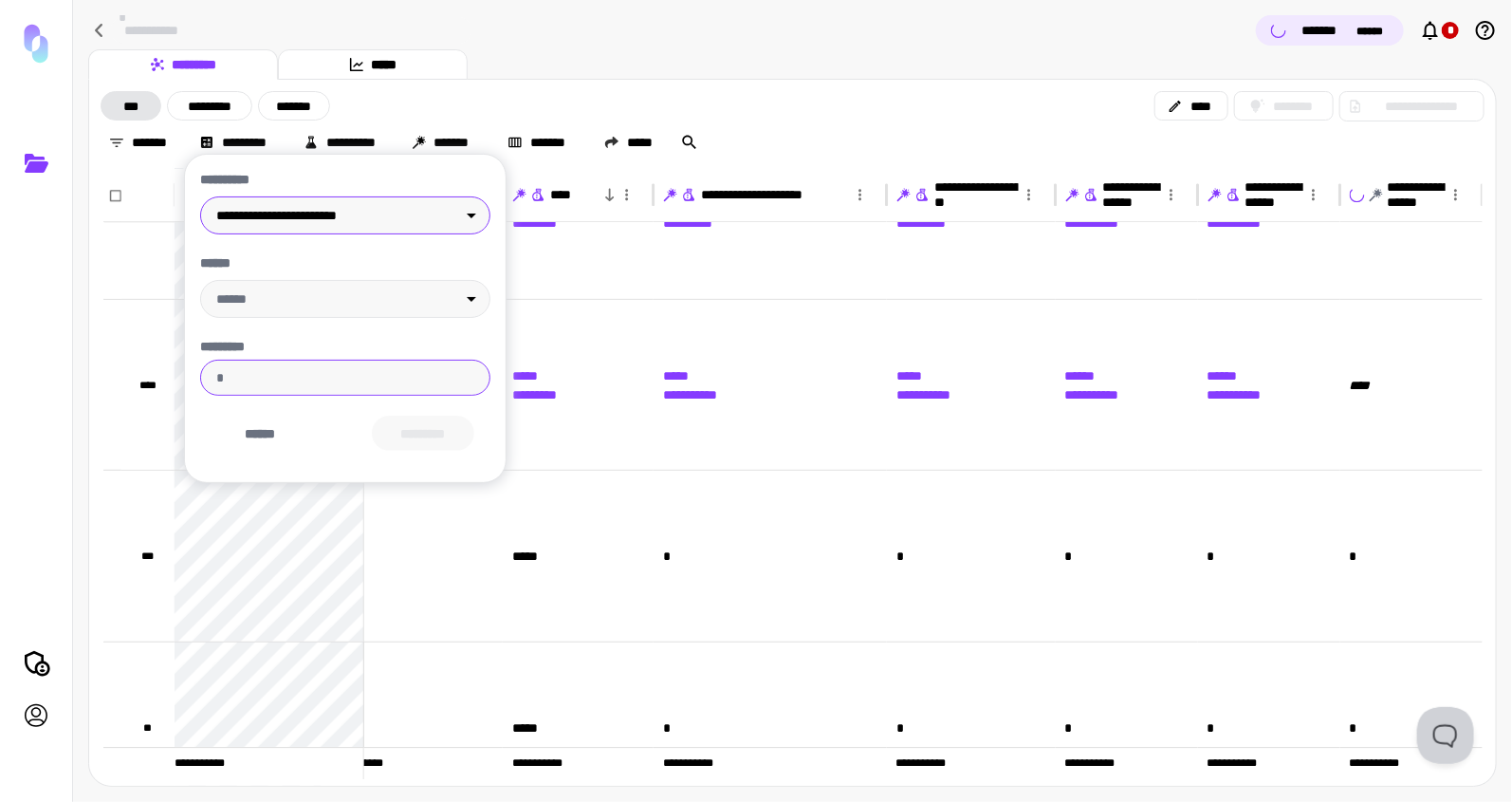 click on "*********" at bounding box center (345, 378) 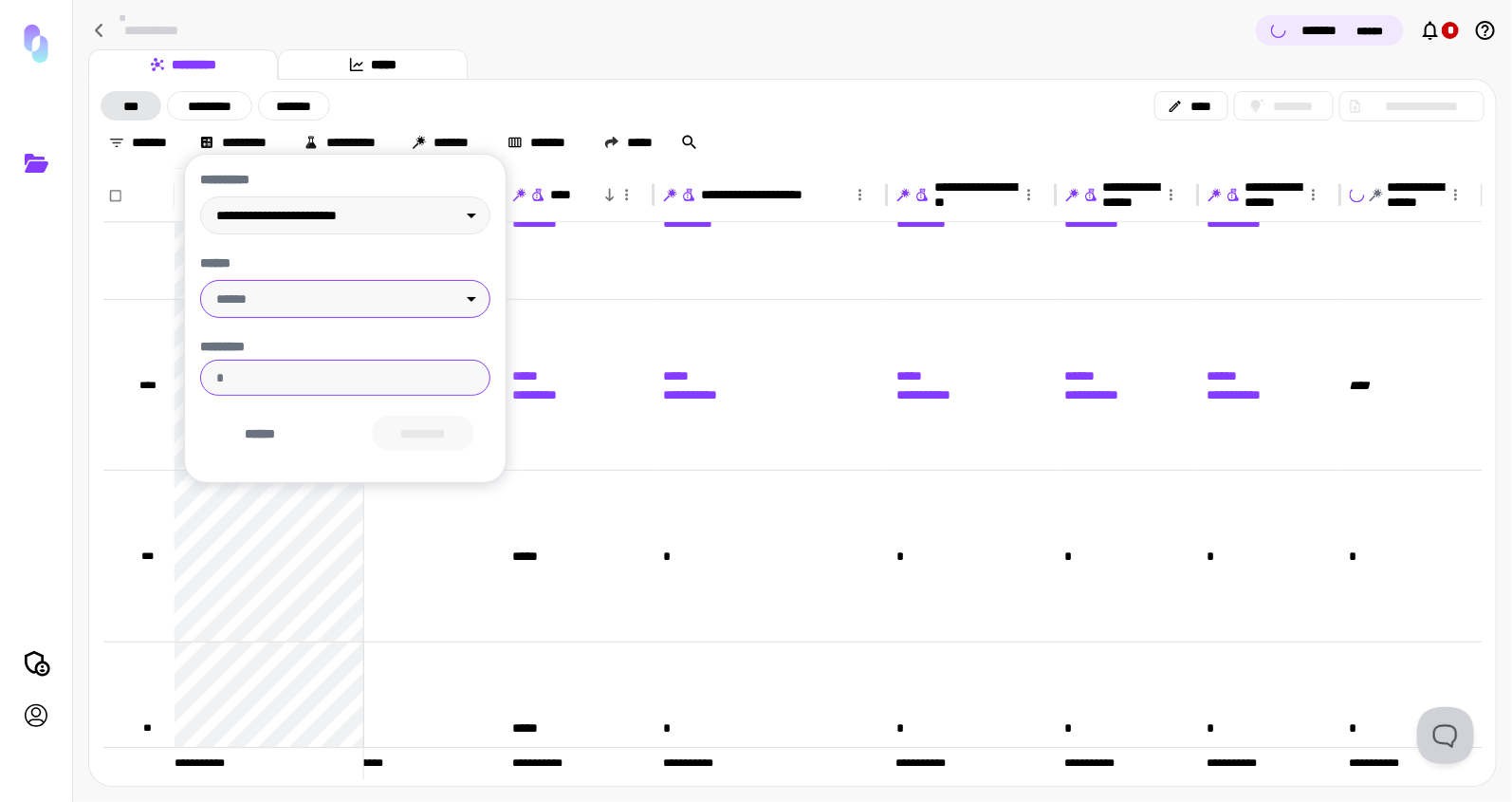 type on "***" 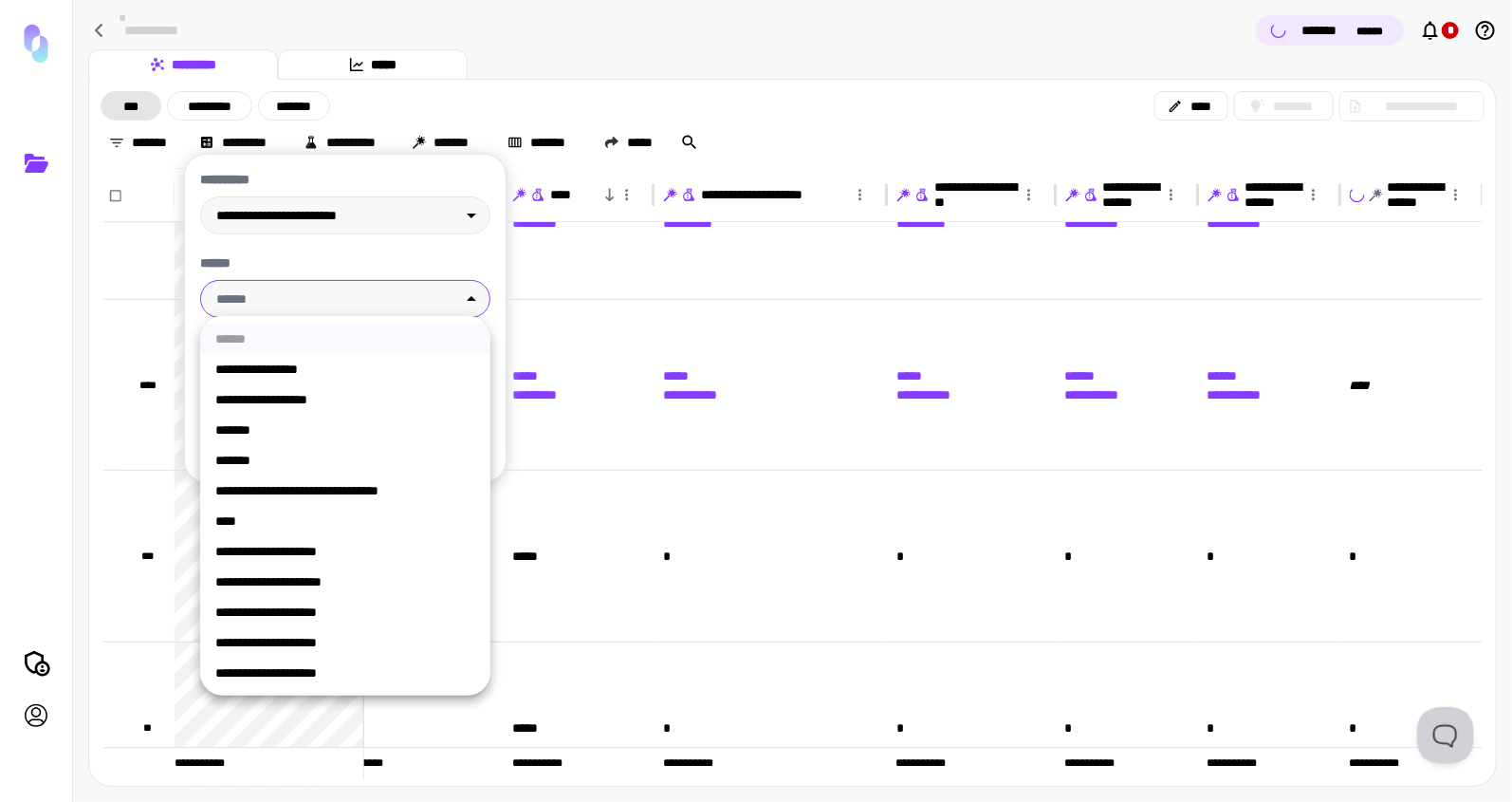 click on "****" at bounding box center (345, 521) 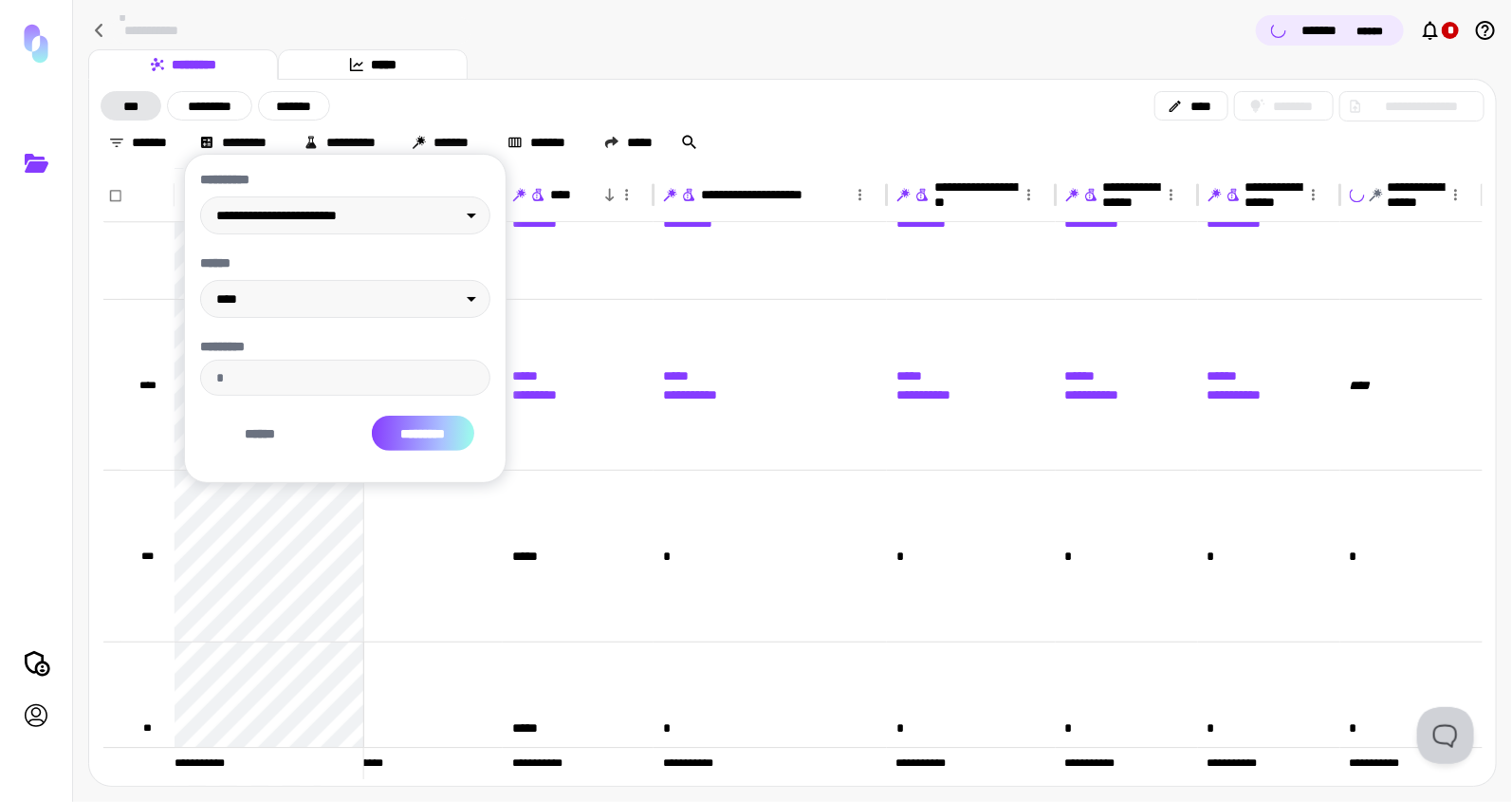 click on "*********" at bounding box center [423, 433] 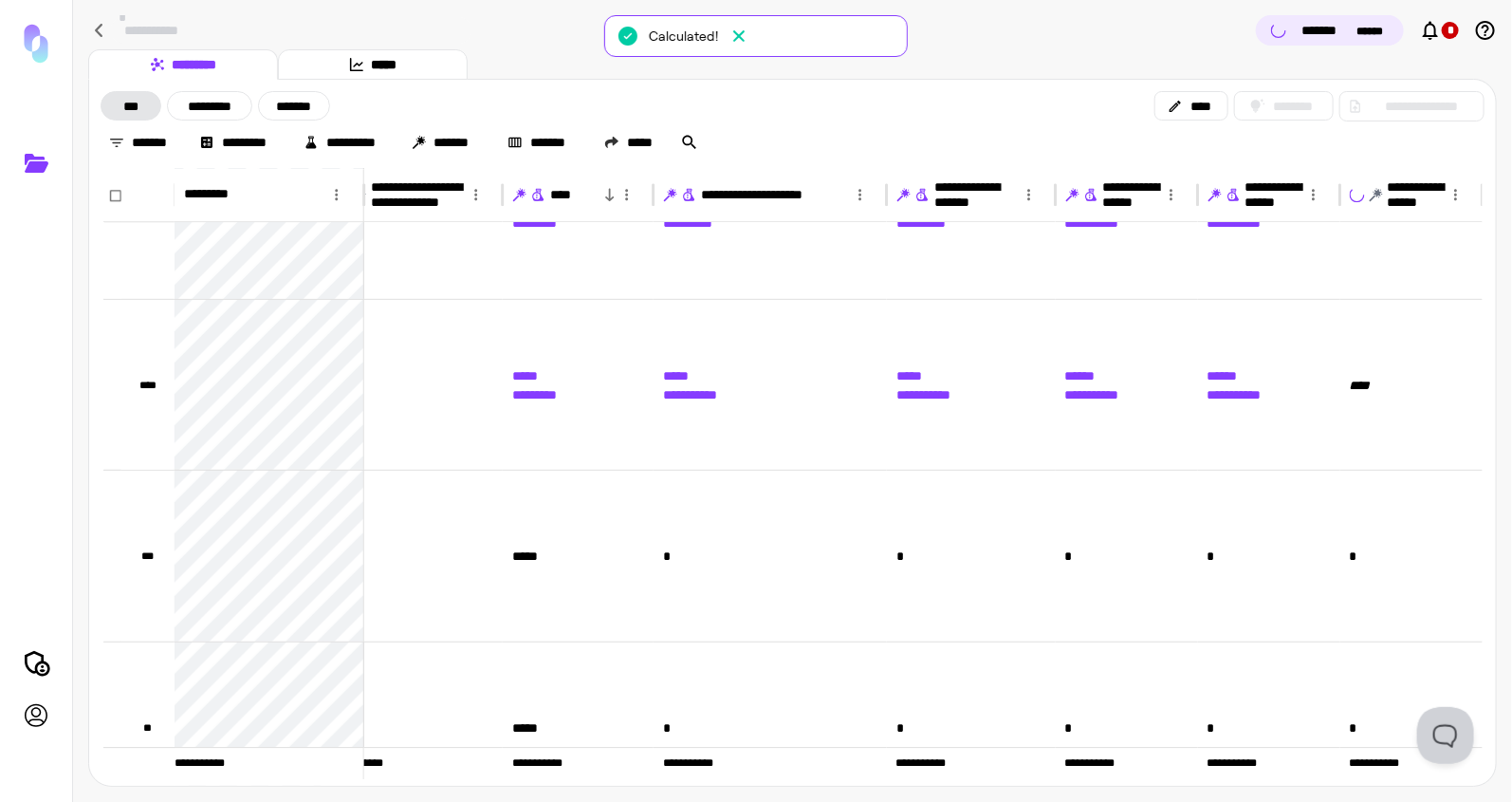 click 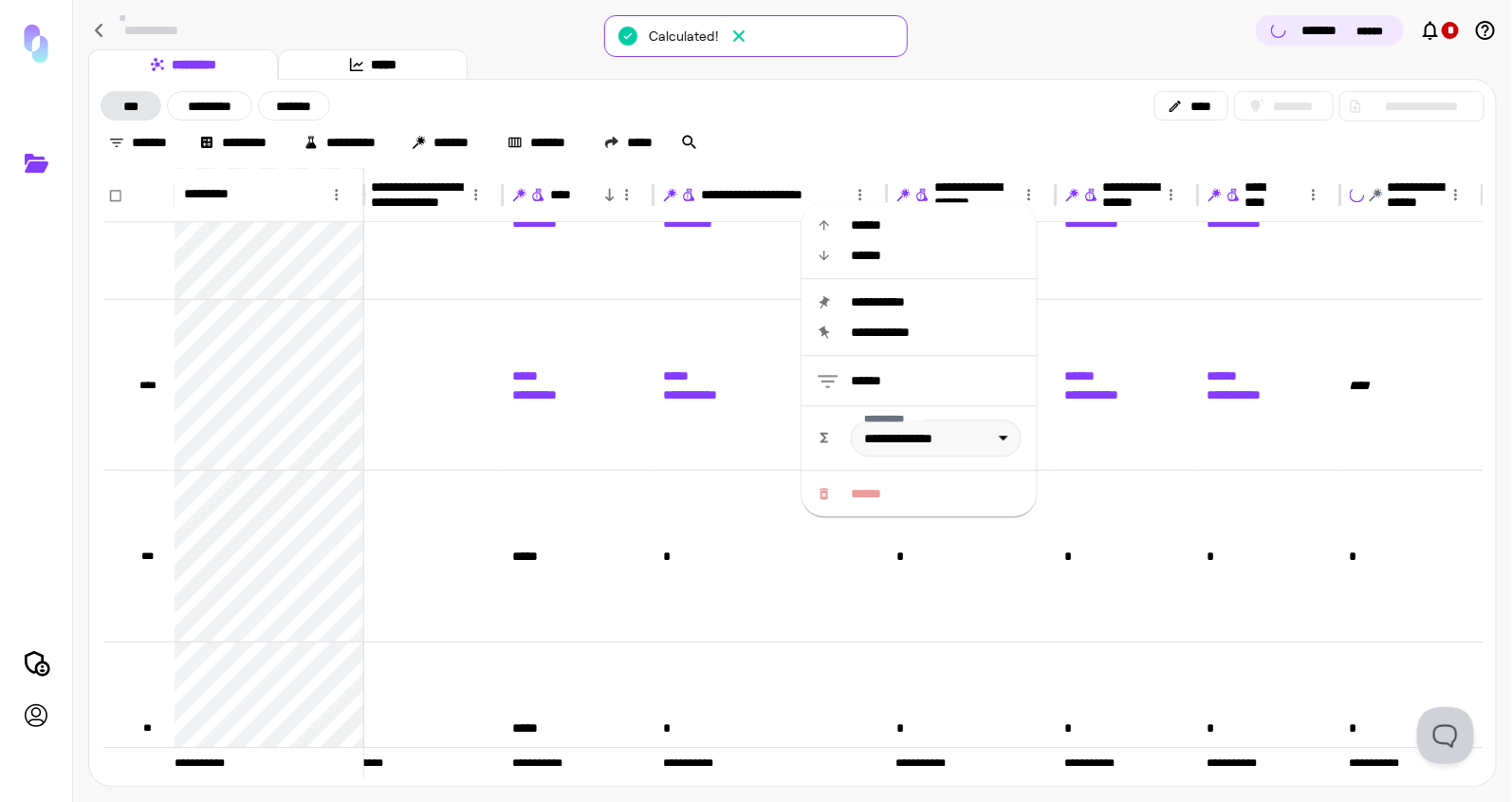 click on "**********" at bounding box center (792, 106) 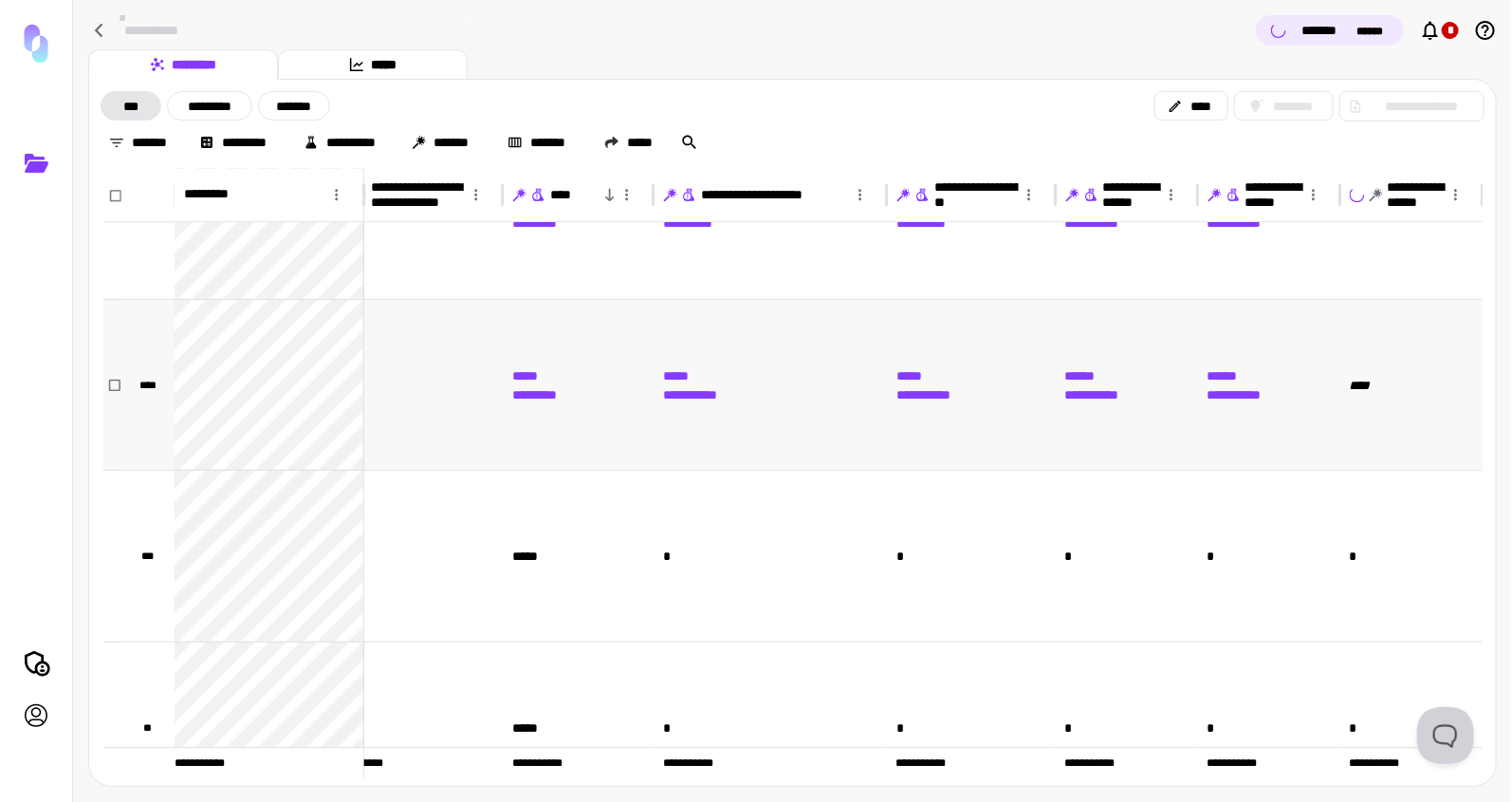scroll, scrollTop: 2488, scrollLeft: 894, axis: both 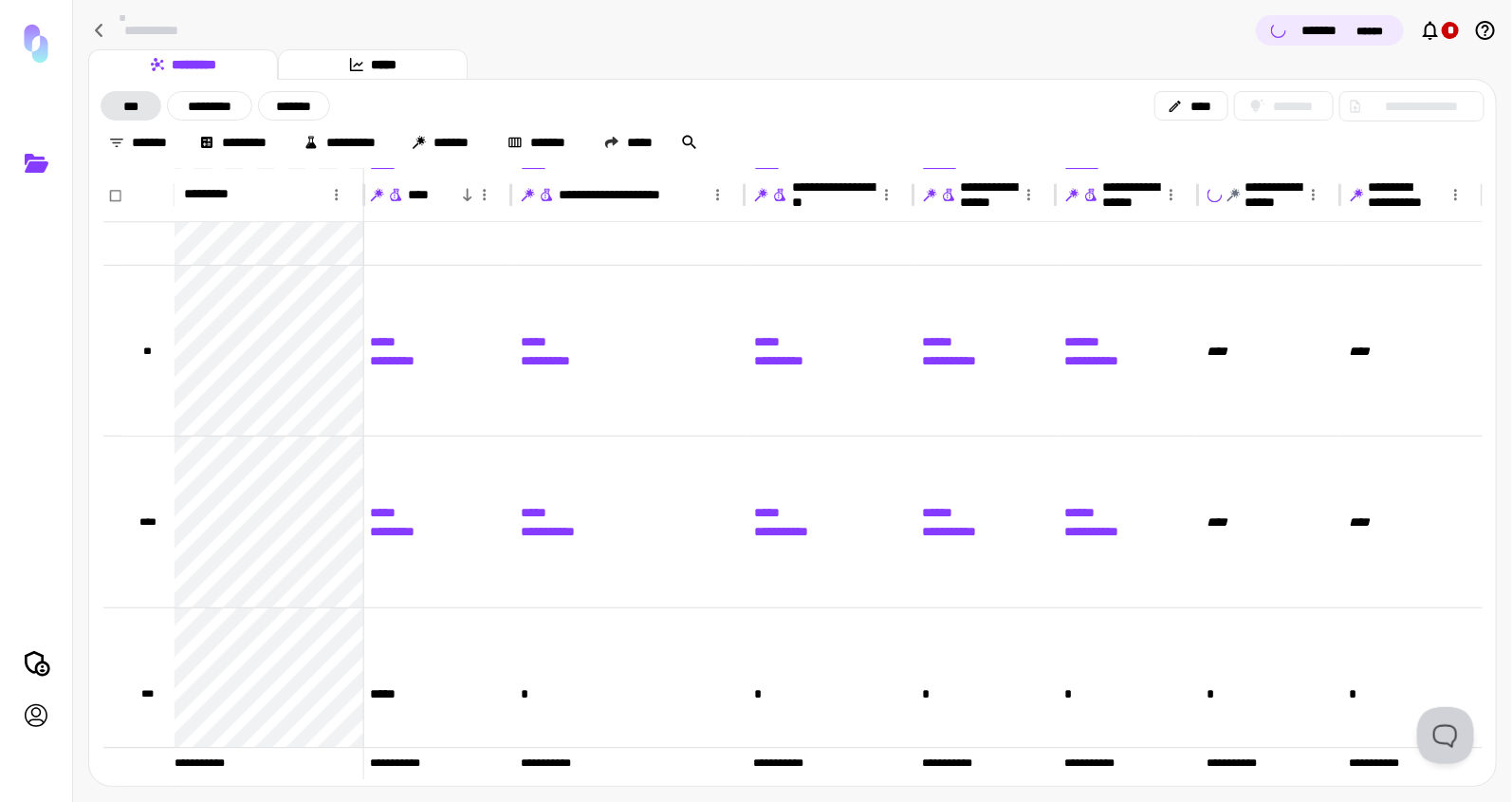 click 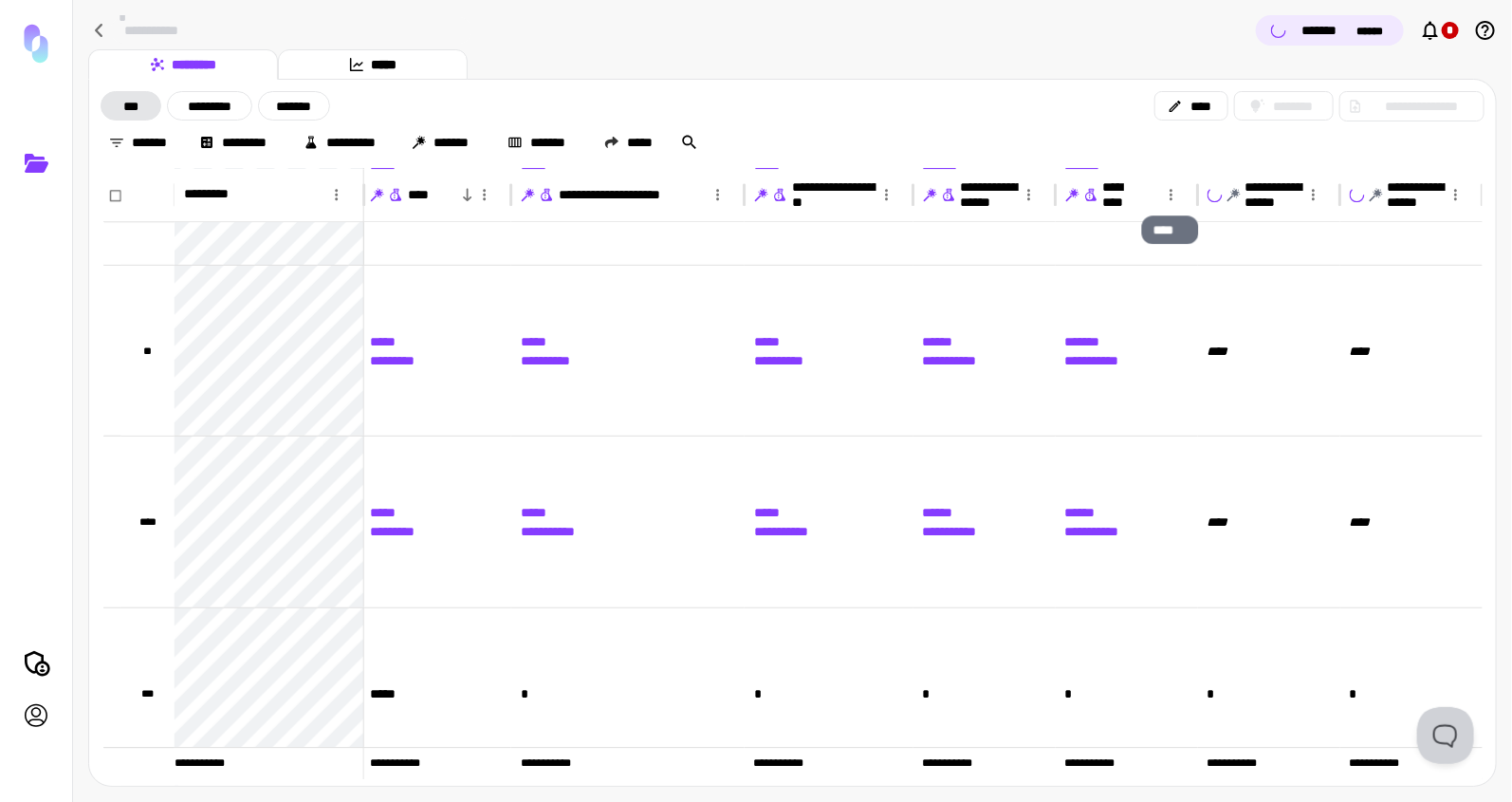 click 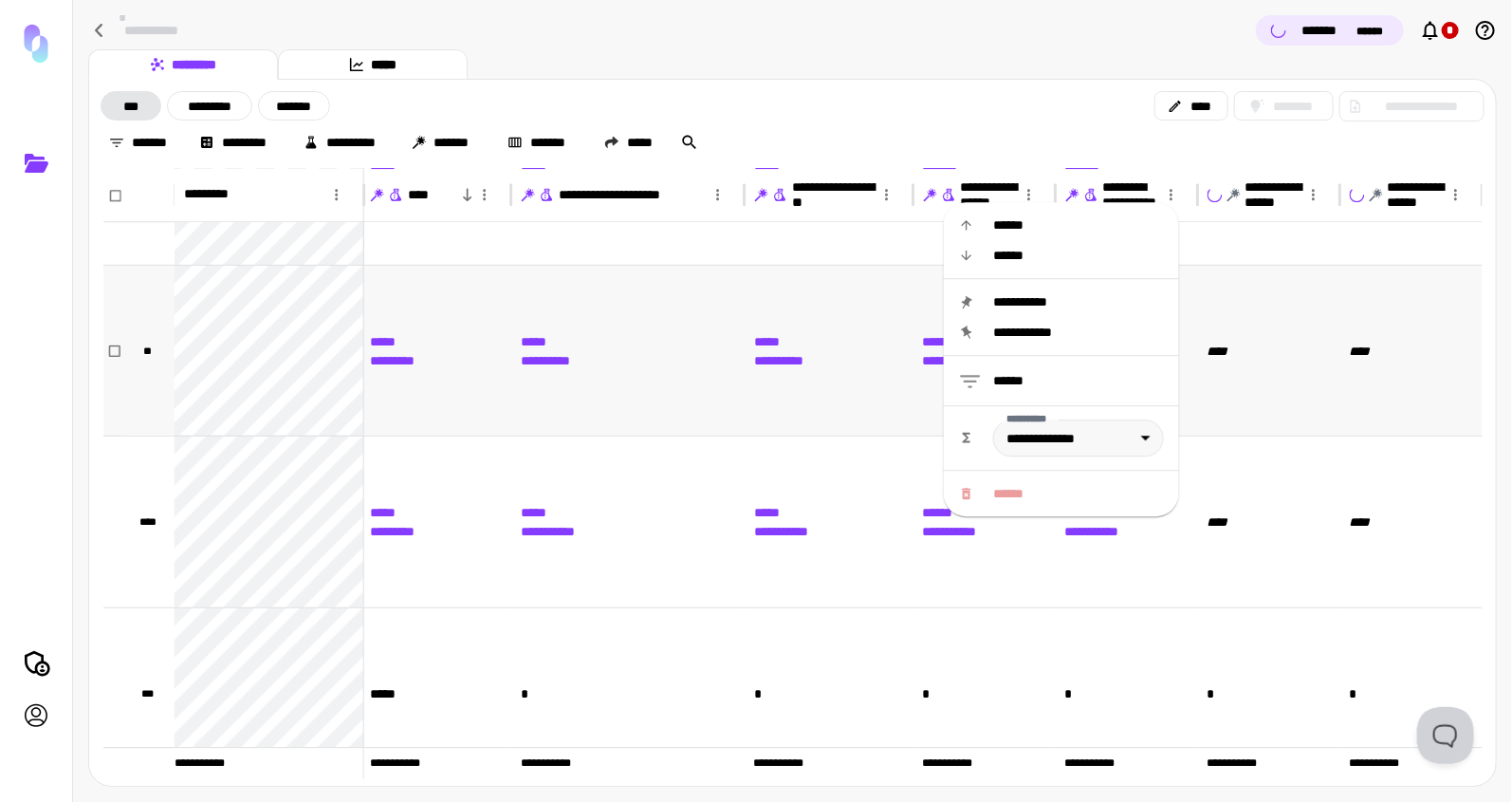 click on "**********" at bounding box center [829, 350] 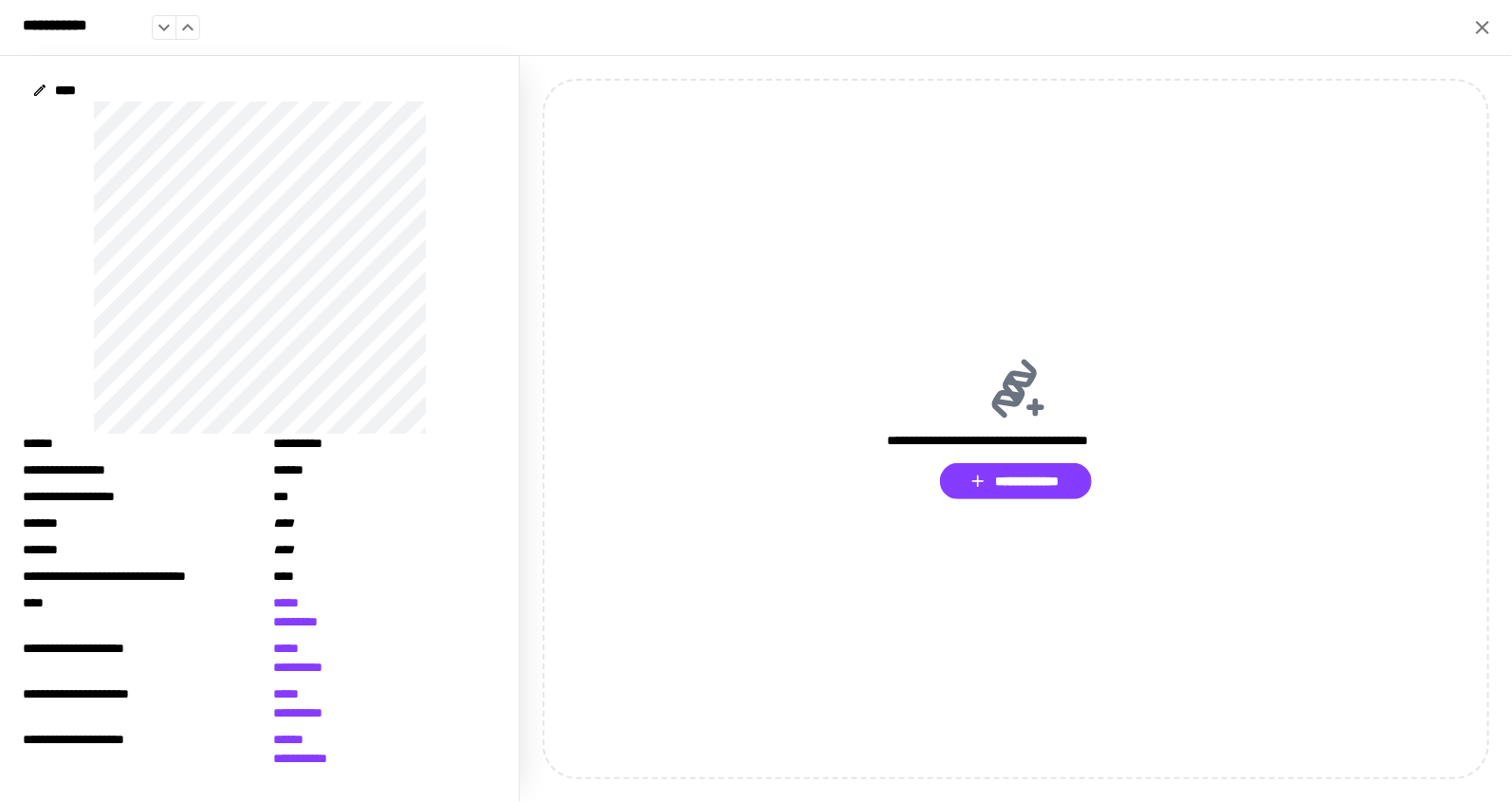 click 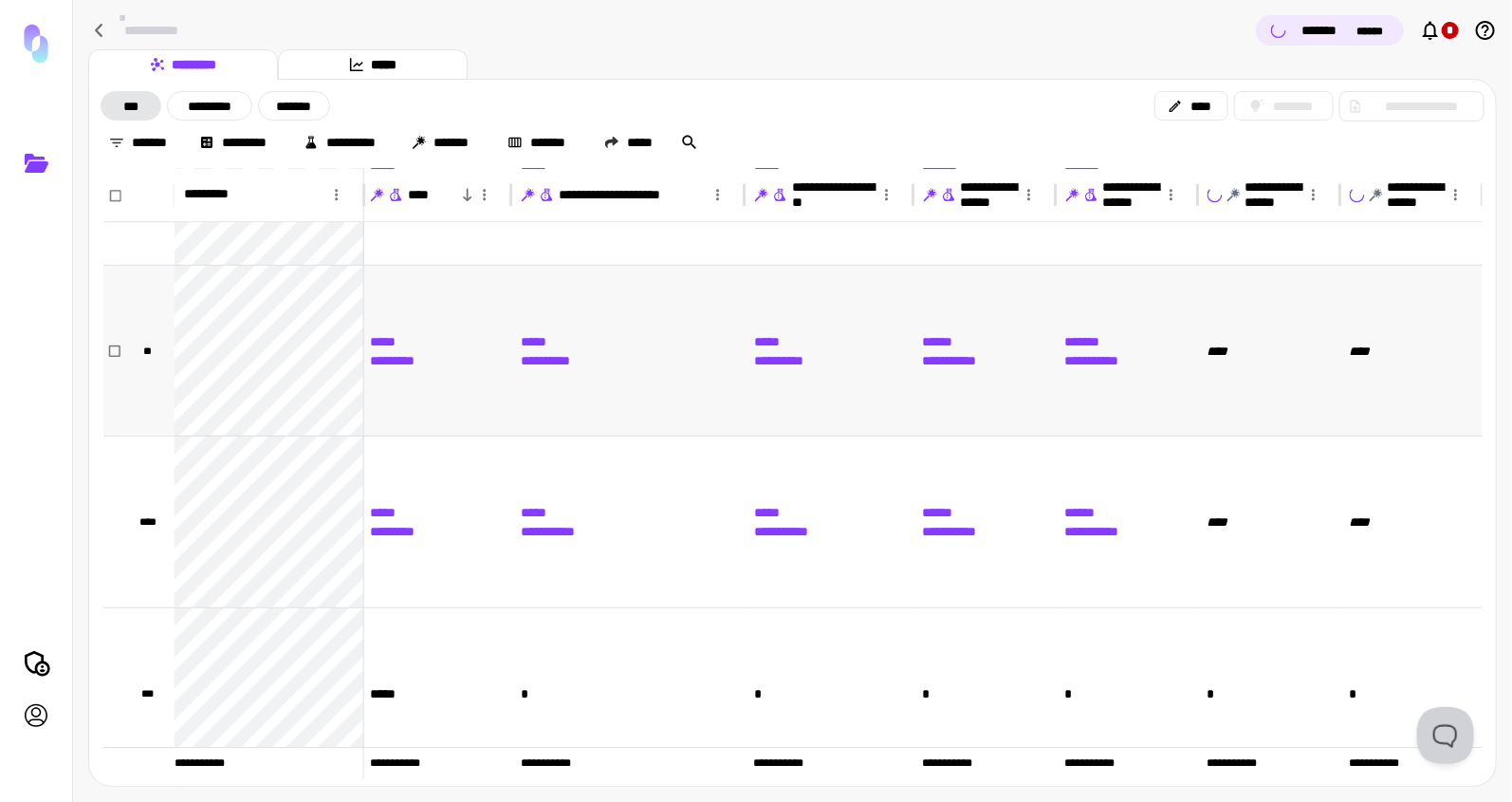 scroll, scrollTop: 2374, scrollLeft: 894, axis: both 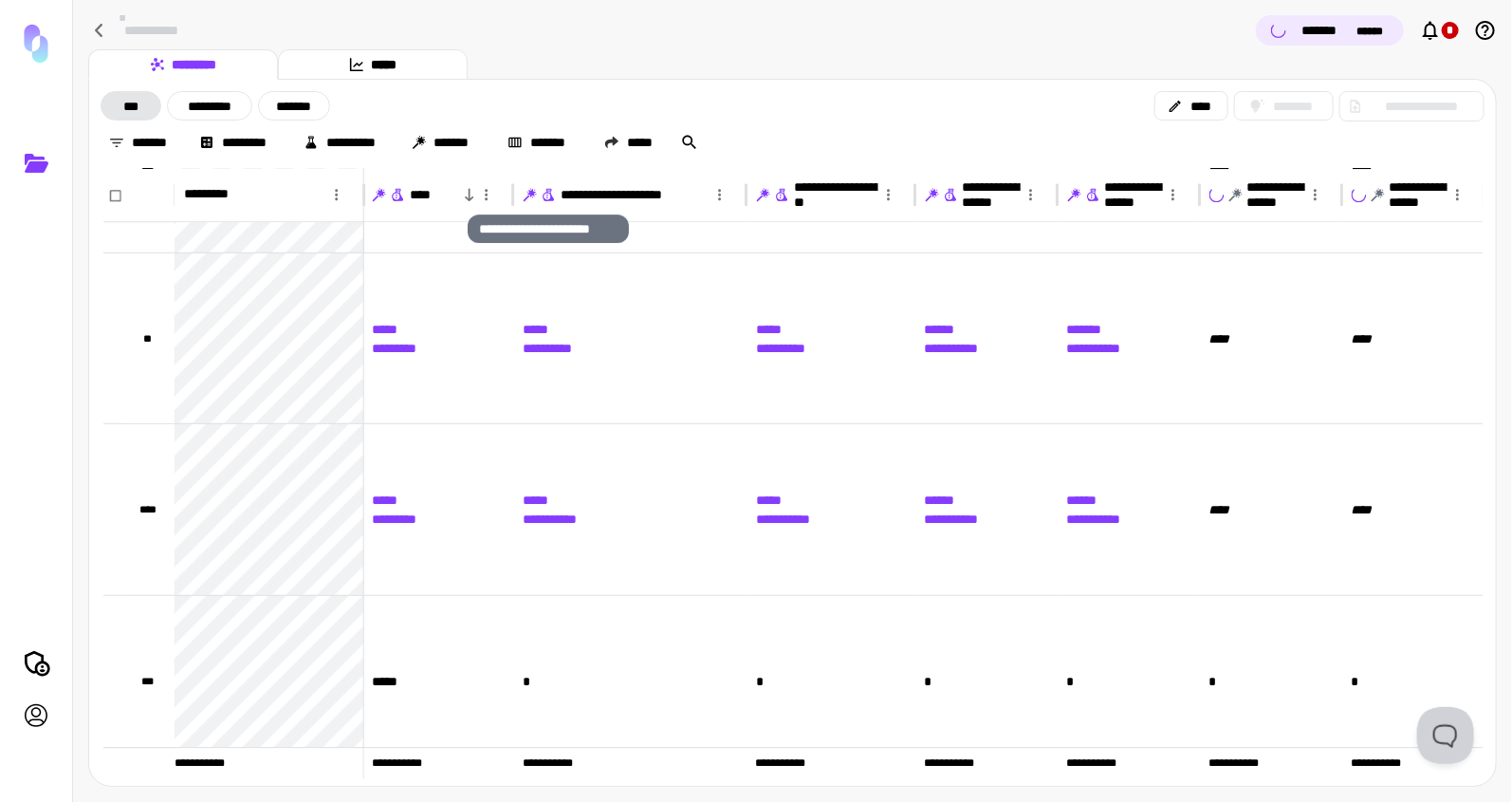 click 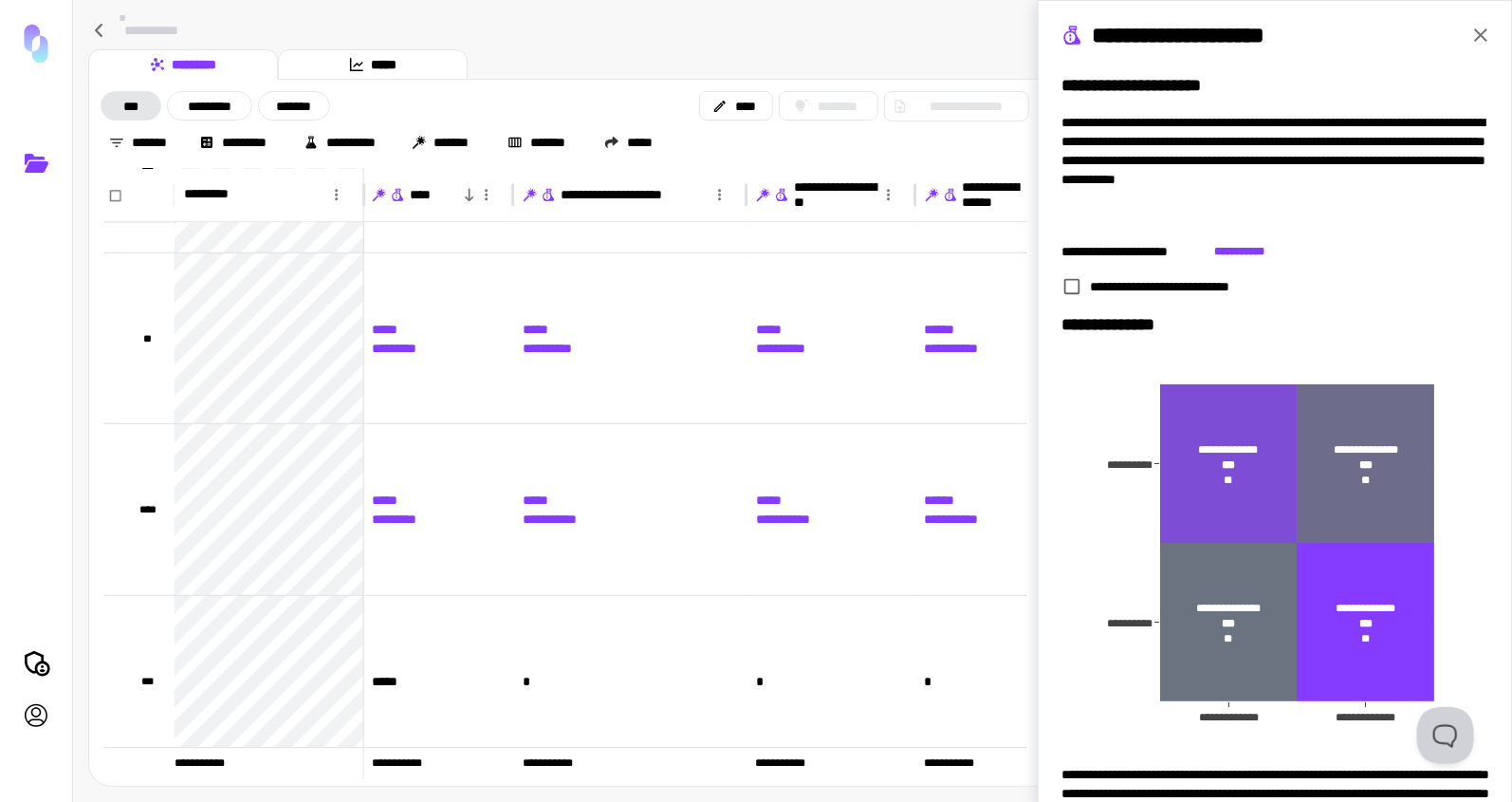 click 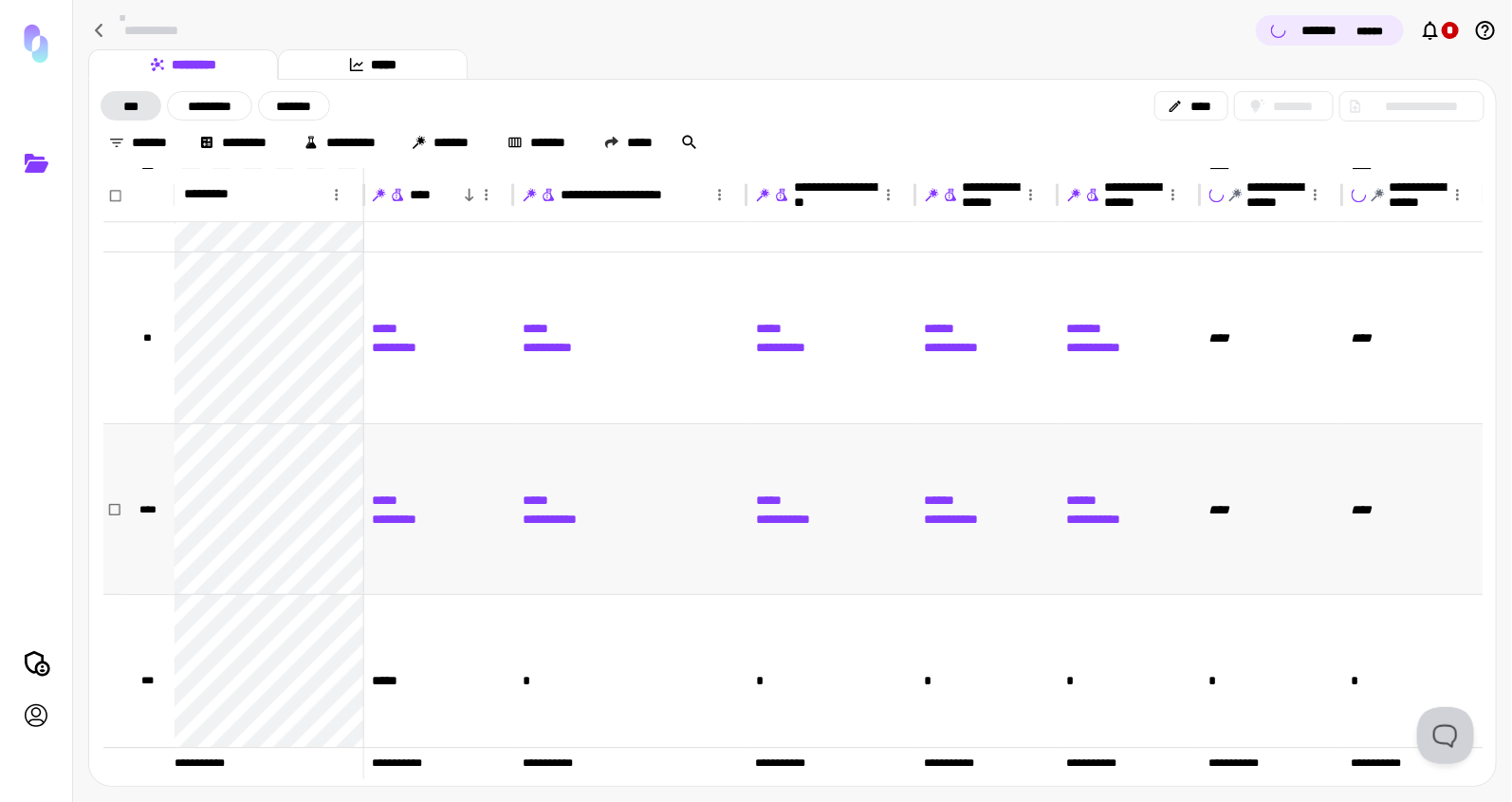 scroll, scrollTop: 2386, scrollLeft: 893, axis: both 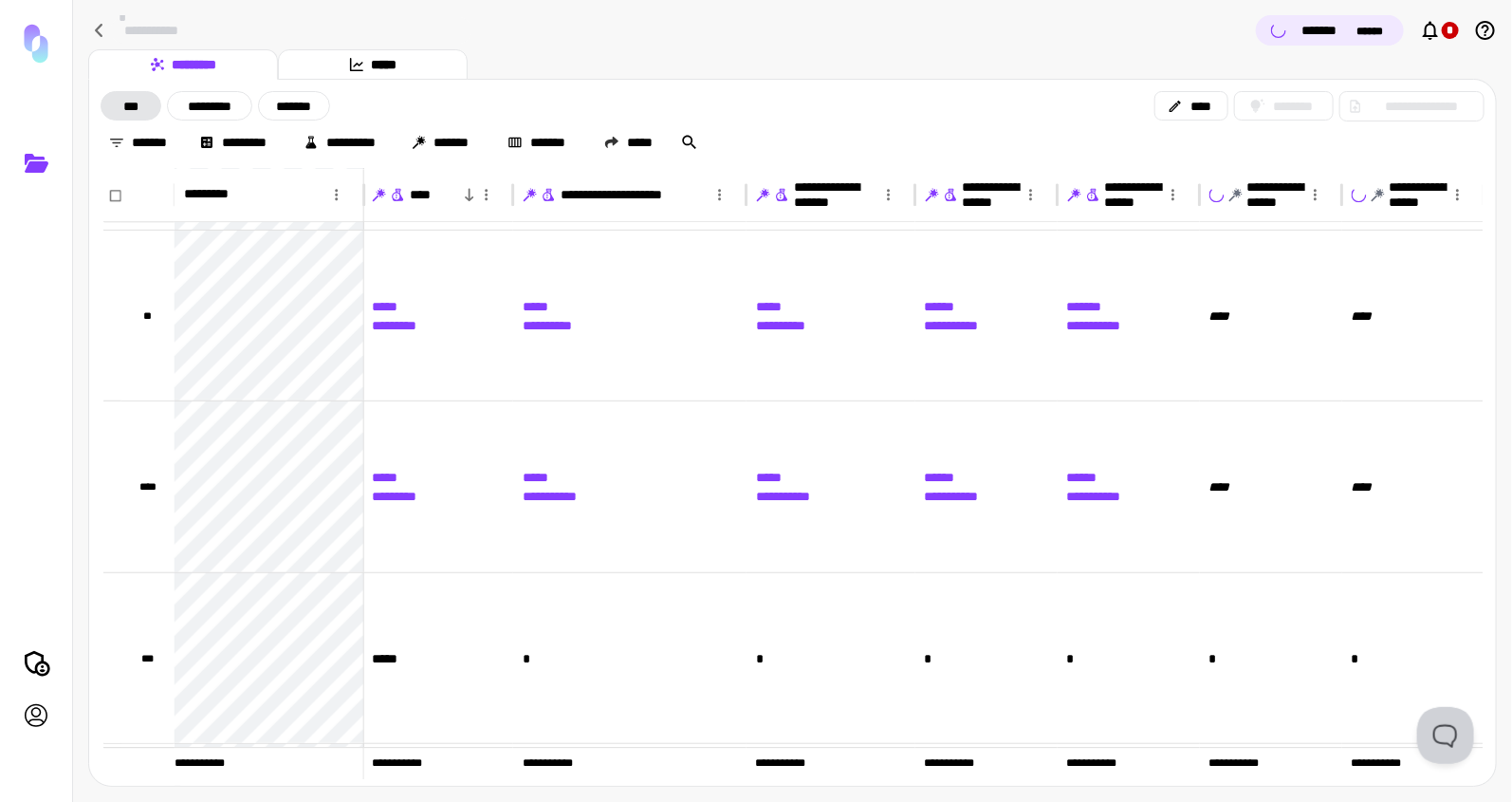 click 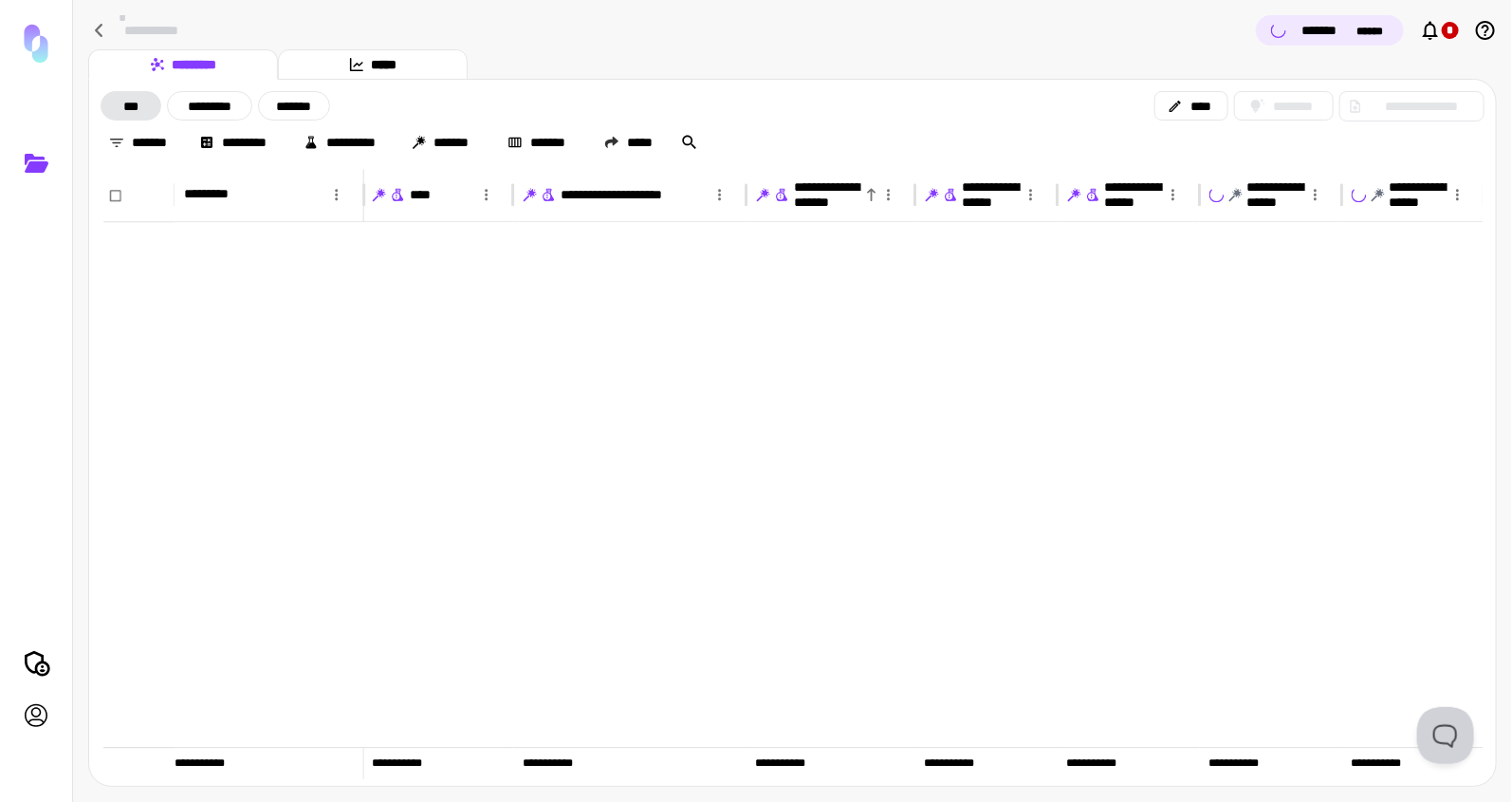 scroll, scrollTop: 0, scrollLeft: 893, axis: horizontal 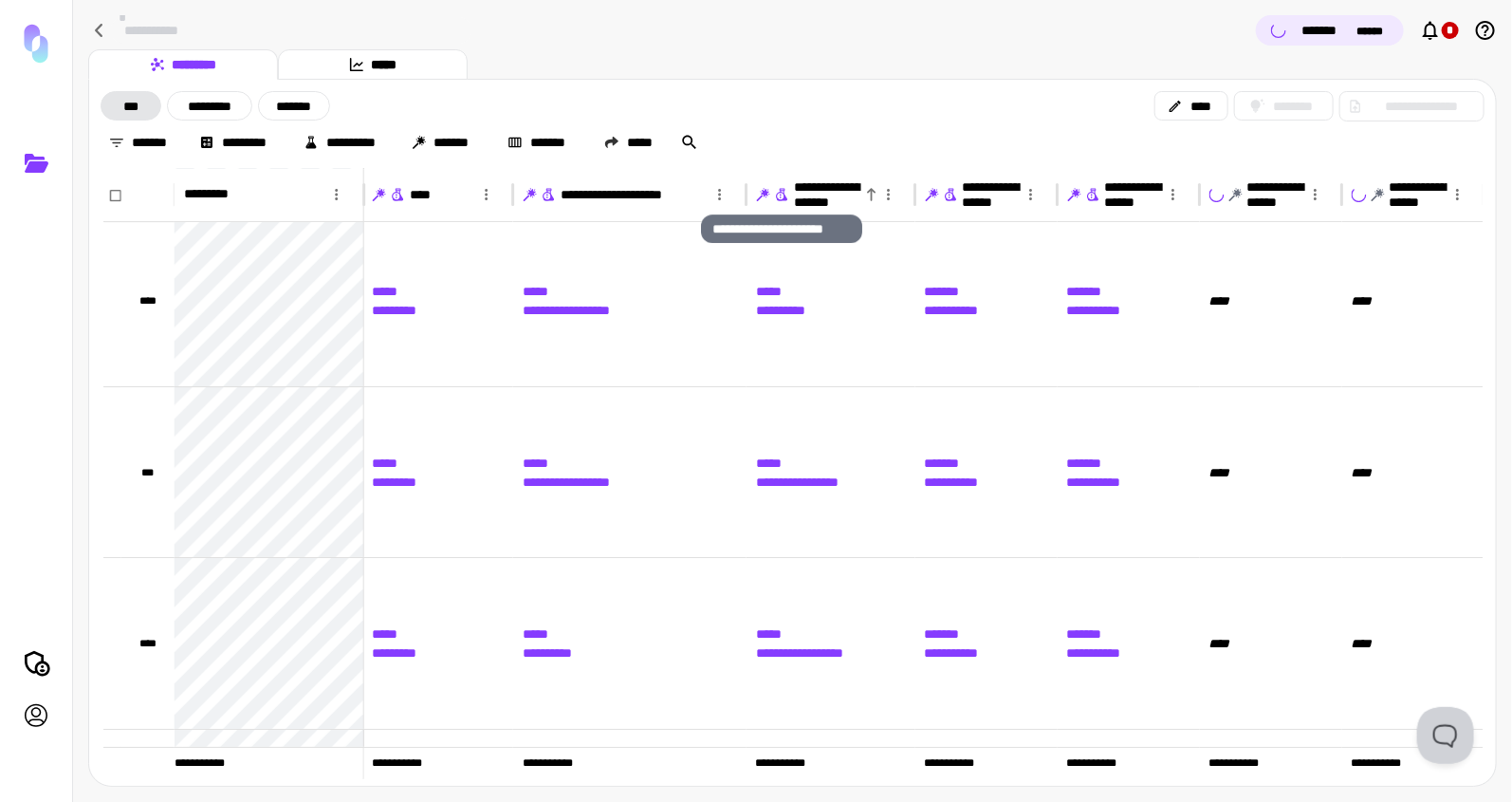 click 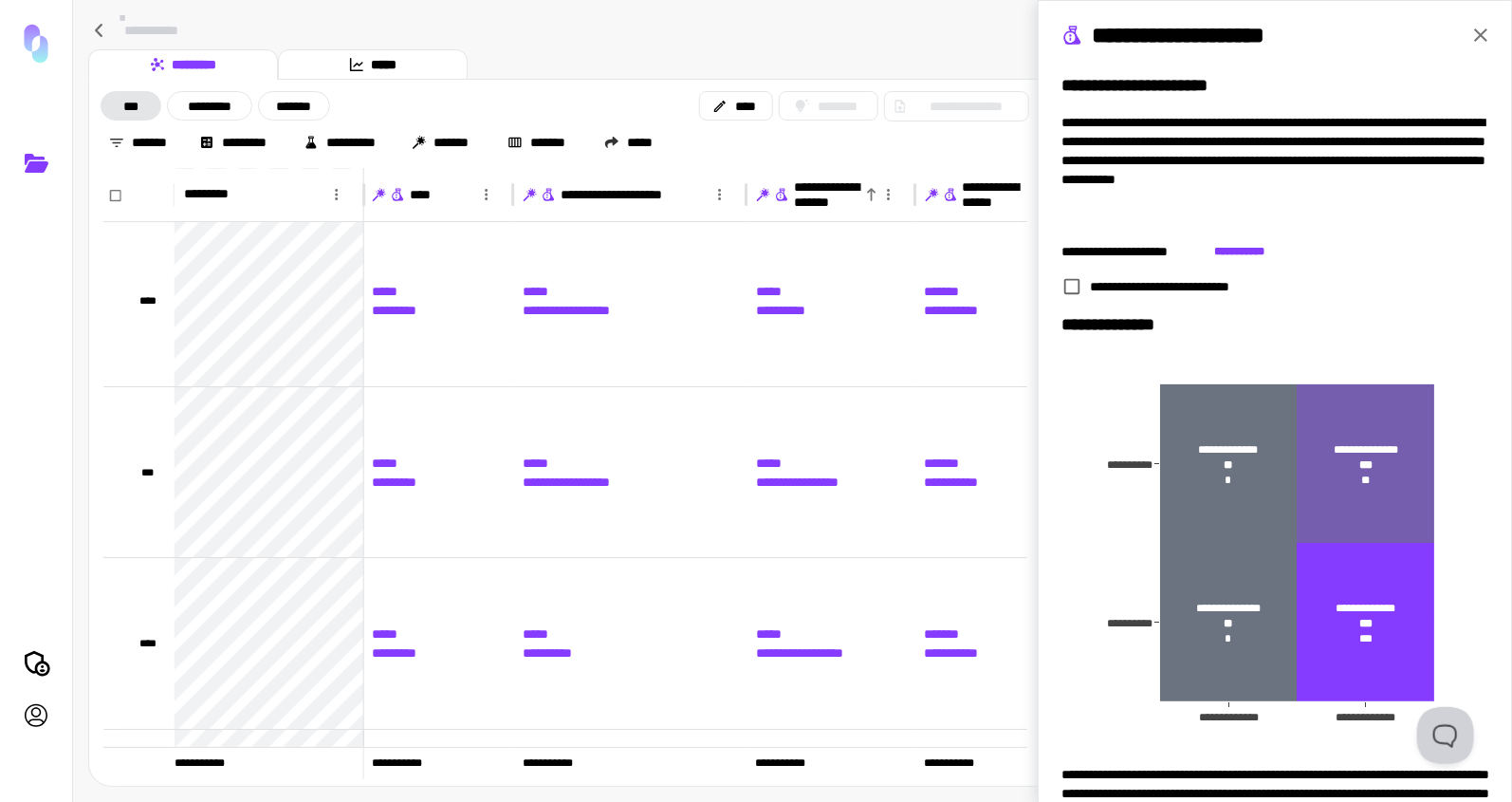 click 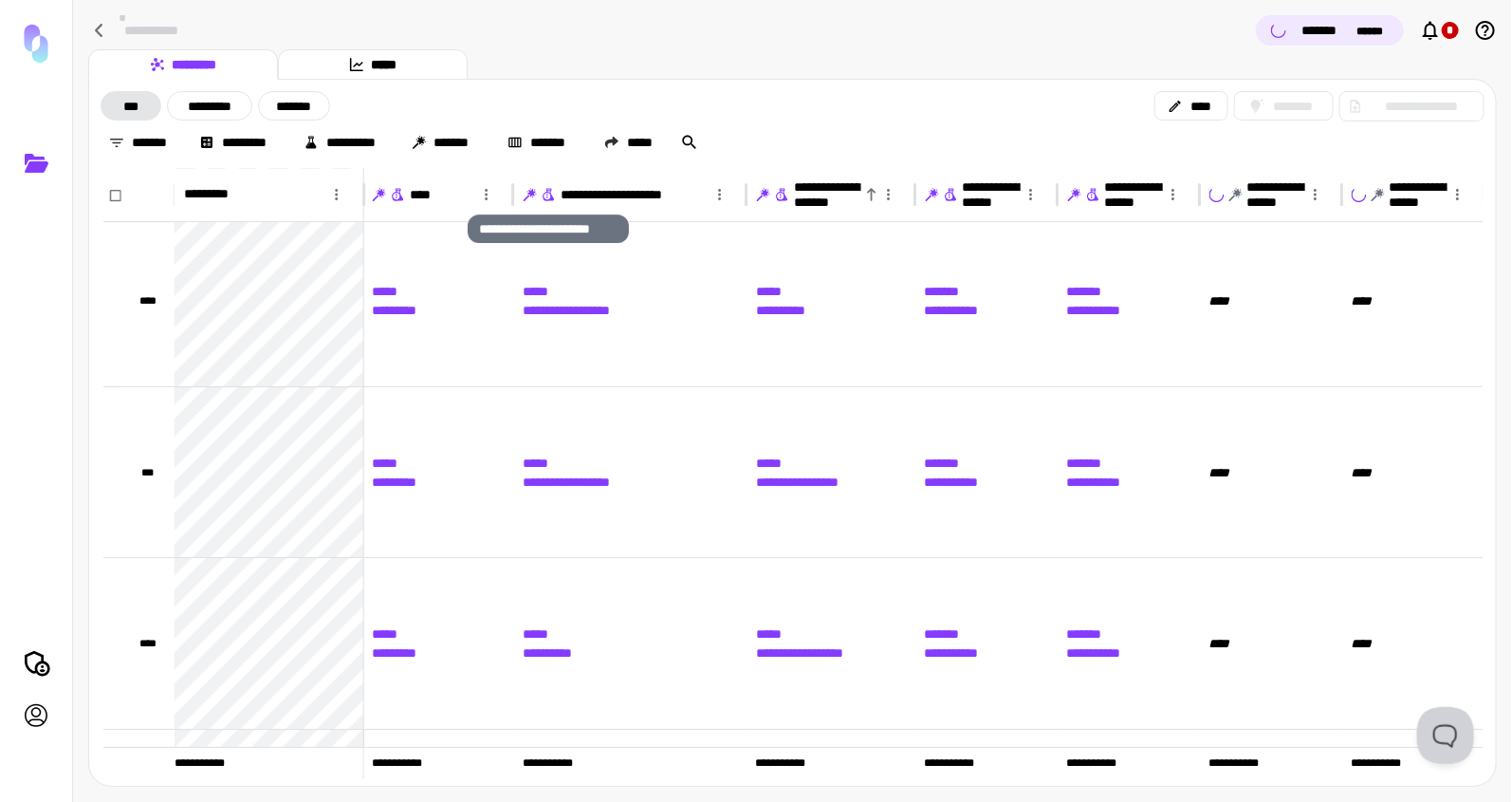 click 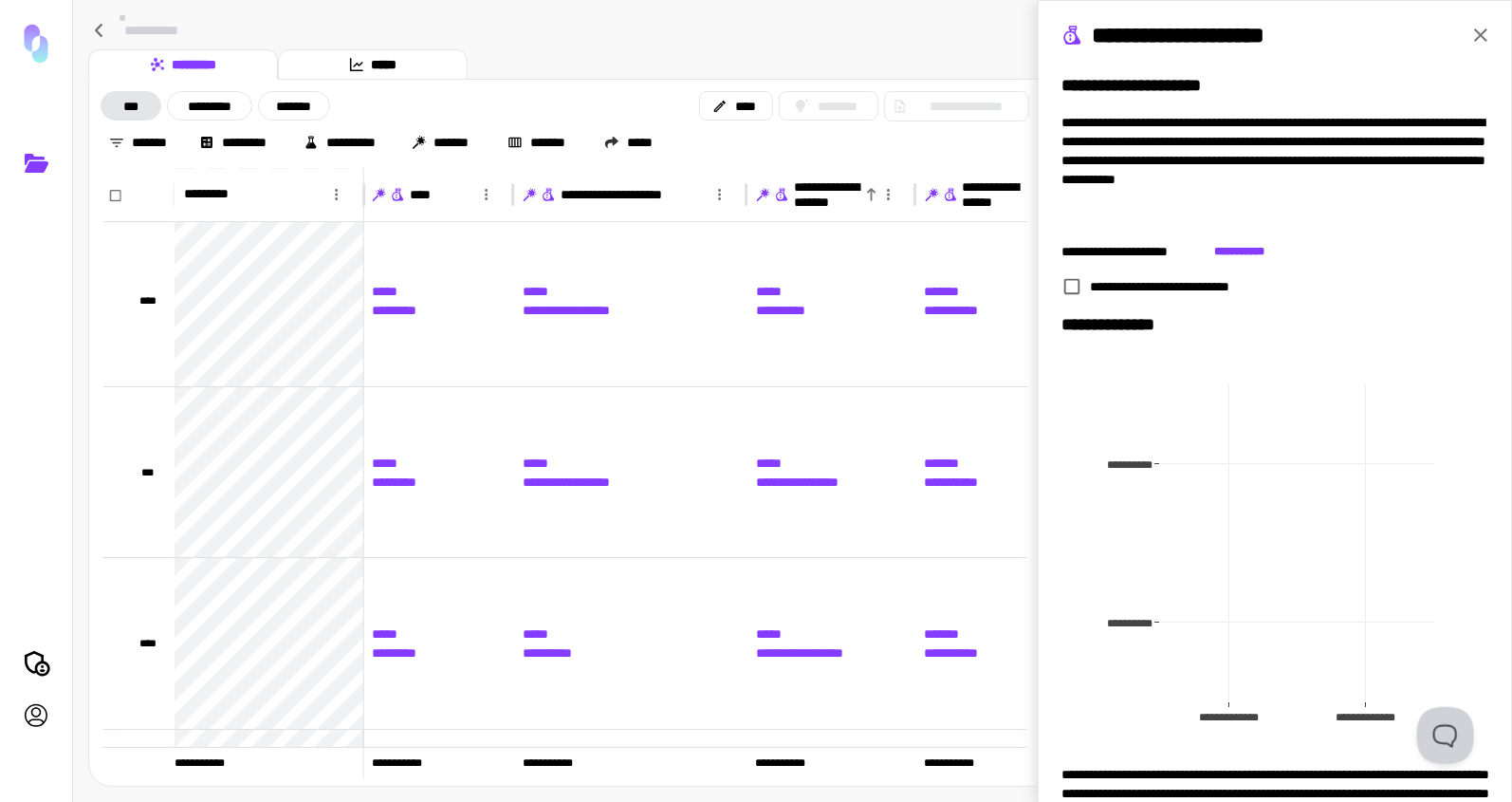 scroll, scrollTop: 125, scrollLeft: 0, axis: vertical 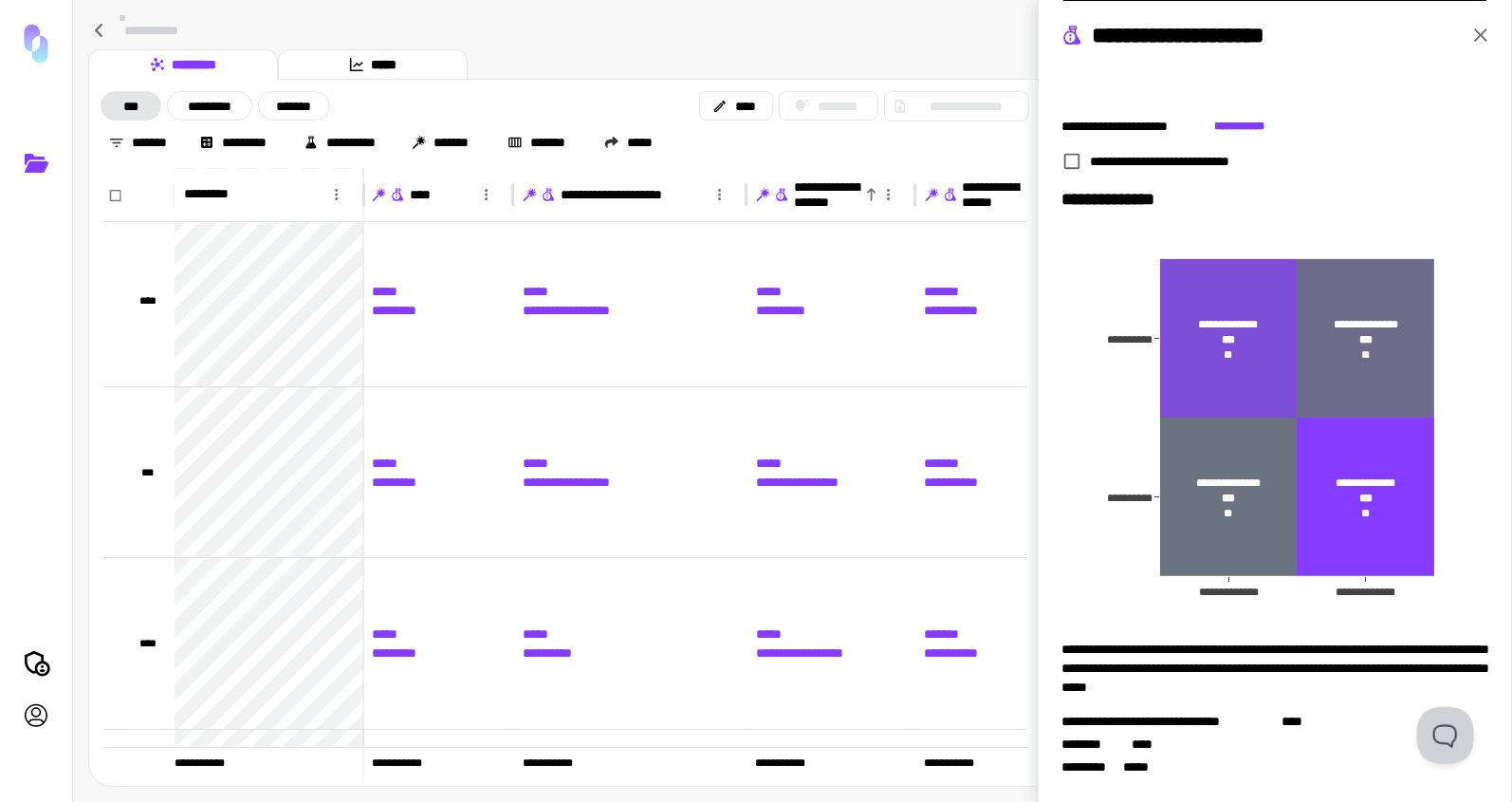 click 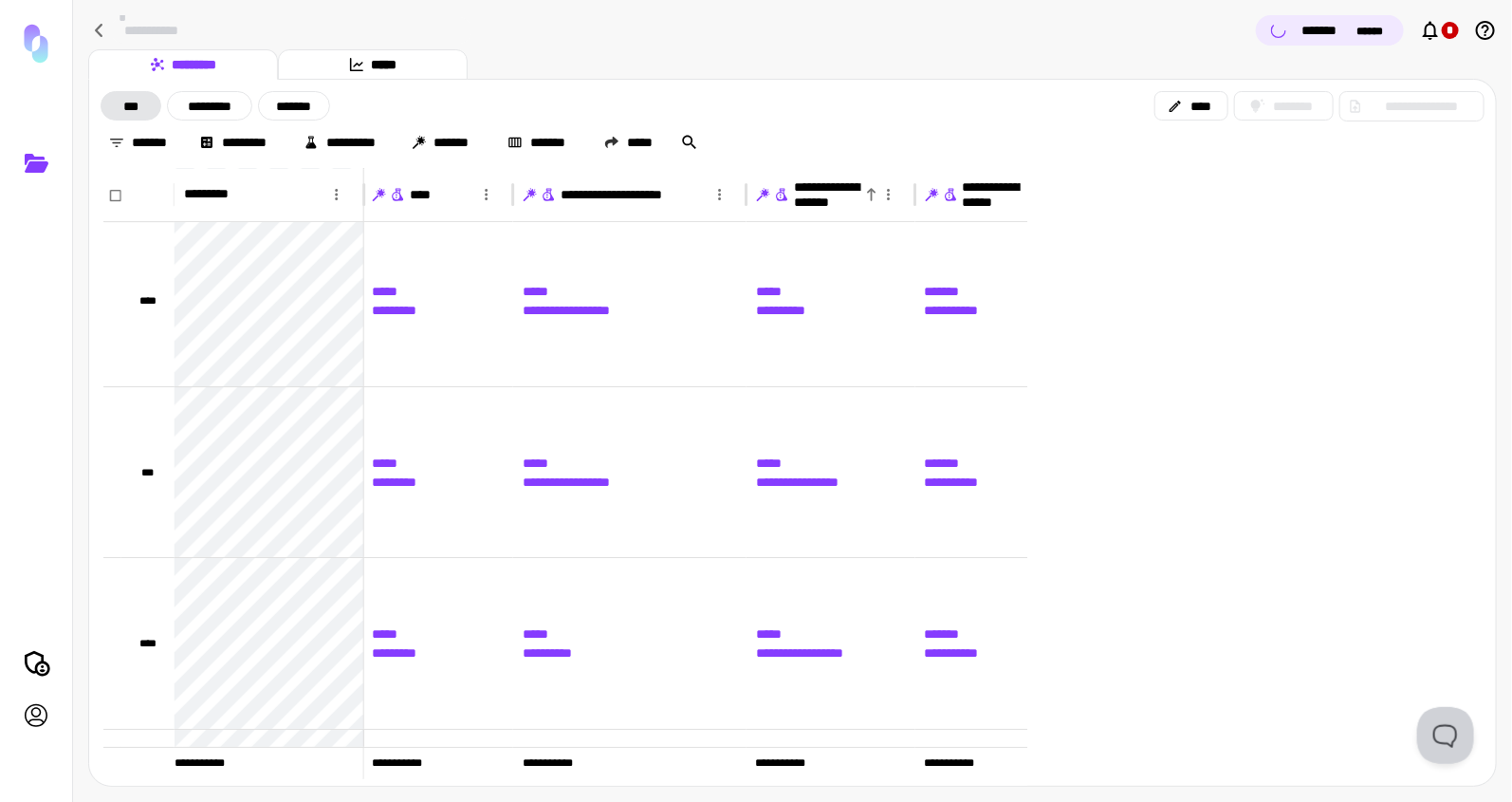 scroll, scrollTop: 0, scrollLeft: 0, axis: both 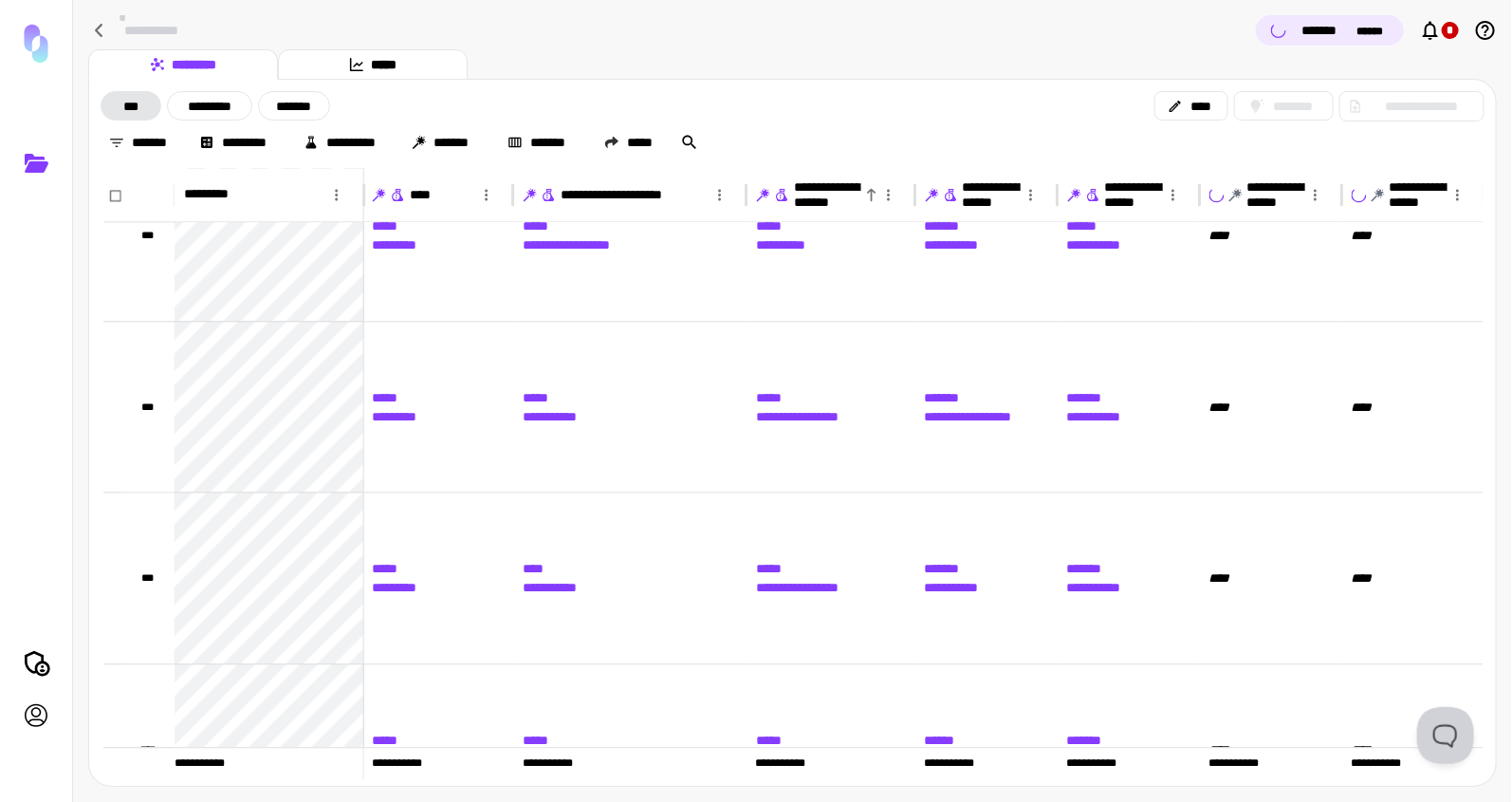 click 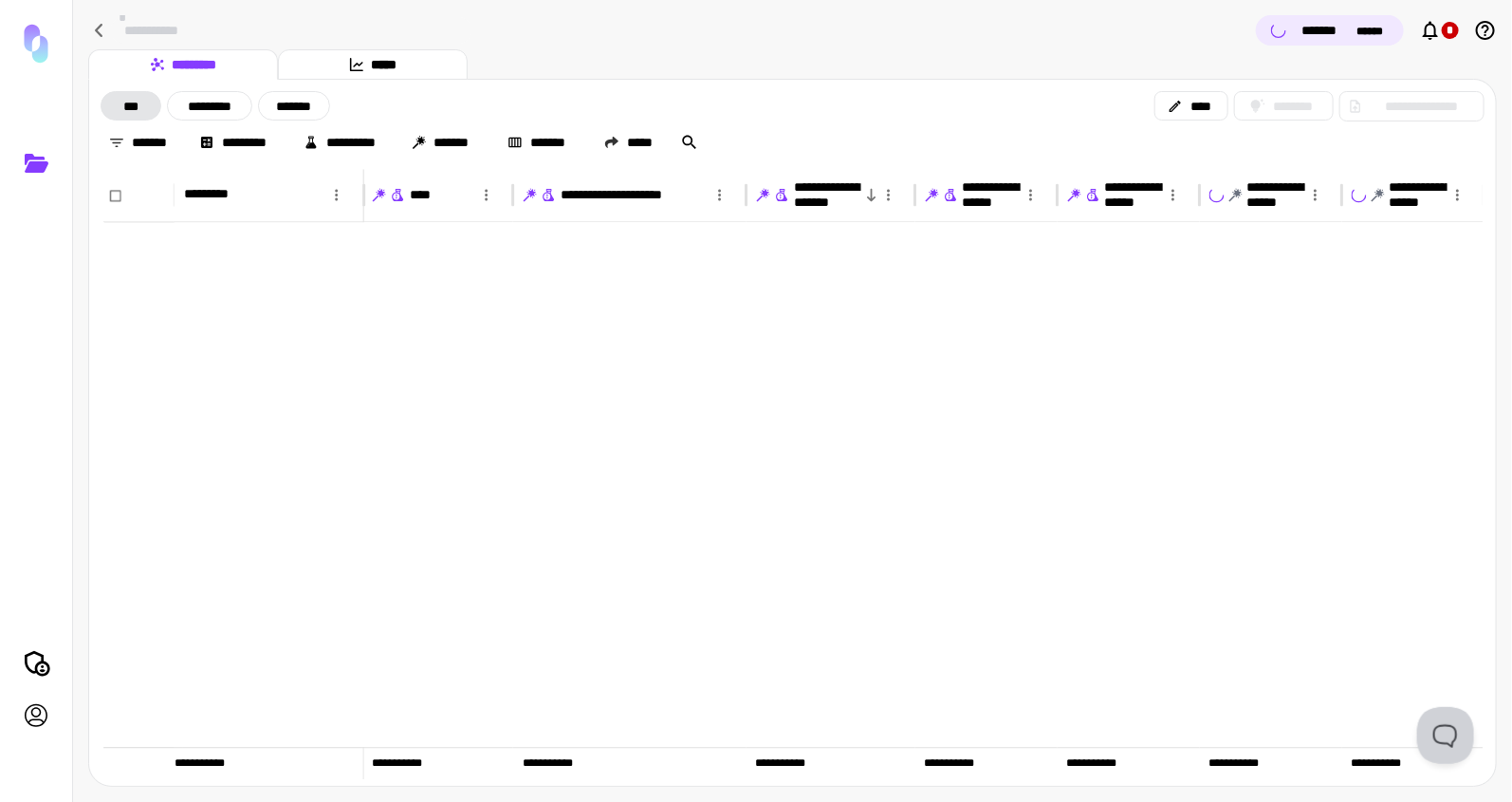 scroll, scrollTop: 0, scrollLeft: 893, axis: horizontal 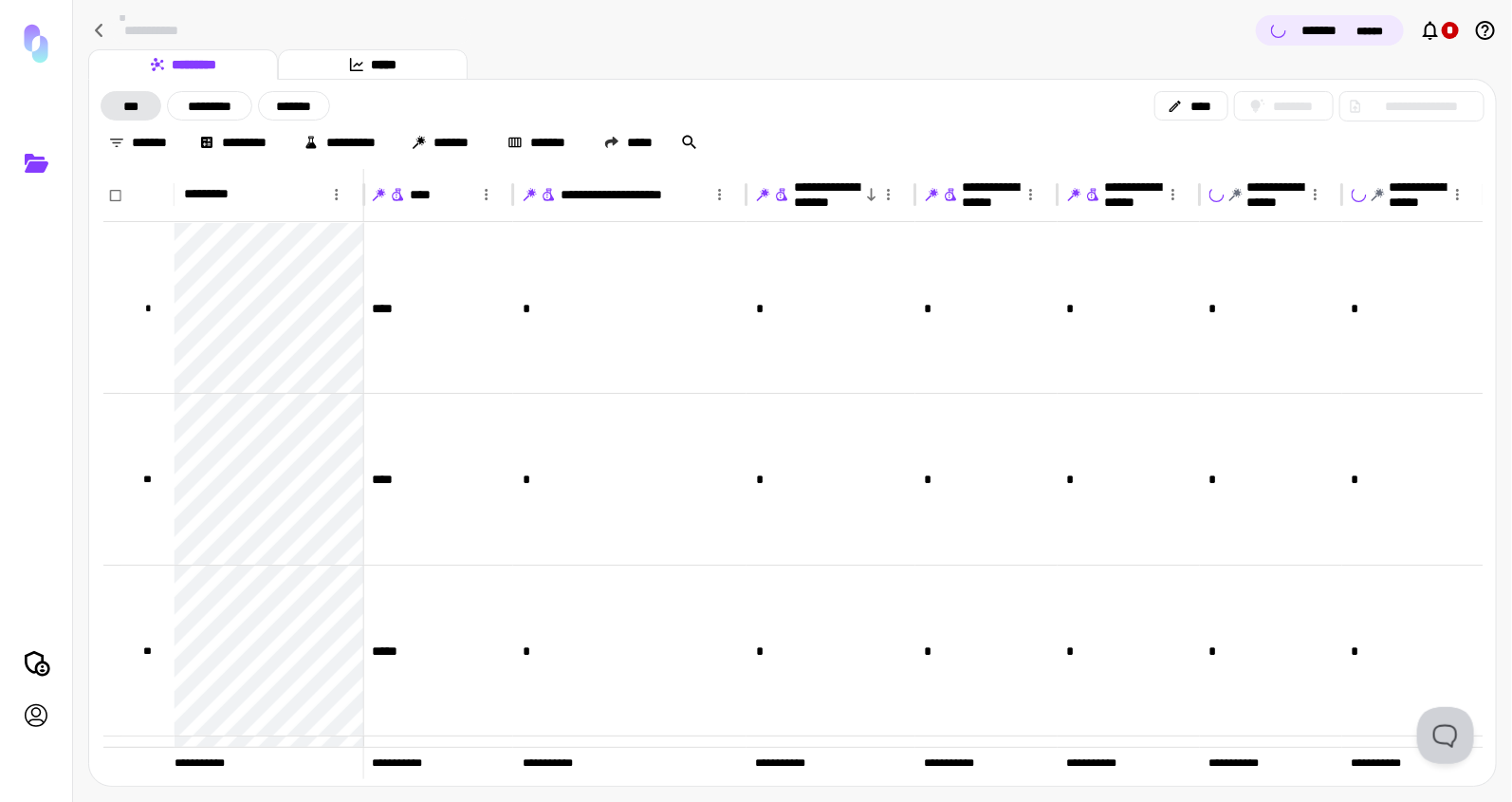 click 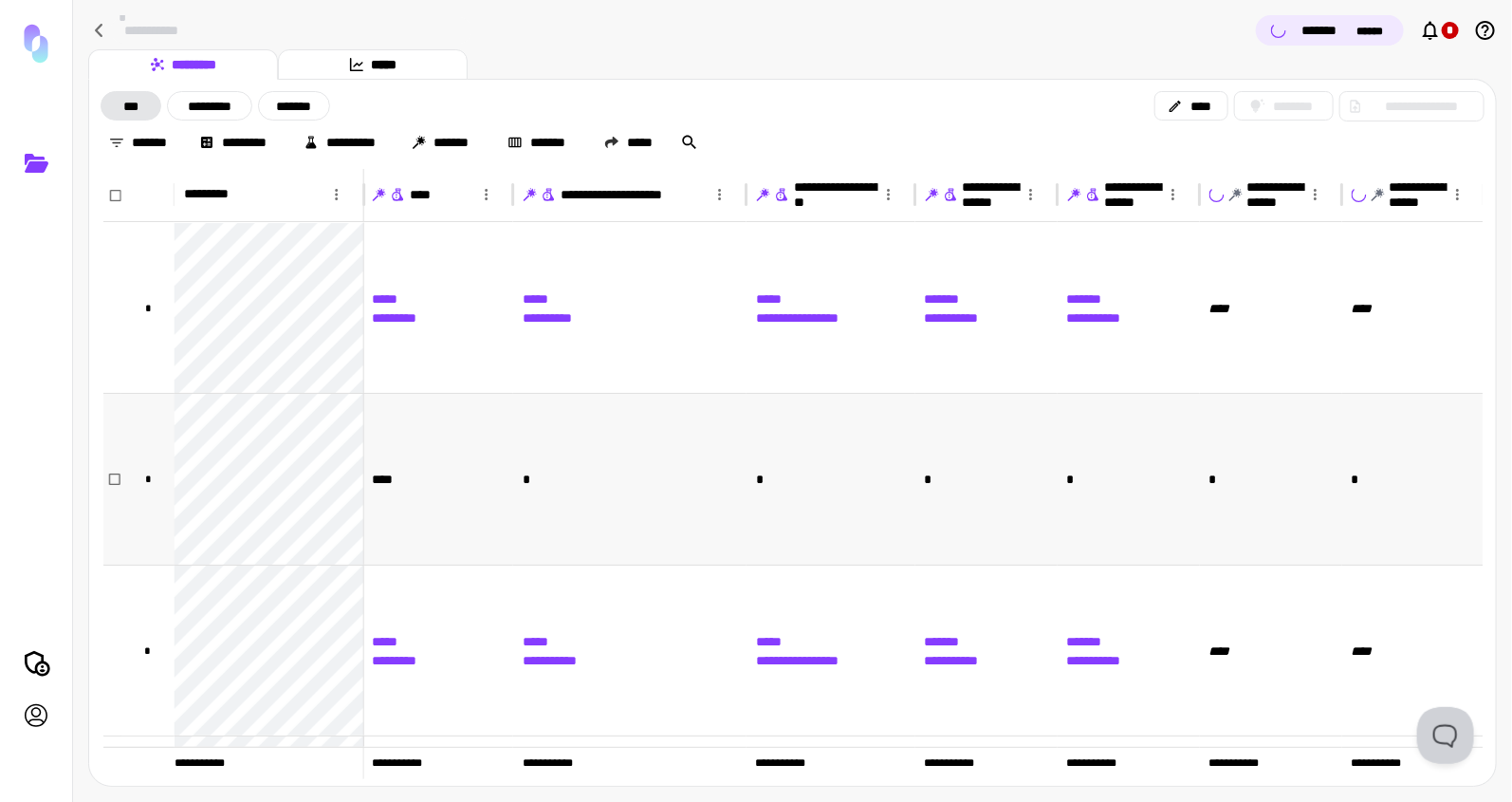 scroll, scrollTop: 10, scrollLeft: 893, axis: both 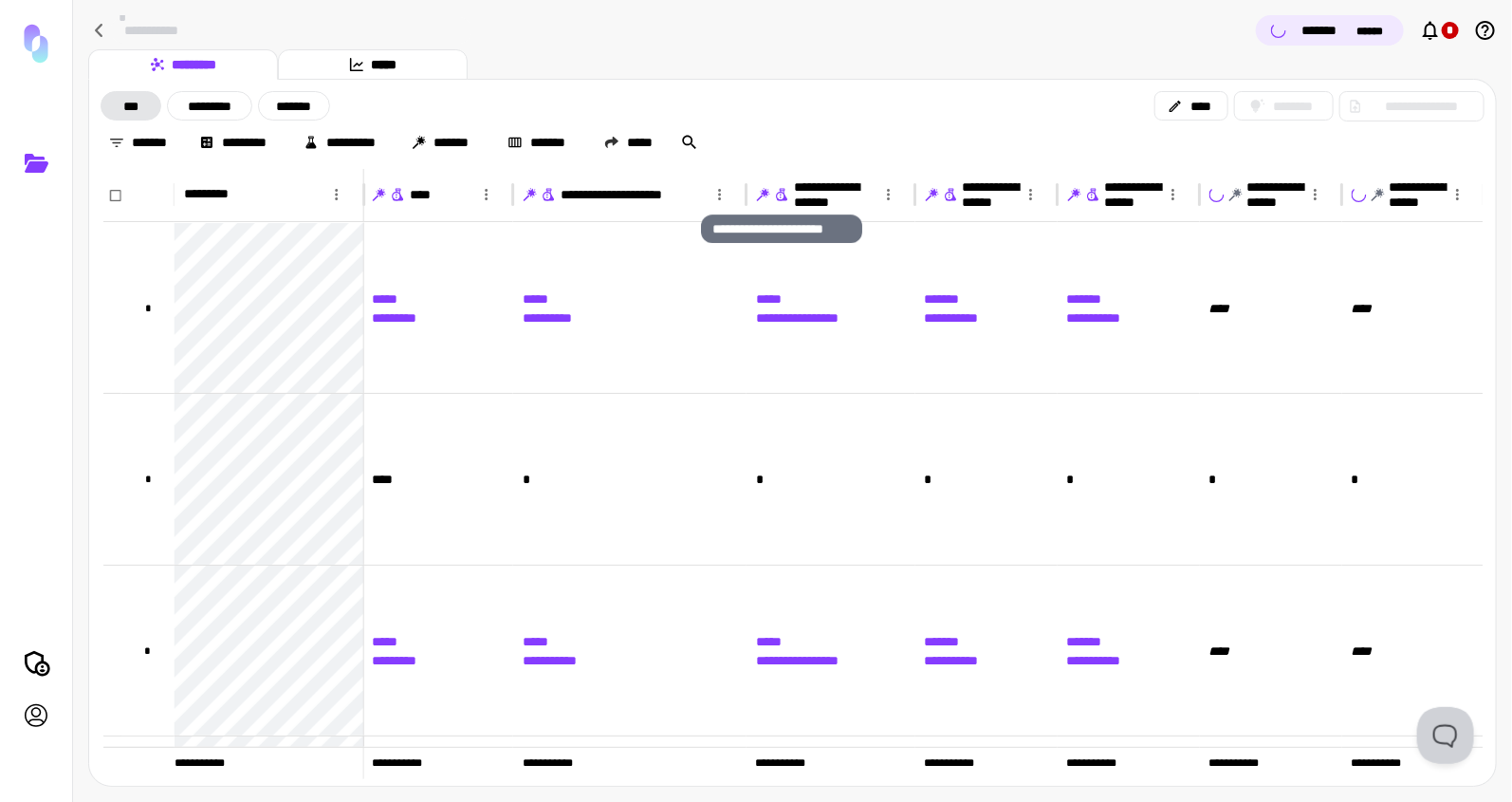 click 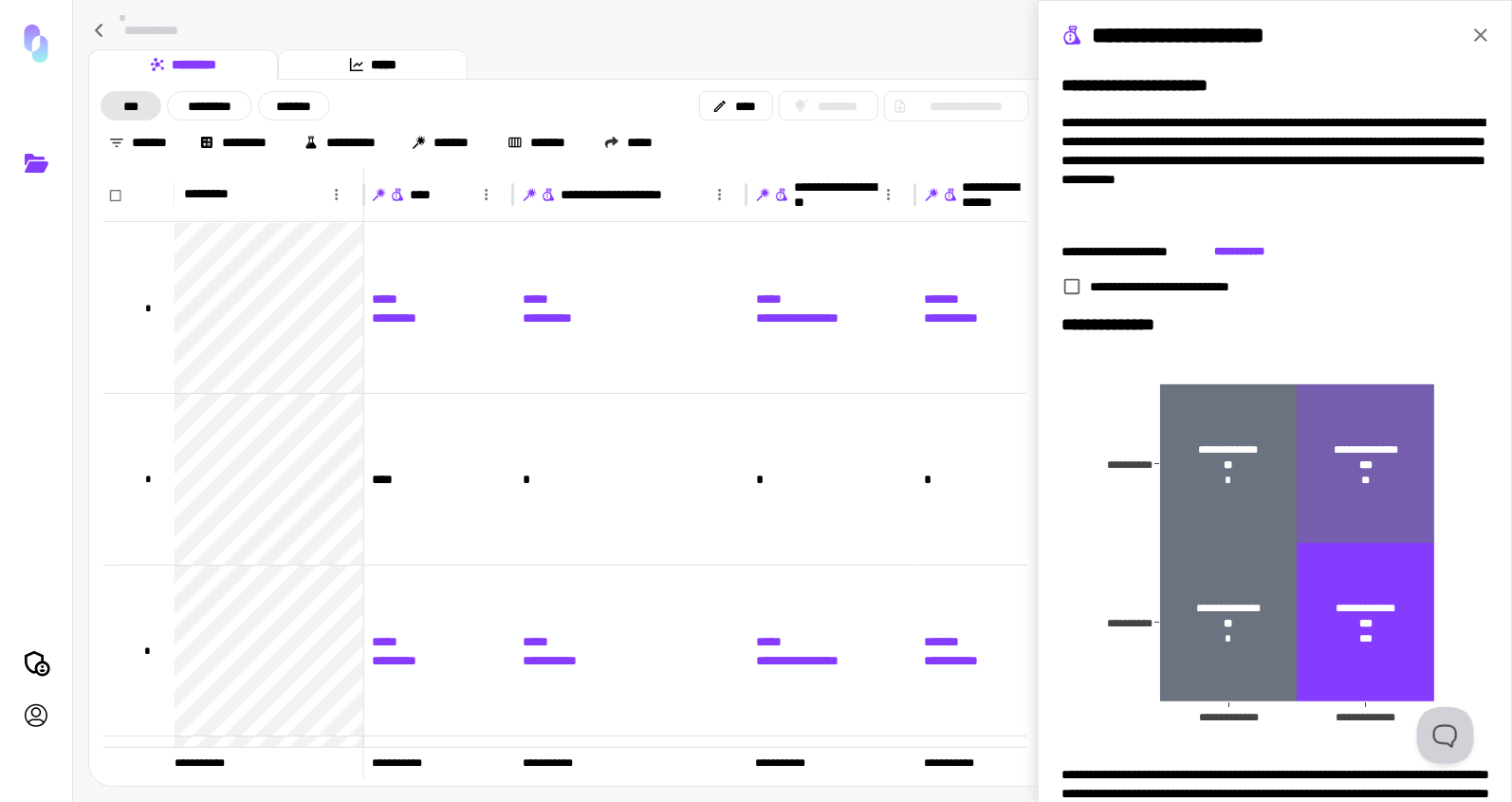 click 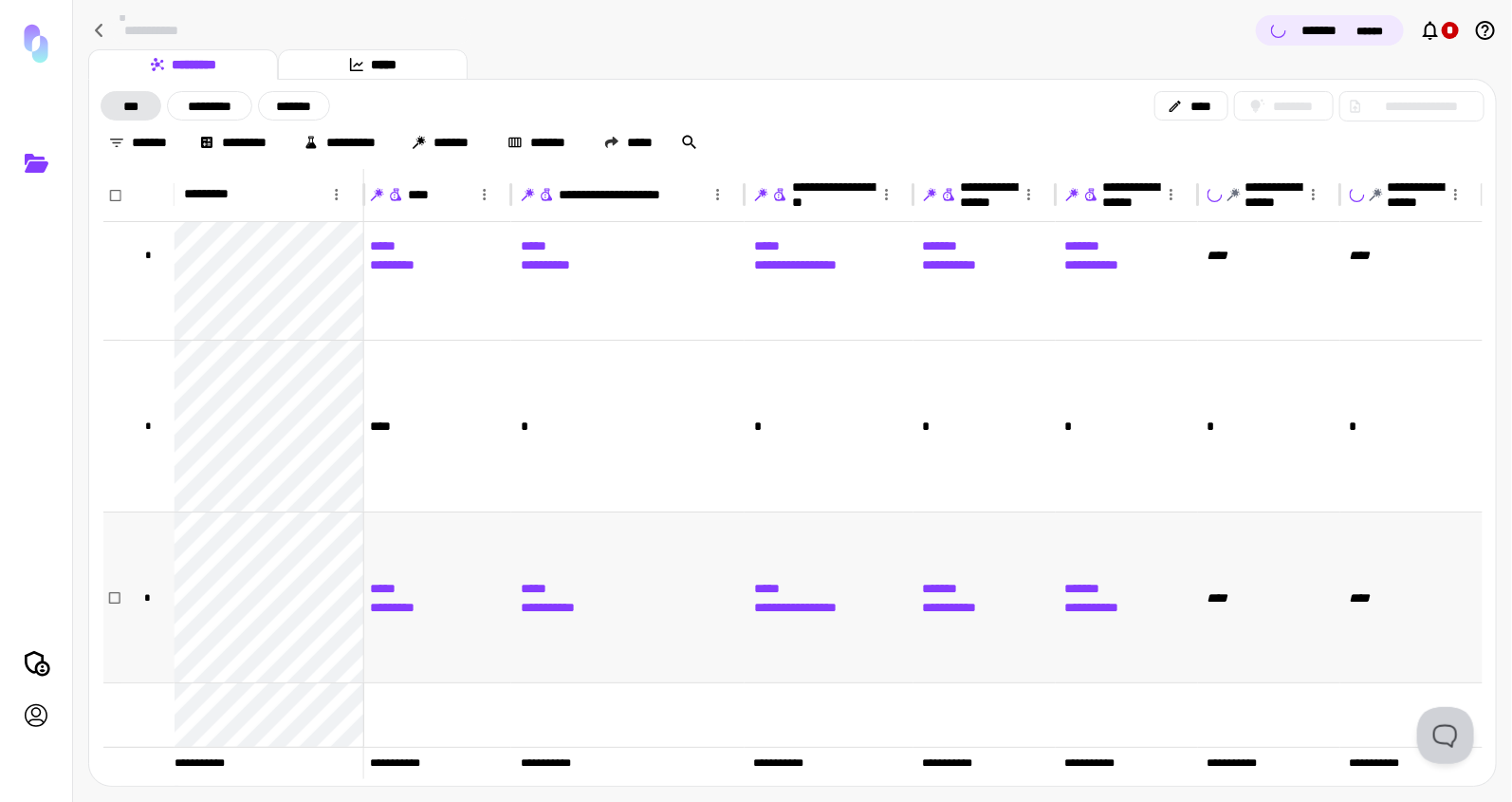scroll, scrollTop: 53, scrollLeft: 828, axis: both 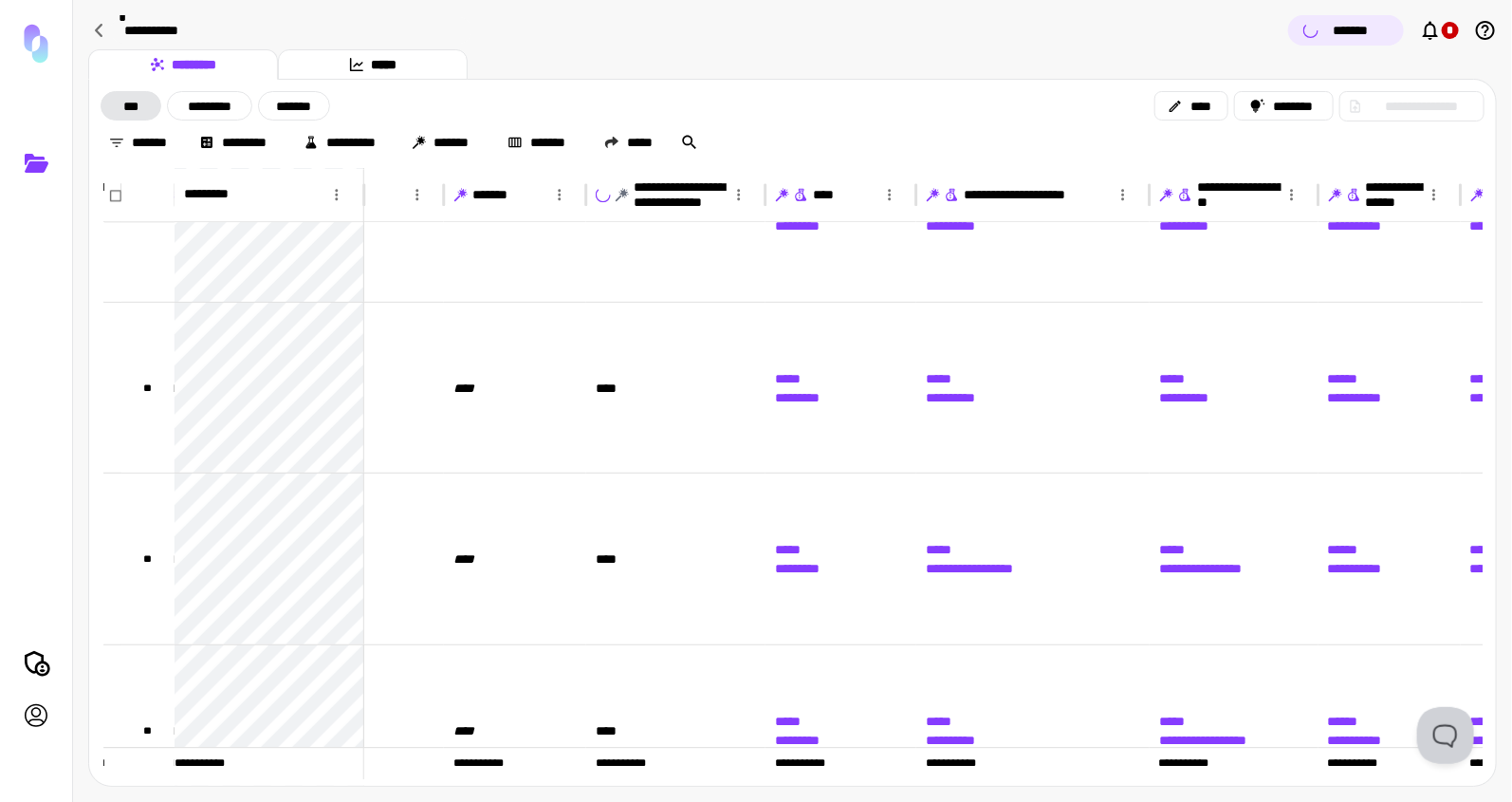 click 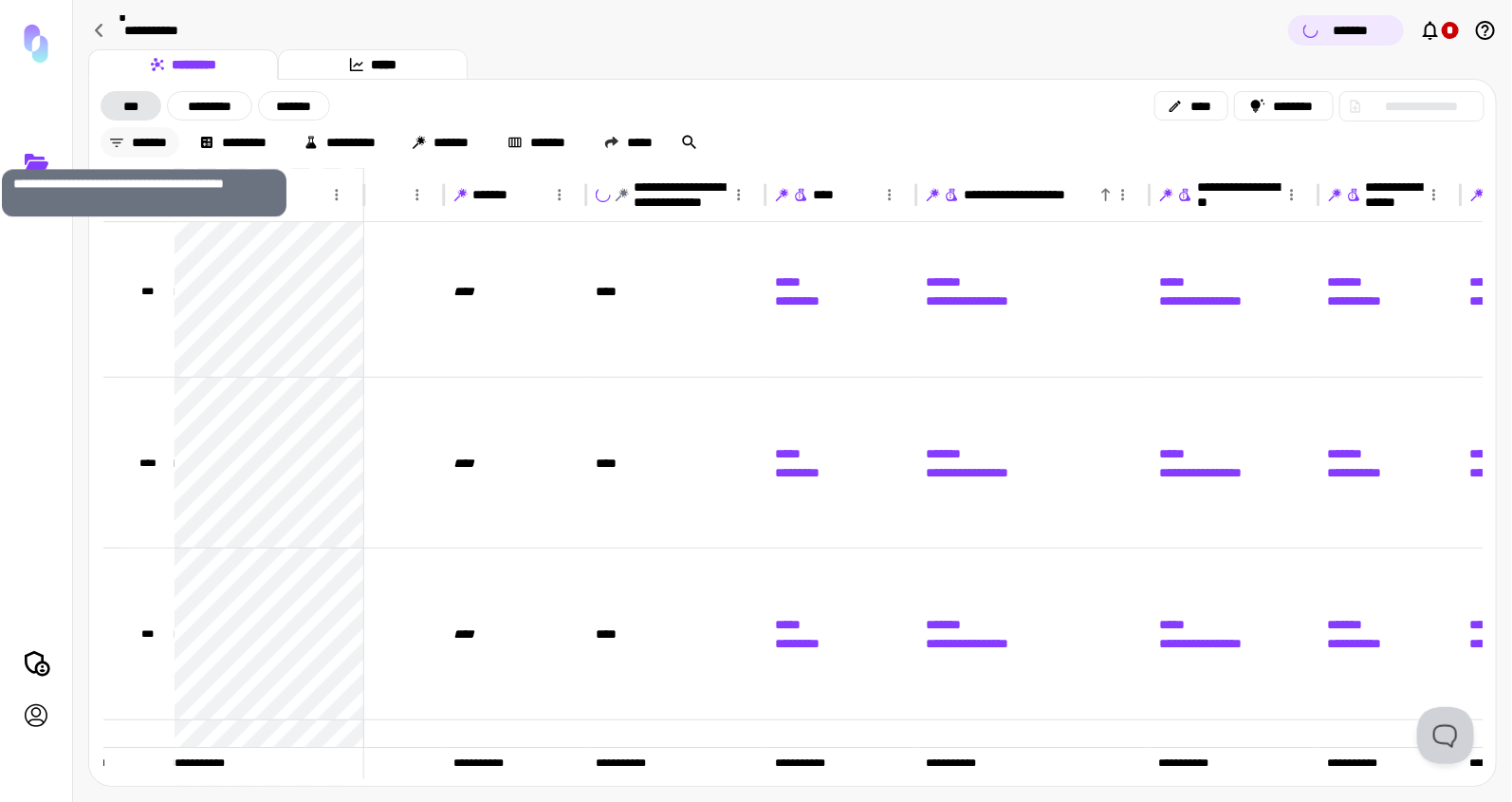 click on "*******" at bounding box center [139, 142] 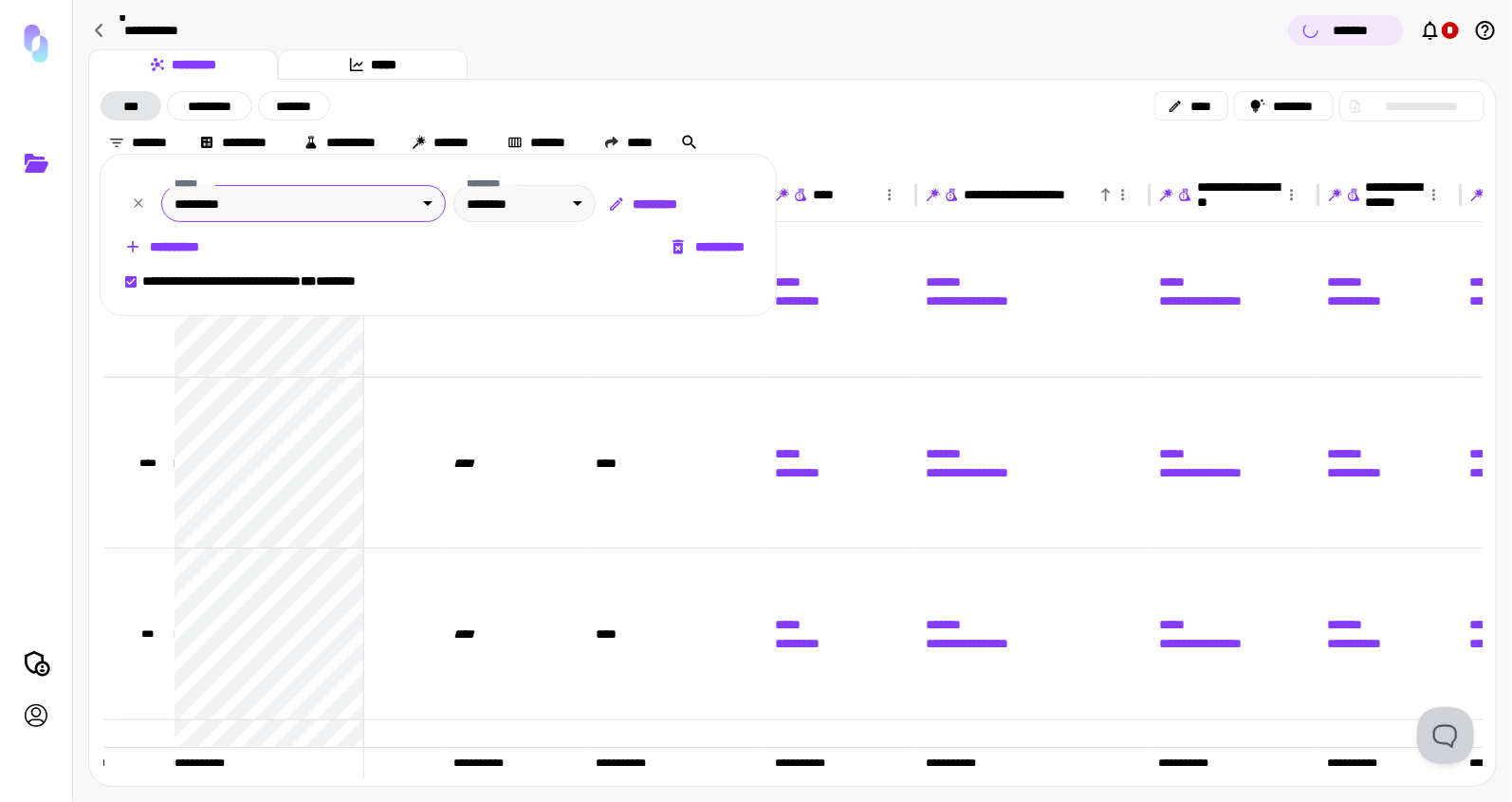 click on "**********" at bounding box center (756, 401) 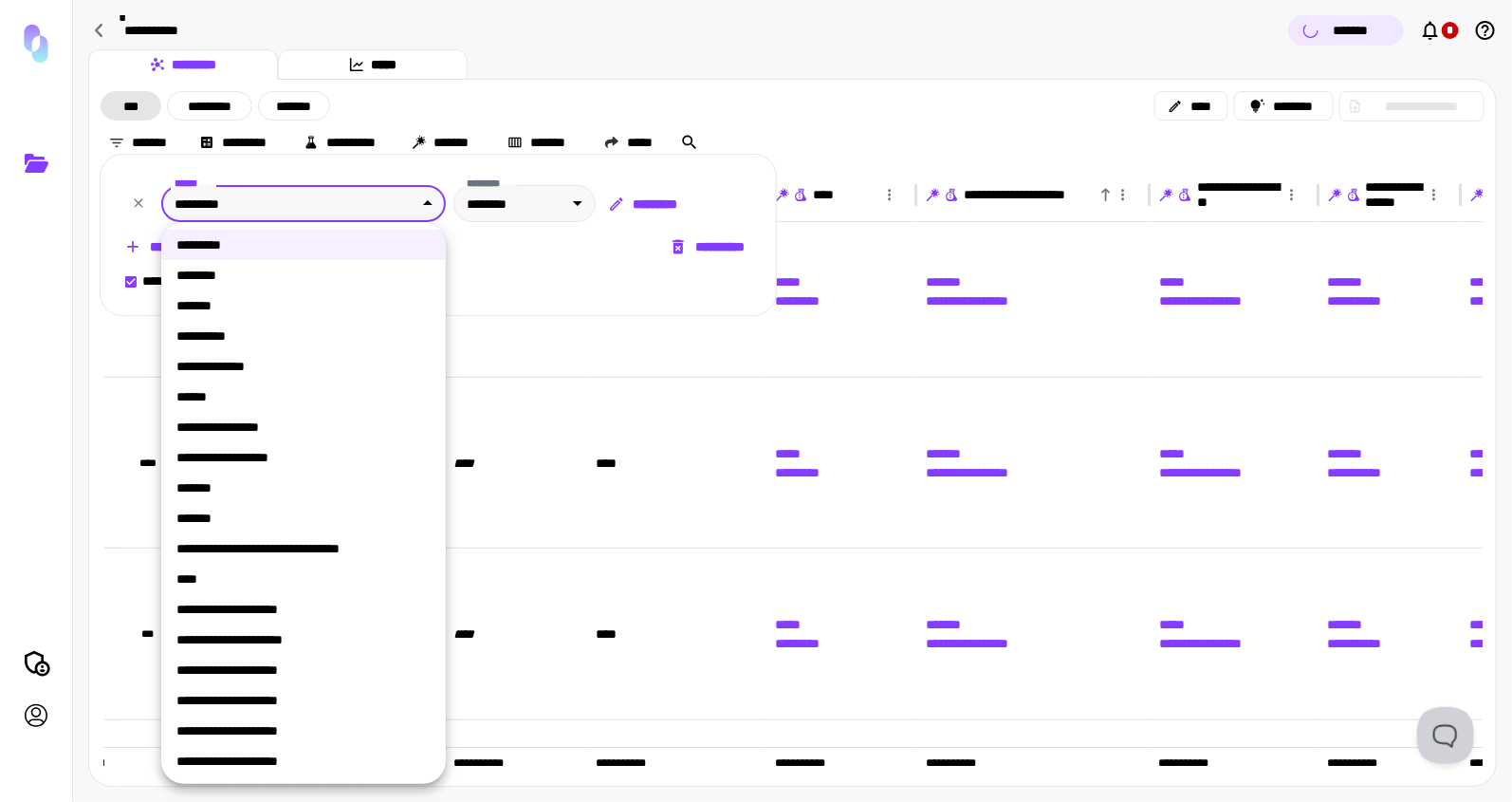 click on "****" at bounding box center [304, 579] 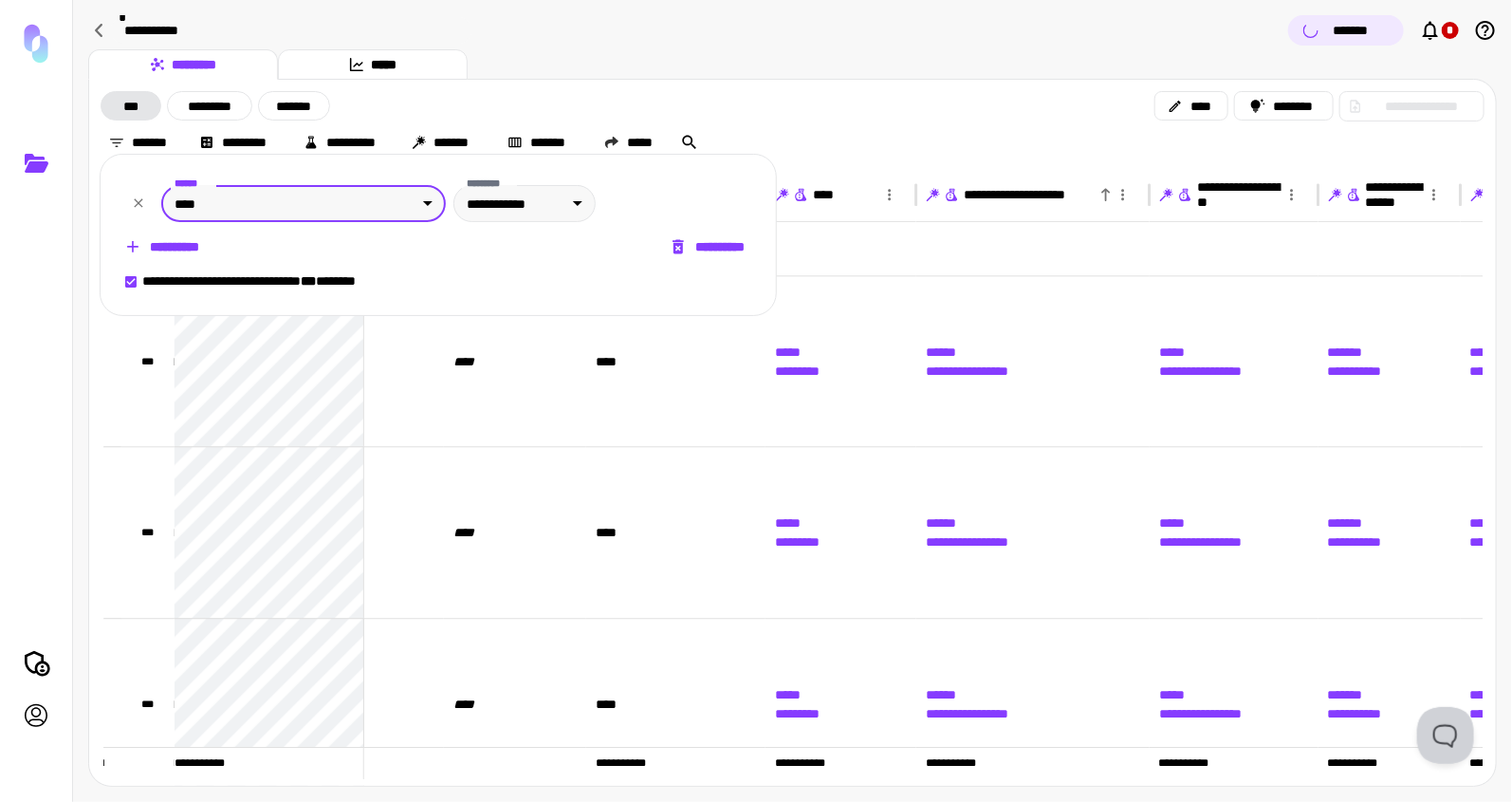 click on "**********" at bounding box center (525, 203) 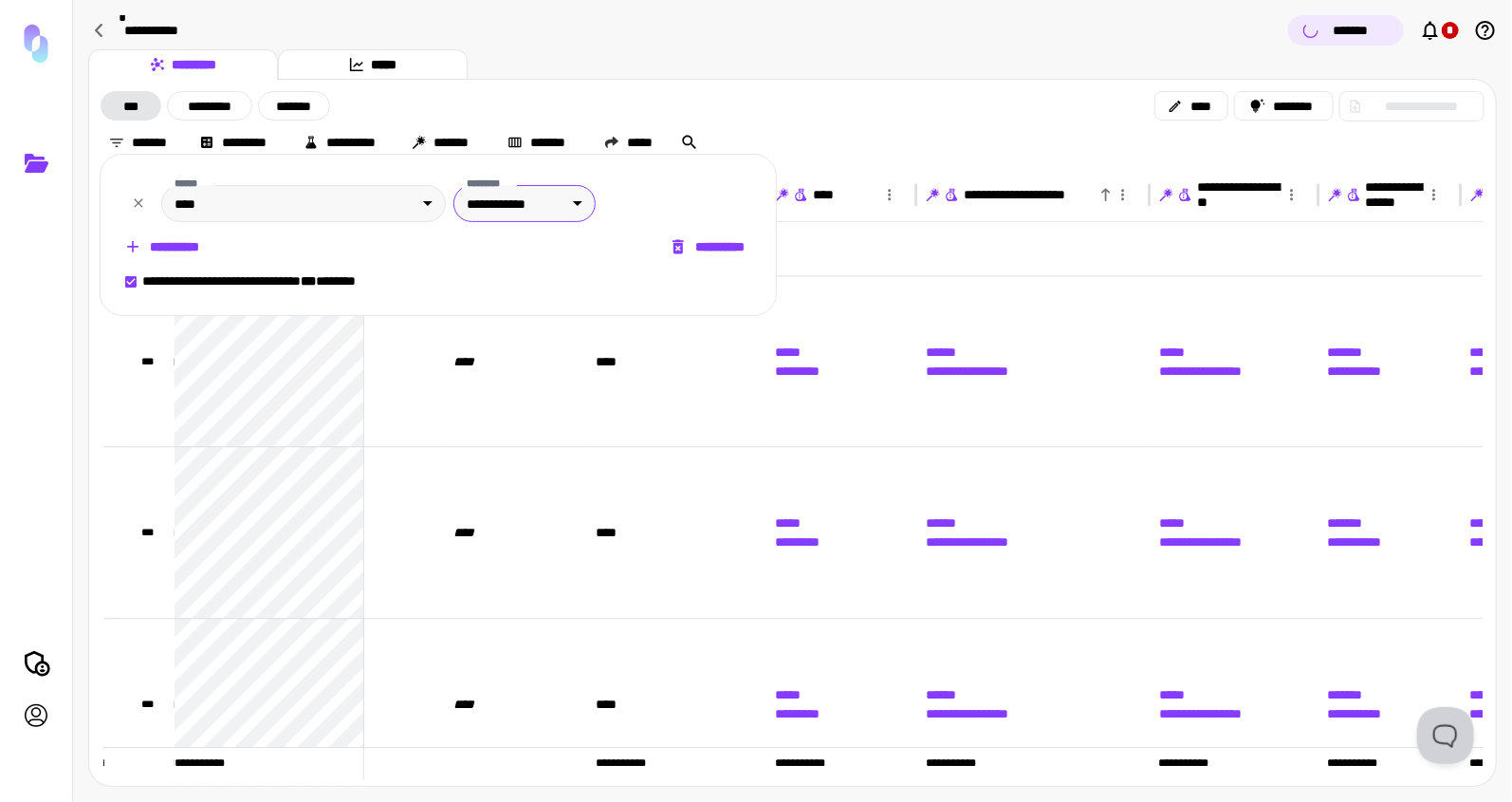 click on "**********" at bounding box center [756, 401] 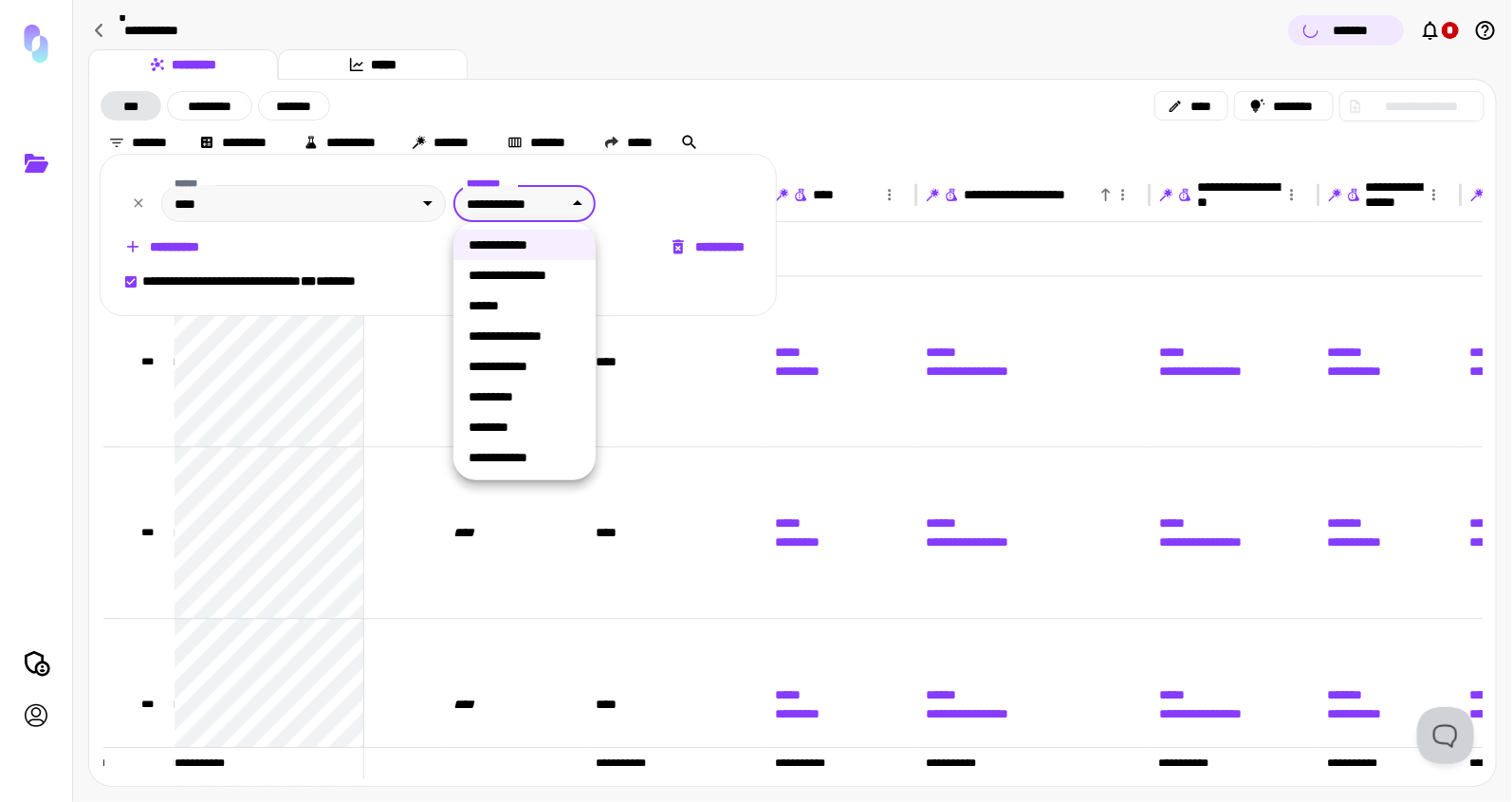 click at bounding box center [756, 401] 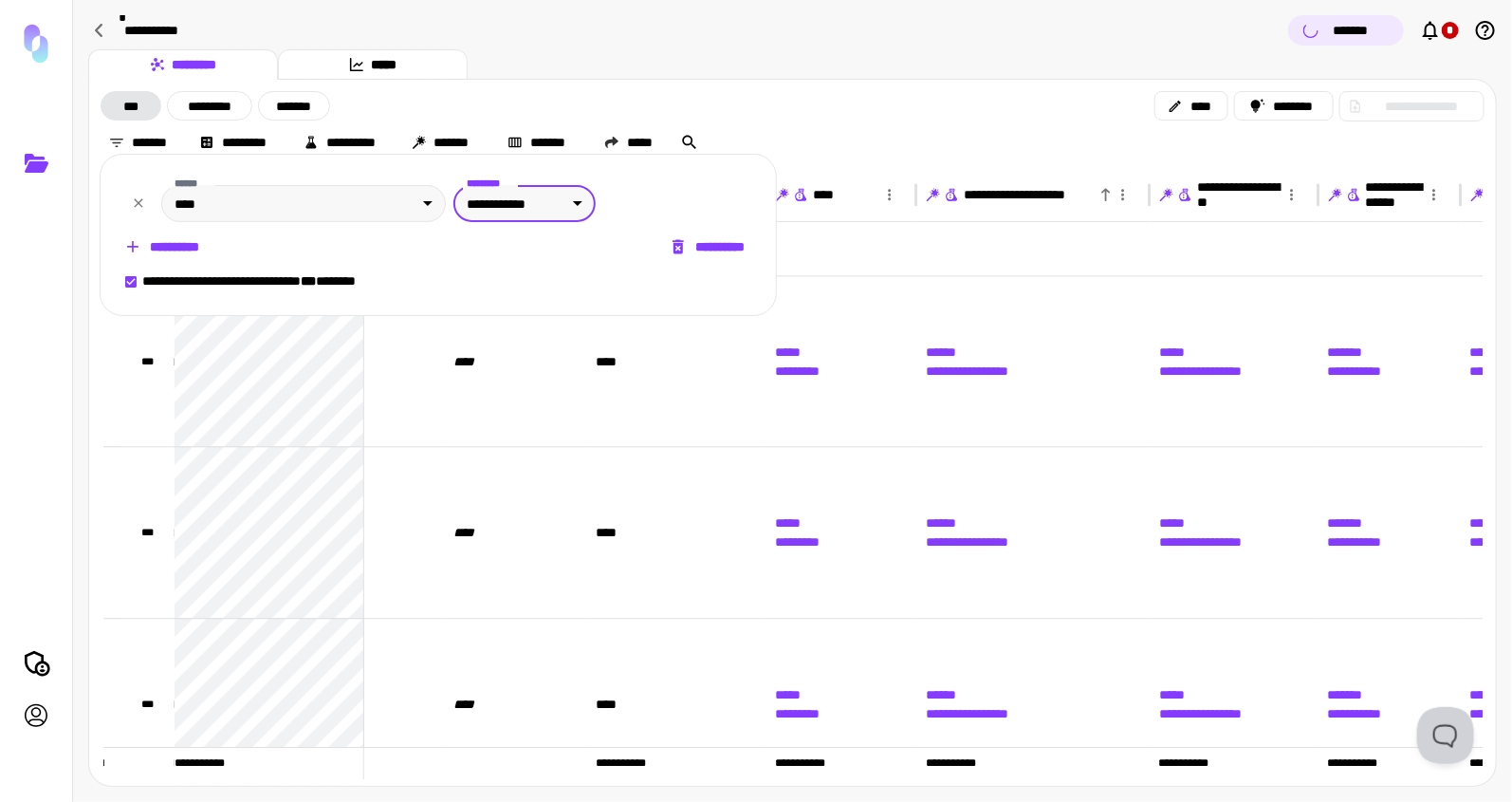 click on "**********" at bounding box center (438, 203) 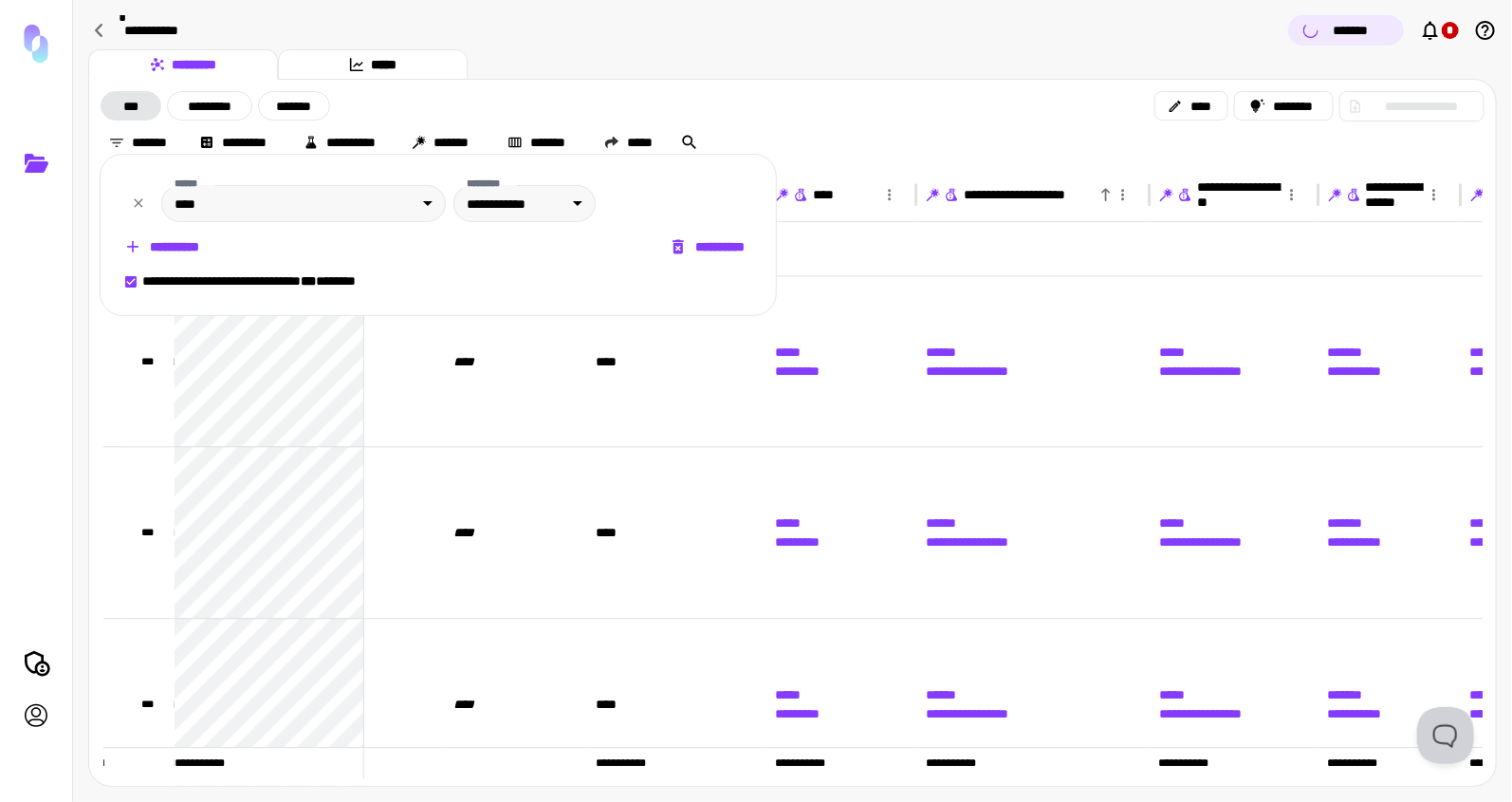click at bounding box center (756, 401) 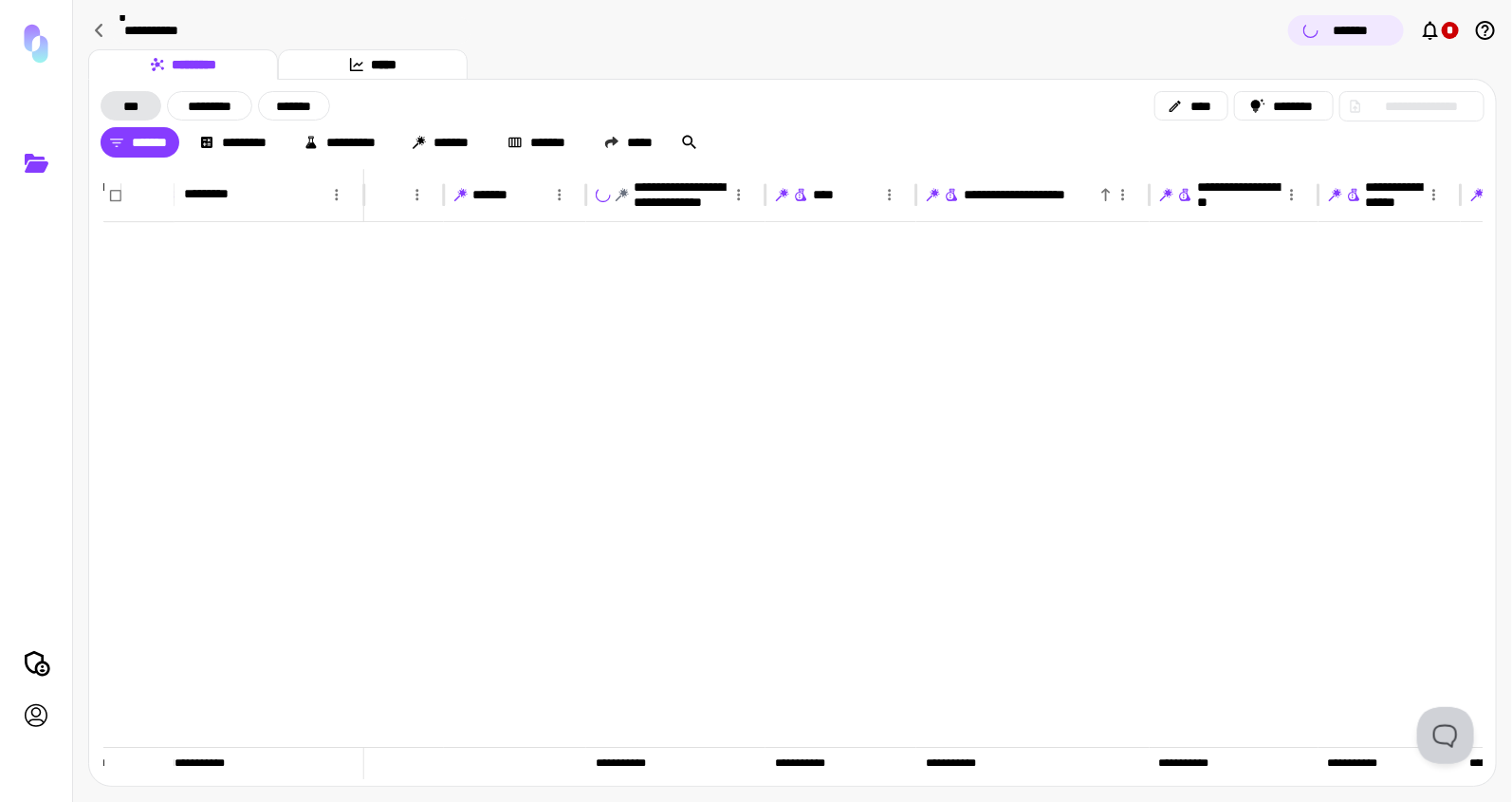 scroll, scrollTop: 44790, scrollLeft: 489, axis: both 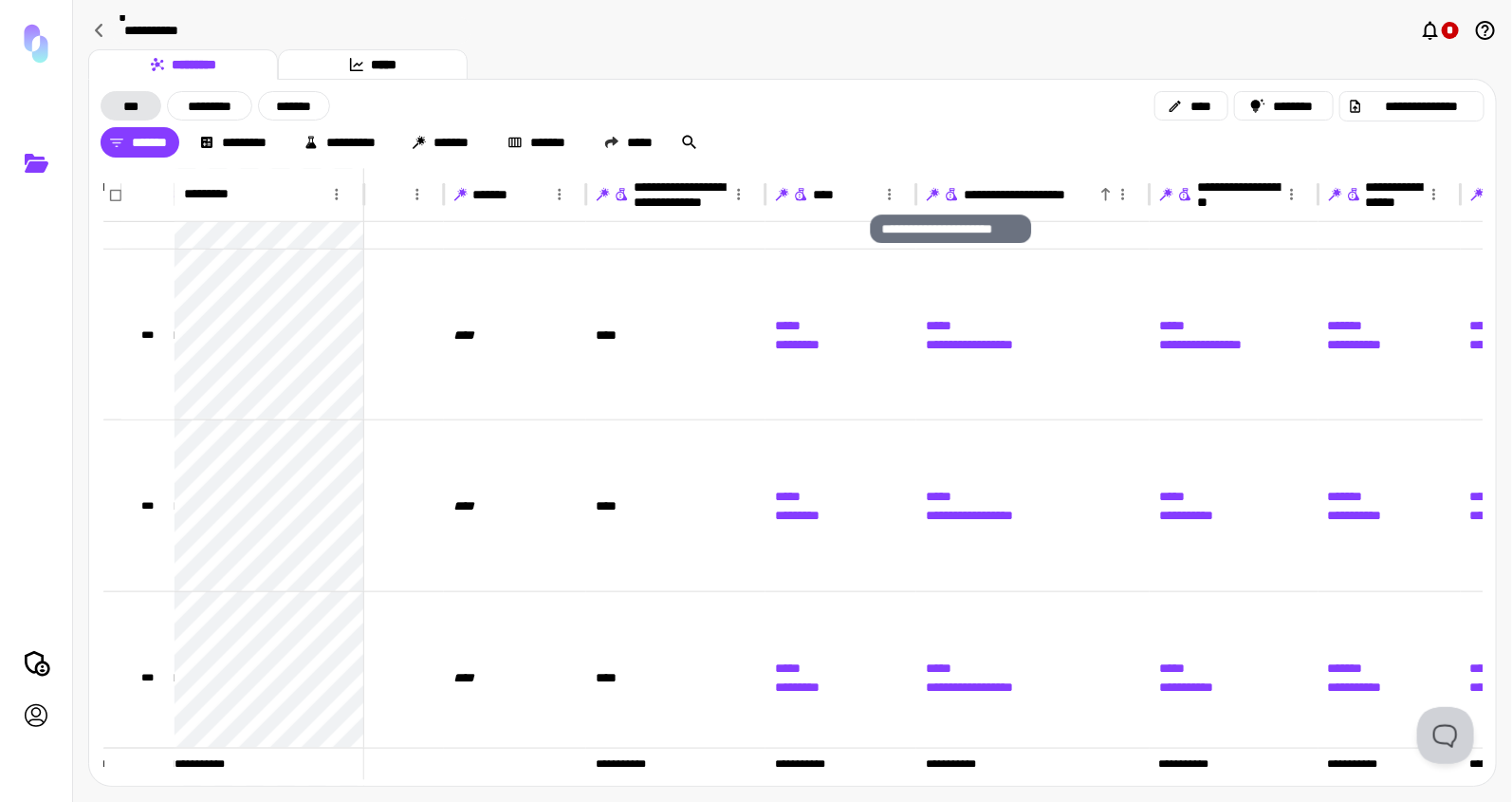 click 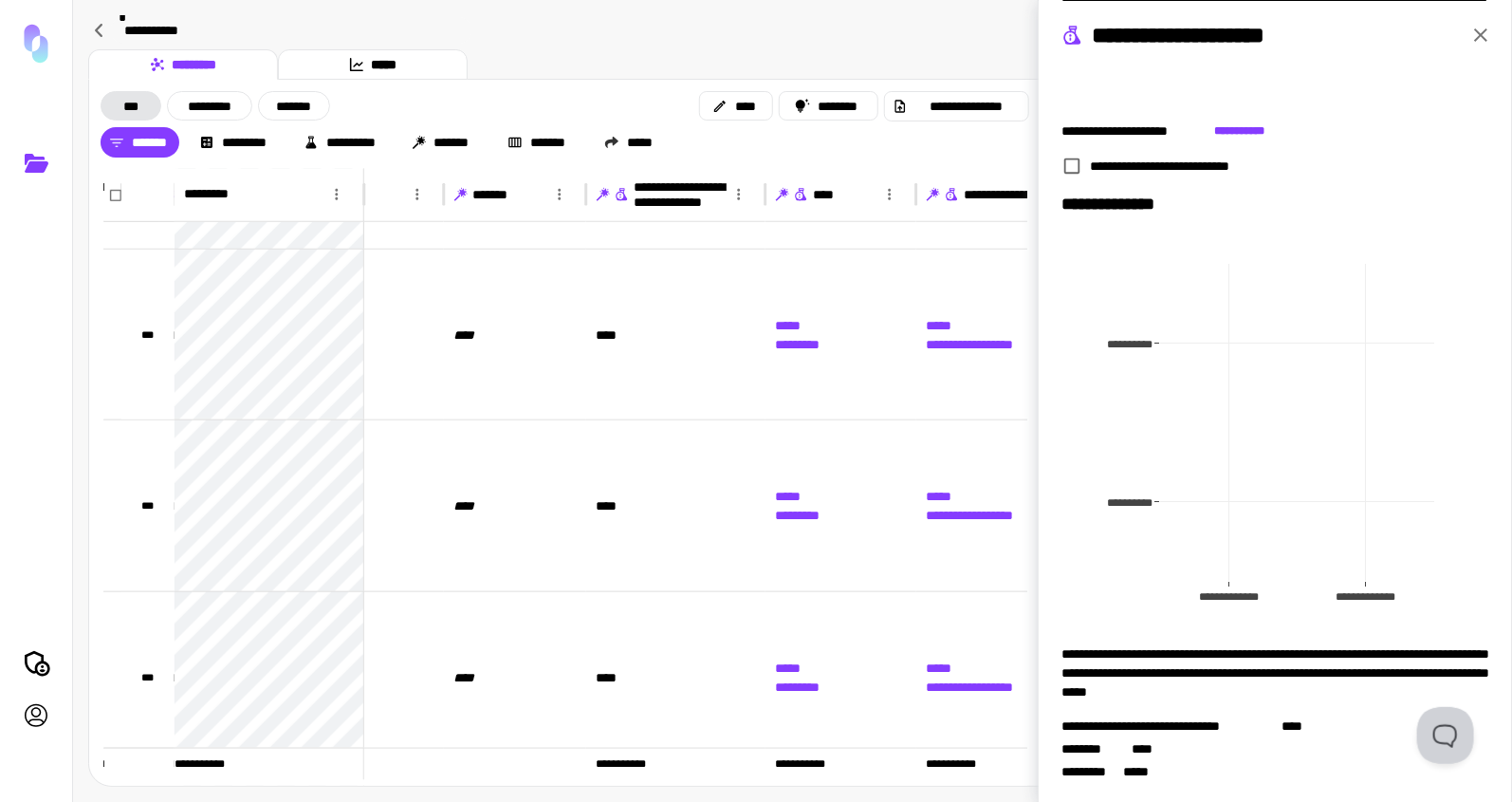 scroll, scrollTop: 121, scrollLeft: 0, axis: vertical 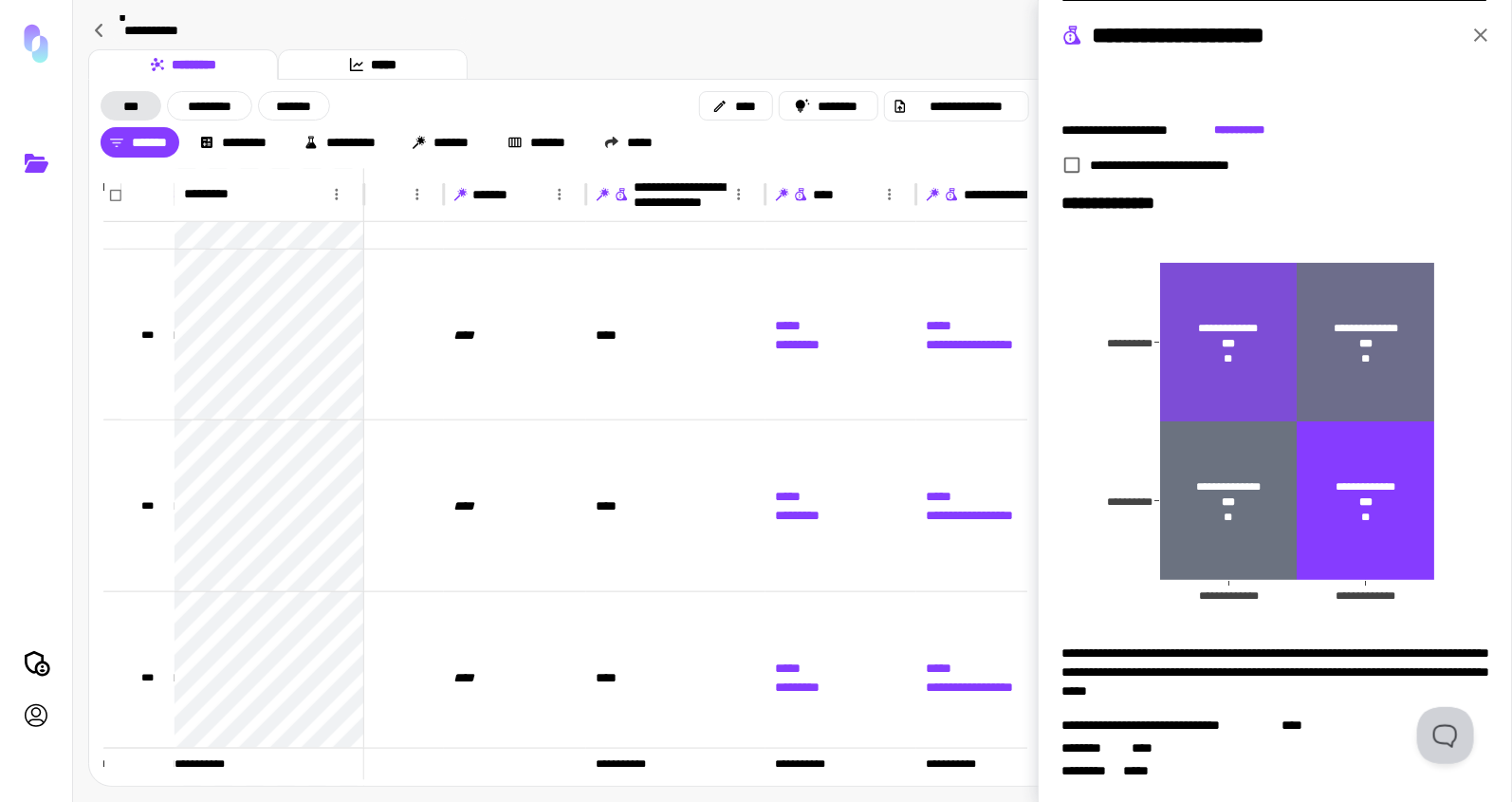 click on "**********" at bounding box center (792, 30) 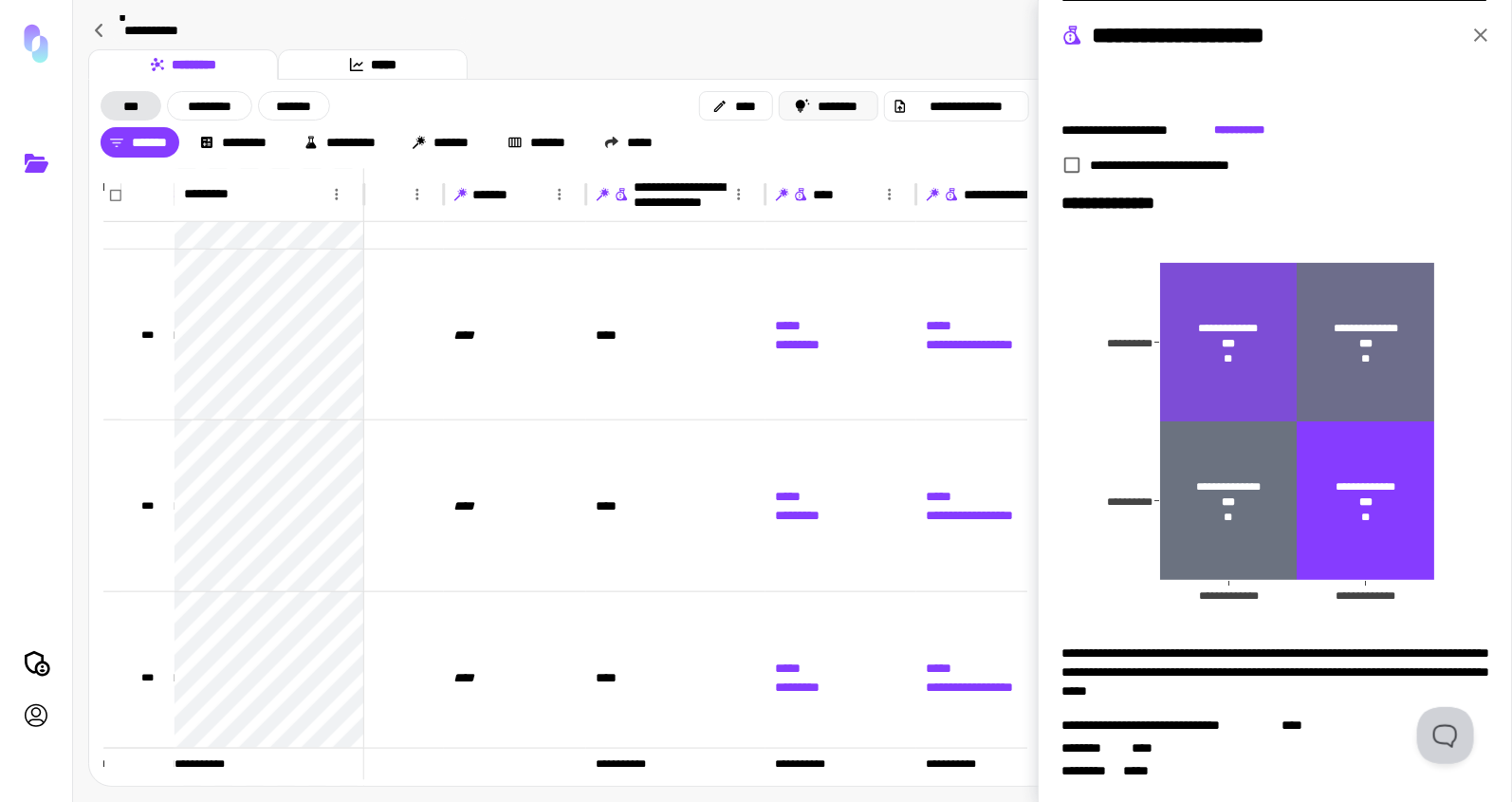 click on "********" at bounding box center [828, 105] 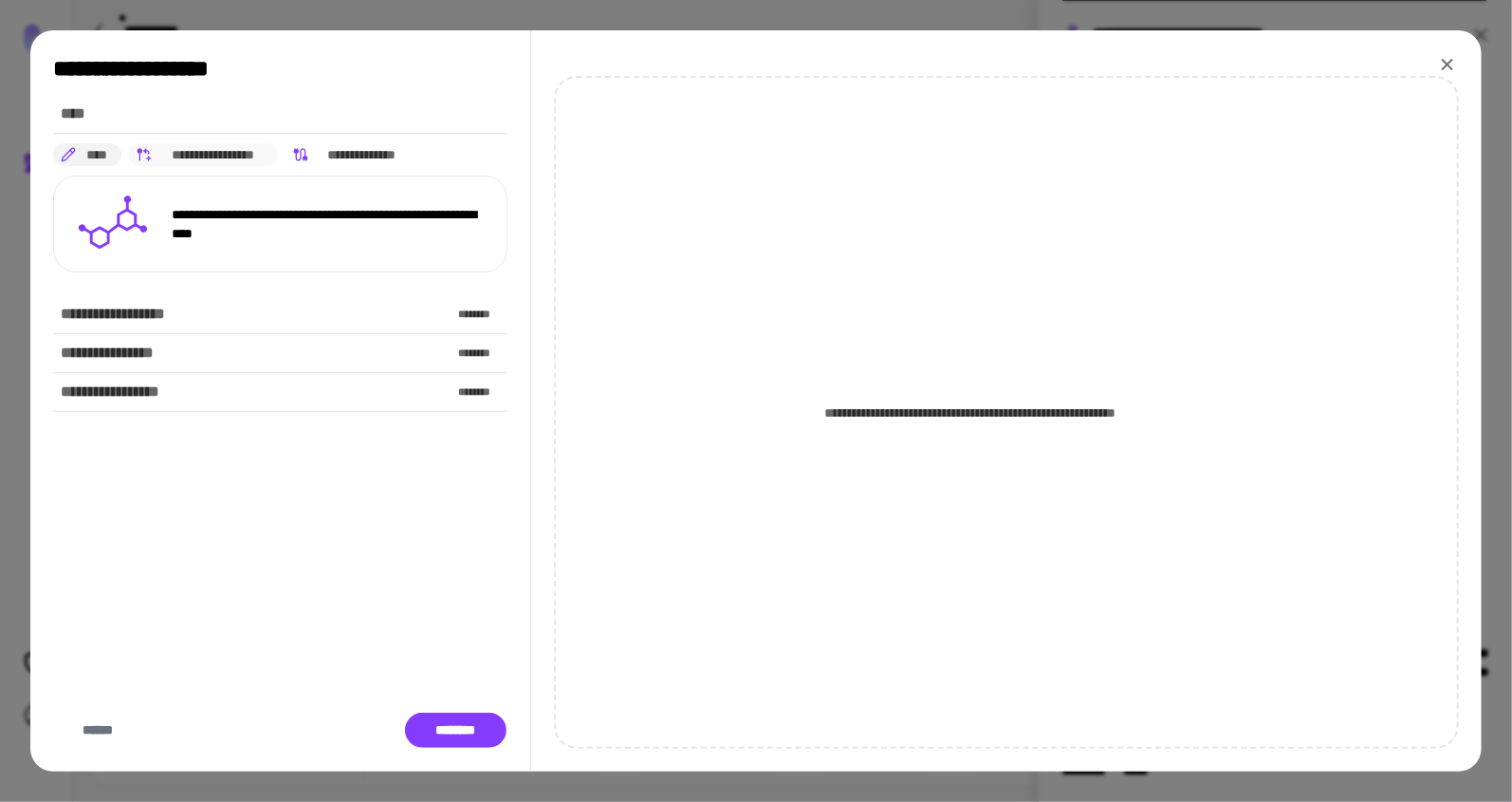 click on "**********" at bounding box center (213, 155) 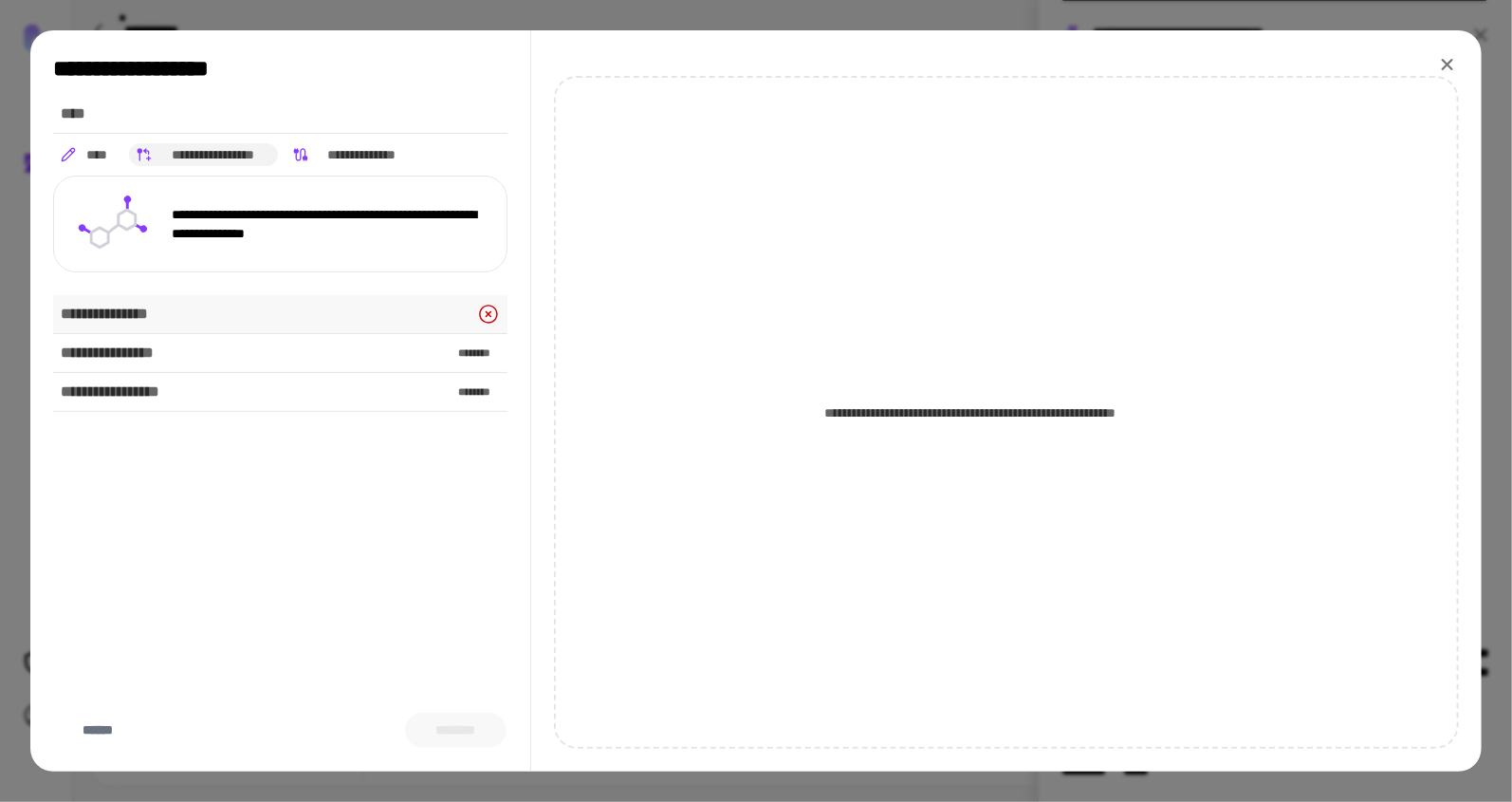click on "**********" at bounding box center [113, 314] 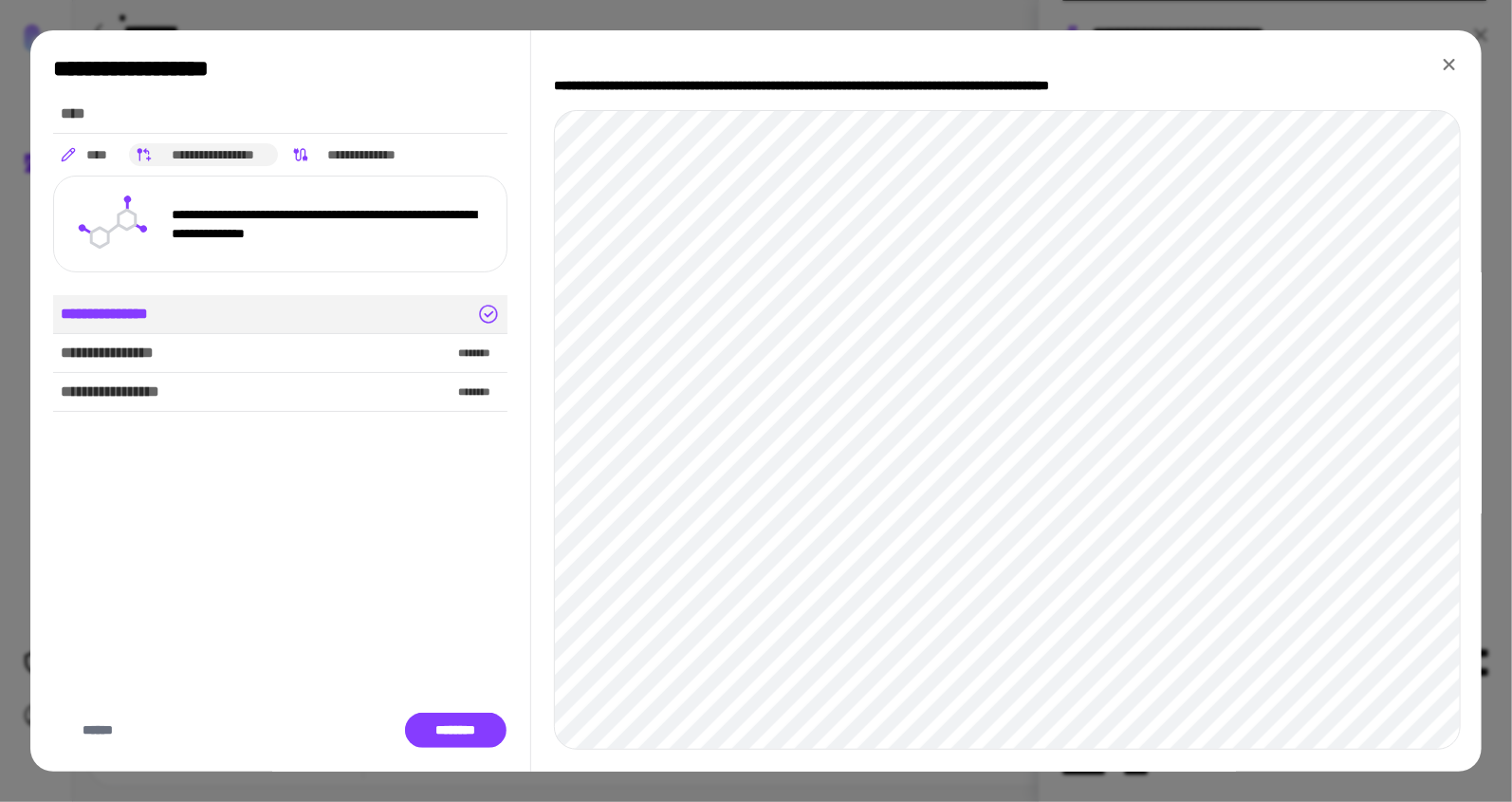click 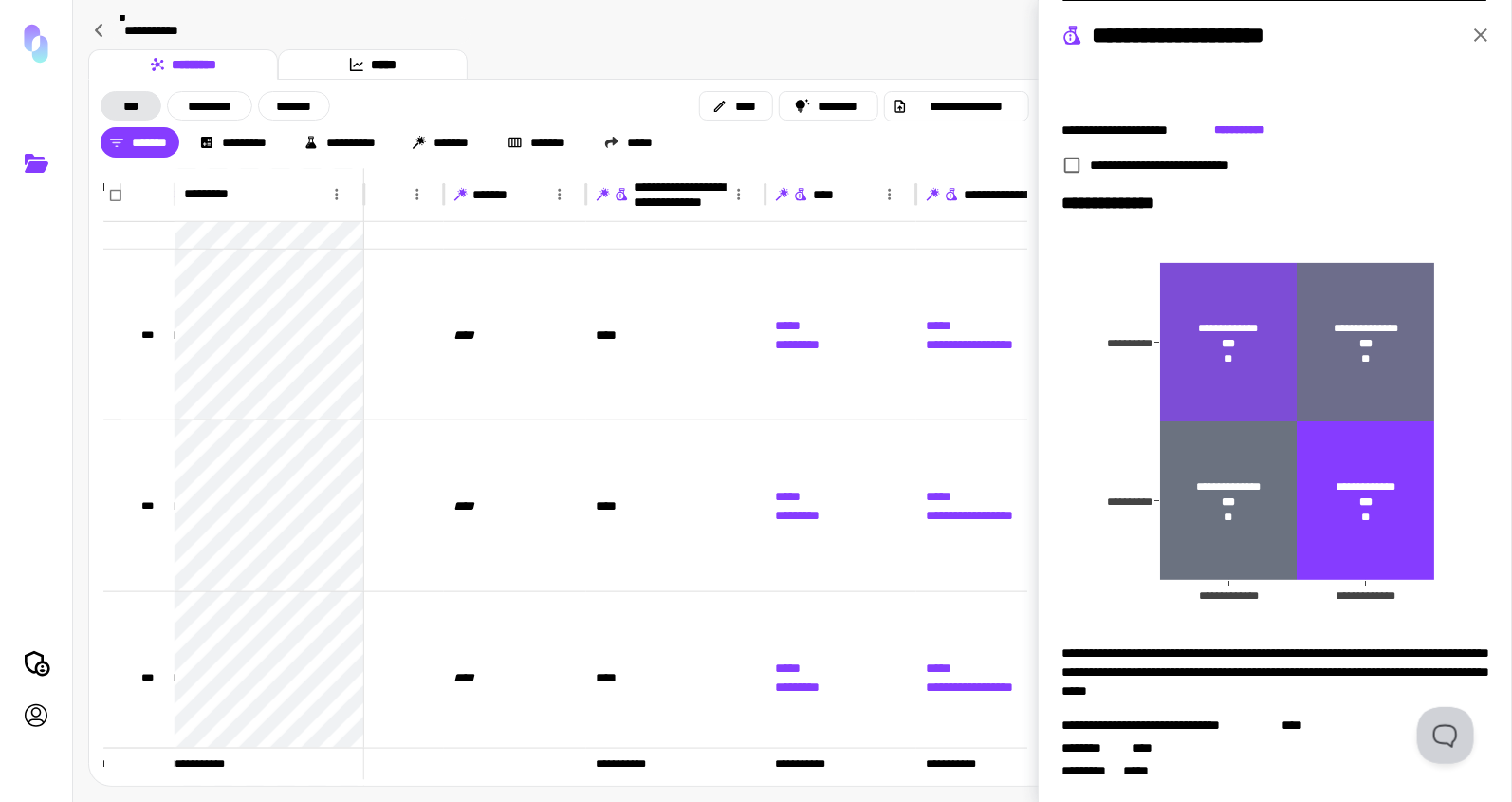 click on "**********" at bounding box center (792, 30) 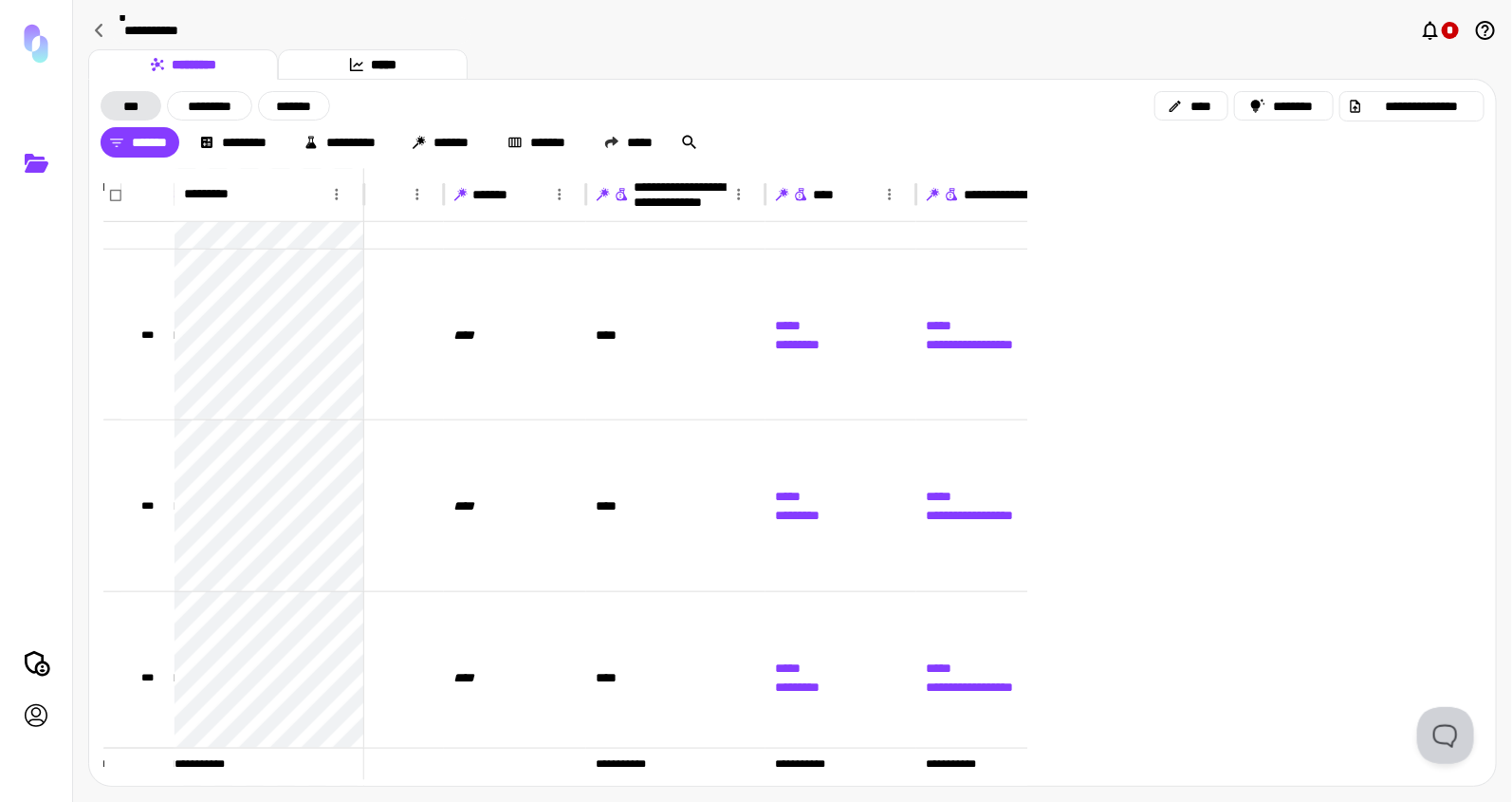 scroll, scrollTop: 0, scrollLeft: 0, axis: both 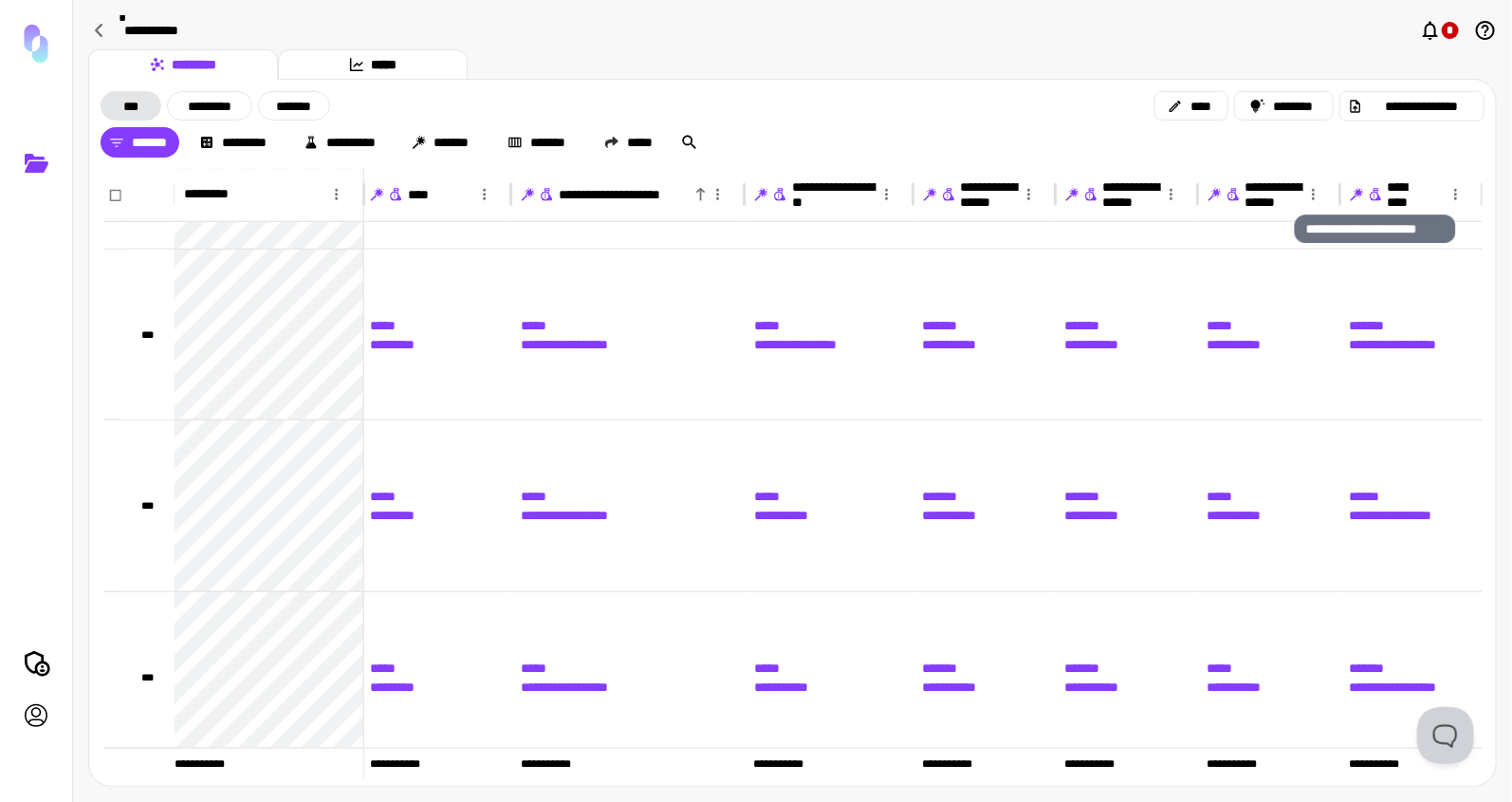 click 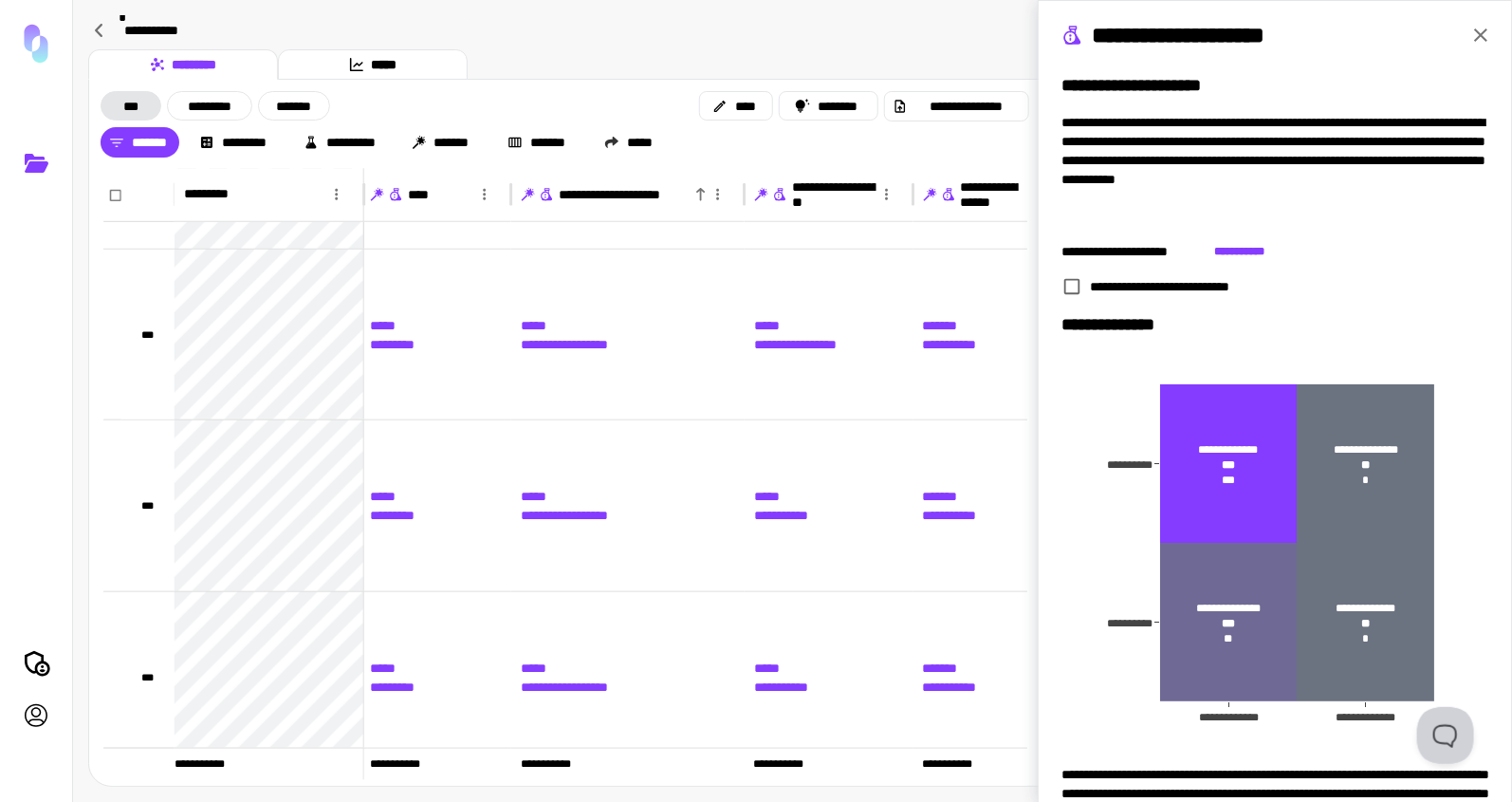 click 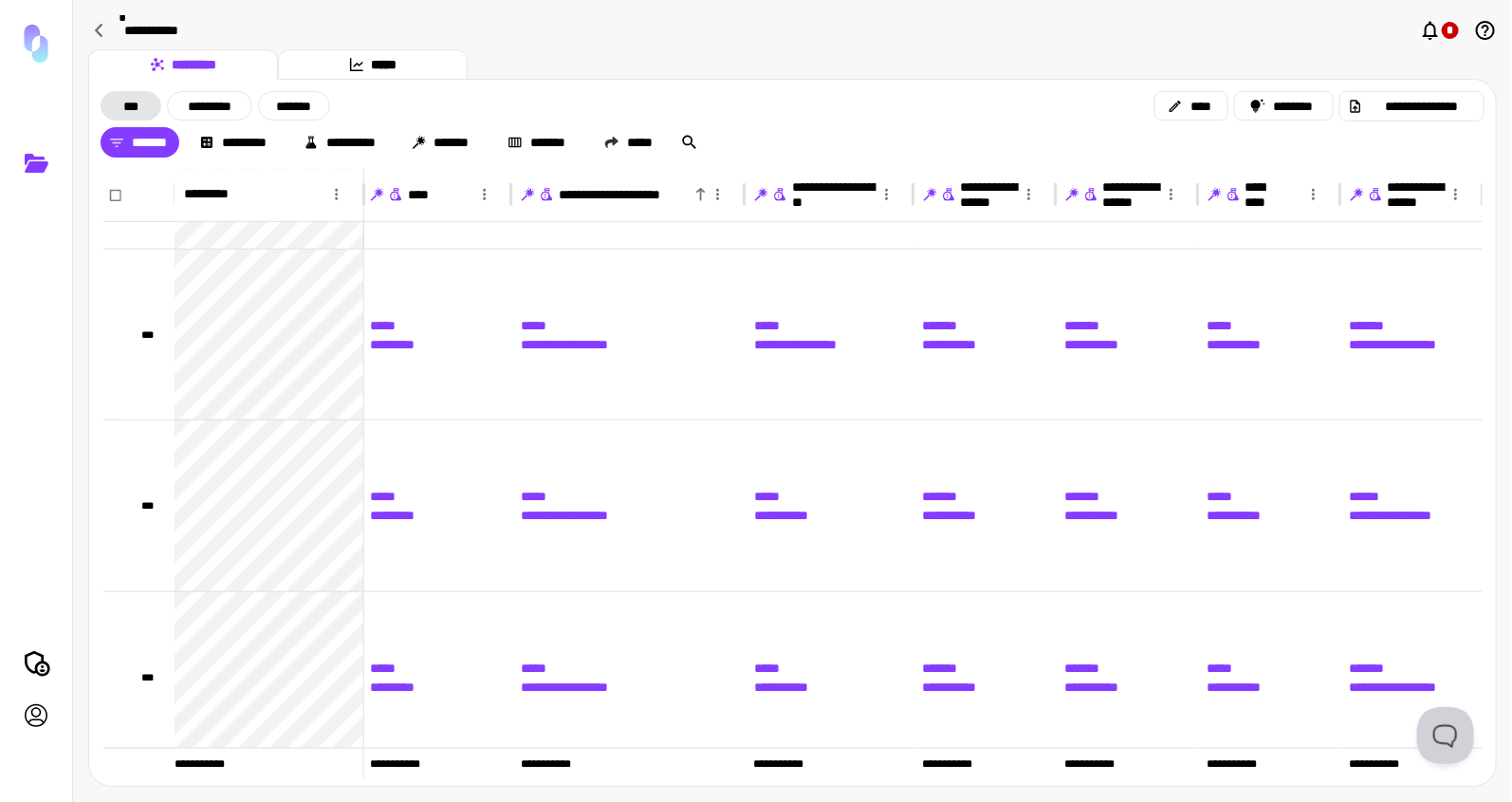 click 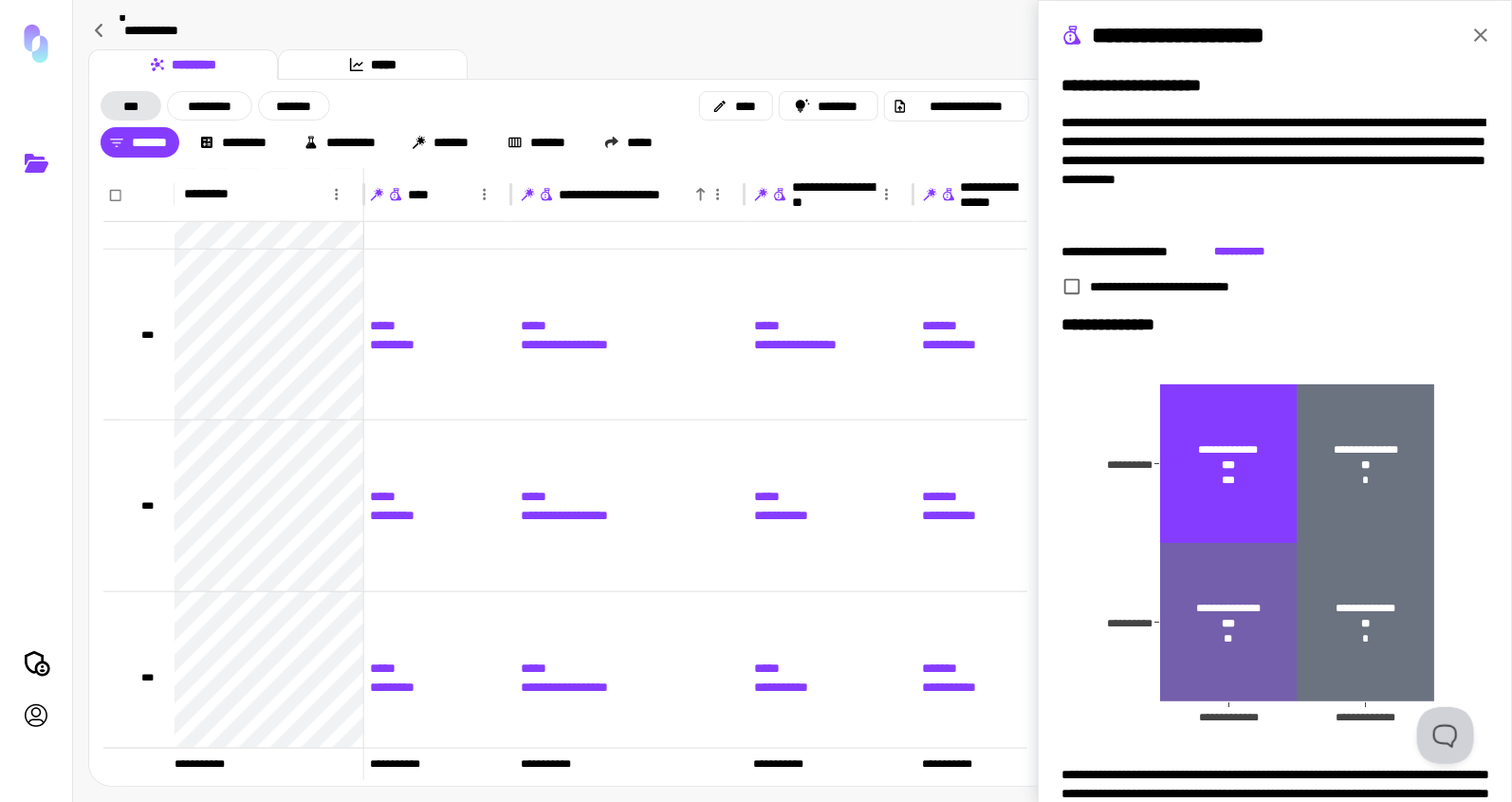 click 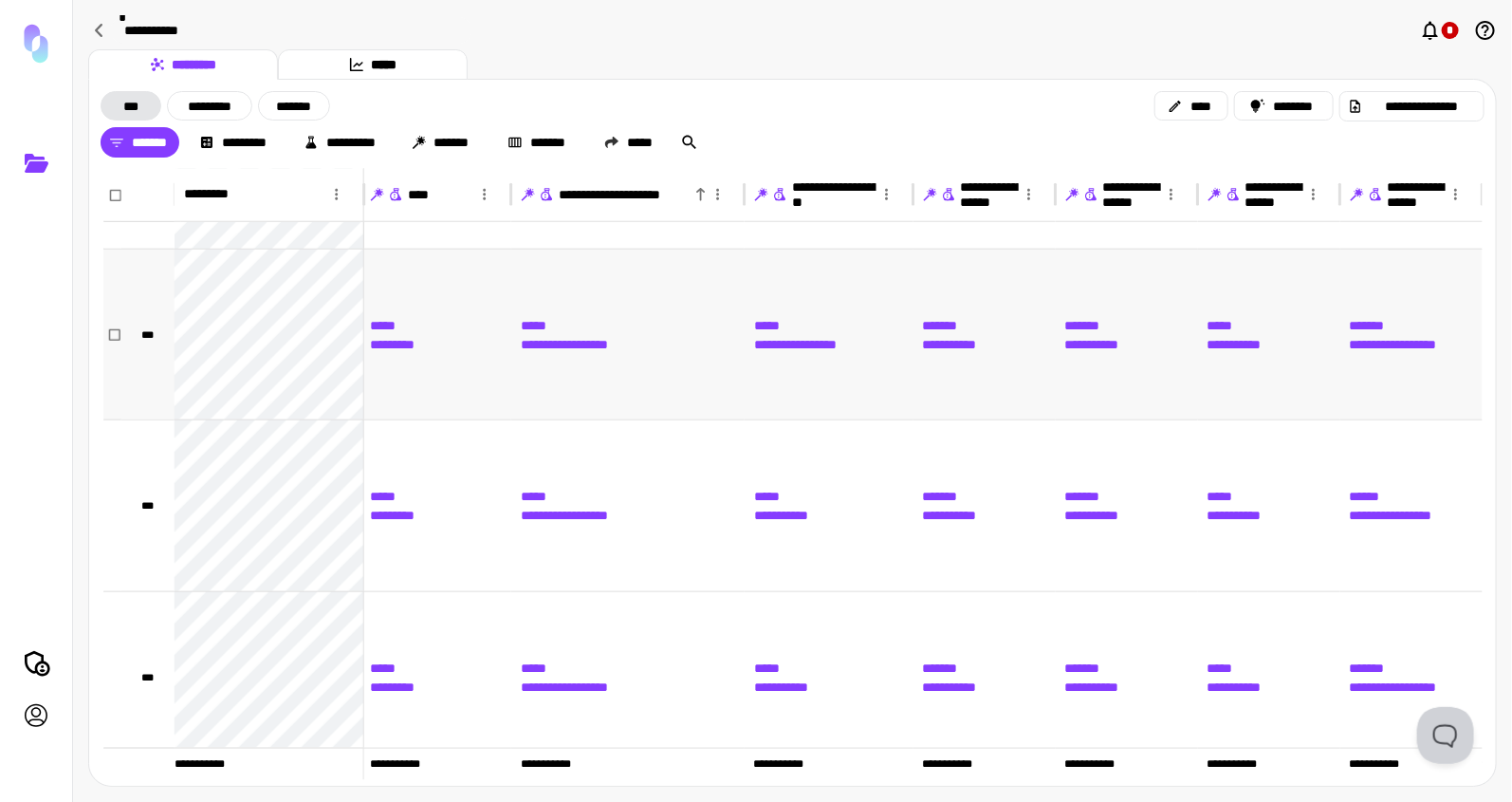 scroll, scrollTop: 194920, scrollLeft: 828, axis: both 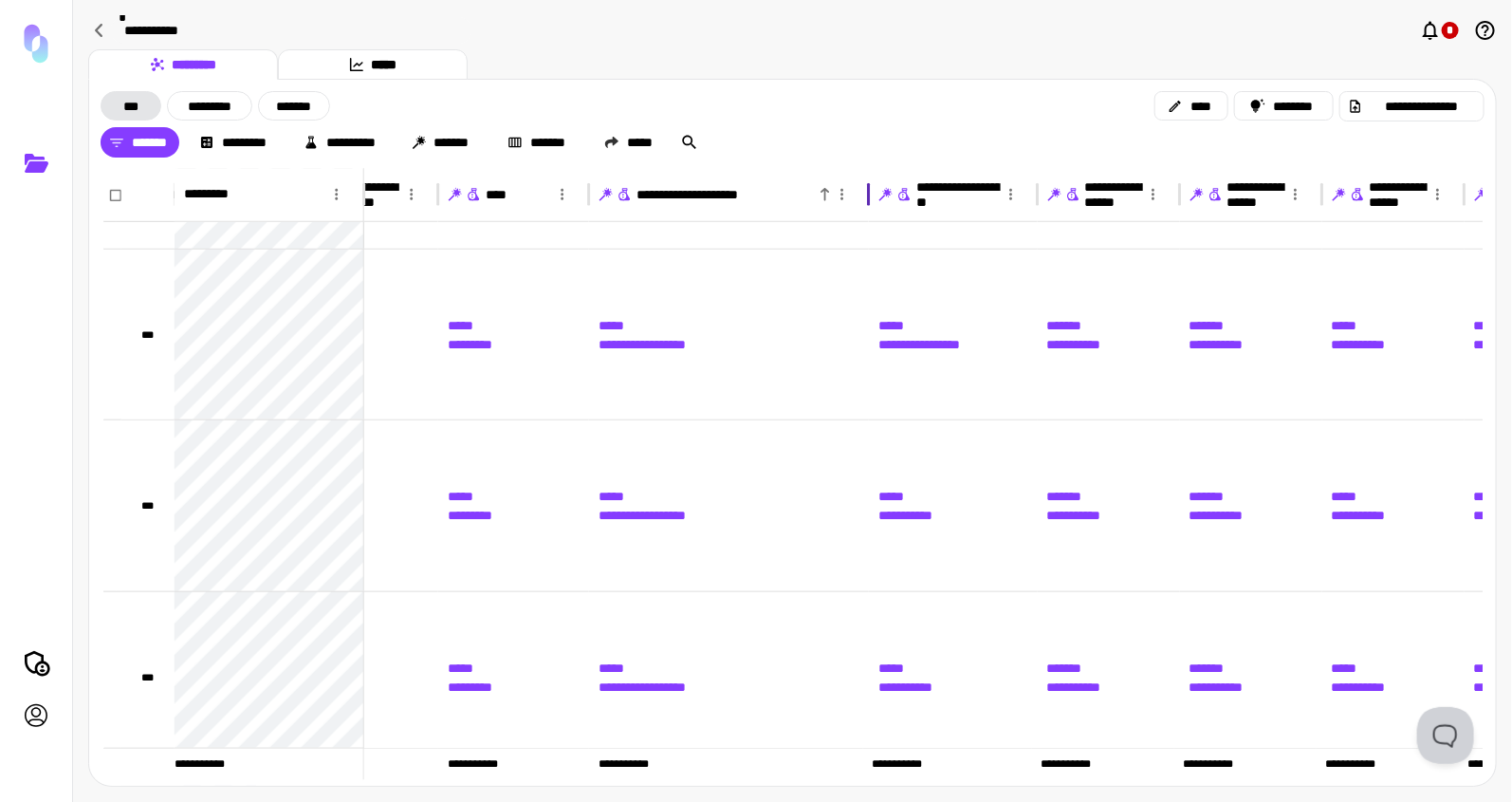 drag, startPoint x: 821, startPoint y: 189, endPoint x: 877, endPoint y: 192, distance: 56.0803 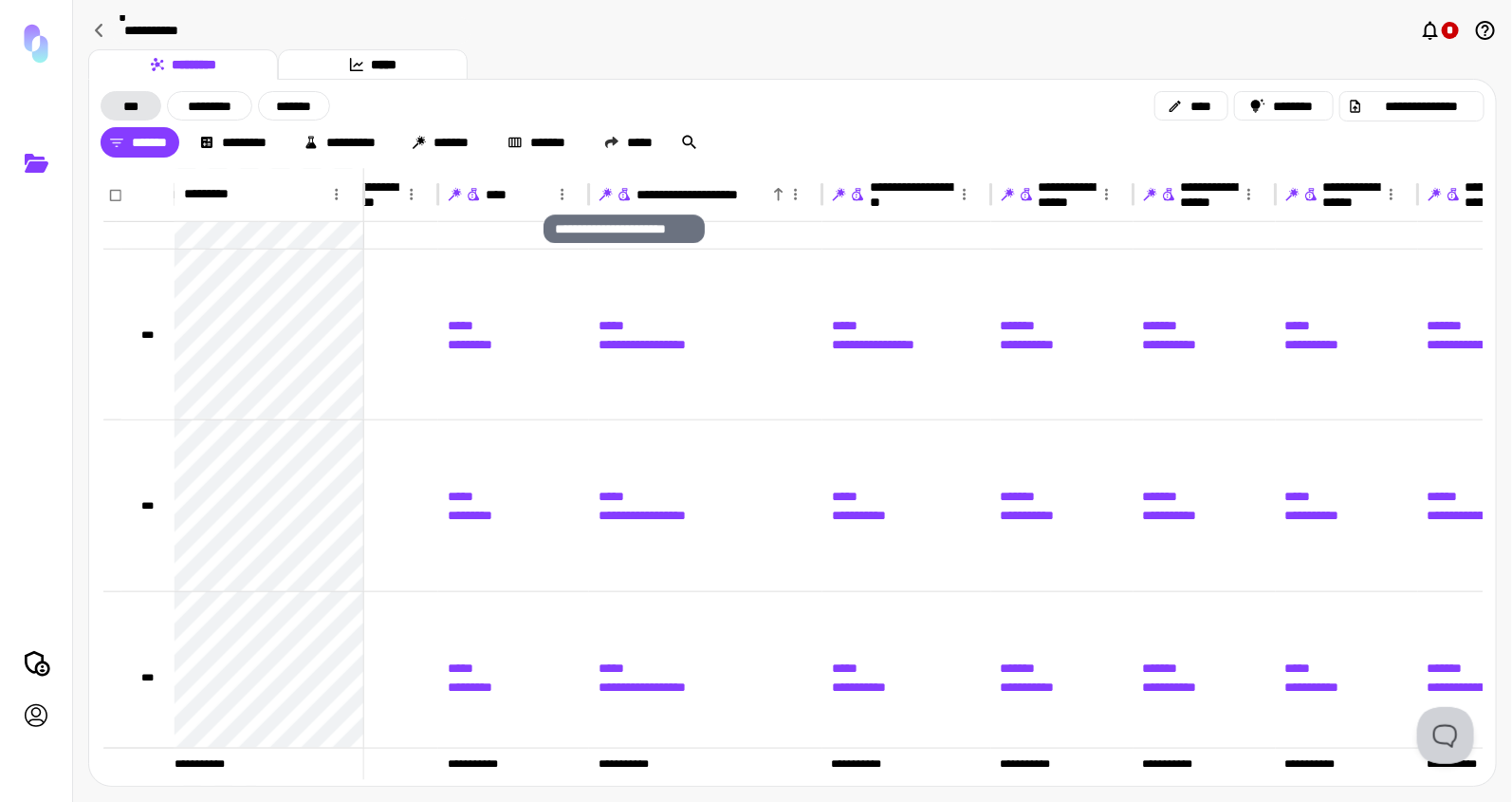 click 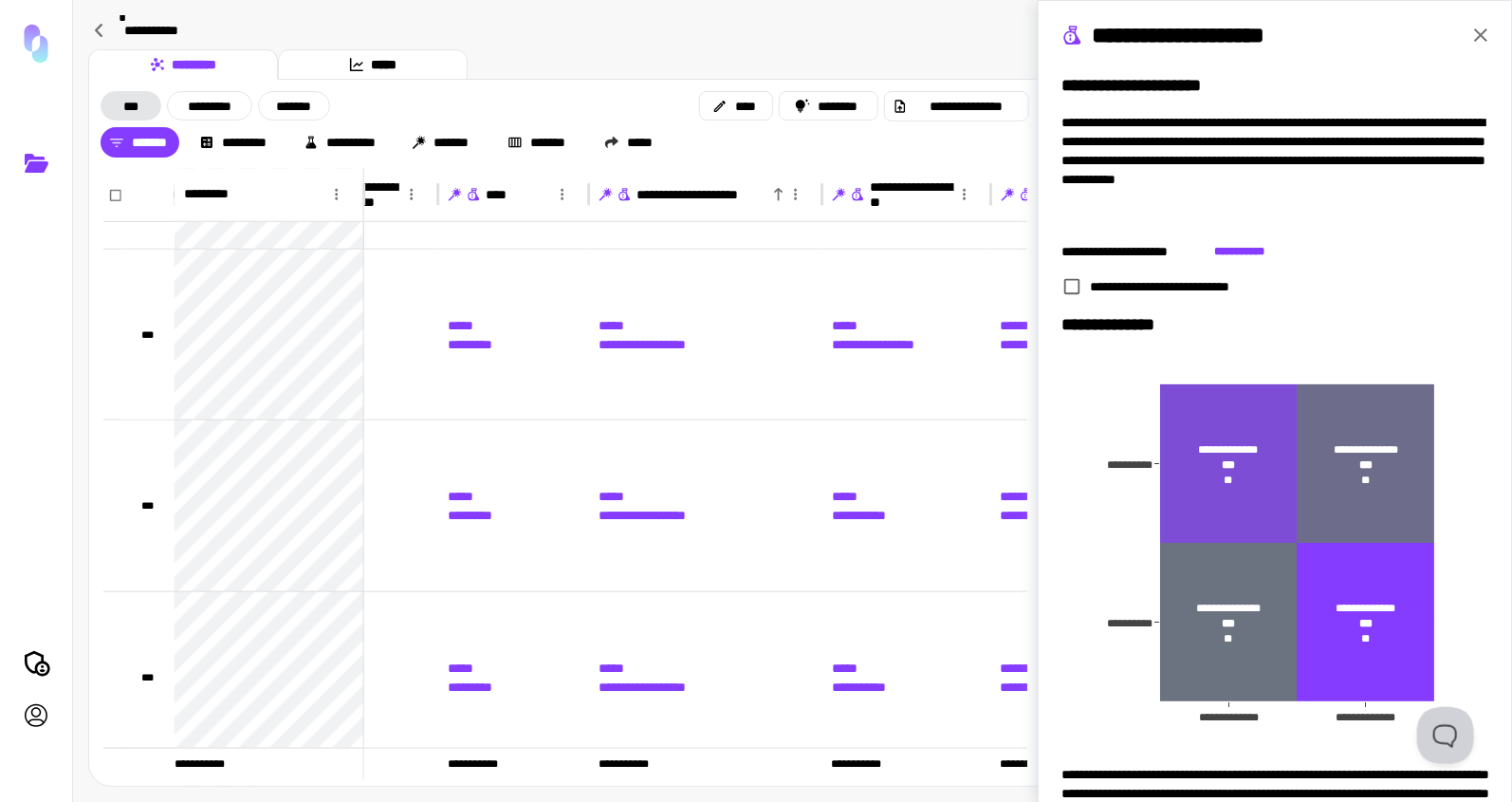 click 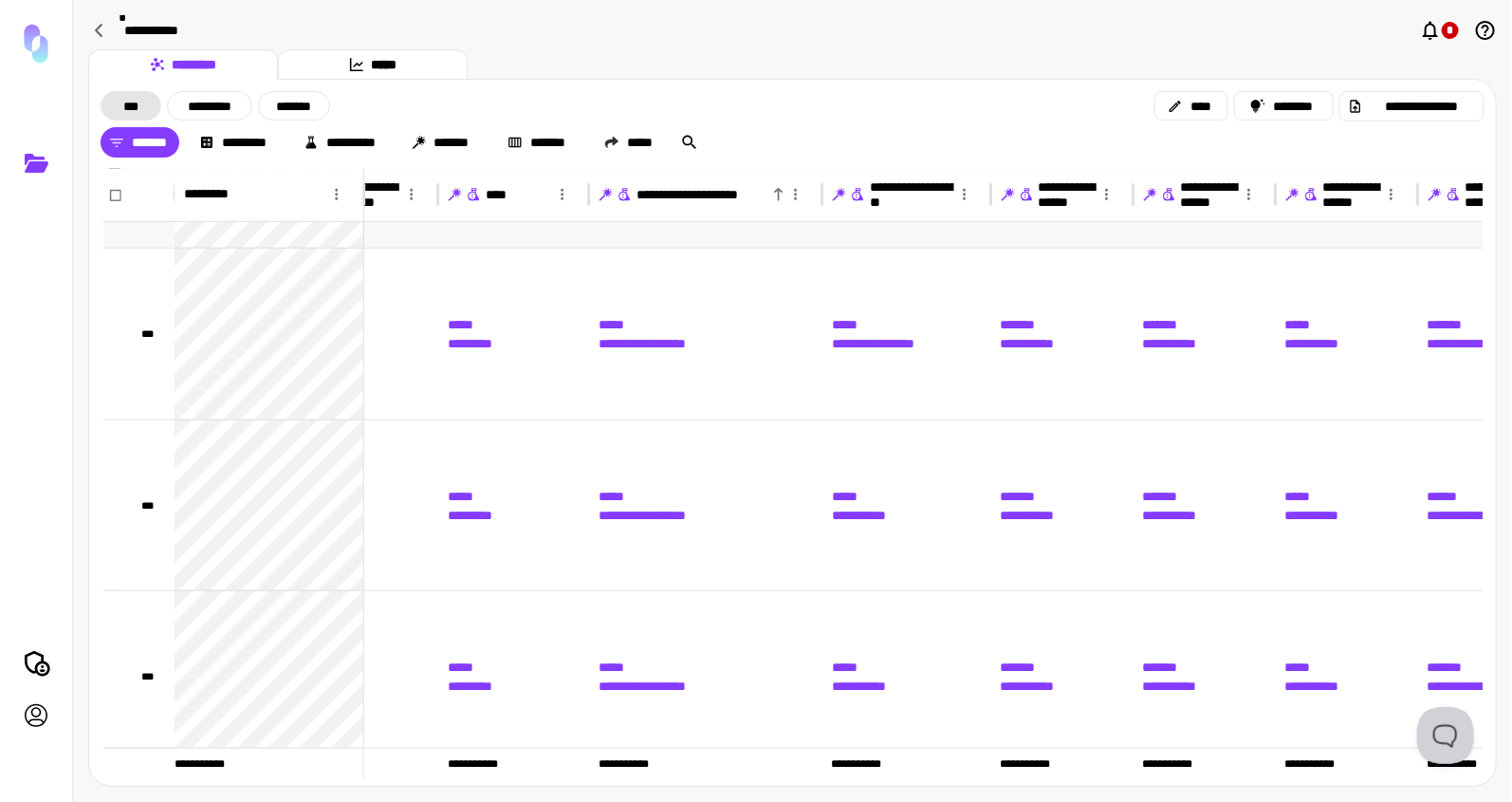 scroll, scrollTop: 194920, scrollLeft: 894, axis: both 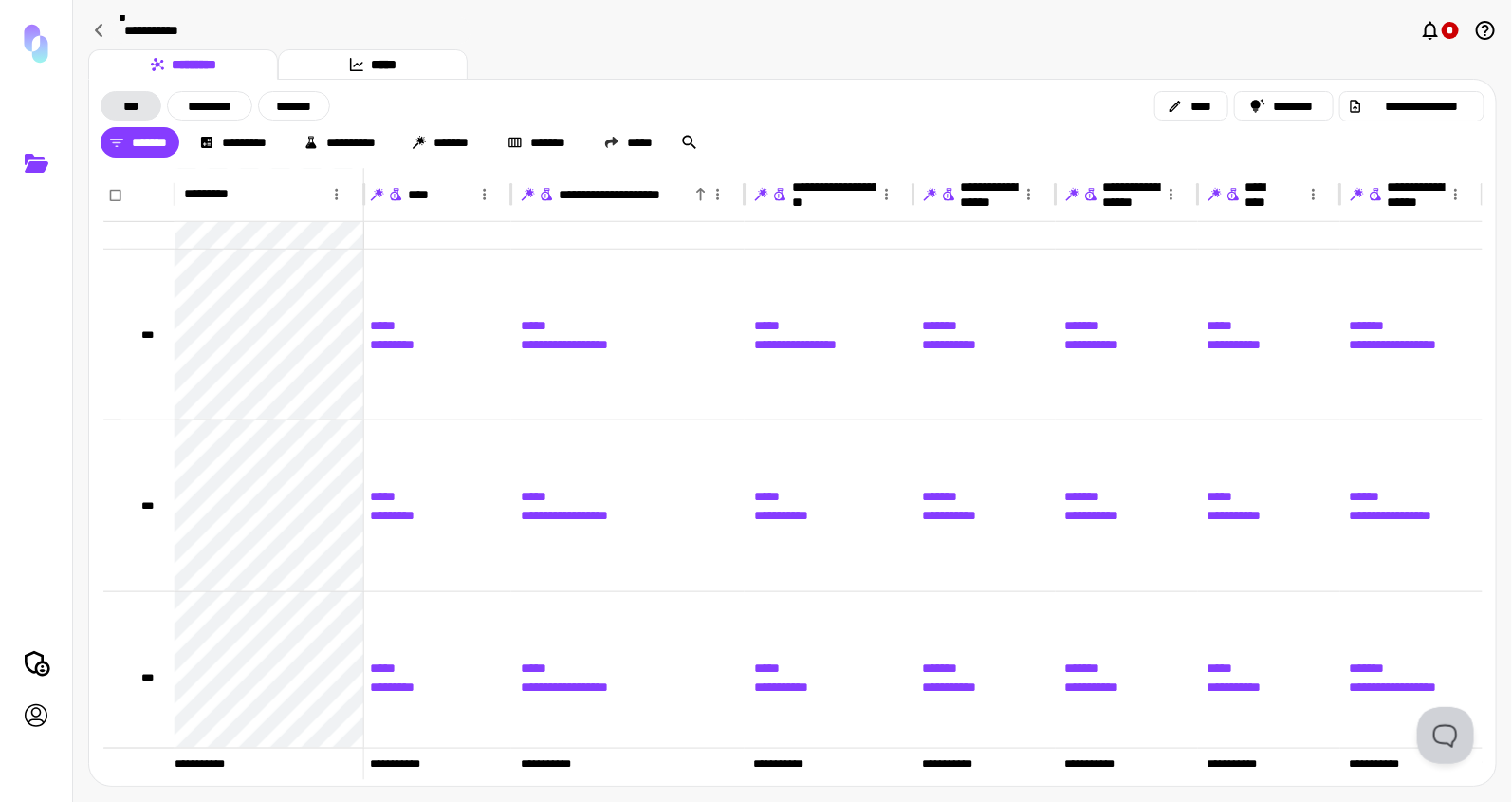 click 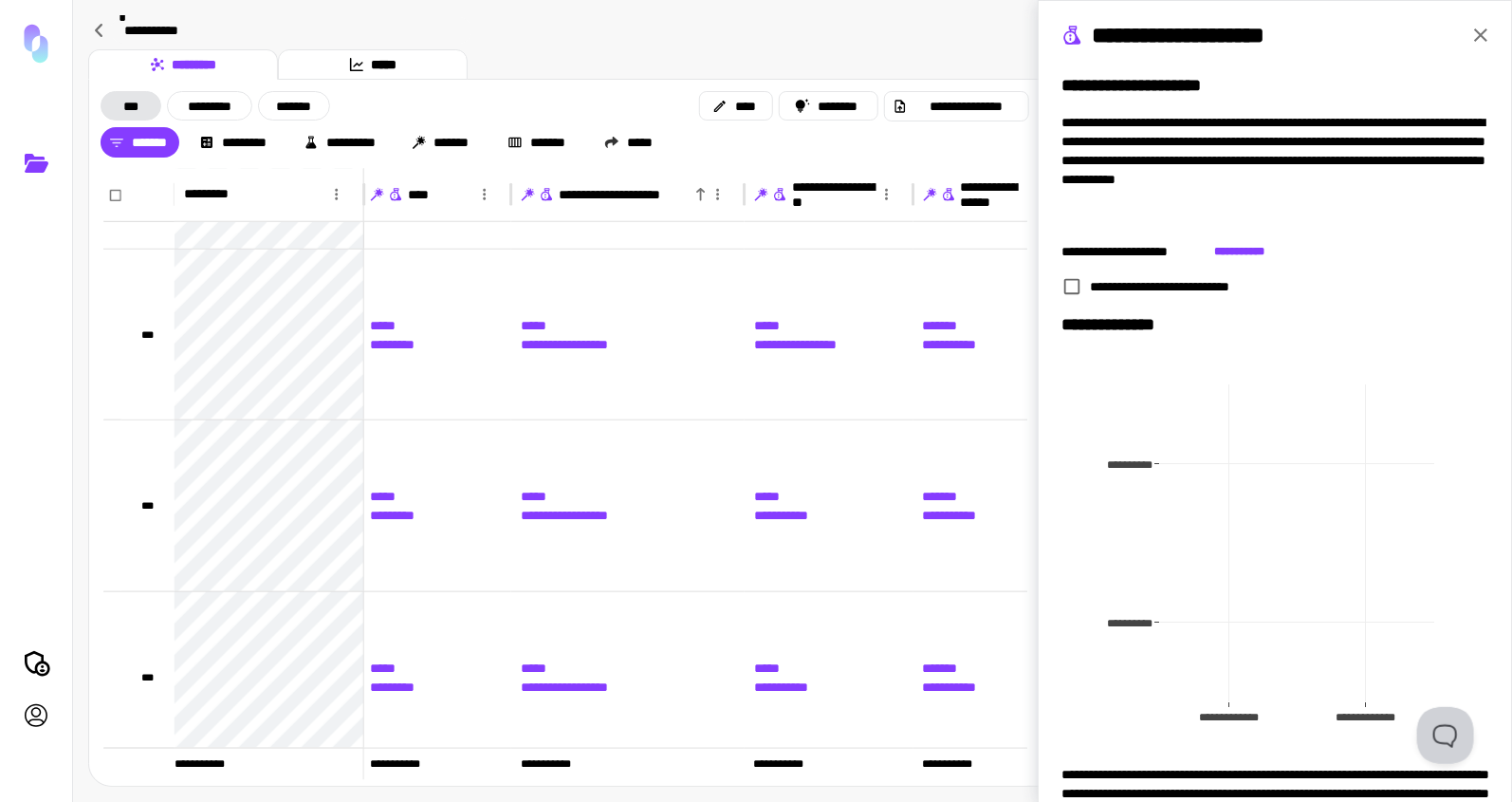 type 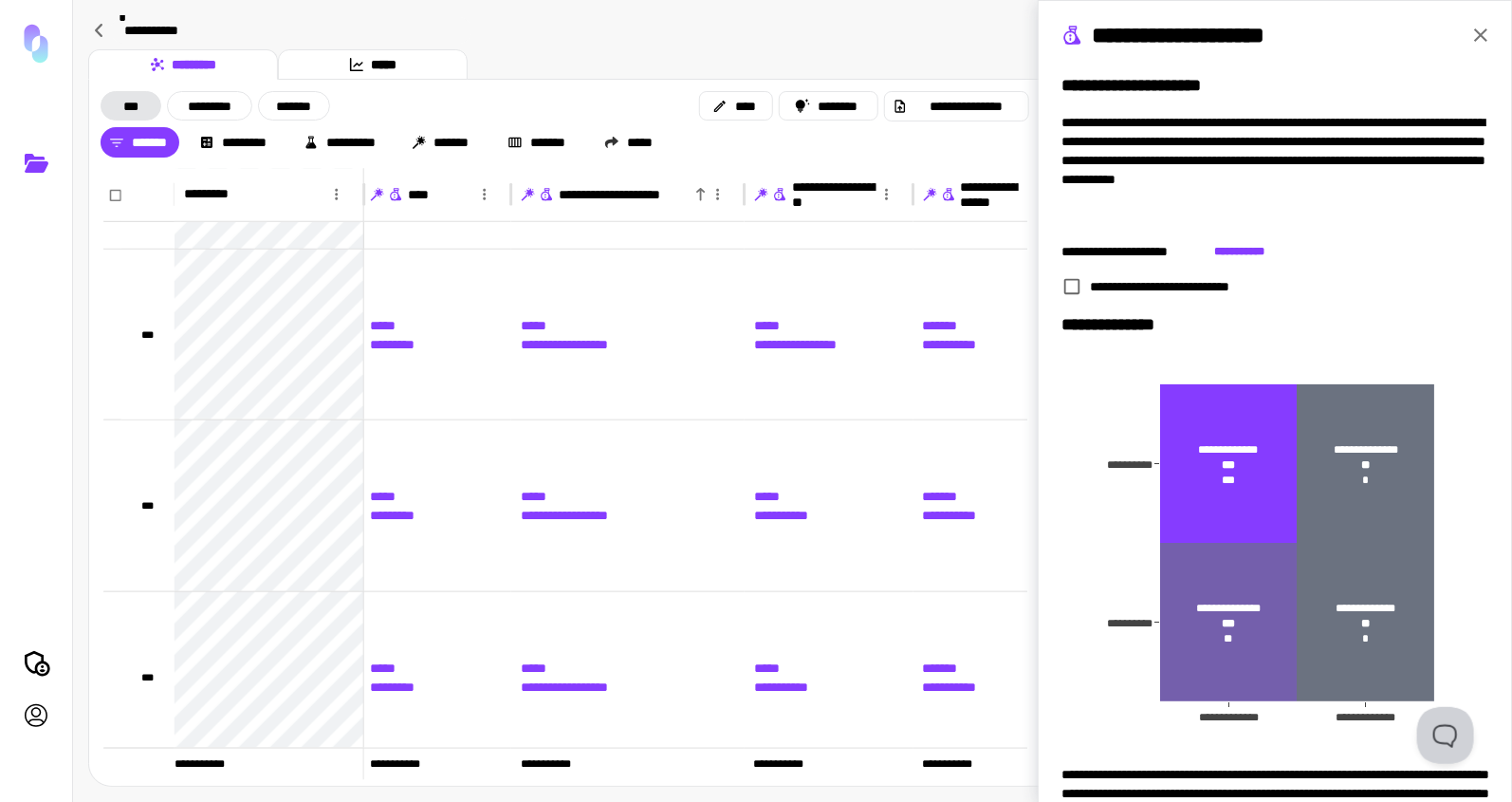 click on "**********" at bounding box center (1275, 37) 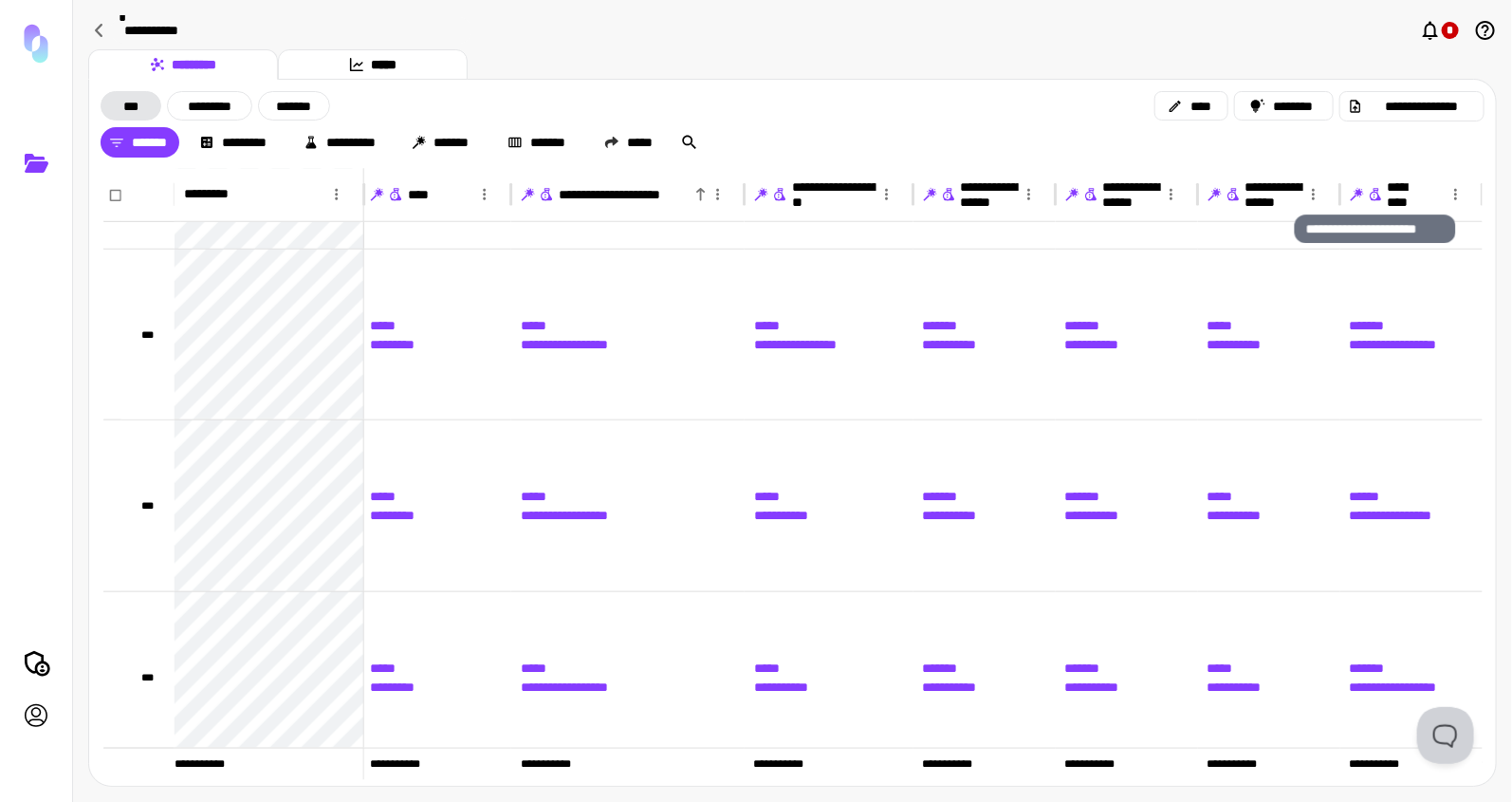 click 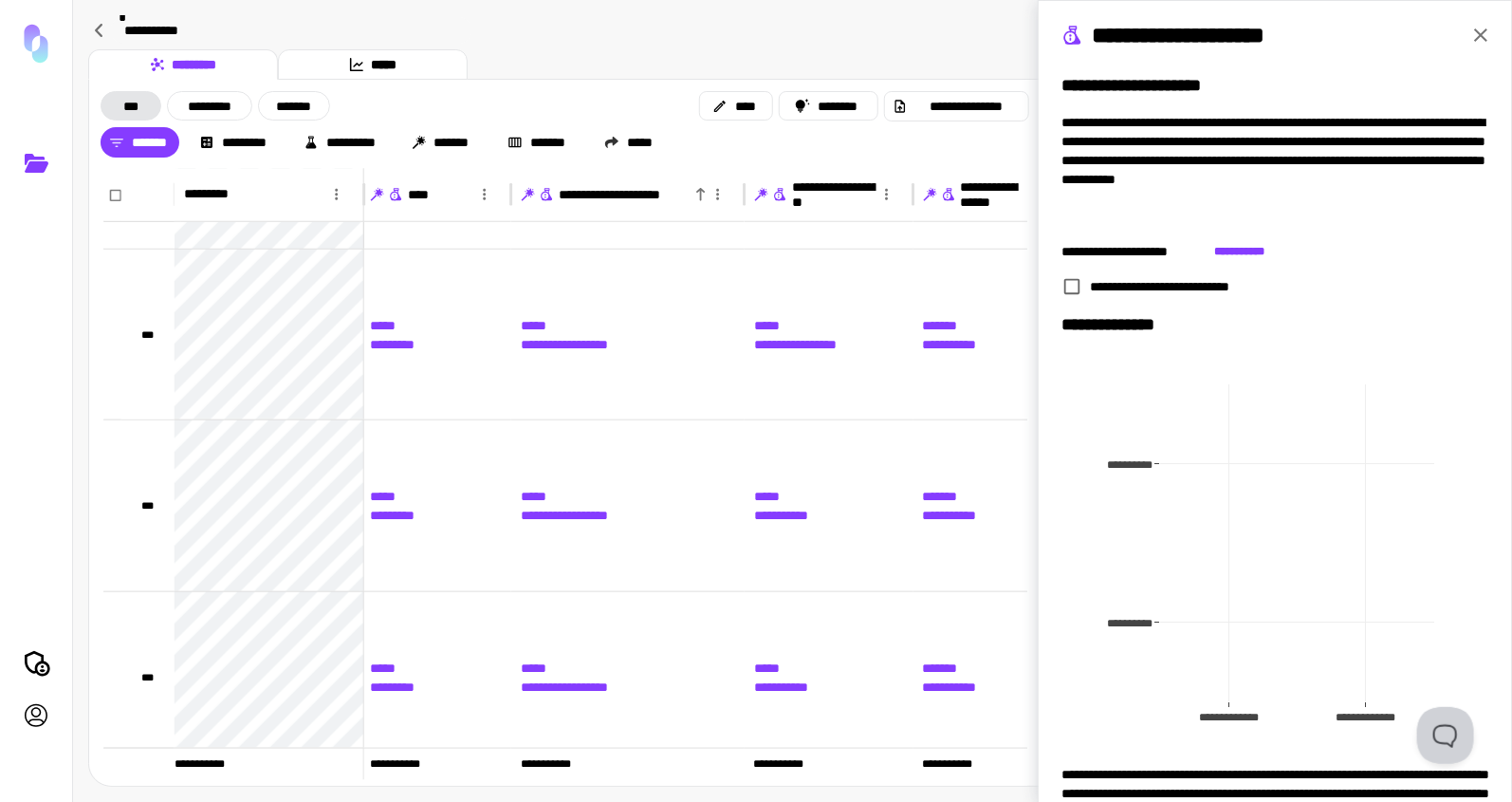 type 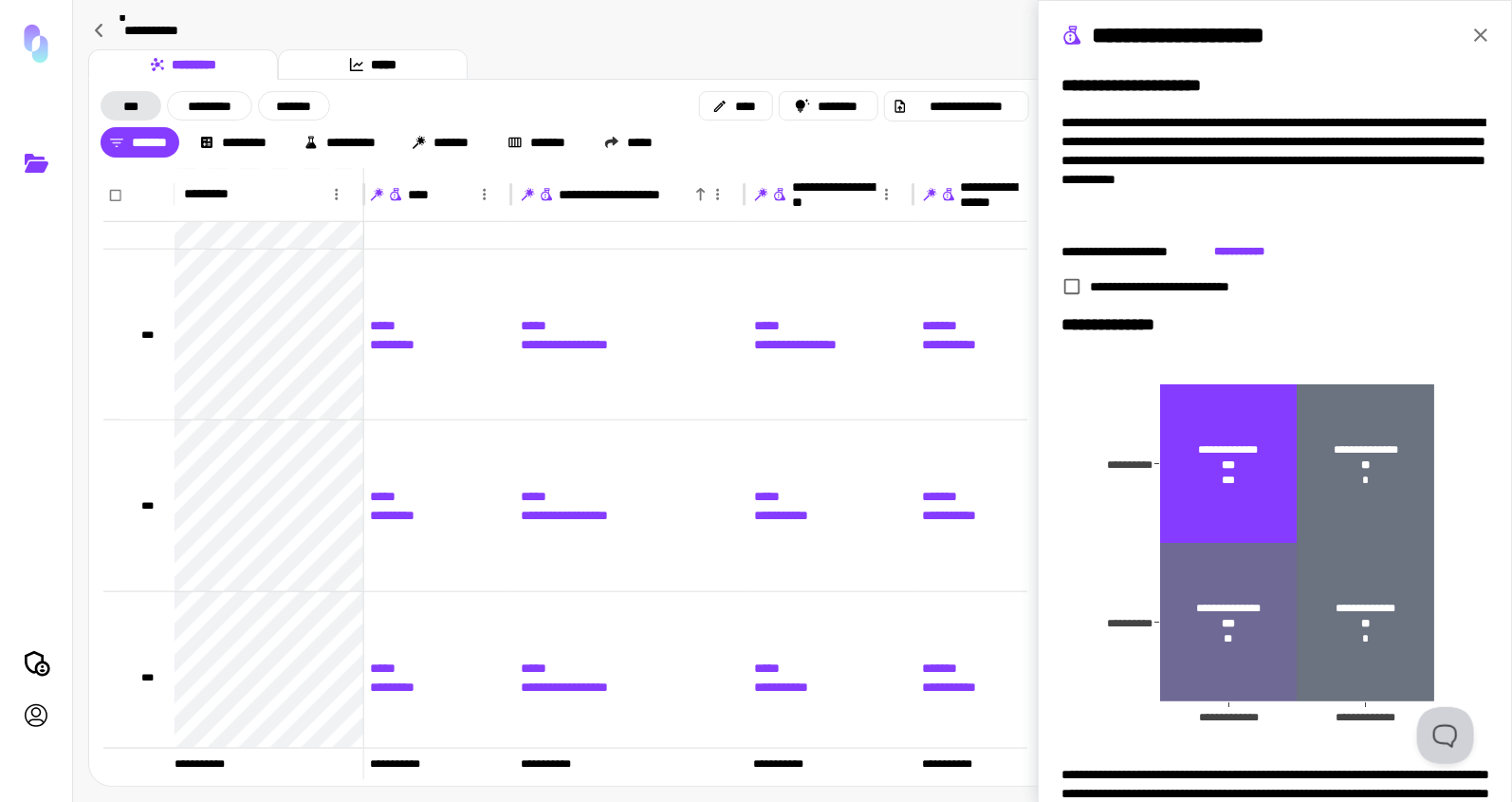 click 